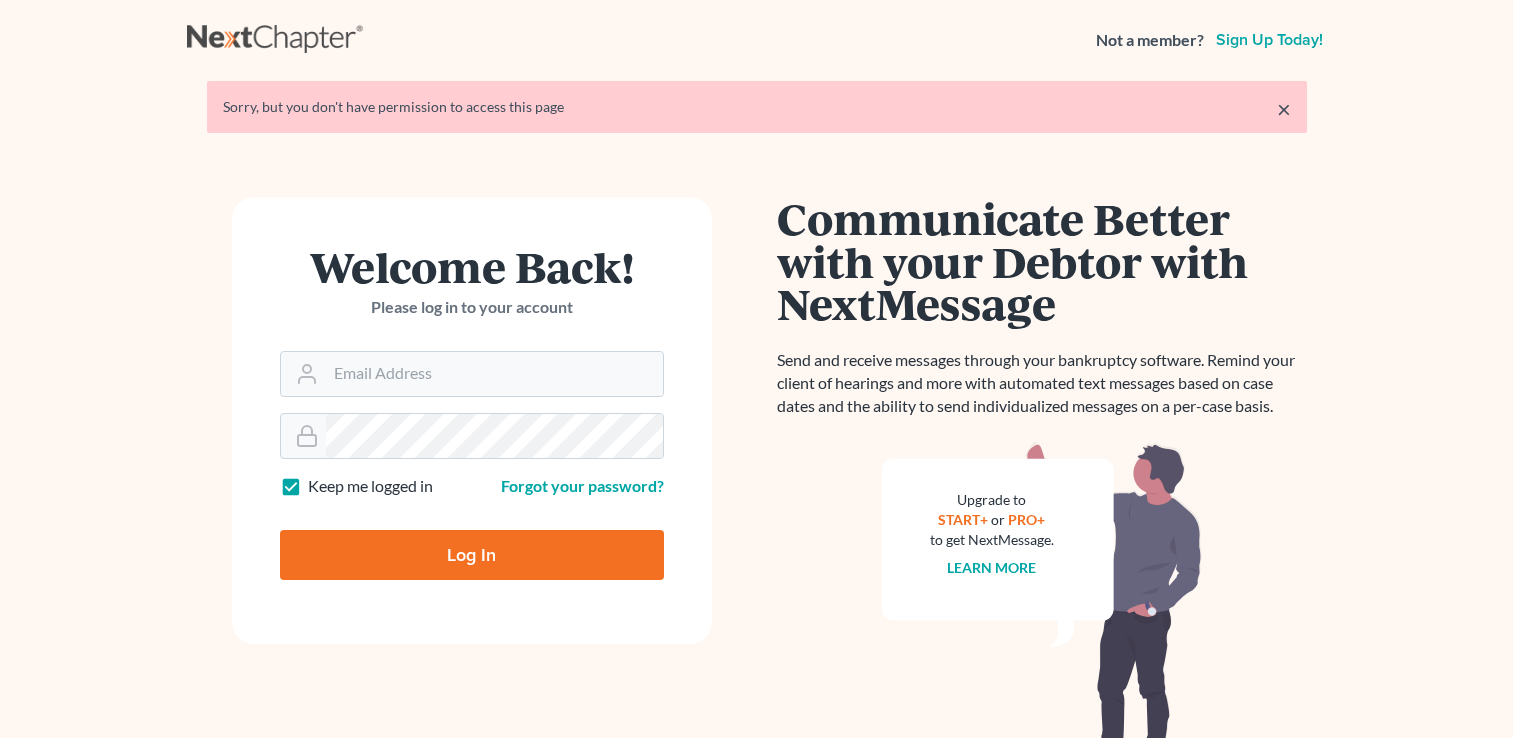scroll, scrollTop: 0, scrollLeft: 0, axis: both 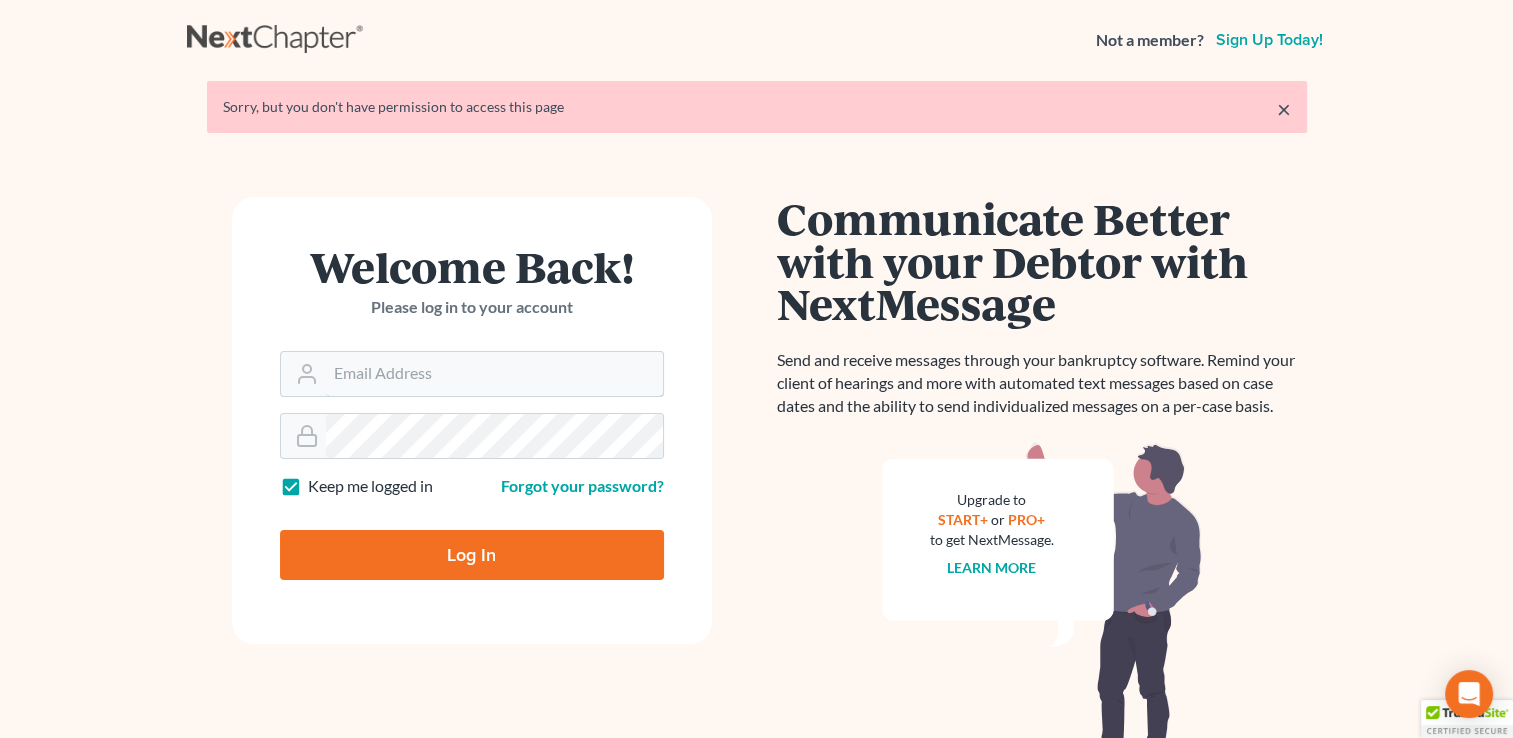 type on "kristi@littlelawofficeky.com" 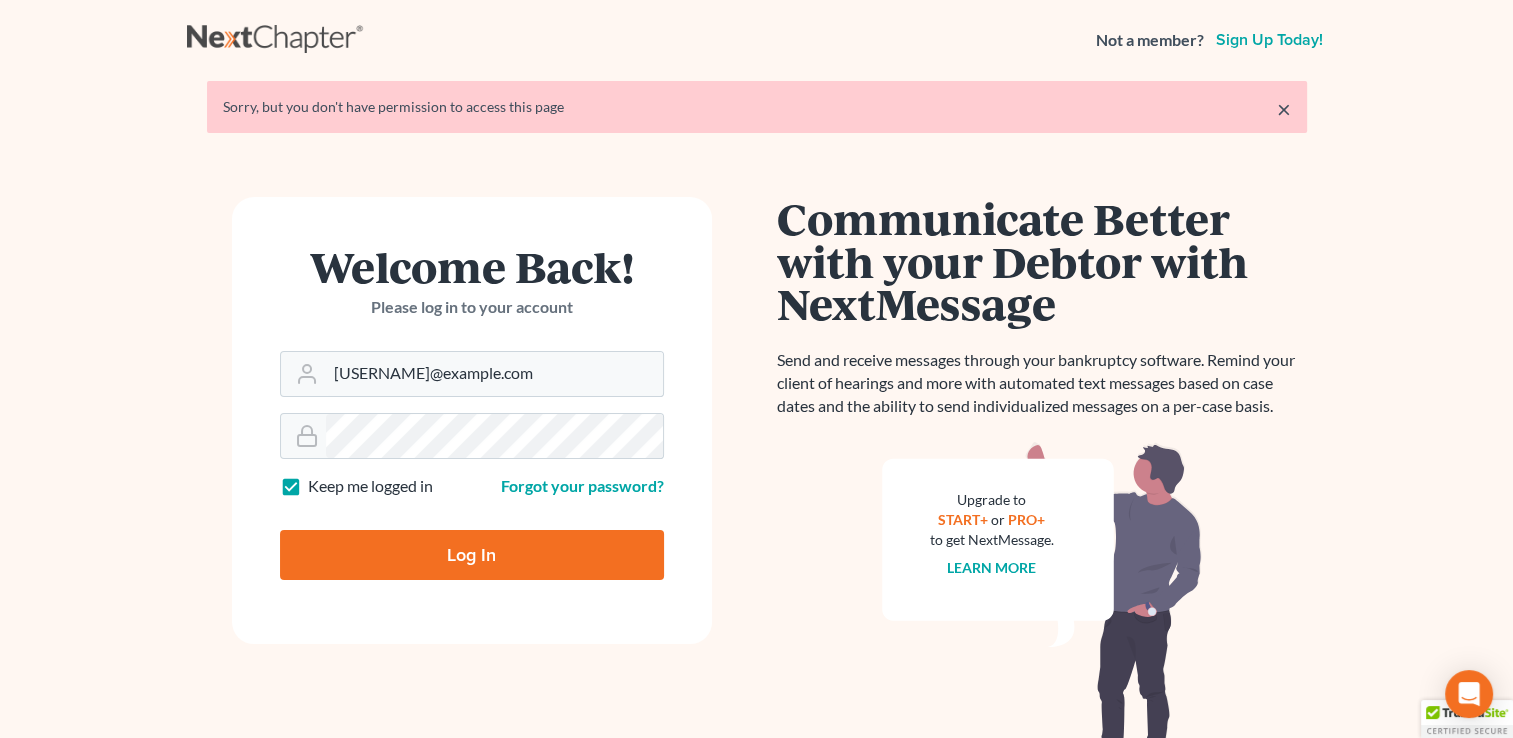 click on "Log In" at bounding box center [472, 555] 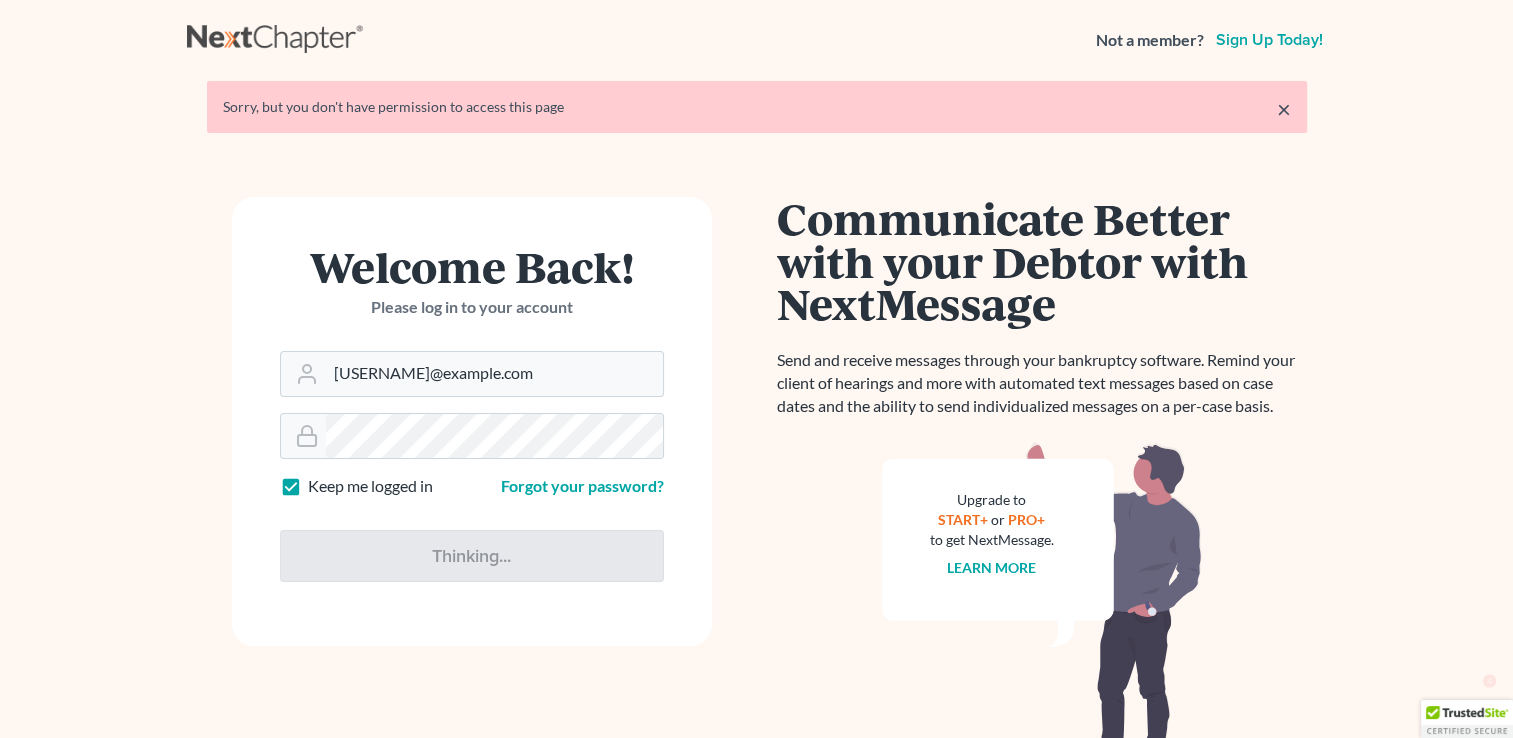 type on "Thinking..." 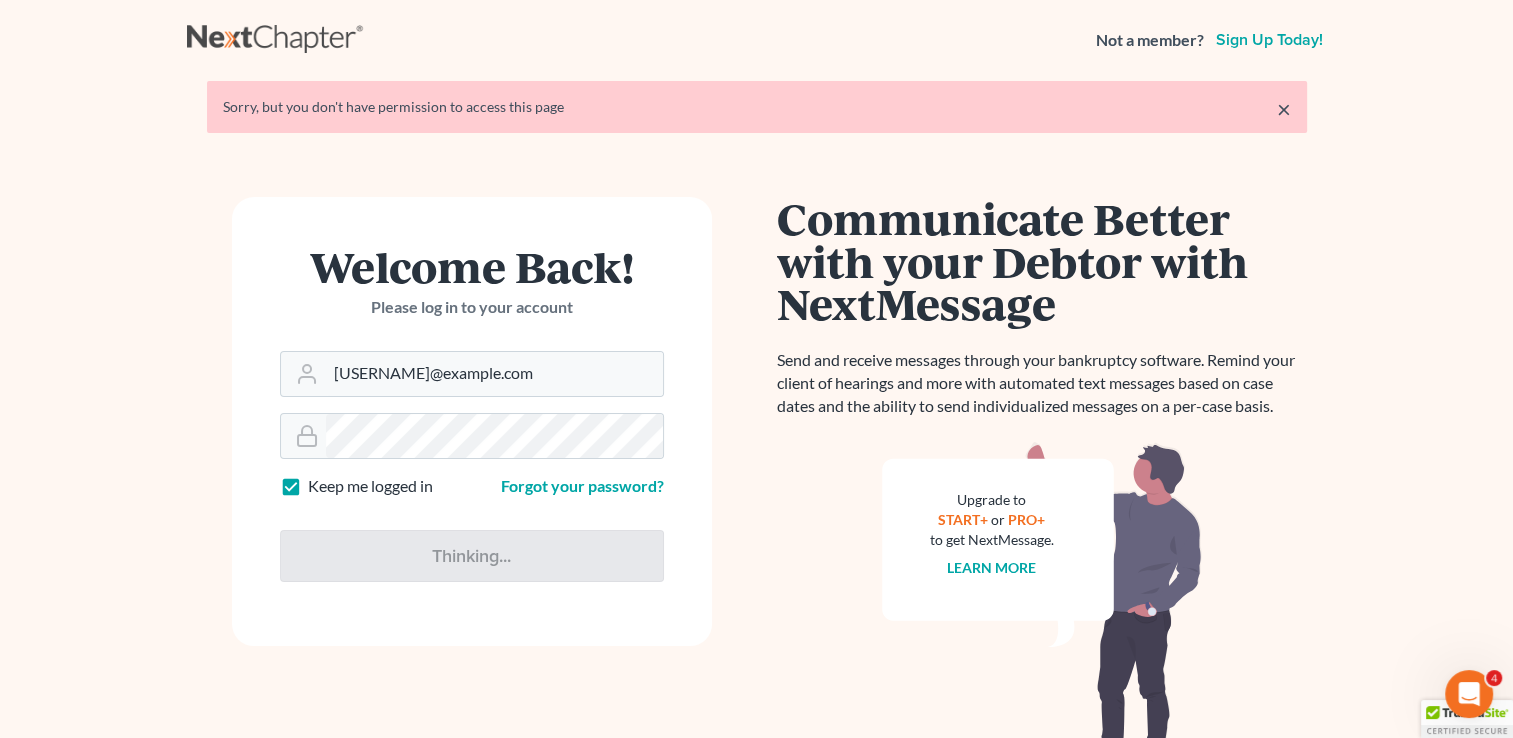 scroll, scrollTop: 0, scrollLeft: 0, axis: both 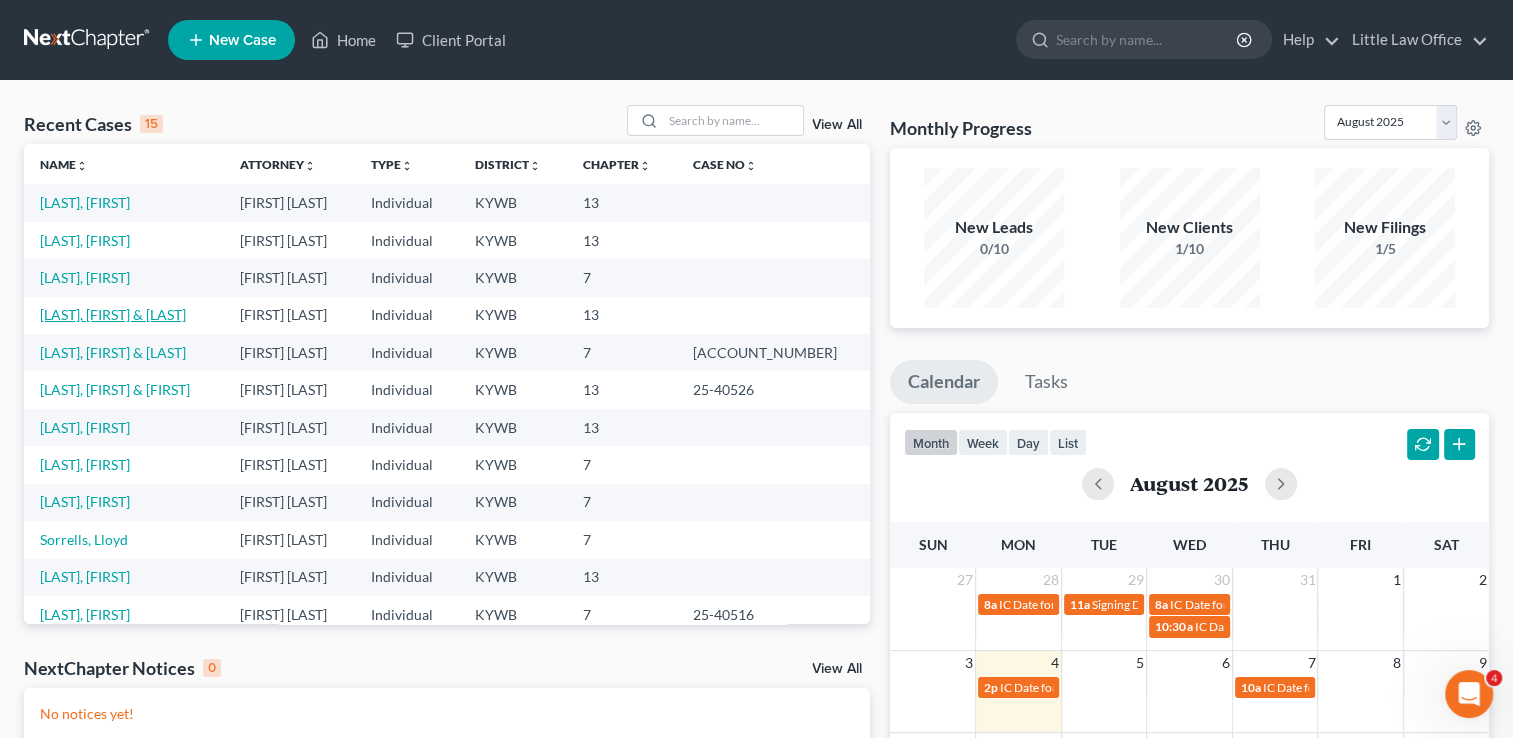 click on "[LAST], [FIRST] & [LAST]" at bounding box center [113, 314] 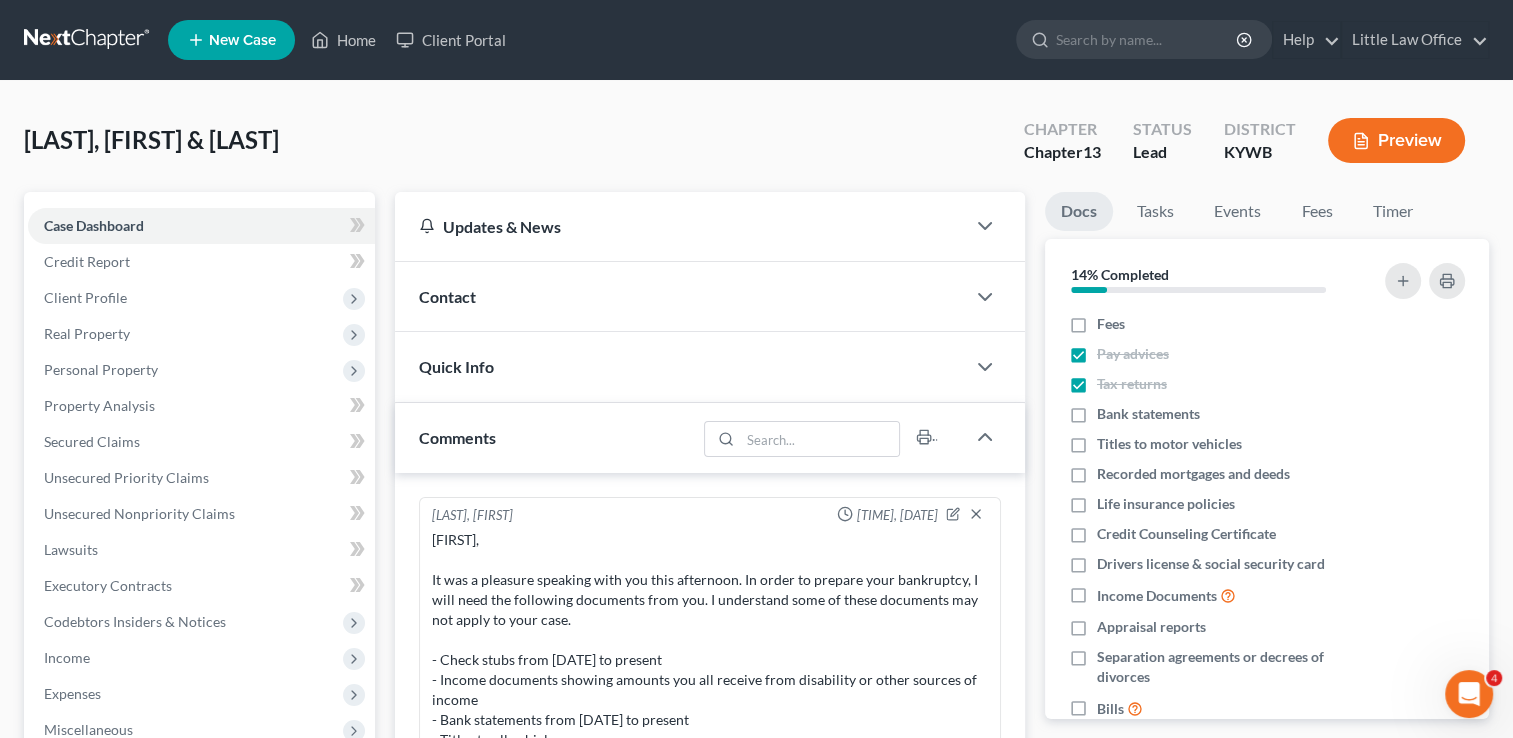scroll, scrollTop: 692, scrollLeft: 0, axis: vertical 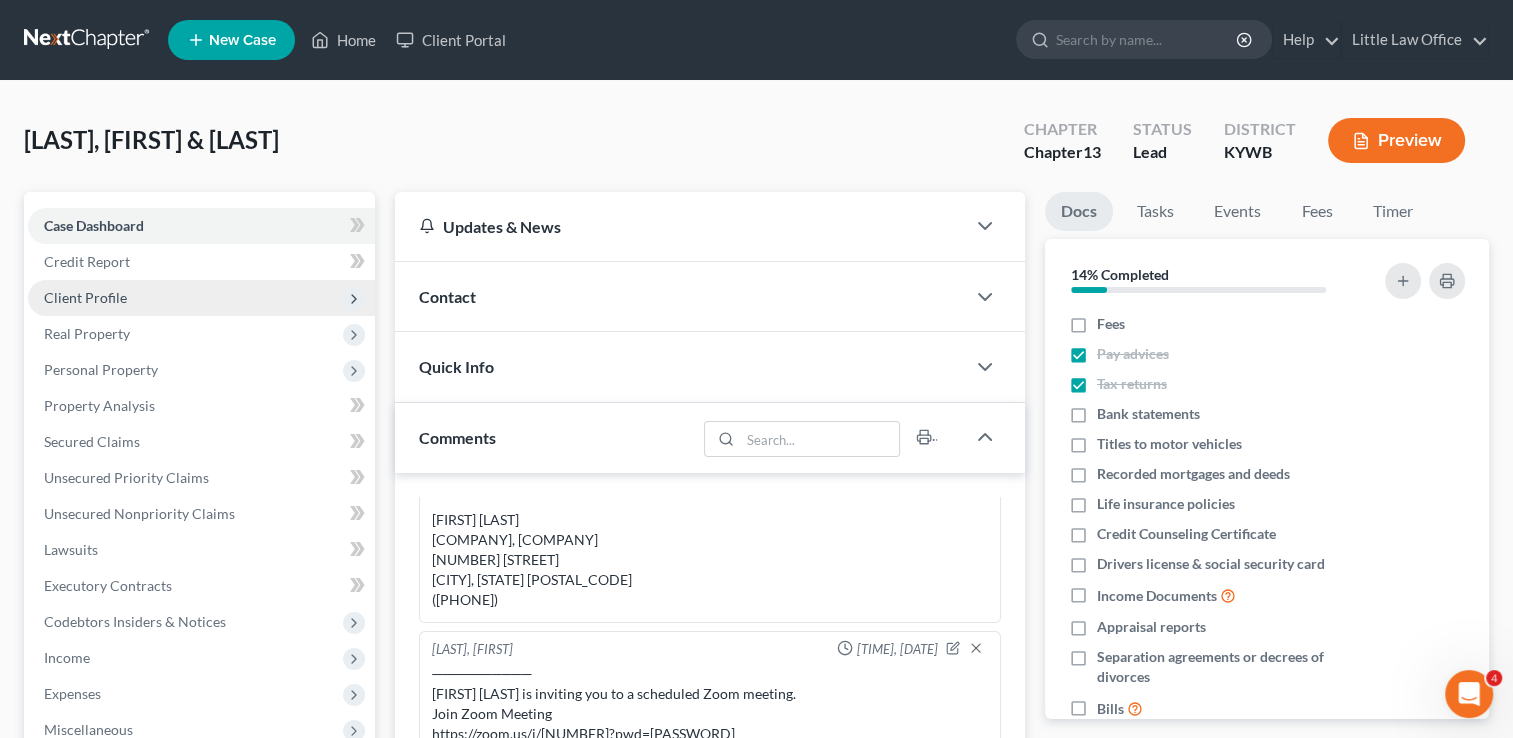 click on "Client Profile" at bounding box center [85, 297] 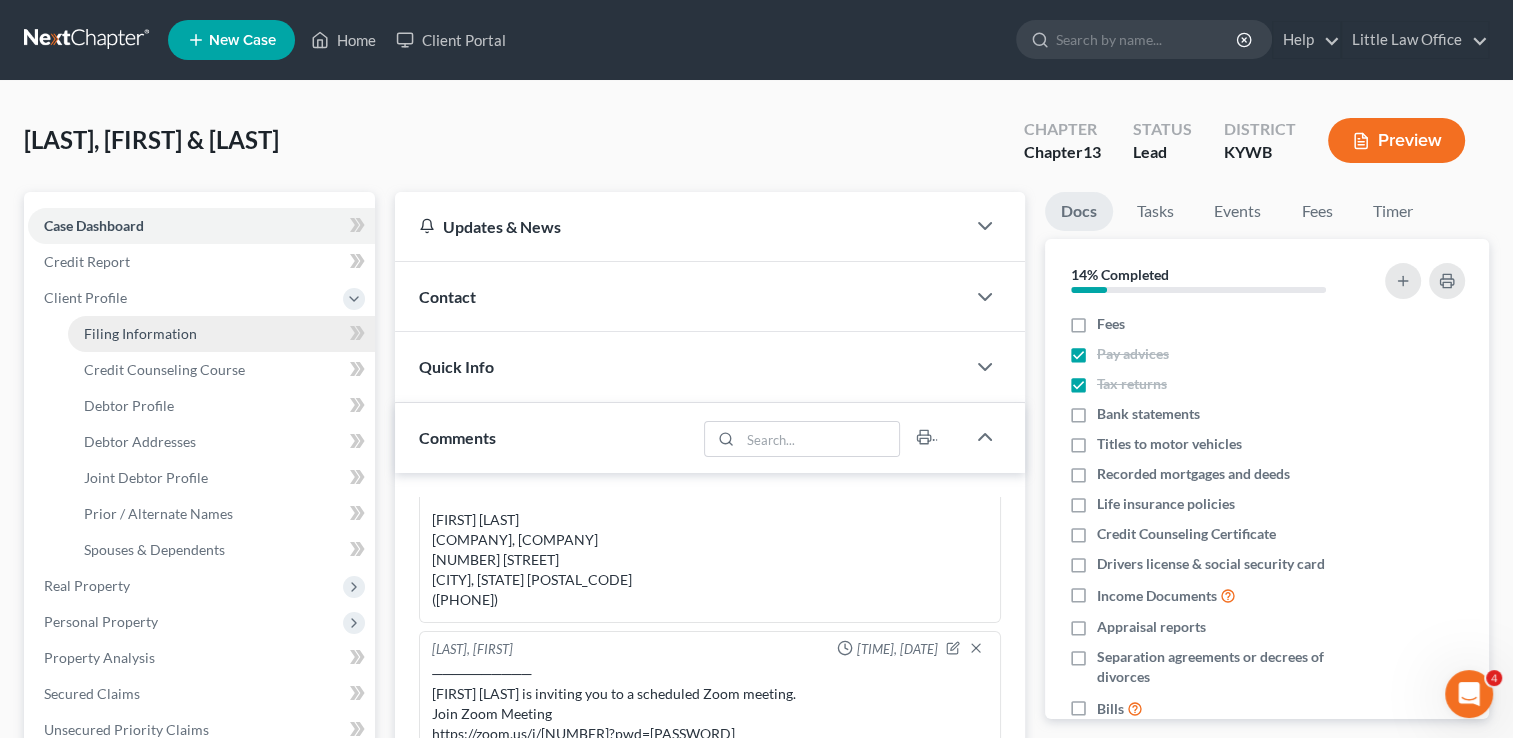 click on "Filing Information" at bounding box center (140, 333) 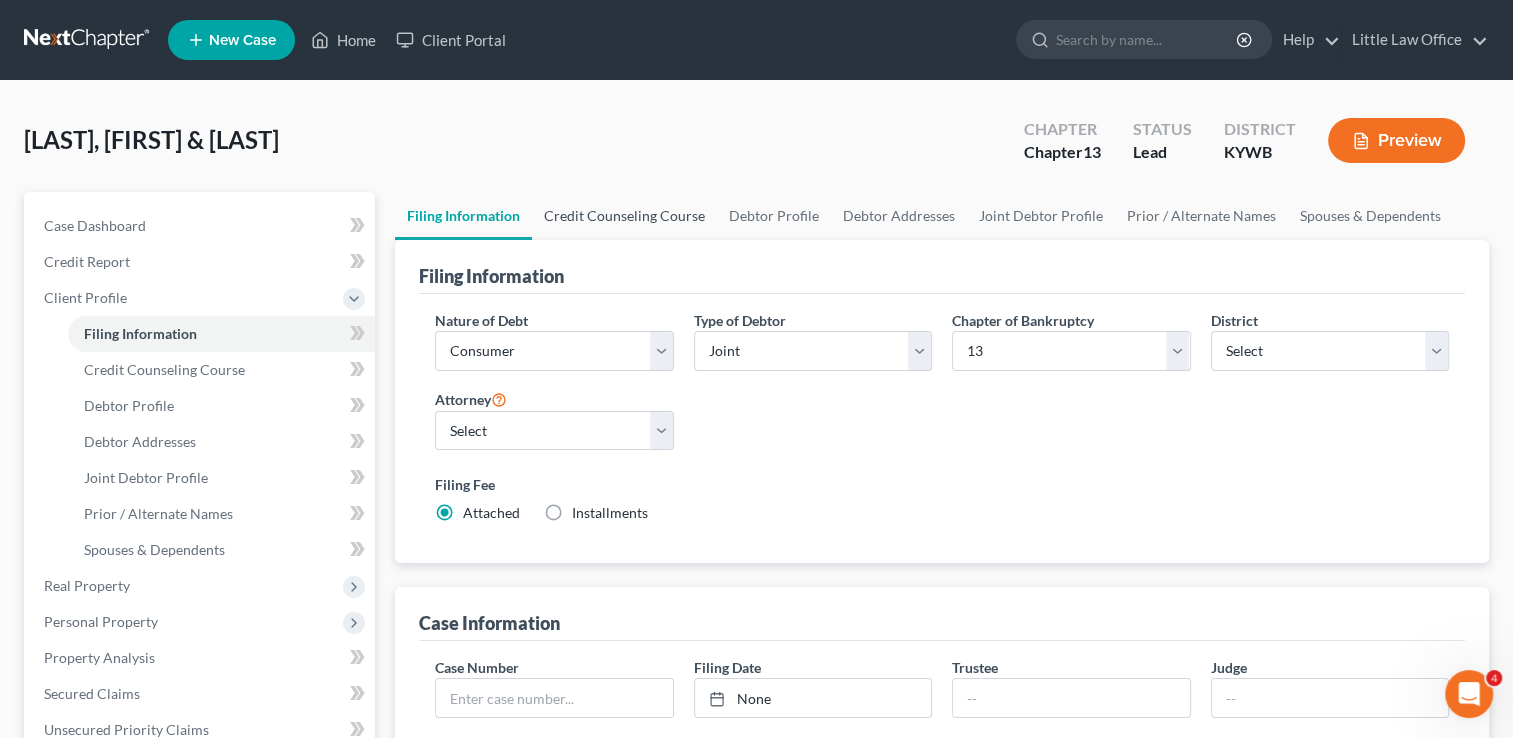click on "Credit Counseling Course" at bounding box center [624, 216] 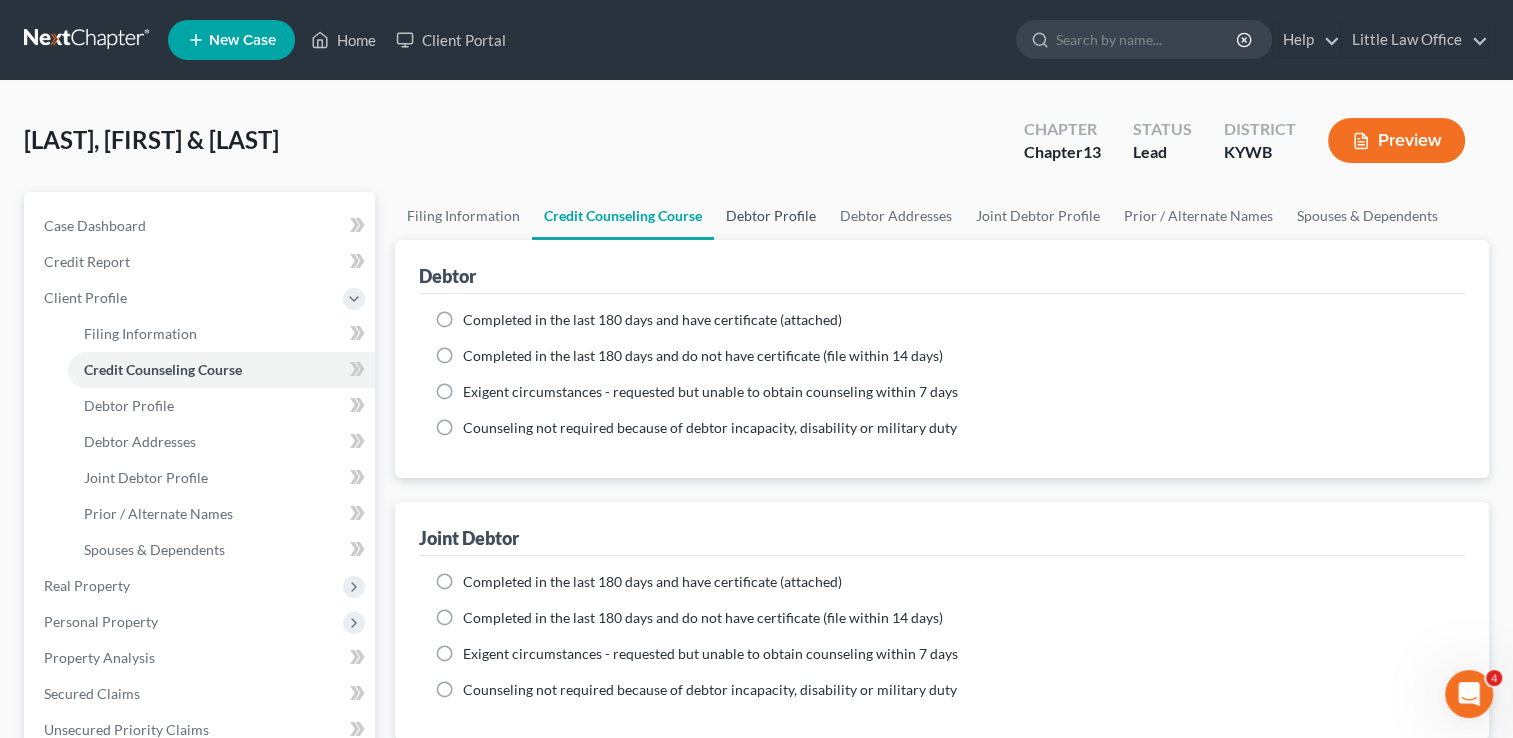 click on "Debtor Profile" at bounding box center [771, 216] 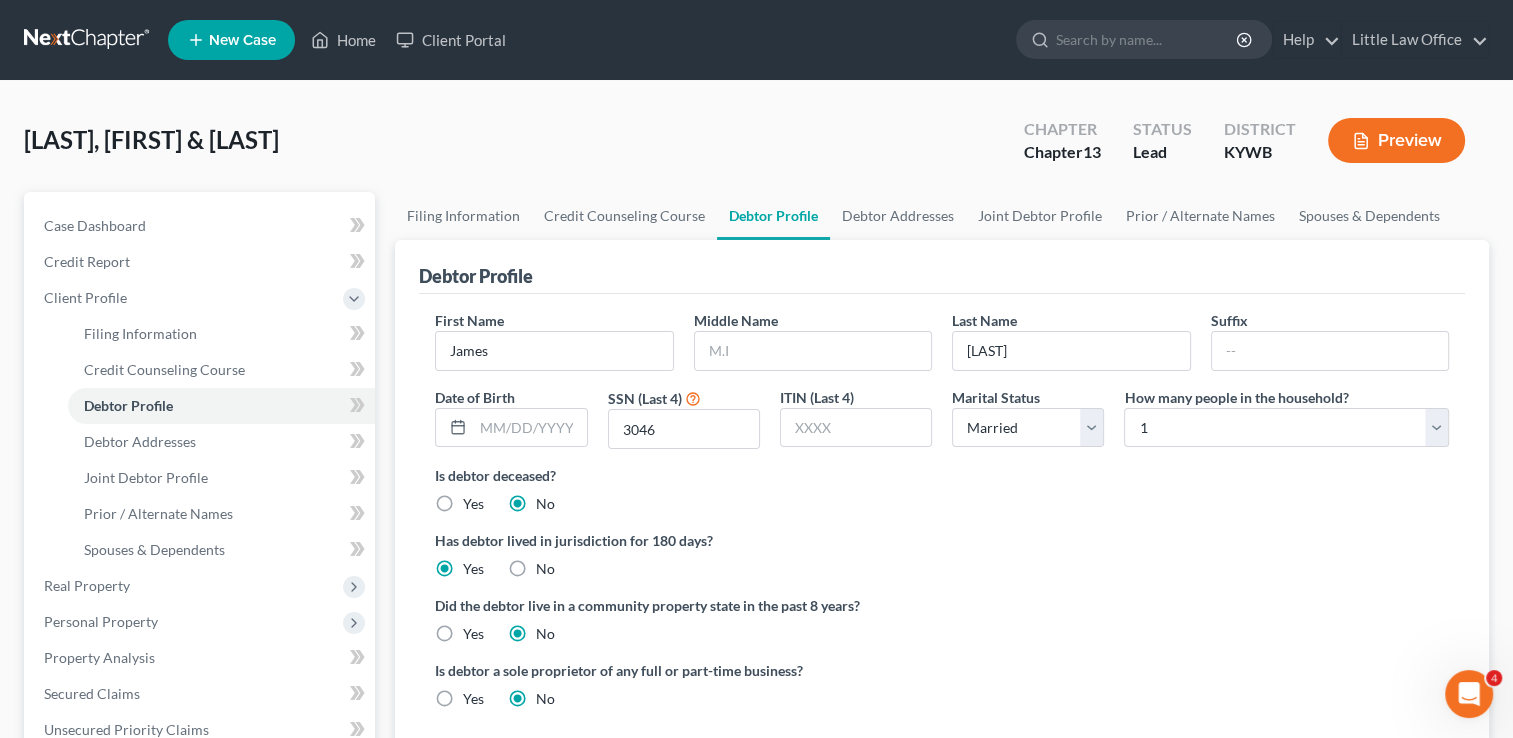 radio on "true" 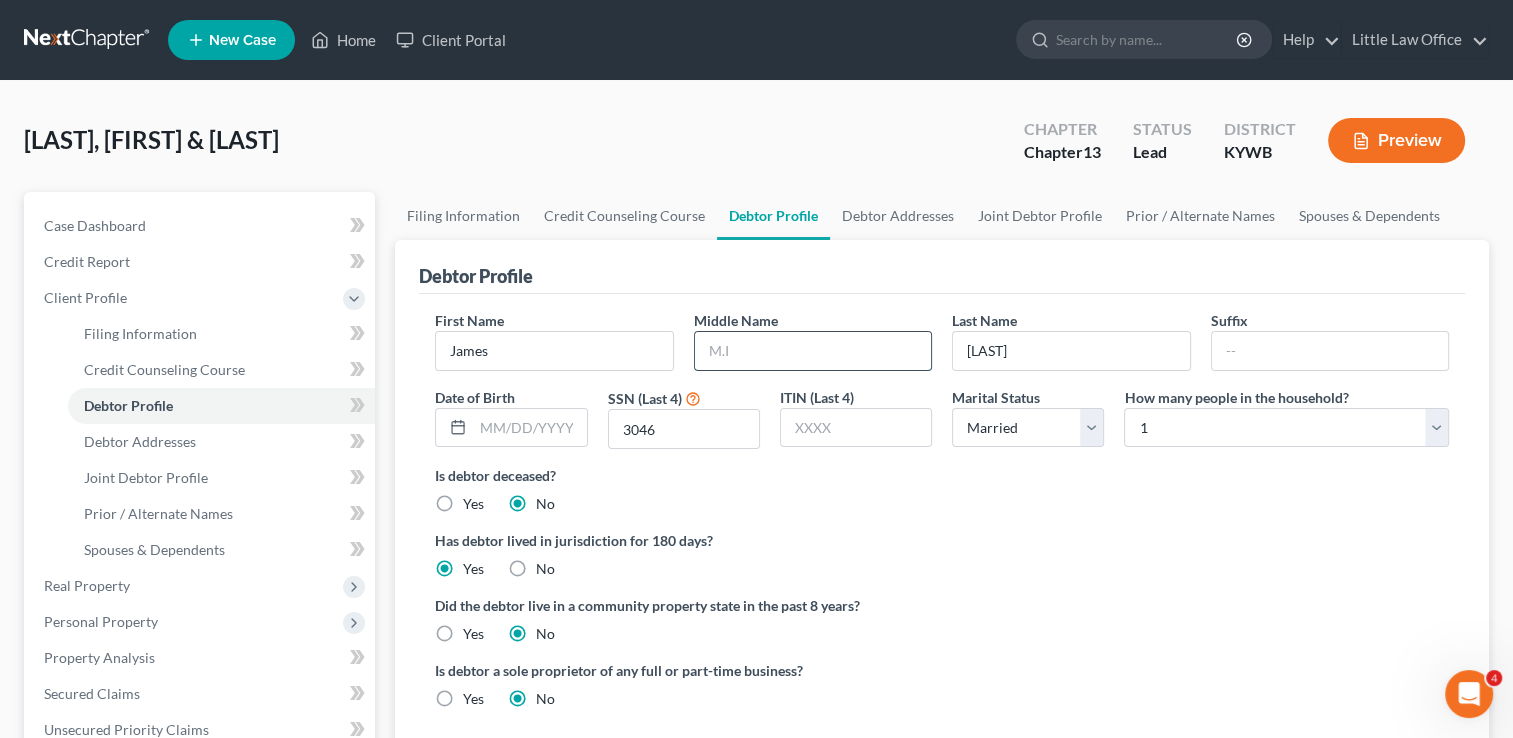 click at bounding box center [813, 351] 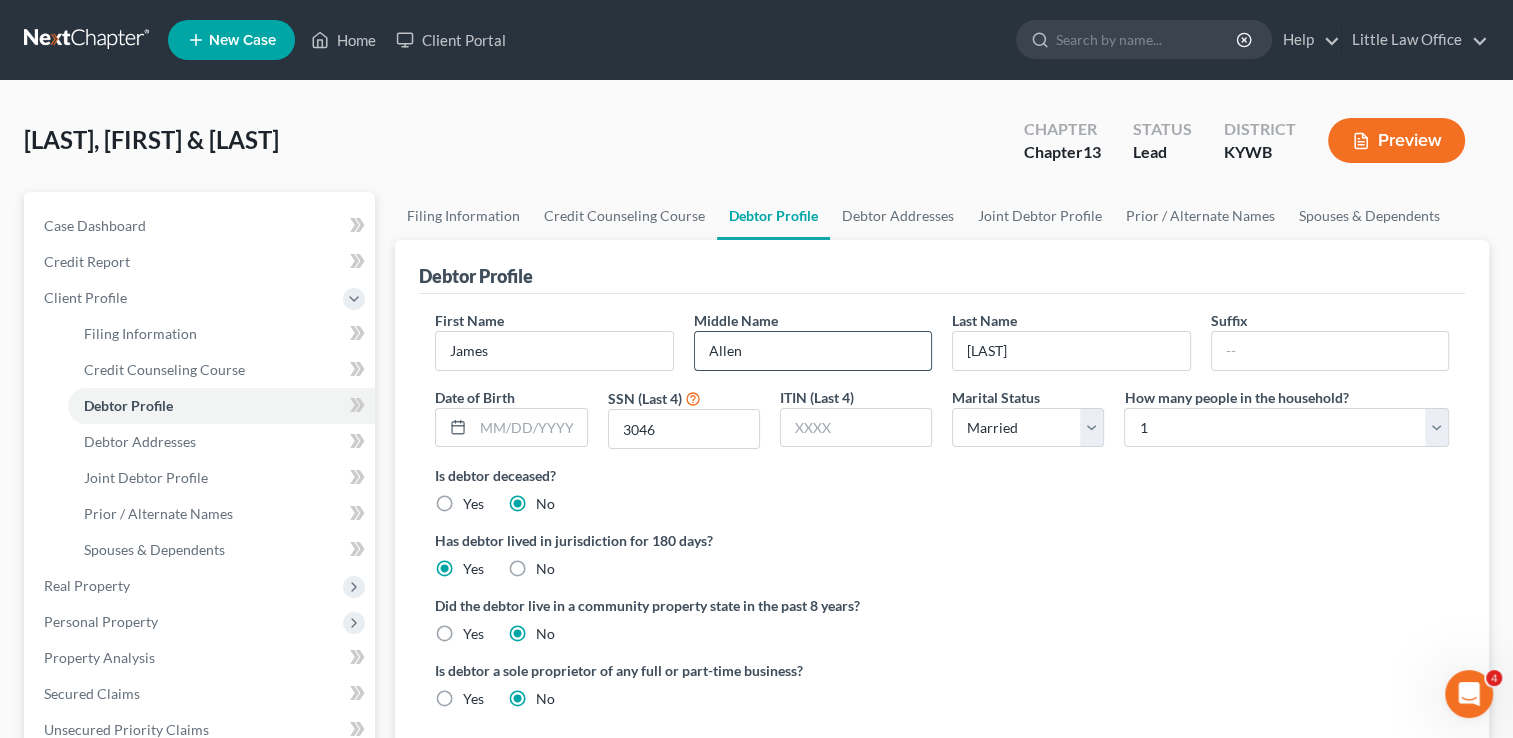 type on "Allen" 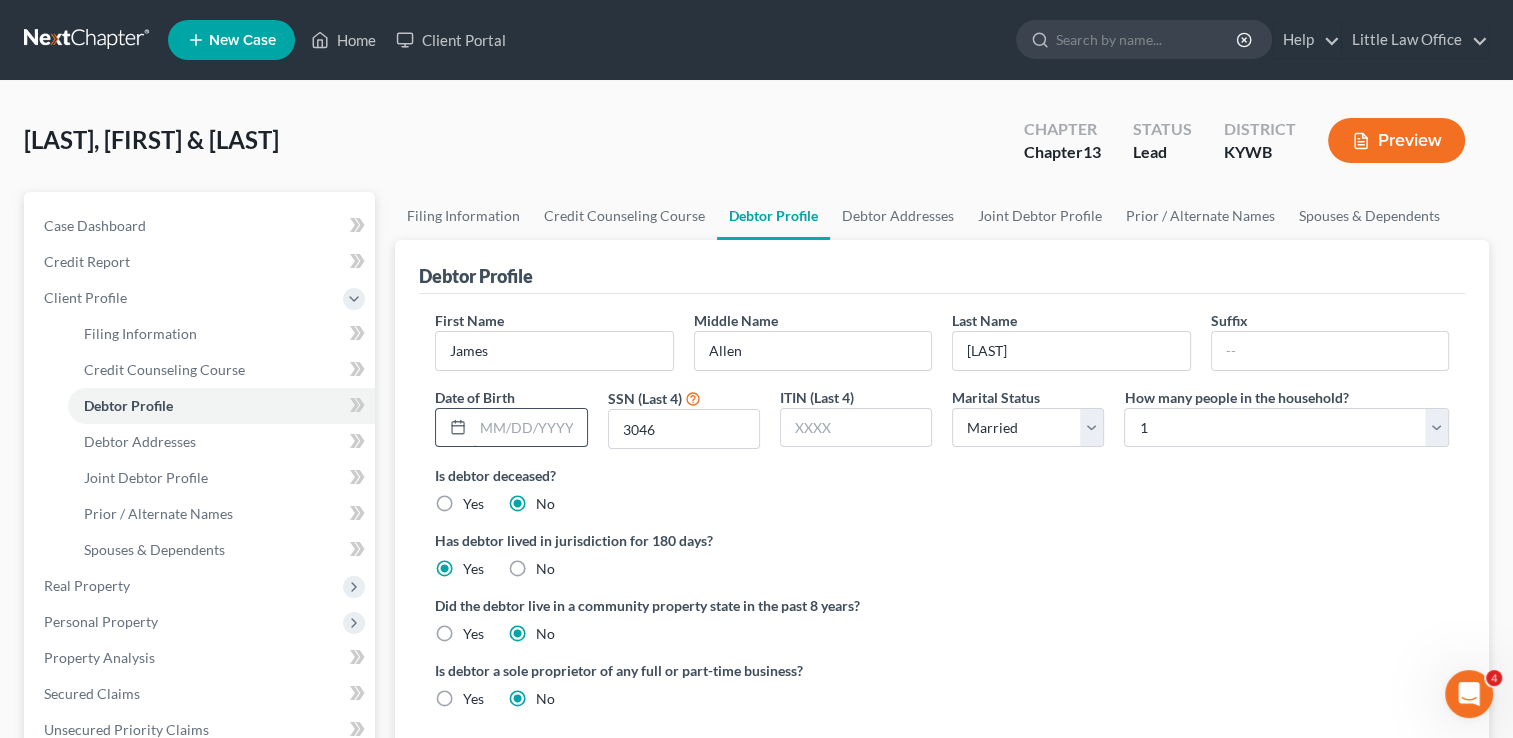 click at bounding box center [529, 428] 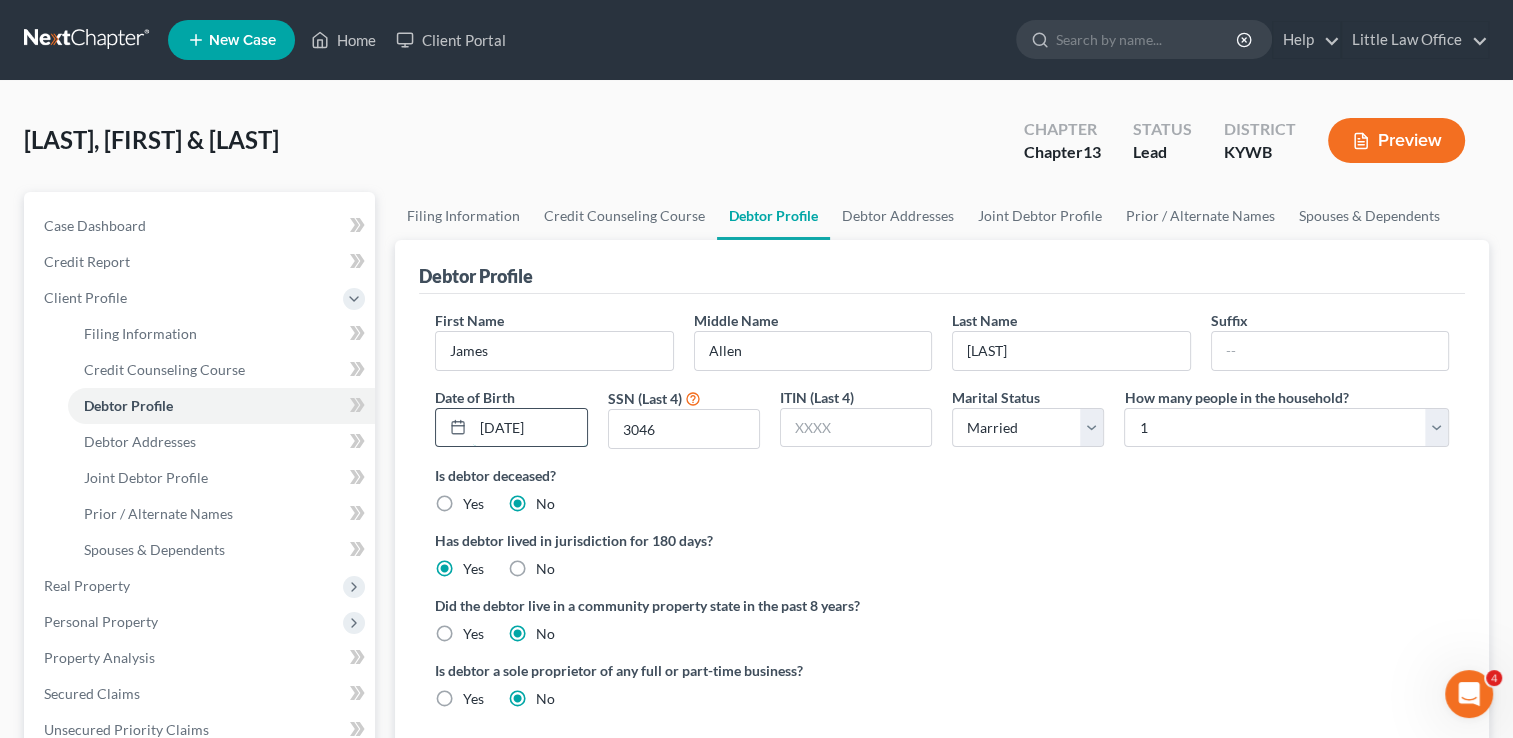 type on "[DATE]" 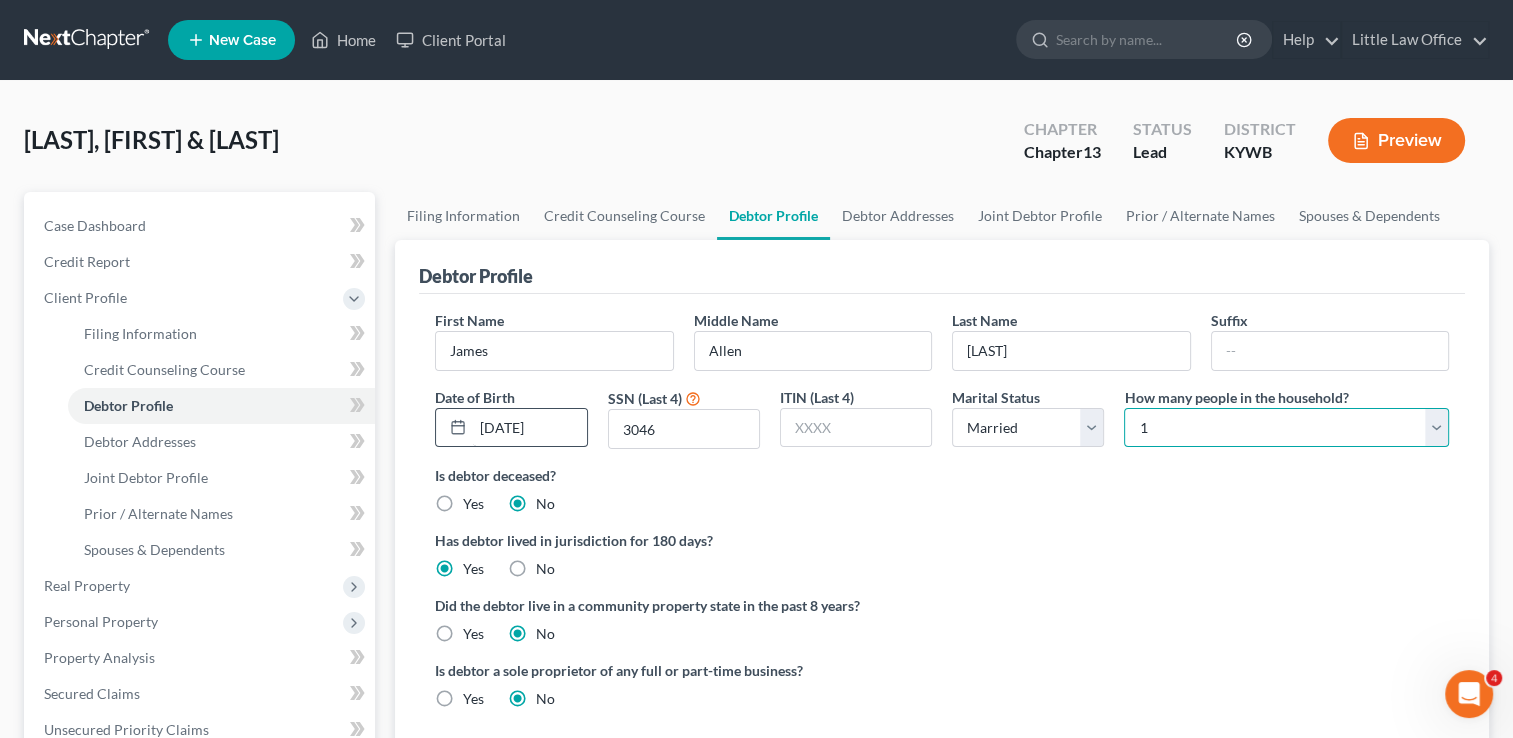 select on "1" 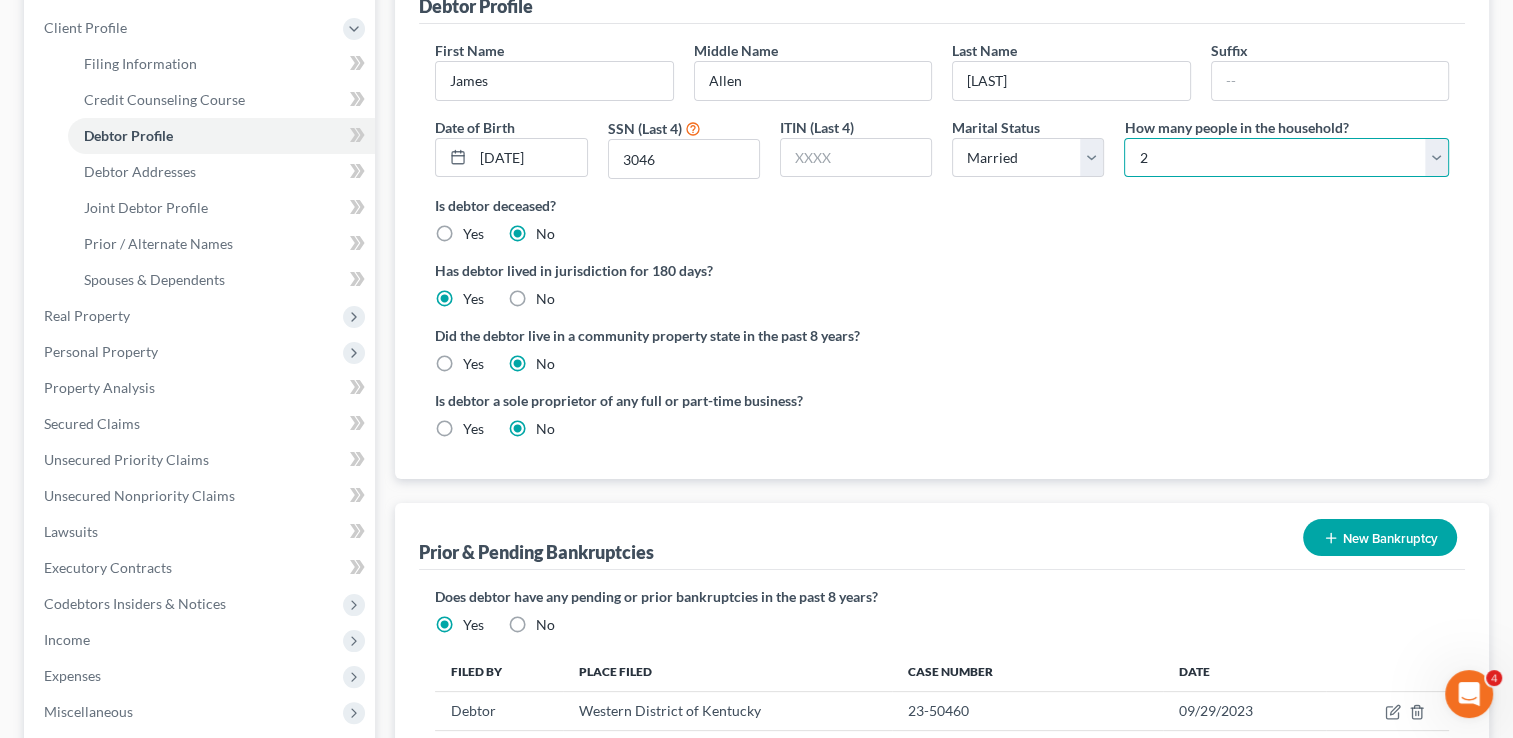 scroll, scrollTop: 273, scrollLeft: 0, axis: vertical 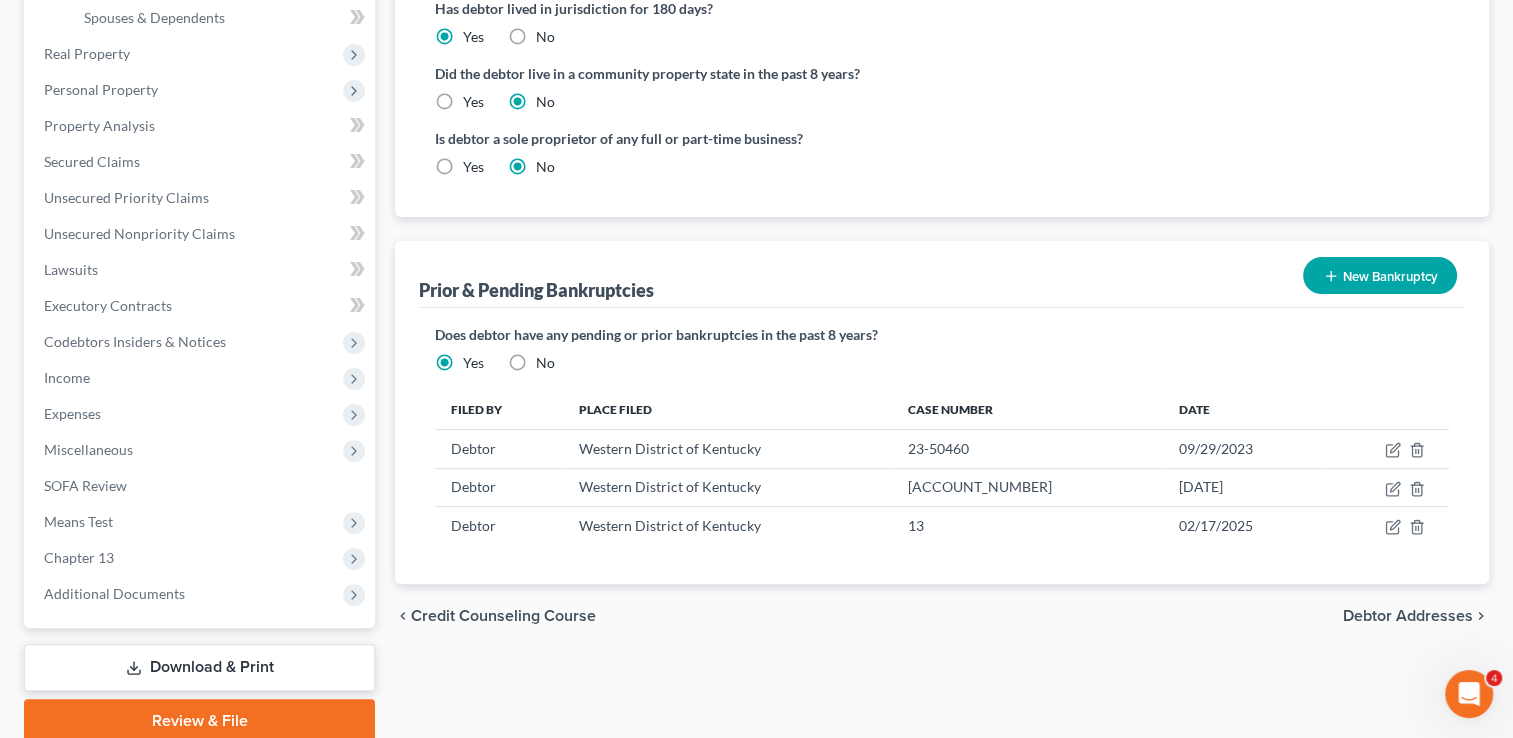 click on "Debtor Addresses" at bounding box center [1408, 616] 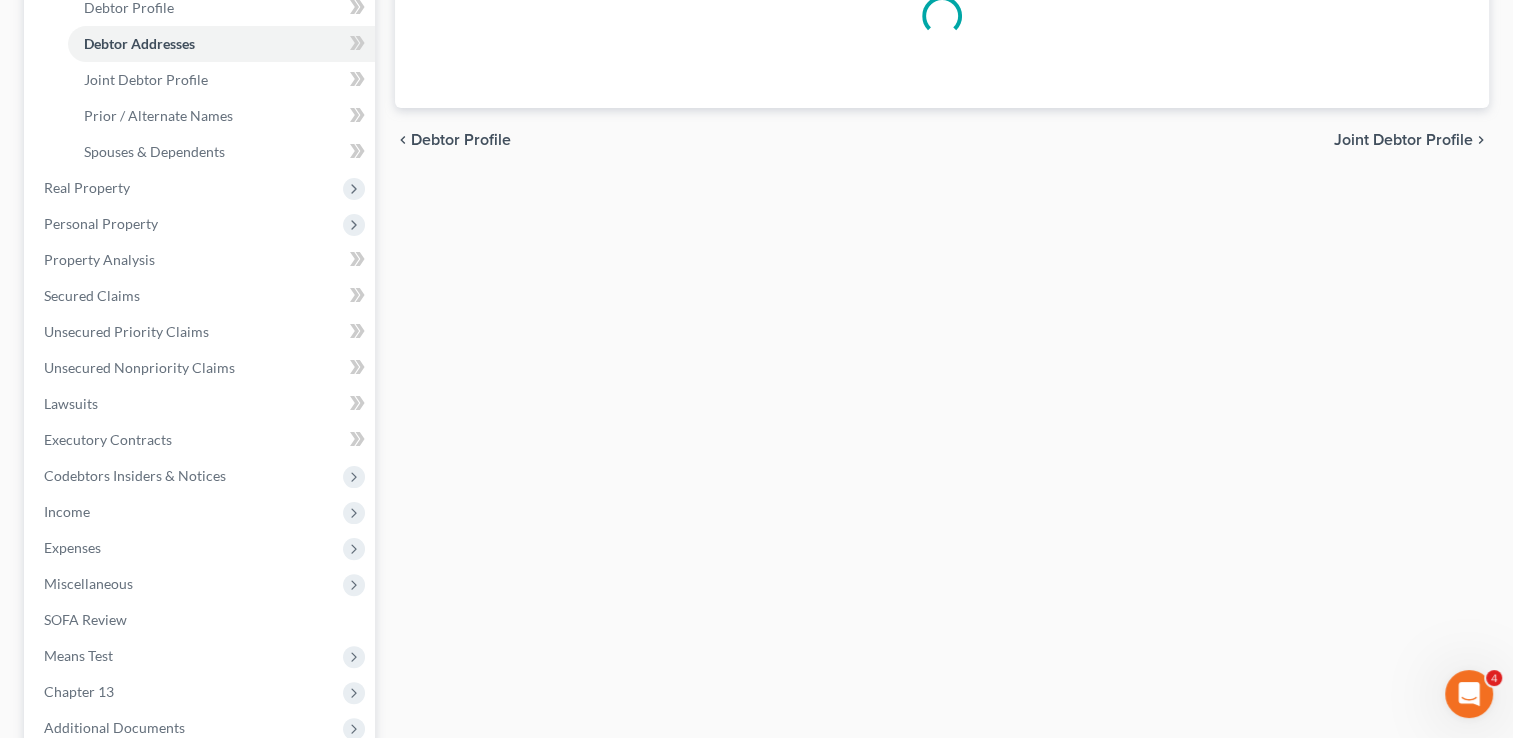 select on "0" 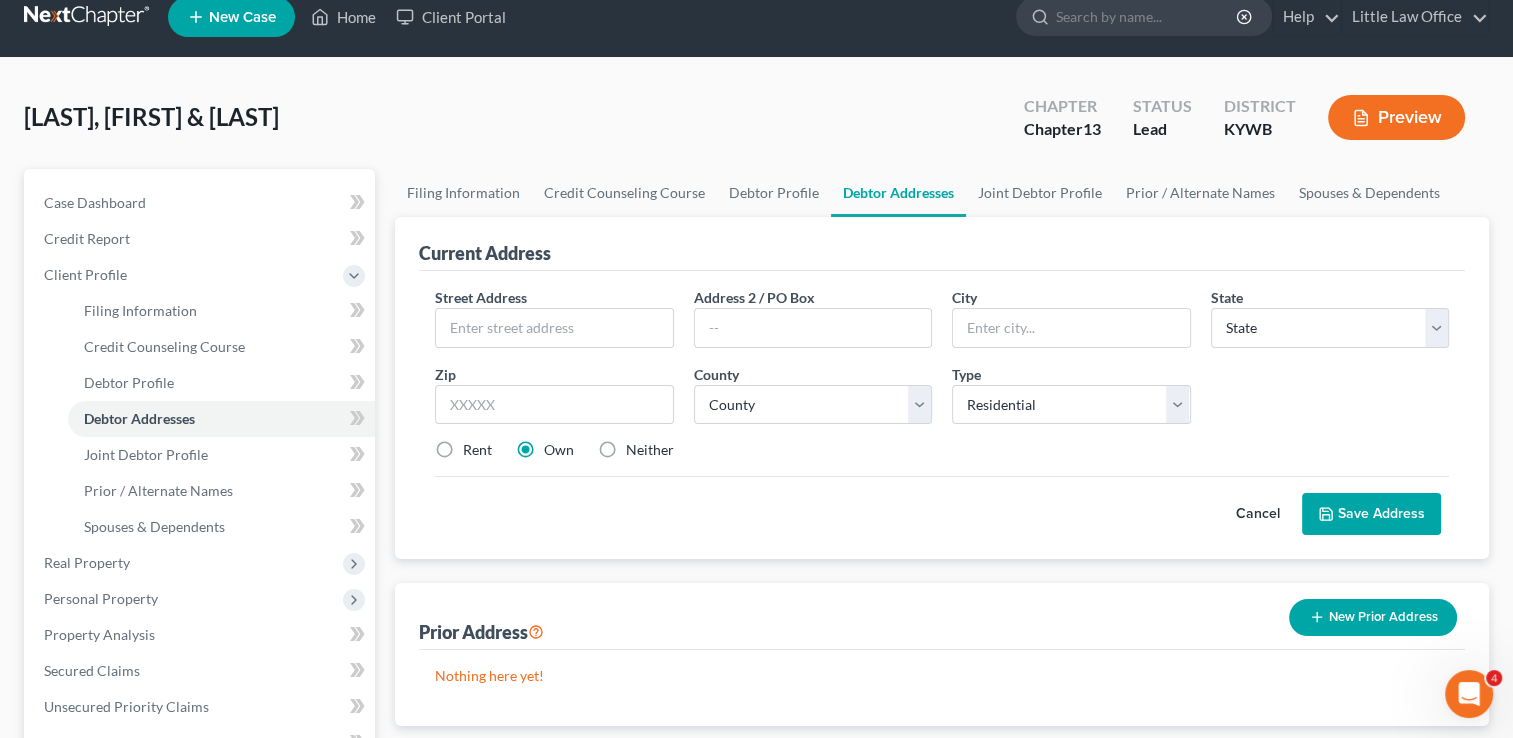 scroll, scrollTop: 0, scrollLeft: 0, axis: both 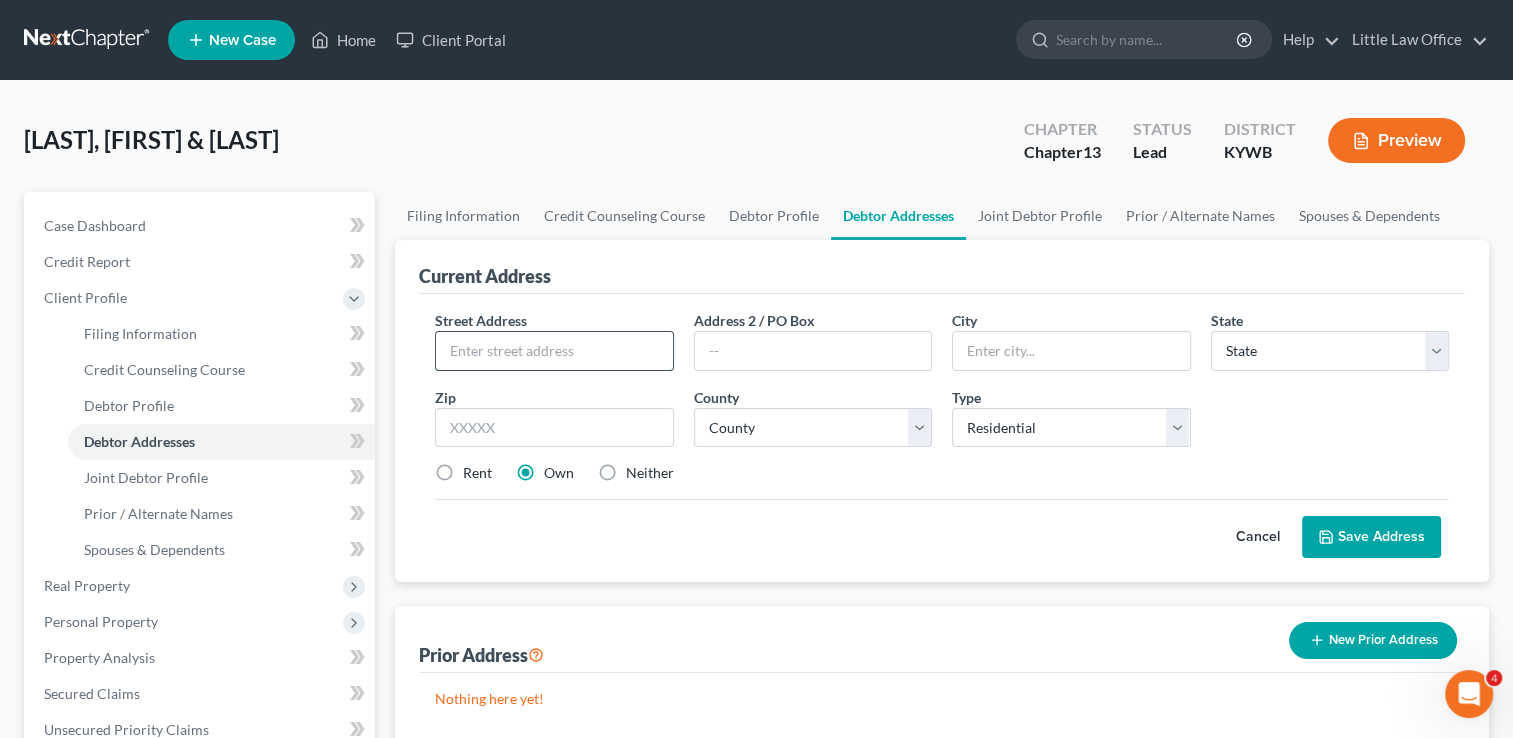 click at bounding box center (554, 351) 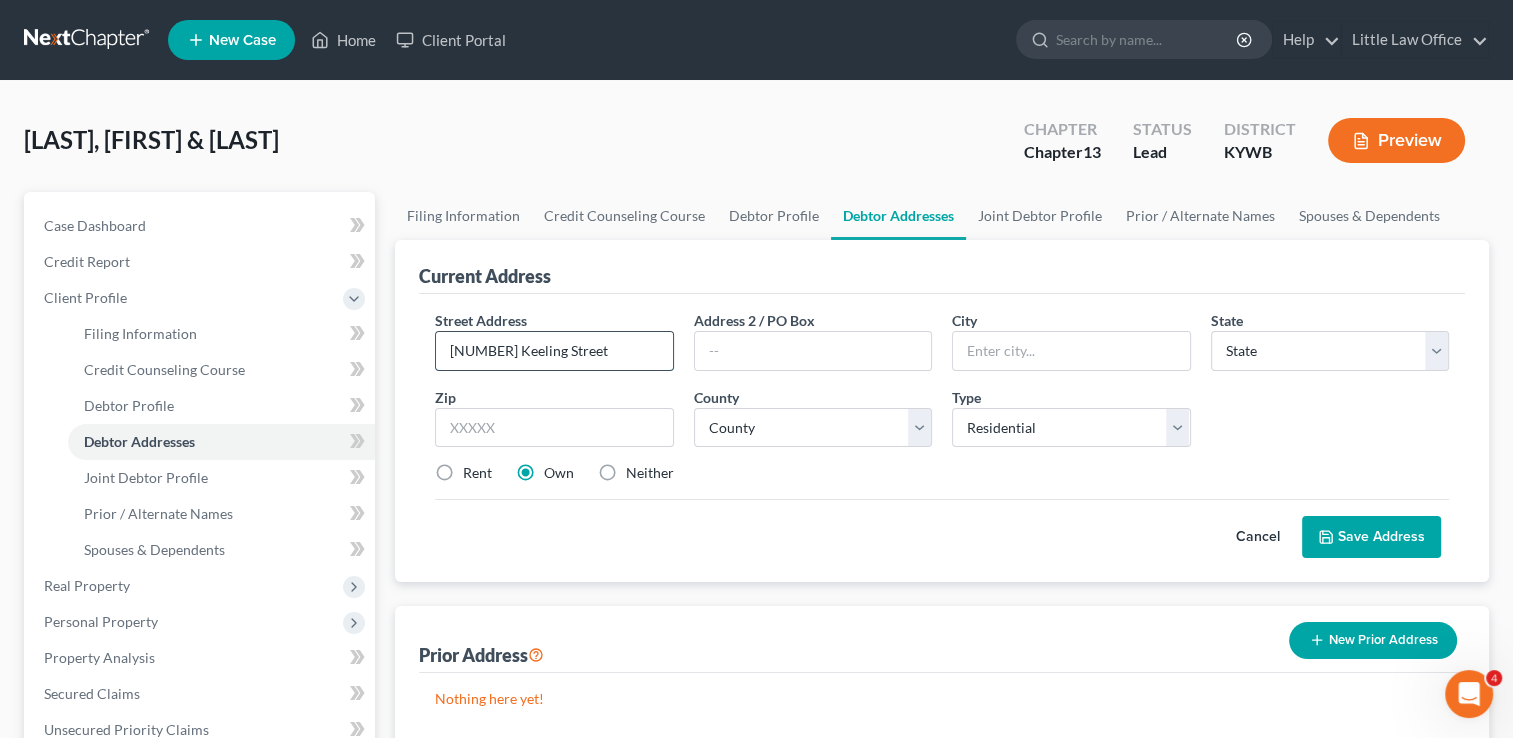 type on "[NUMBER] Keeling Street" 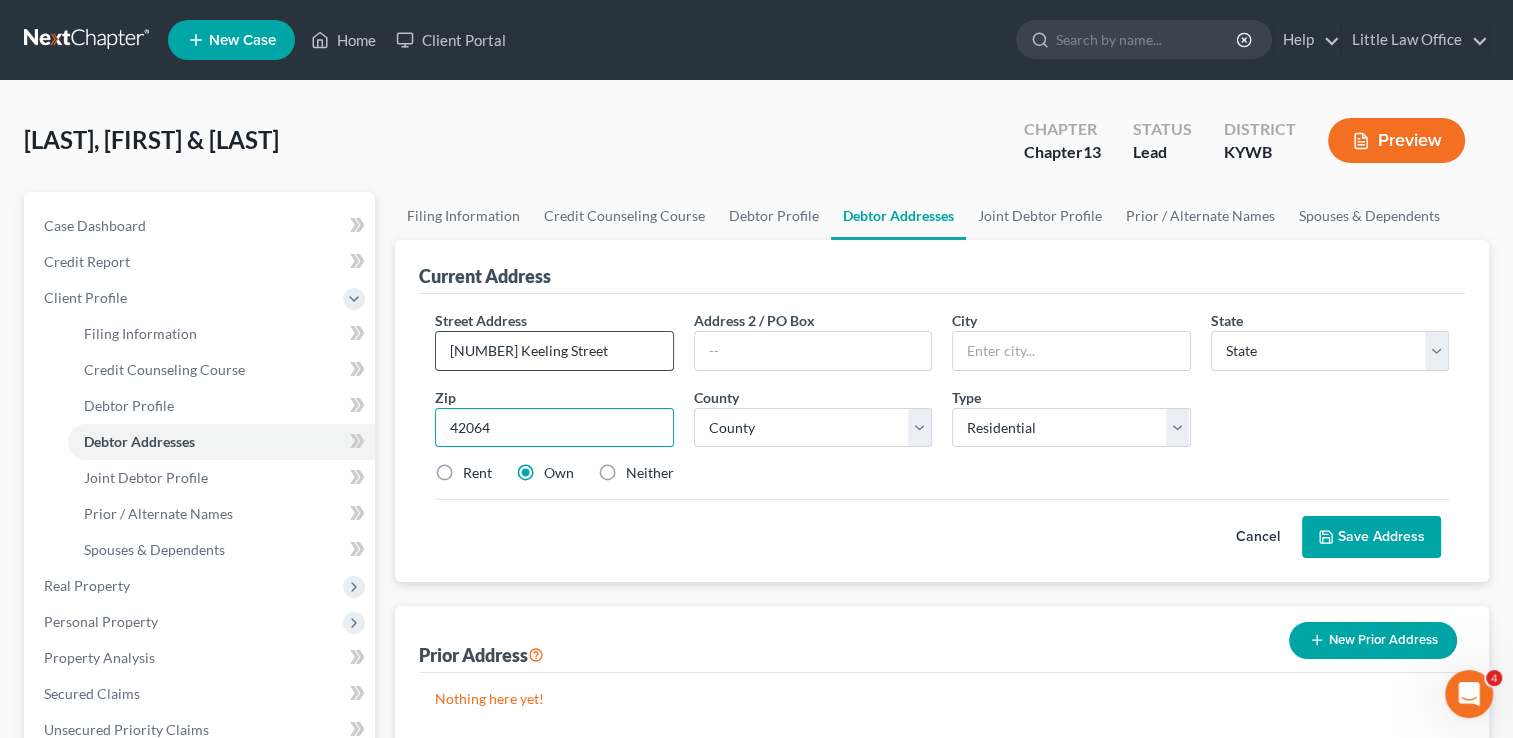 type on "42064" 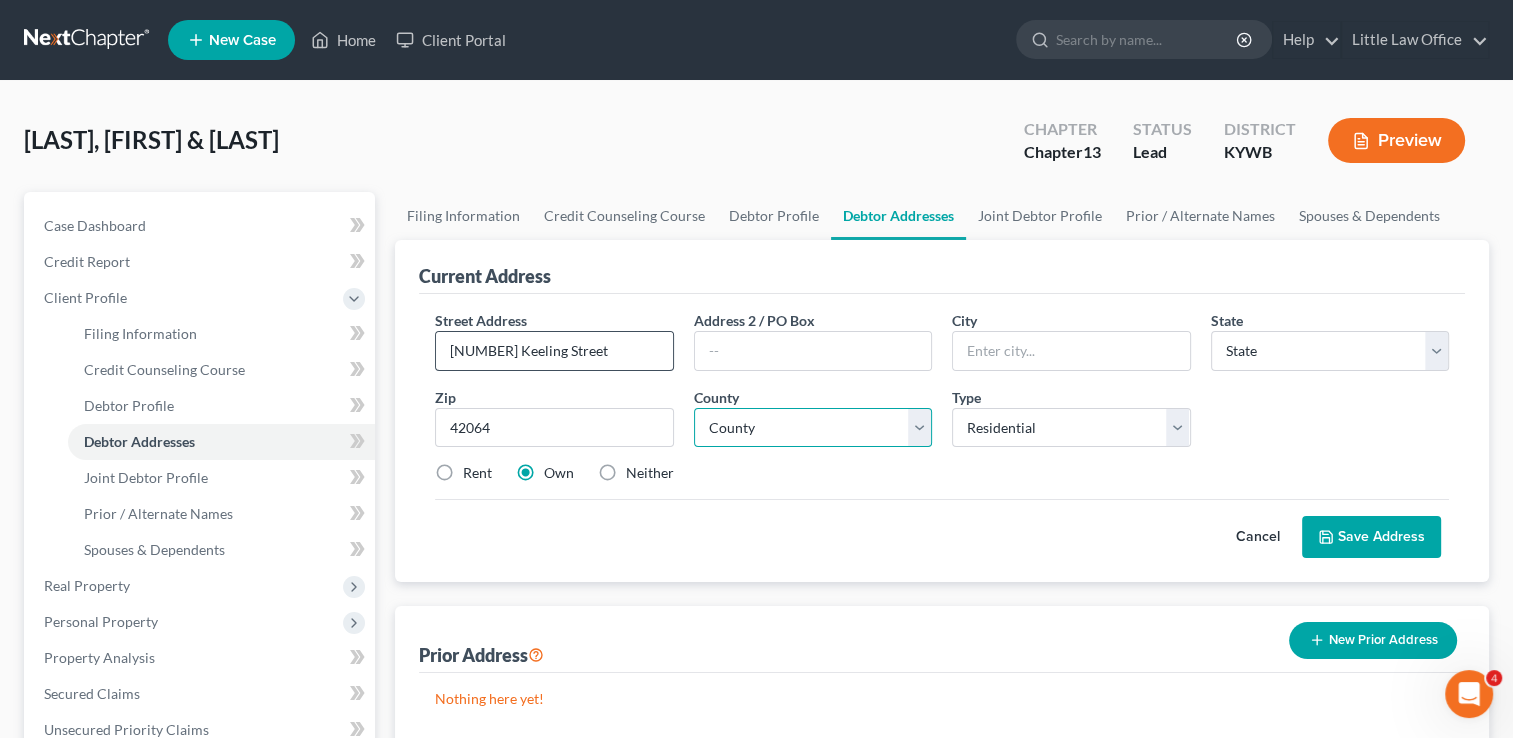 type on "Marion" 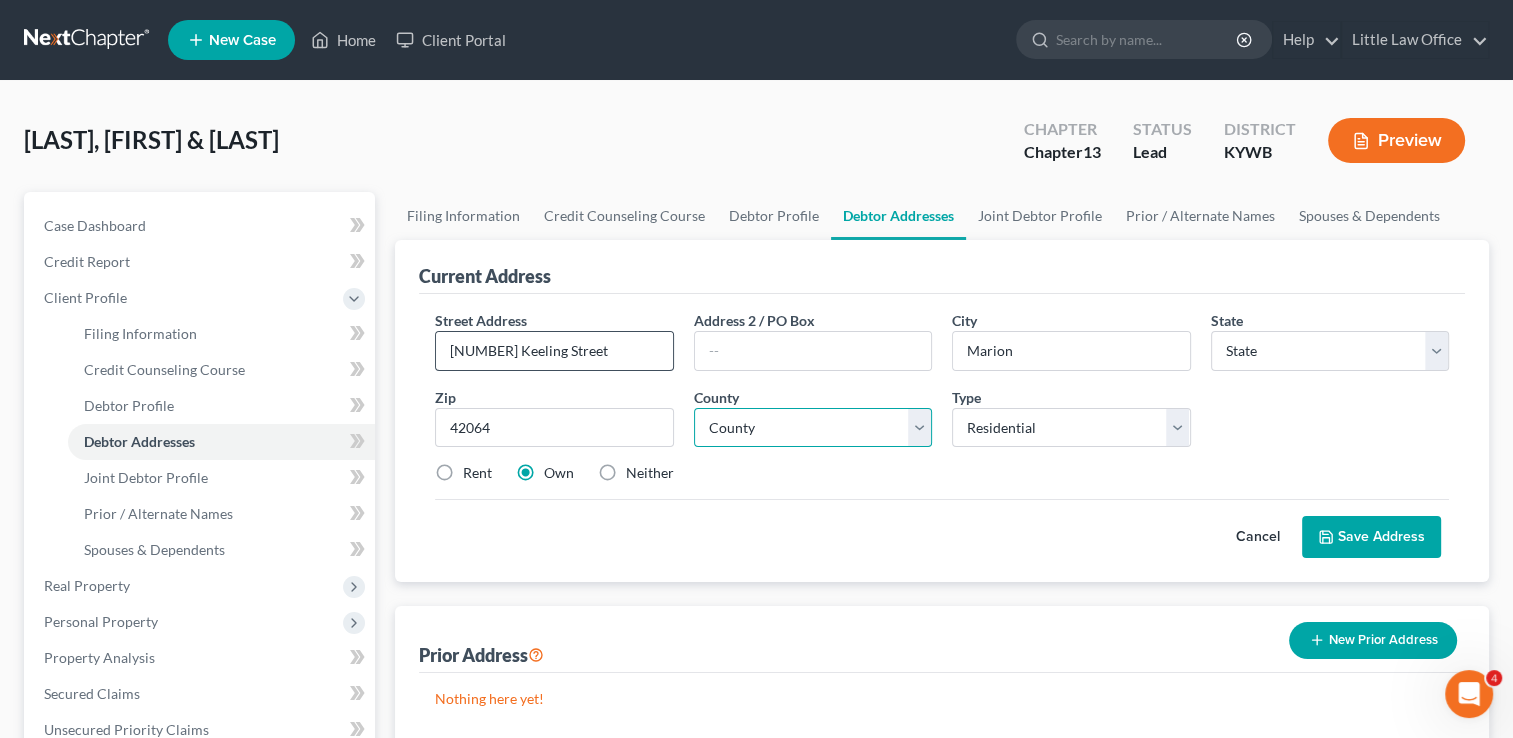 select on "18" 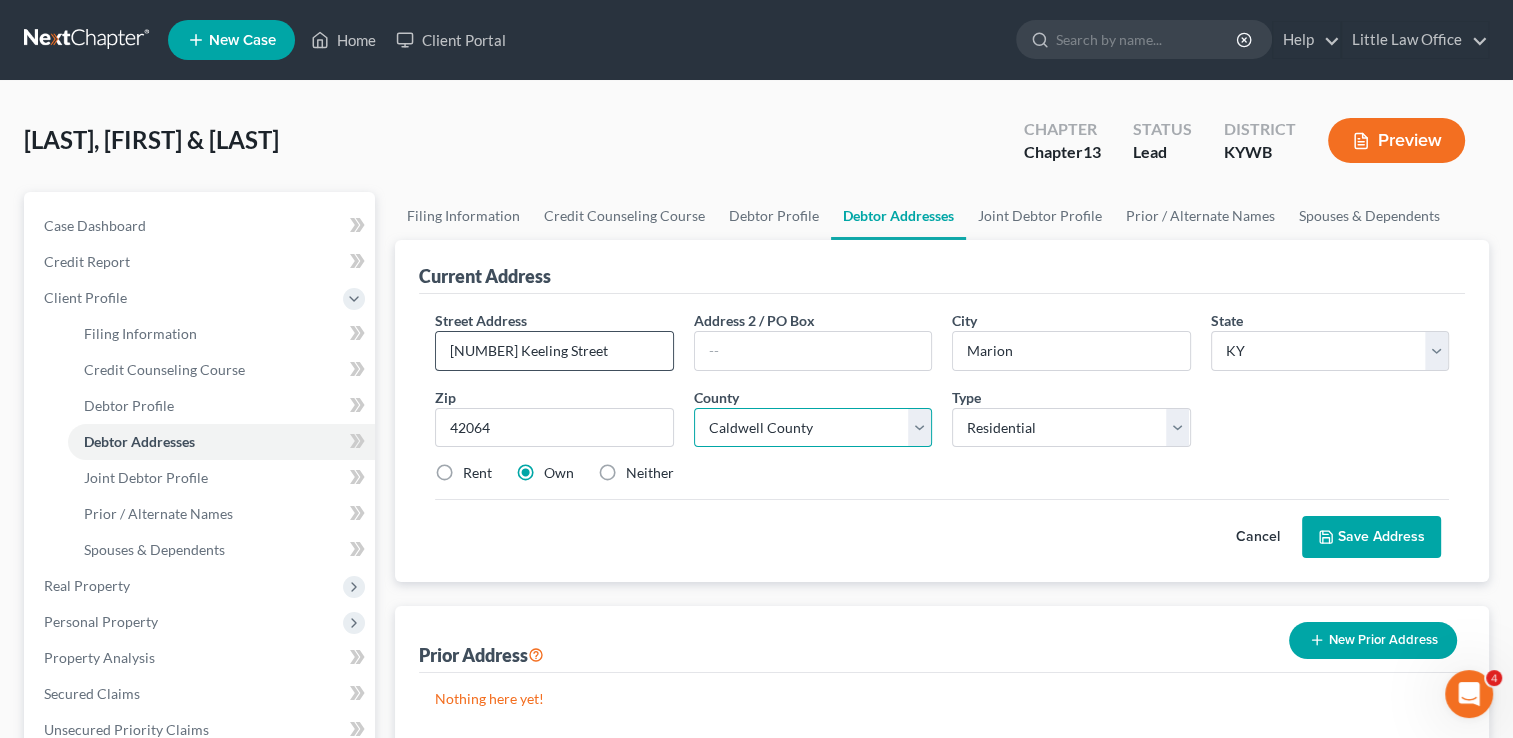select on "27" 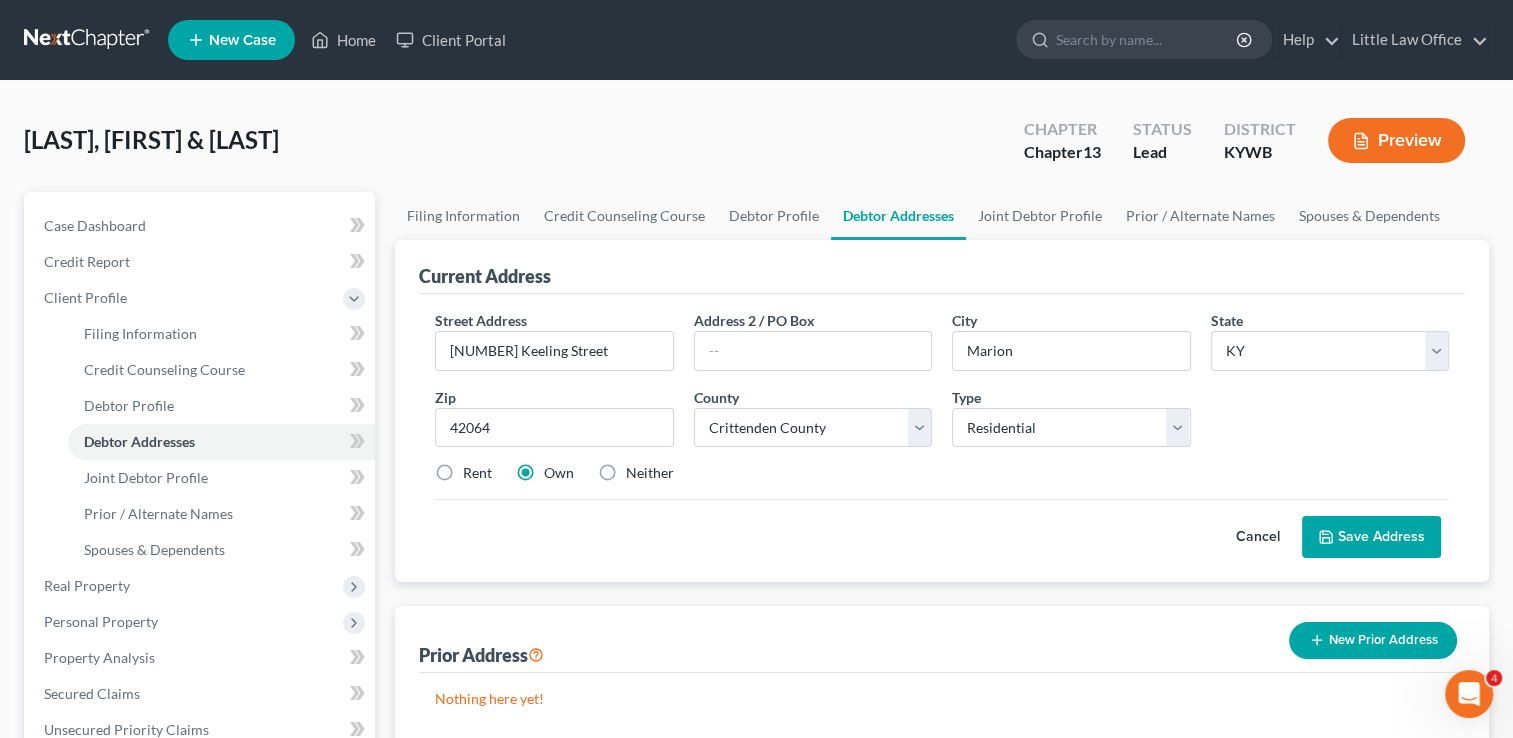 click 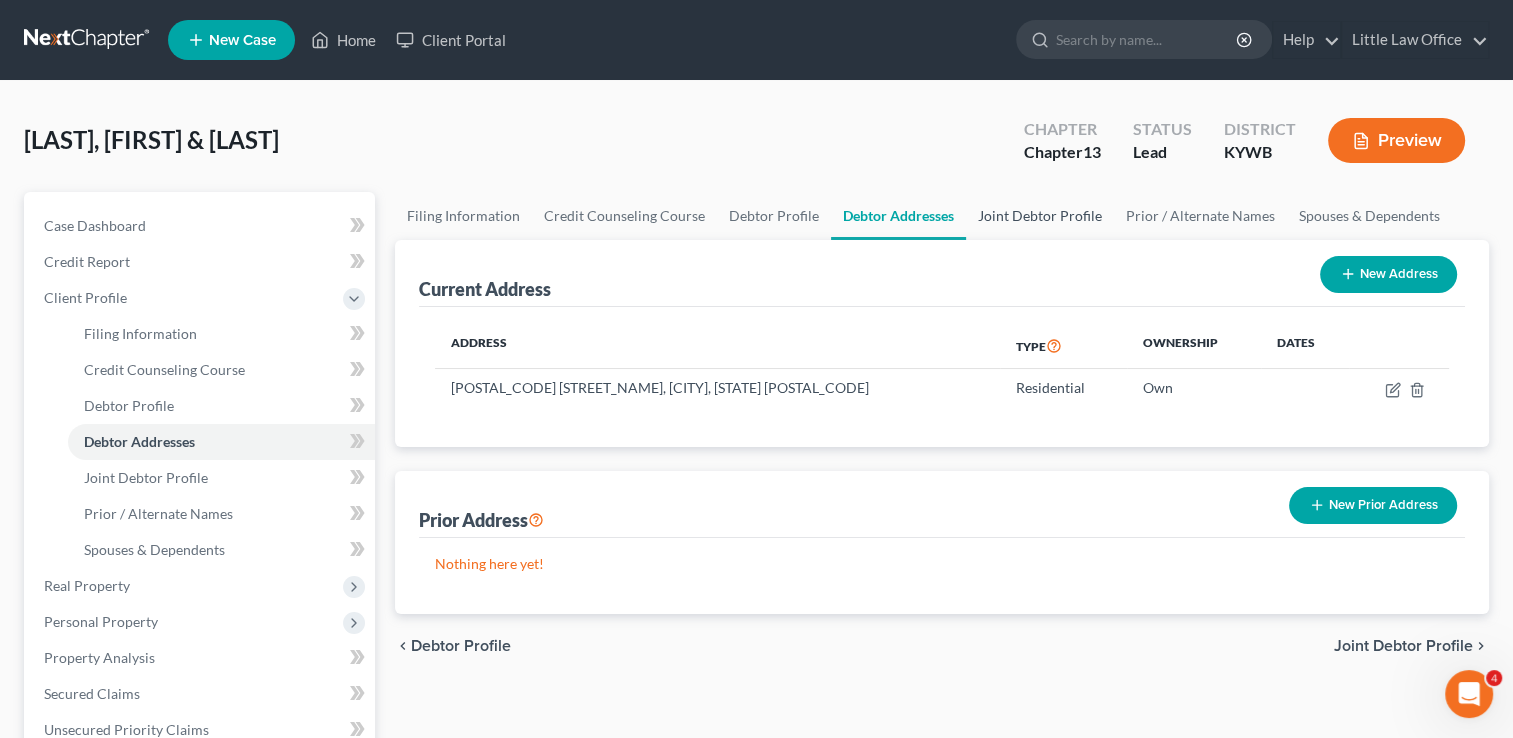 click on "Joint Debtor Profile" at bounding box center [1040, 216] 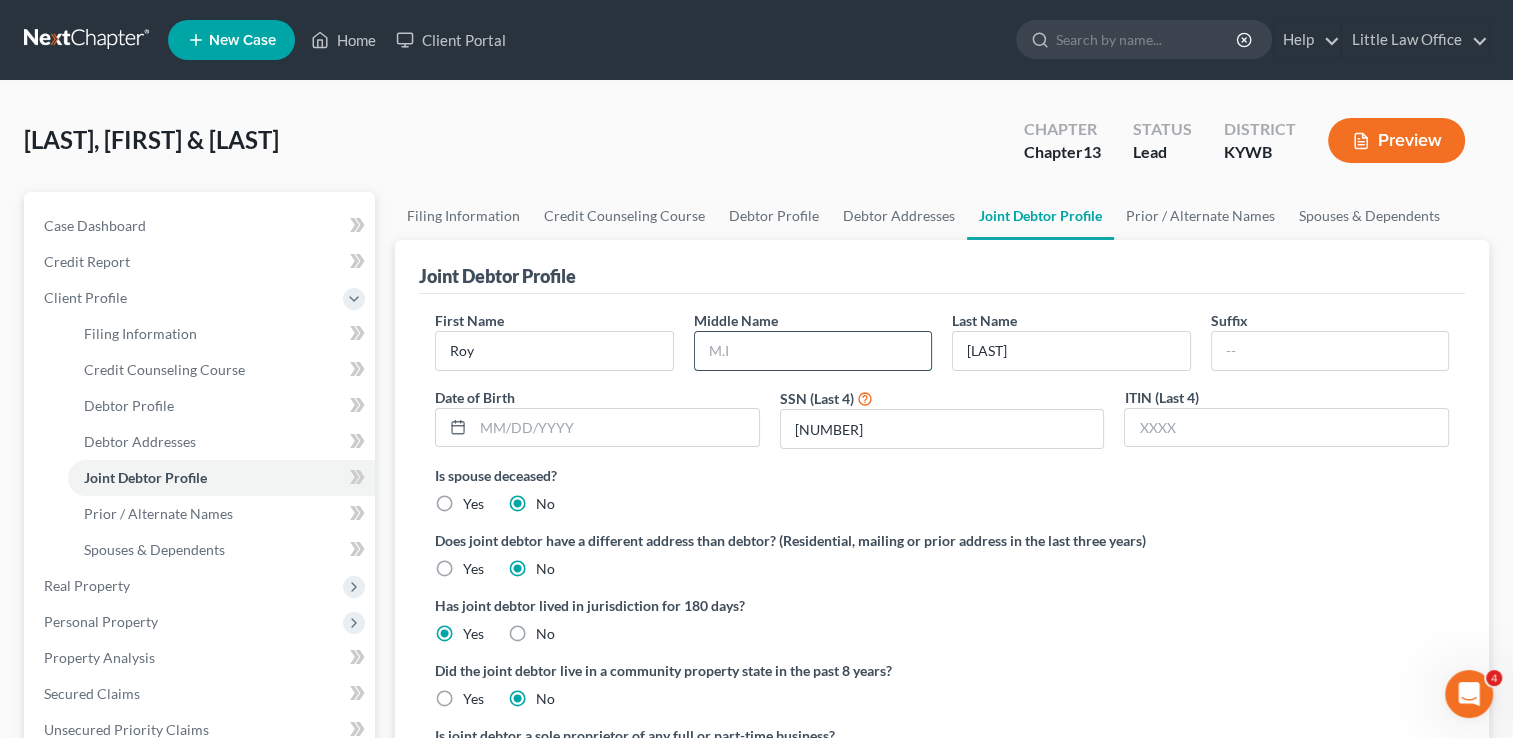 click at bounding box center [813, 351] 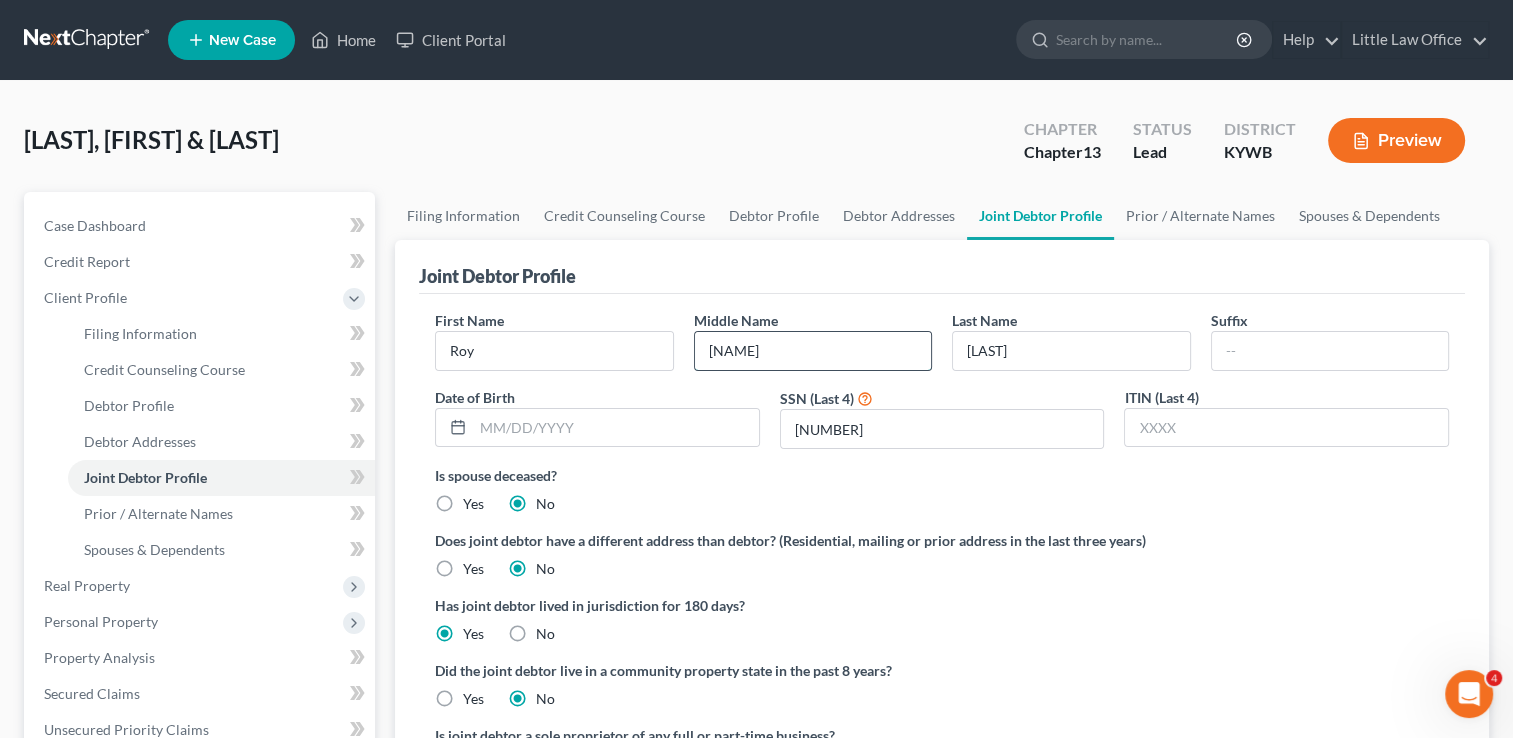 type on "[NAME]" 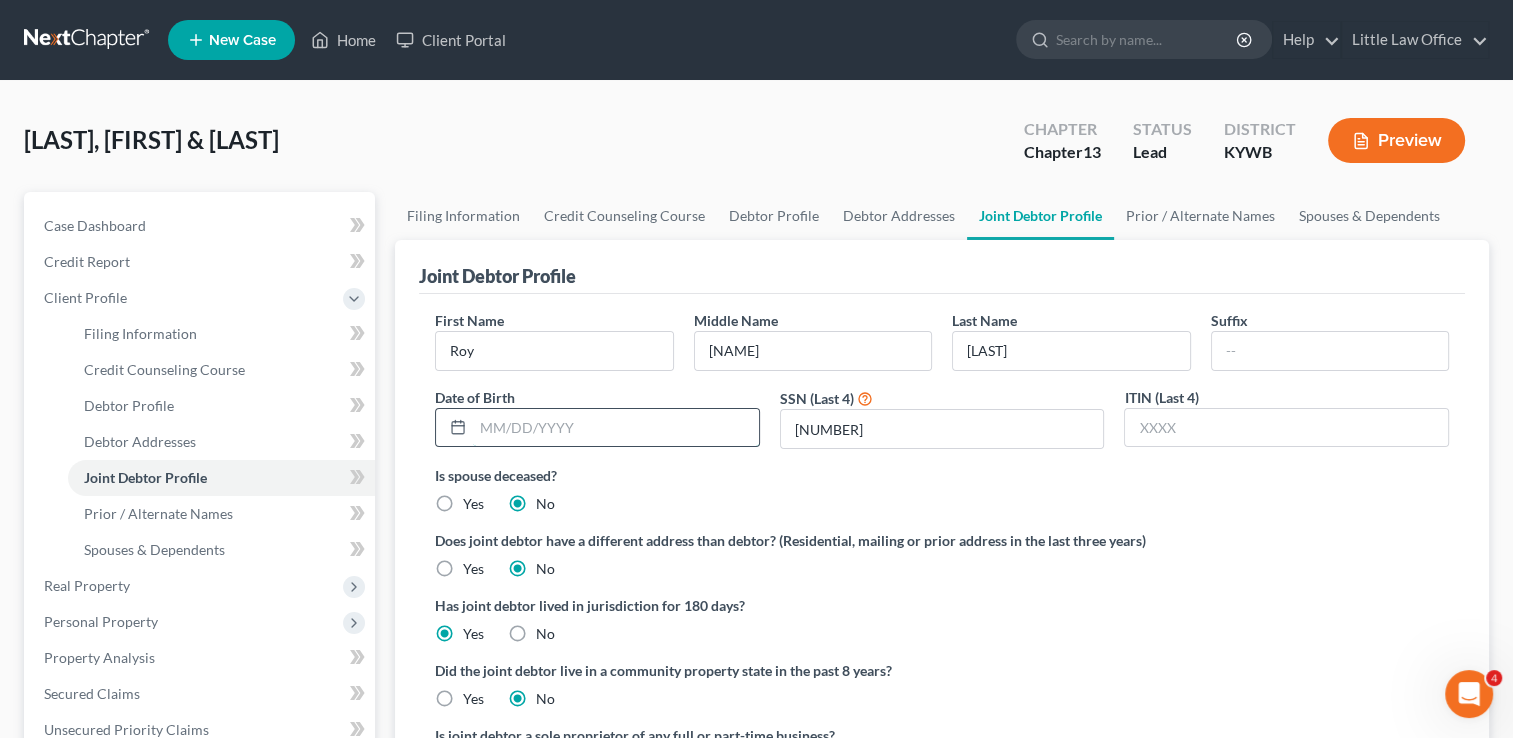 click at bounding box center [616, 428] 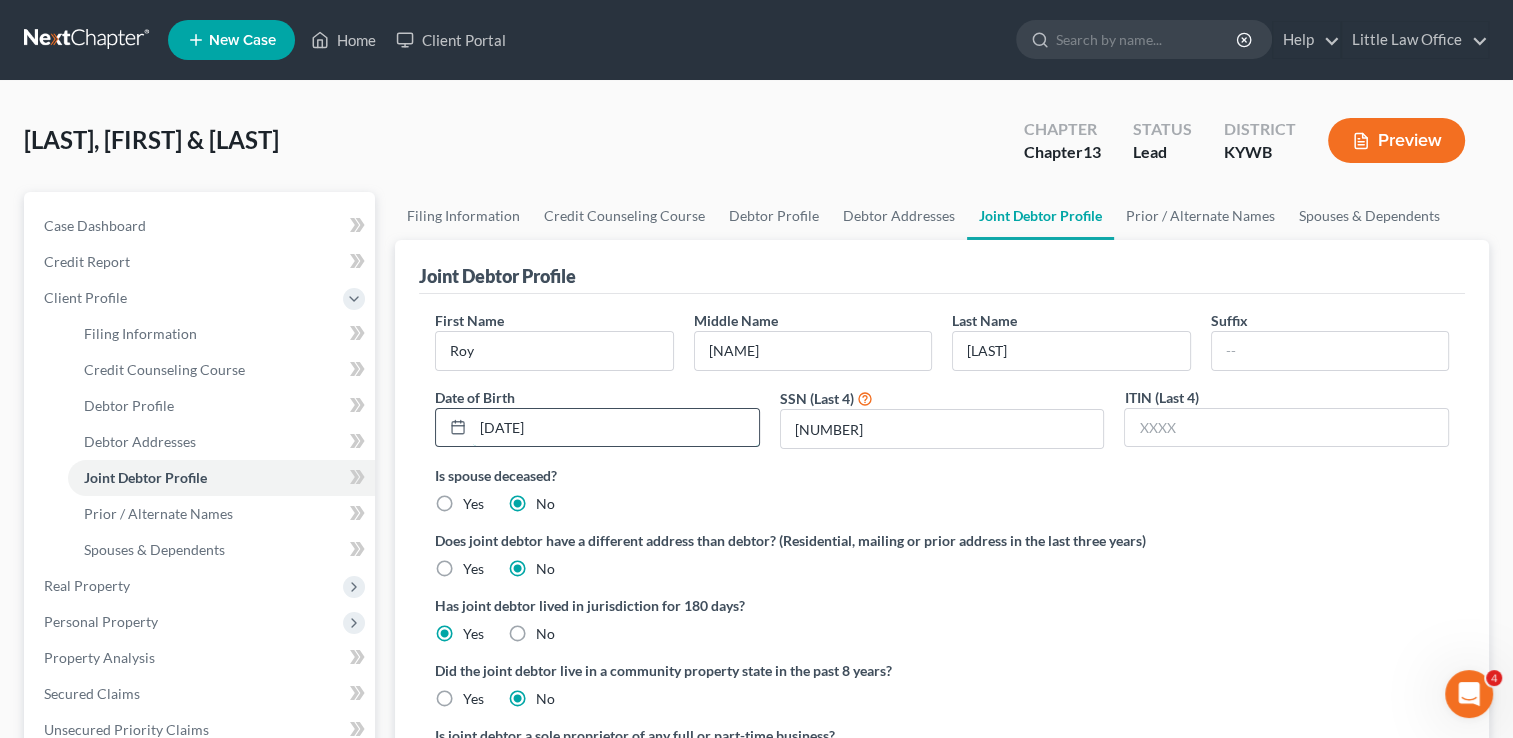 type on "[DATE]" 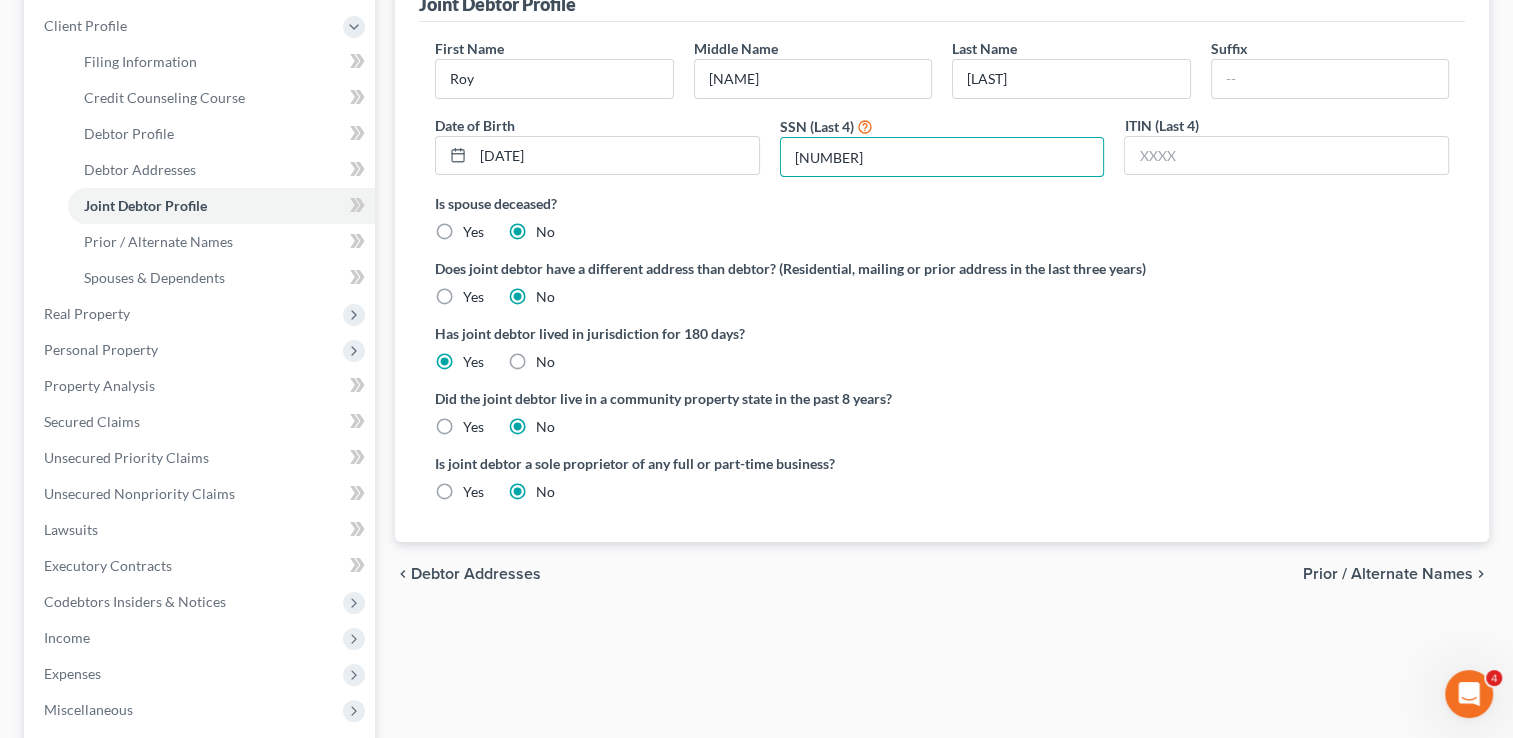 scroll, scrollTop: 309, scrollLeft: 0, axis: vertical 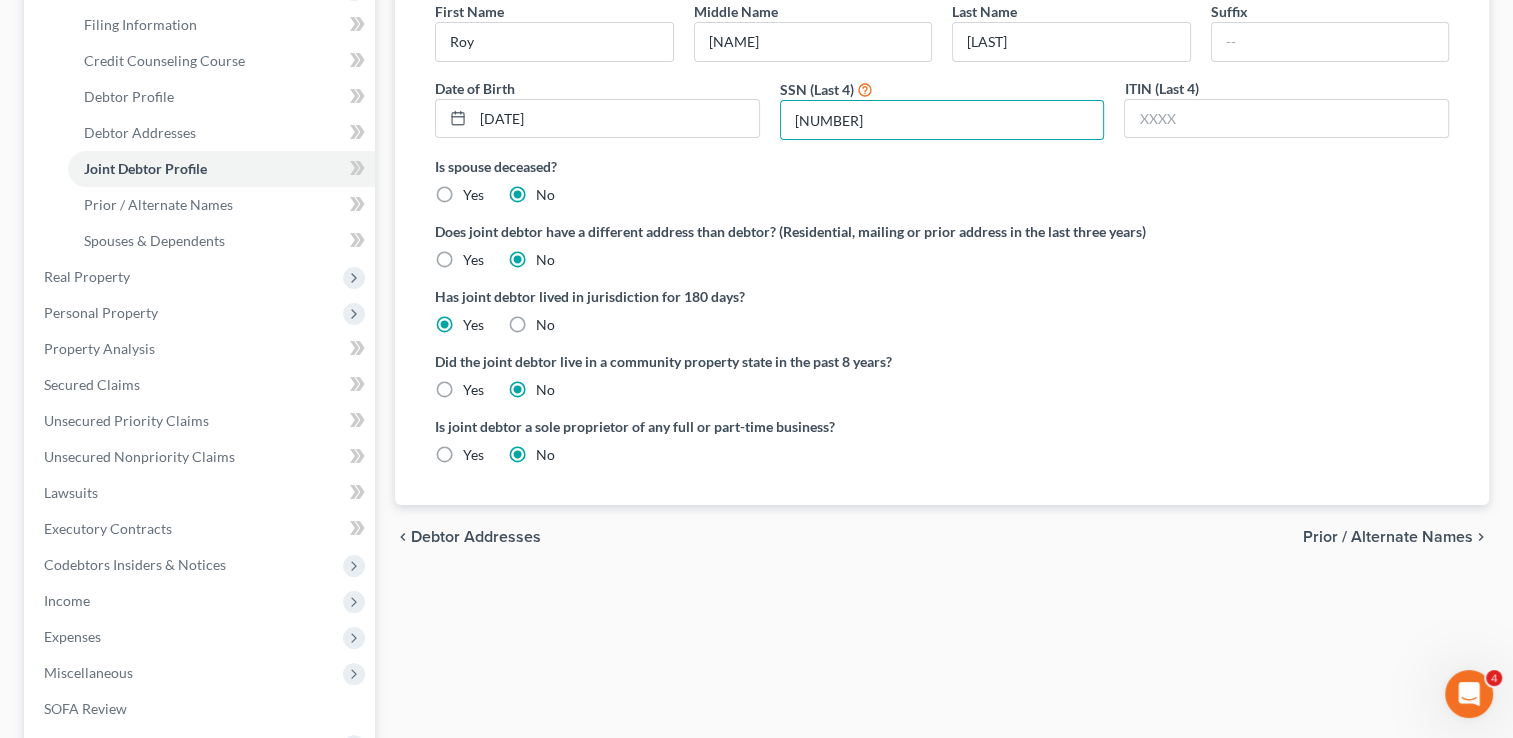 click on "Prior / Alternate Names" at bounding box center [1388, 537] 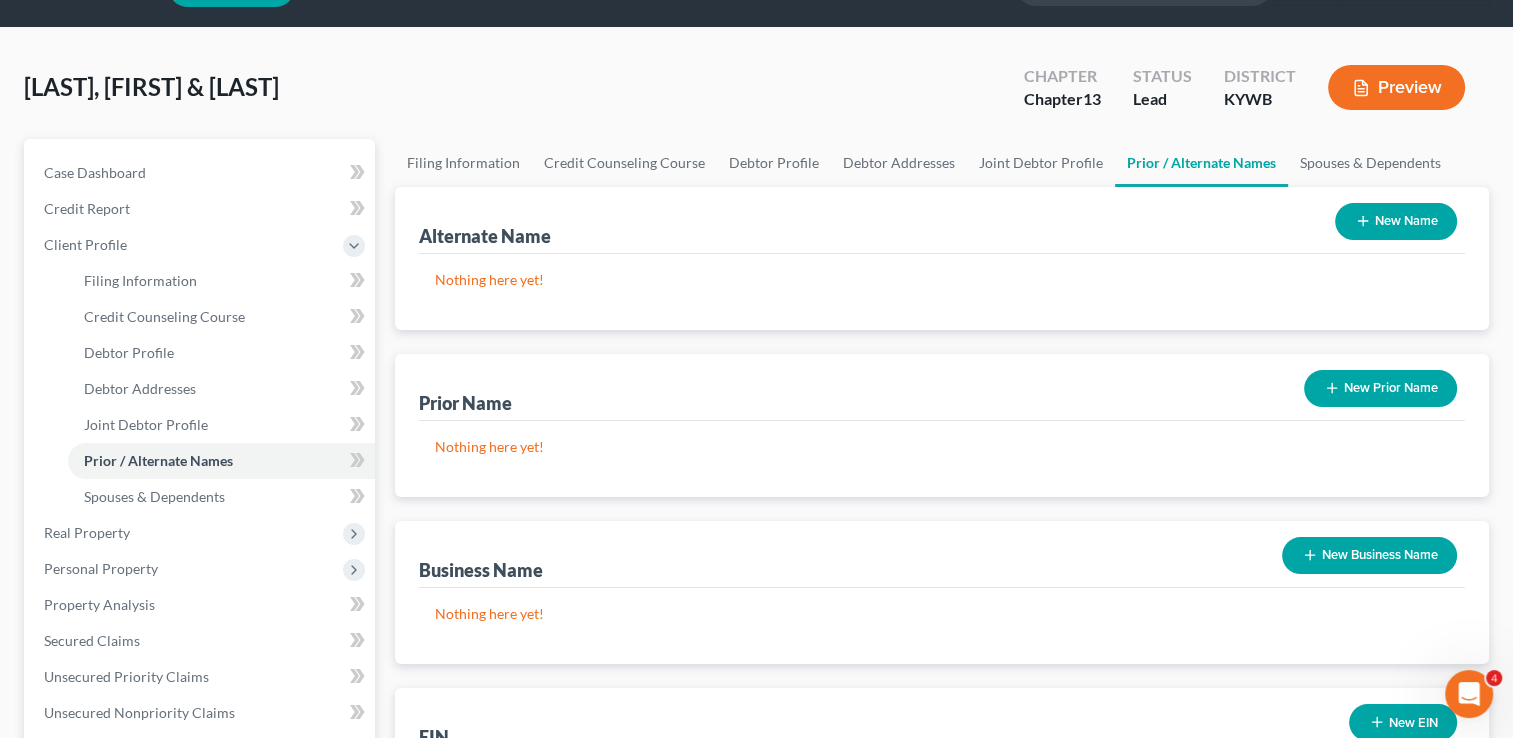 scroll, scrollTop: 0, scrollLeft: 0, axis: both 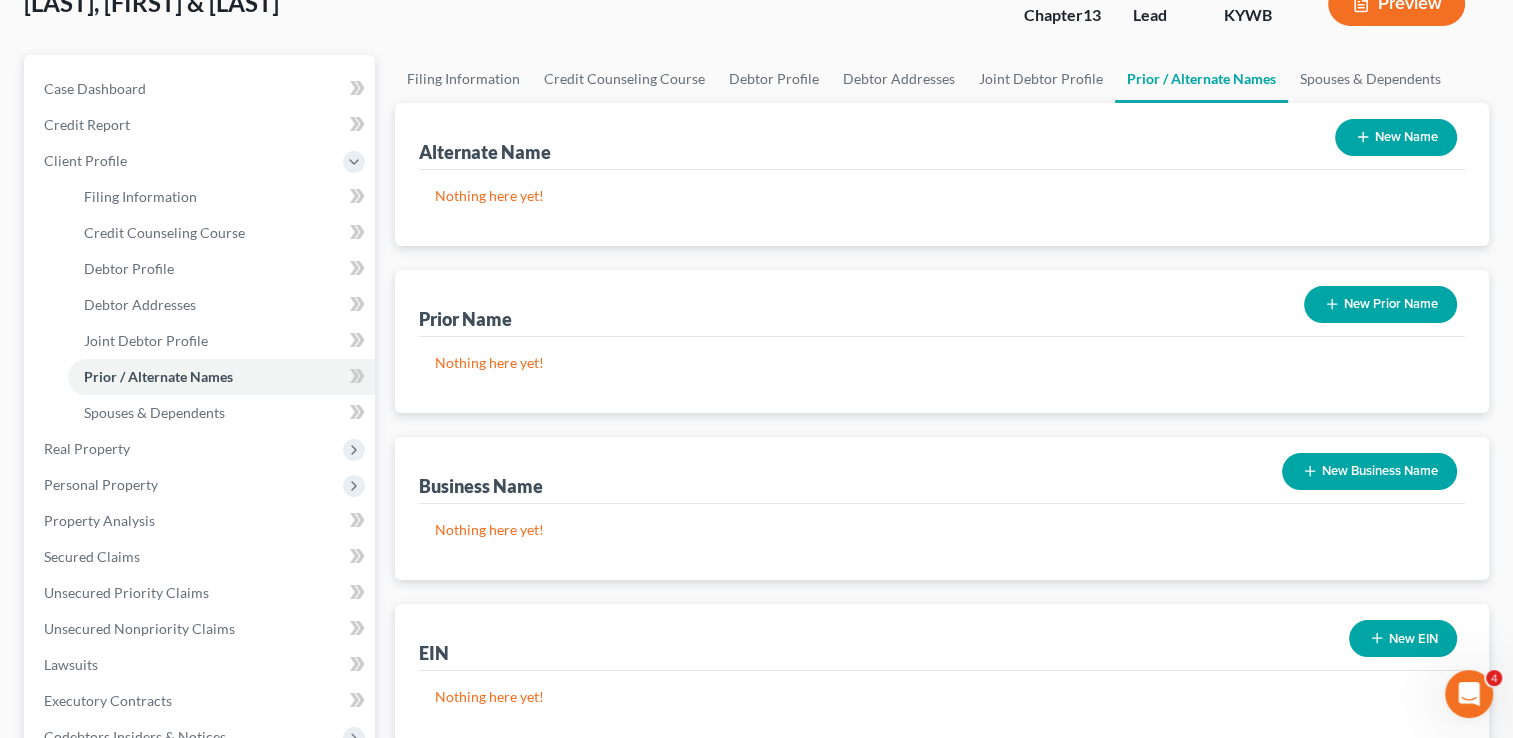 drag, startPoint x: 1508, startPoint y: 424, endPoint x: 1142, endPoint y: 385, distance: 368.072 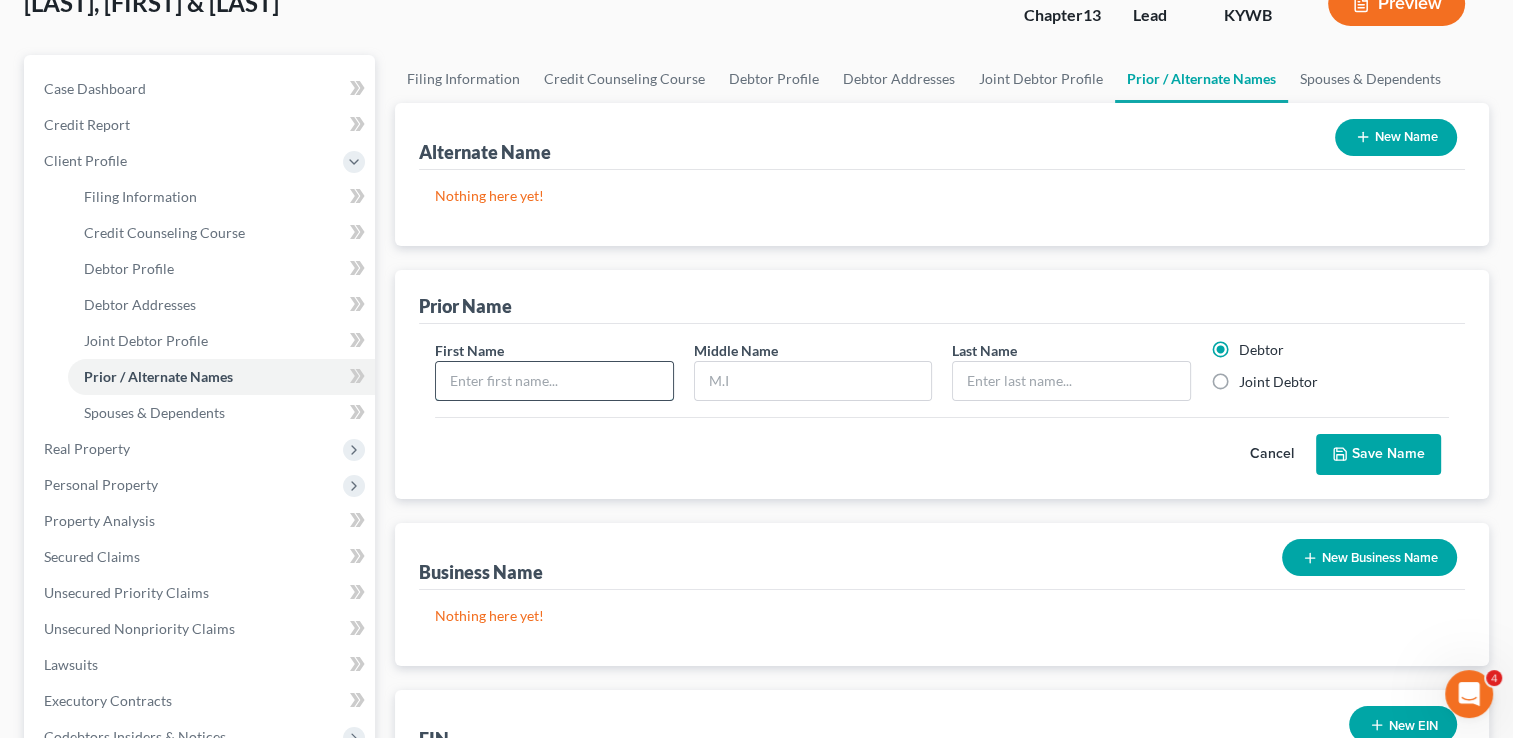 click at bounding box center (554, 381) 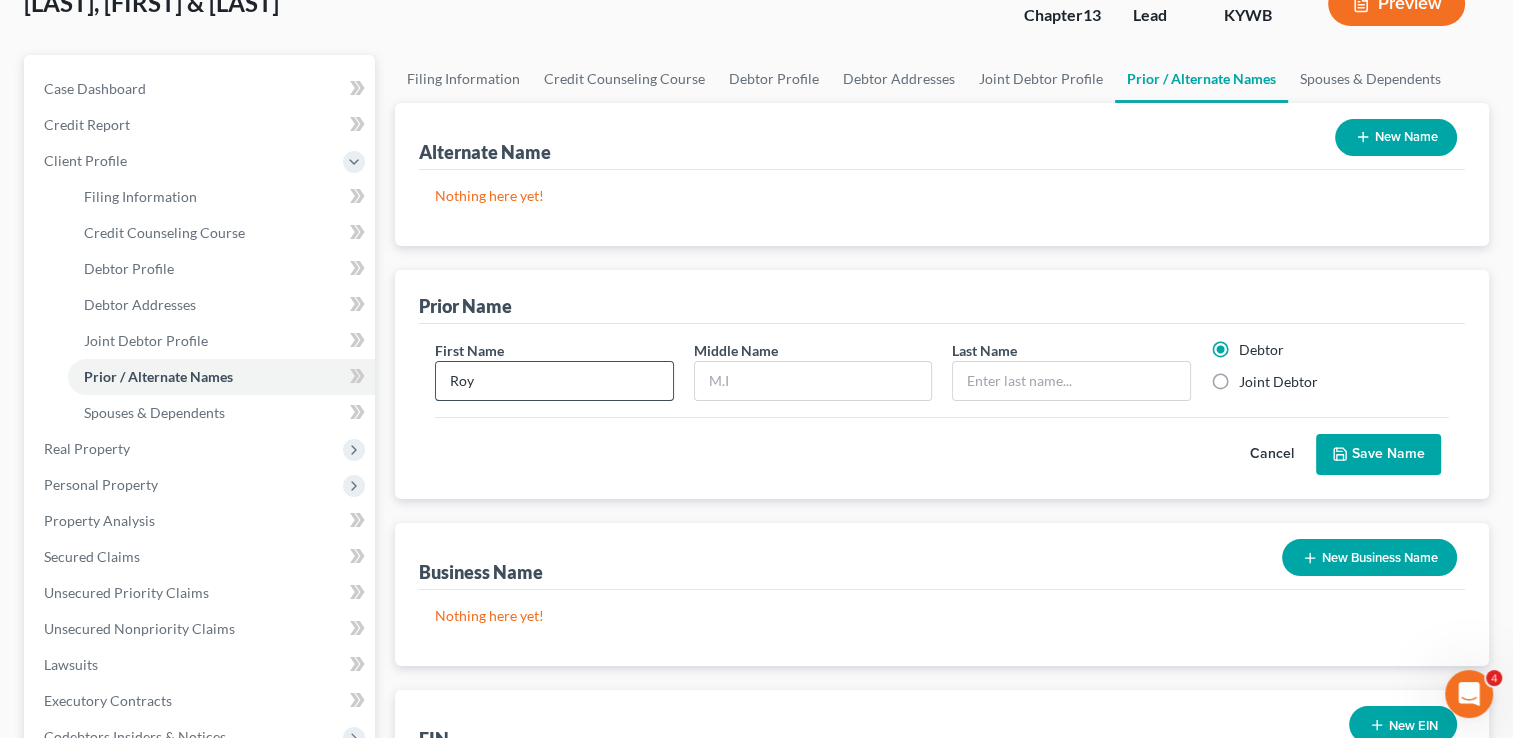 type on "Roy" 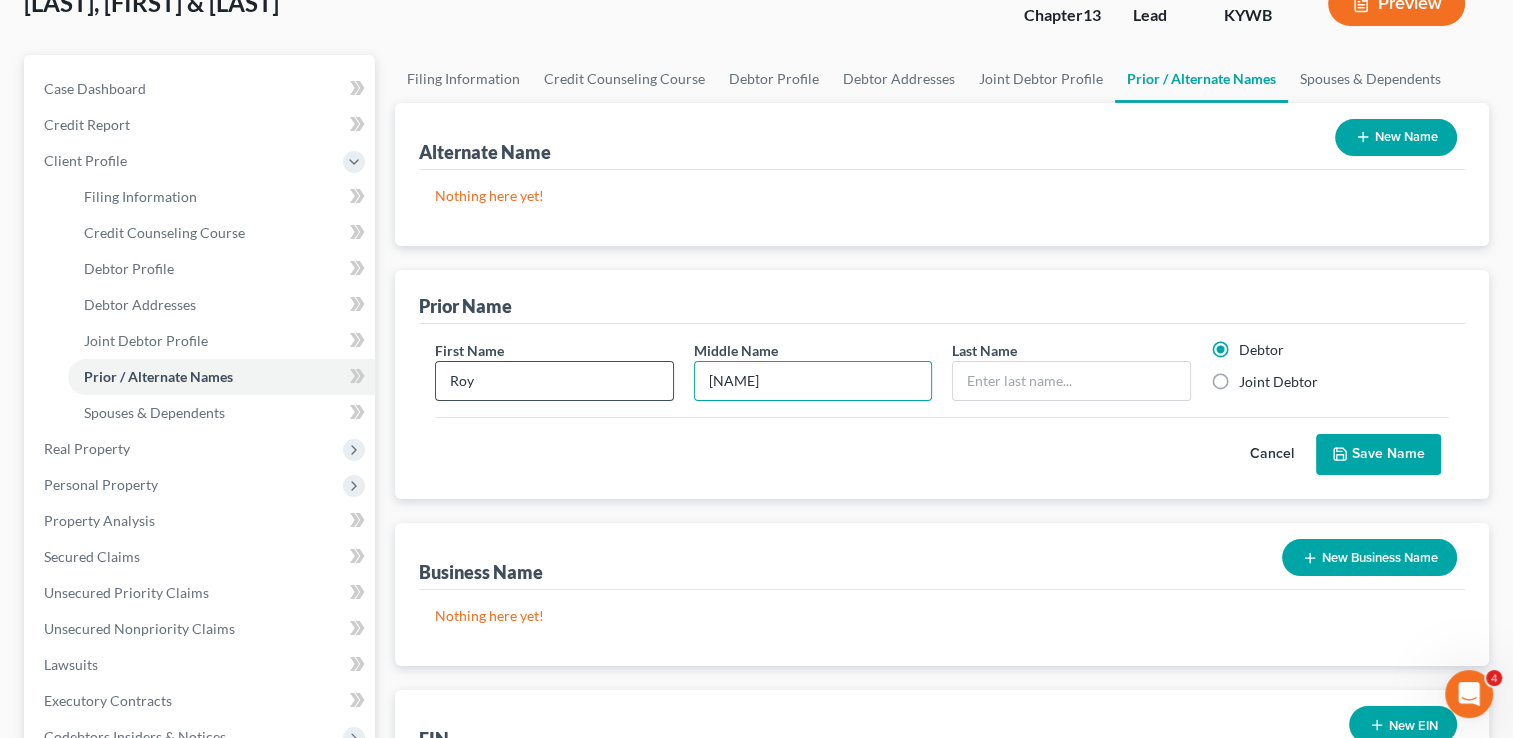 type on "[NAME]" 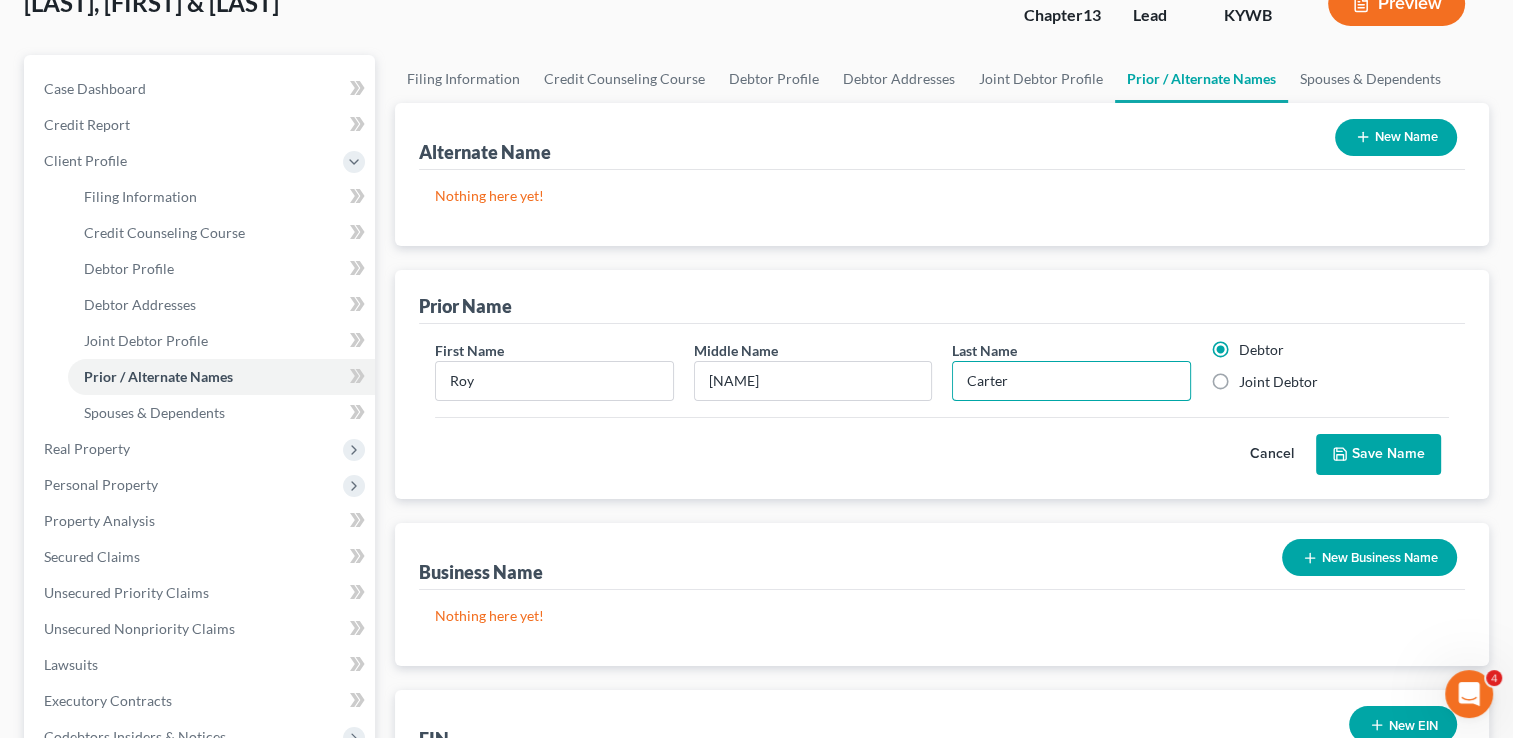 type on "Carter" 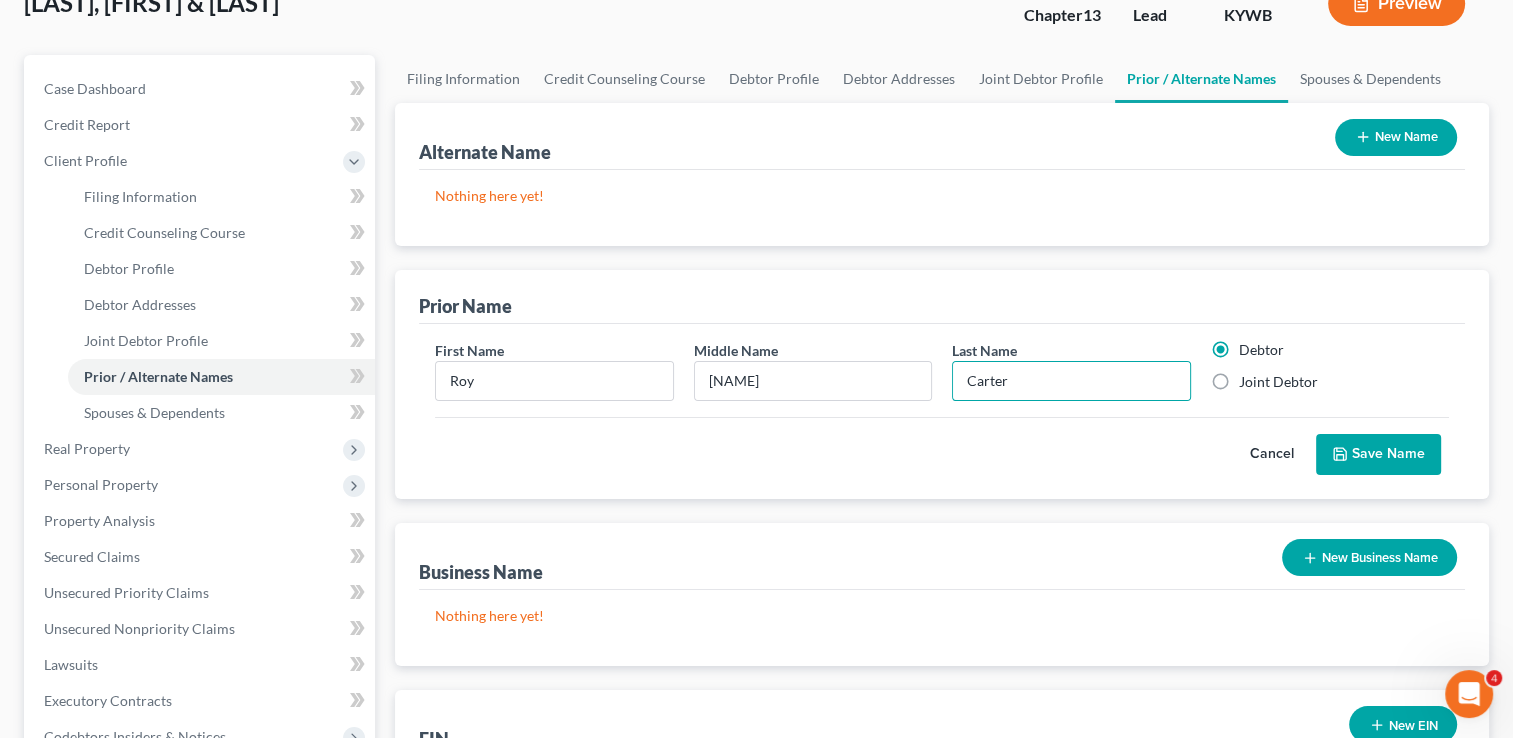 click on "Joint Debtor" at bounding box center [1278, 382] 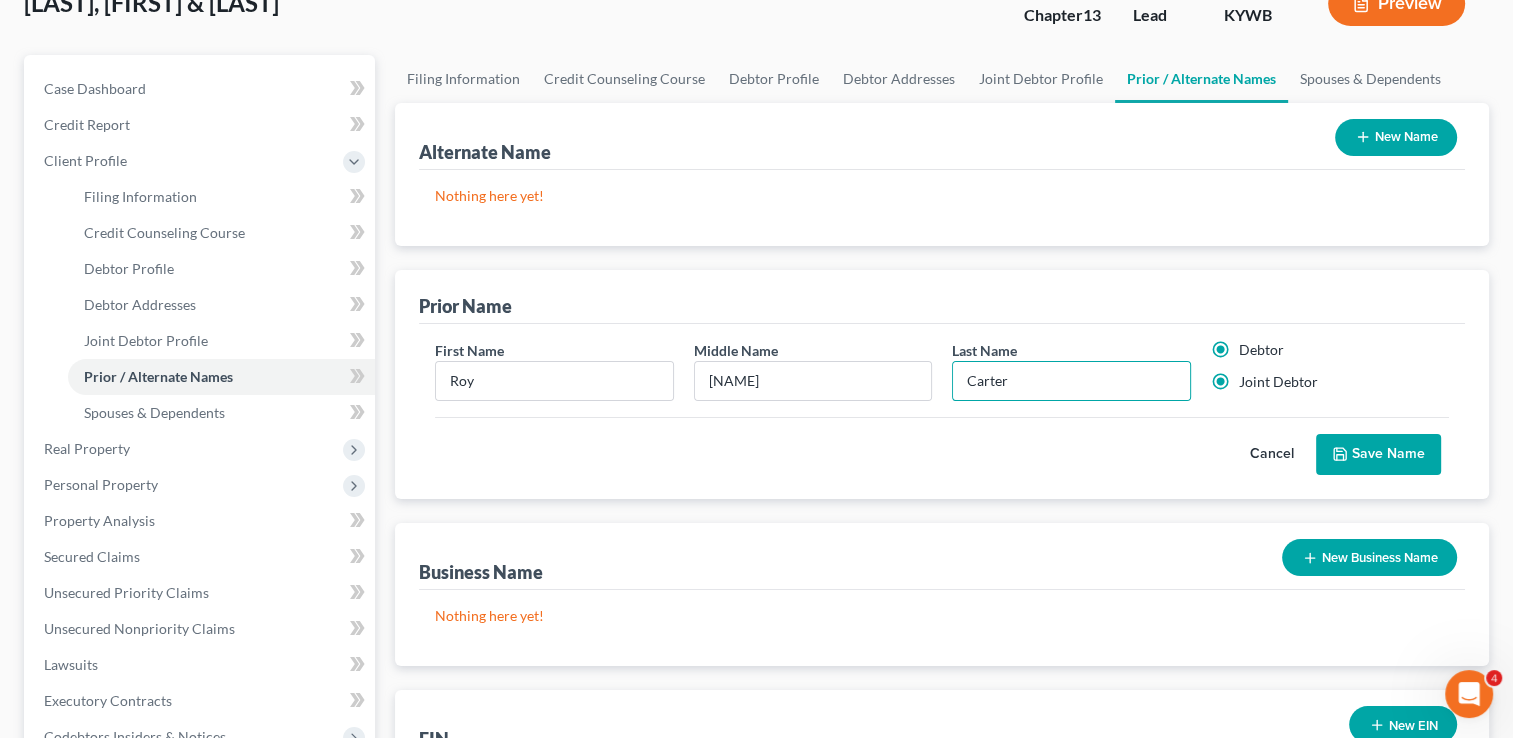 radio on "false" 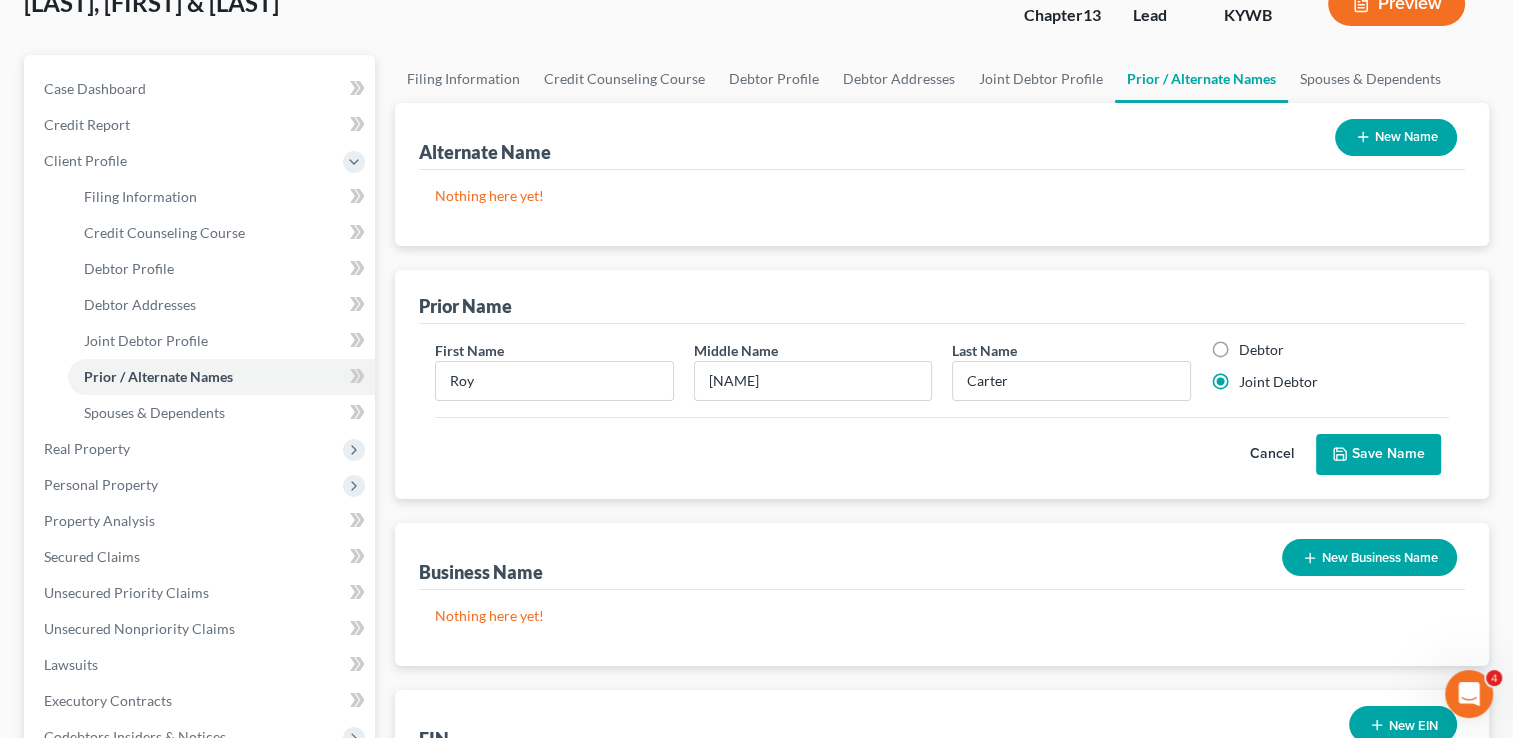 click on "Save Name" at bounding box center [1378, 455] 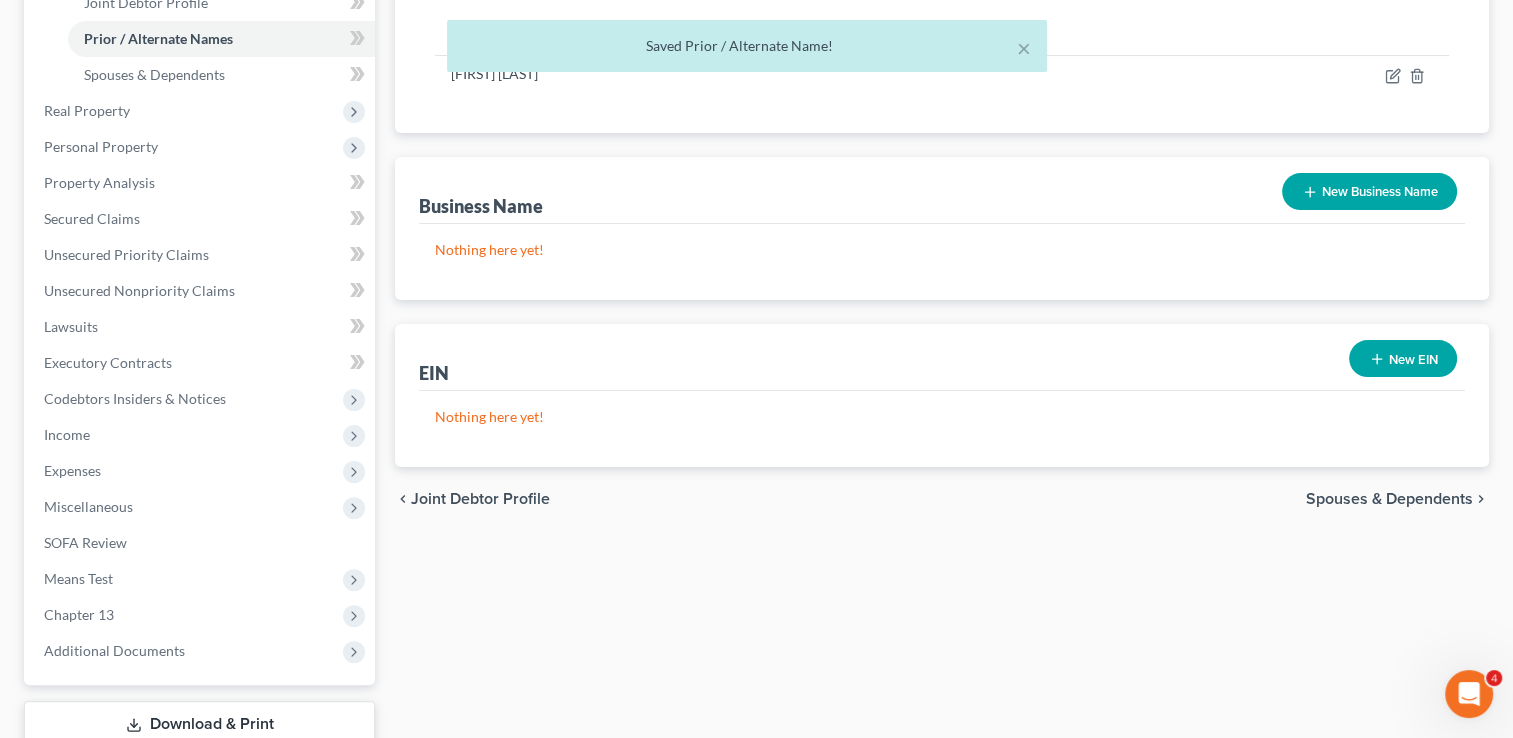 scroll, scrollTop: 502, scrollLeft: 0, axis: vertical 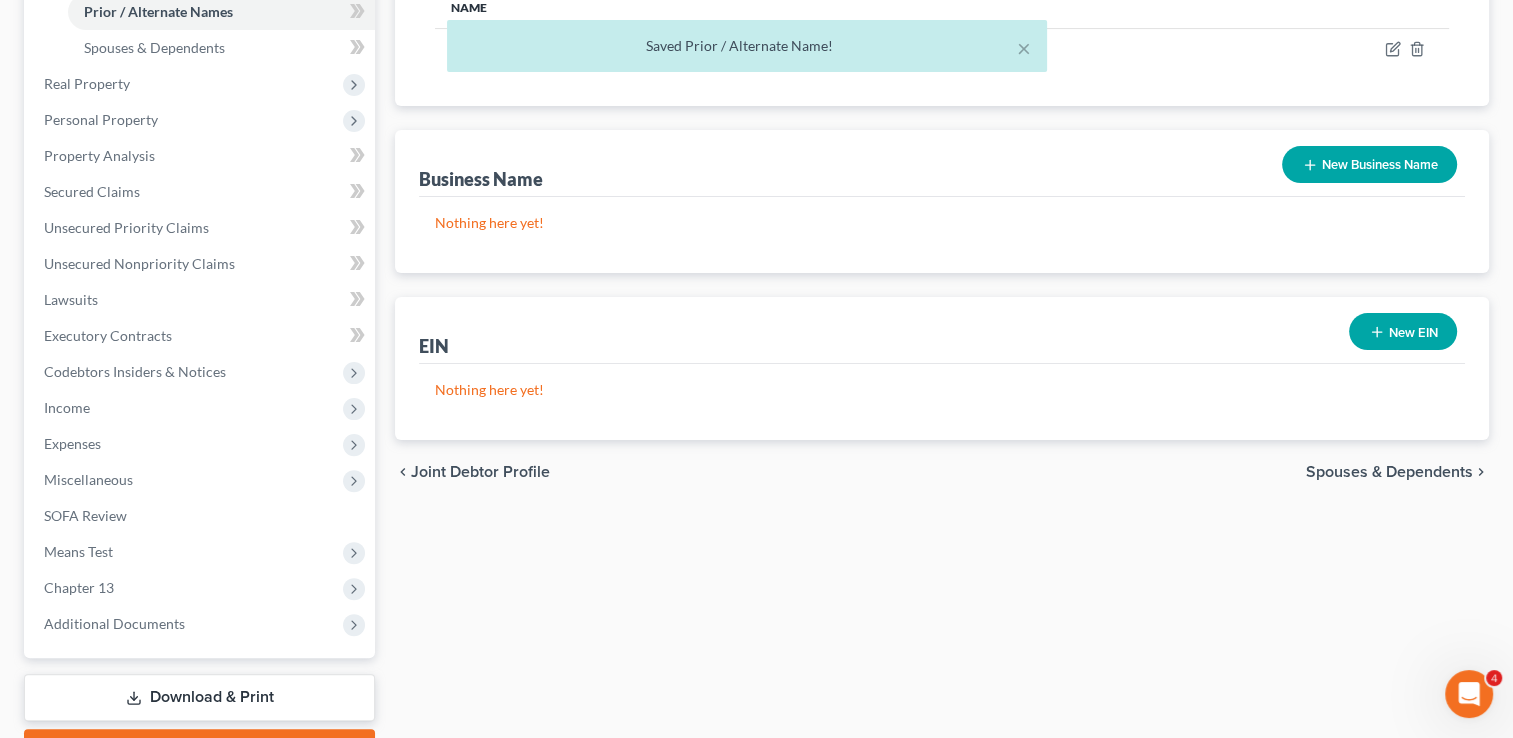 click on "×                     Saved Prior / Alternate Name!" at bounding box center [746, 51] 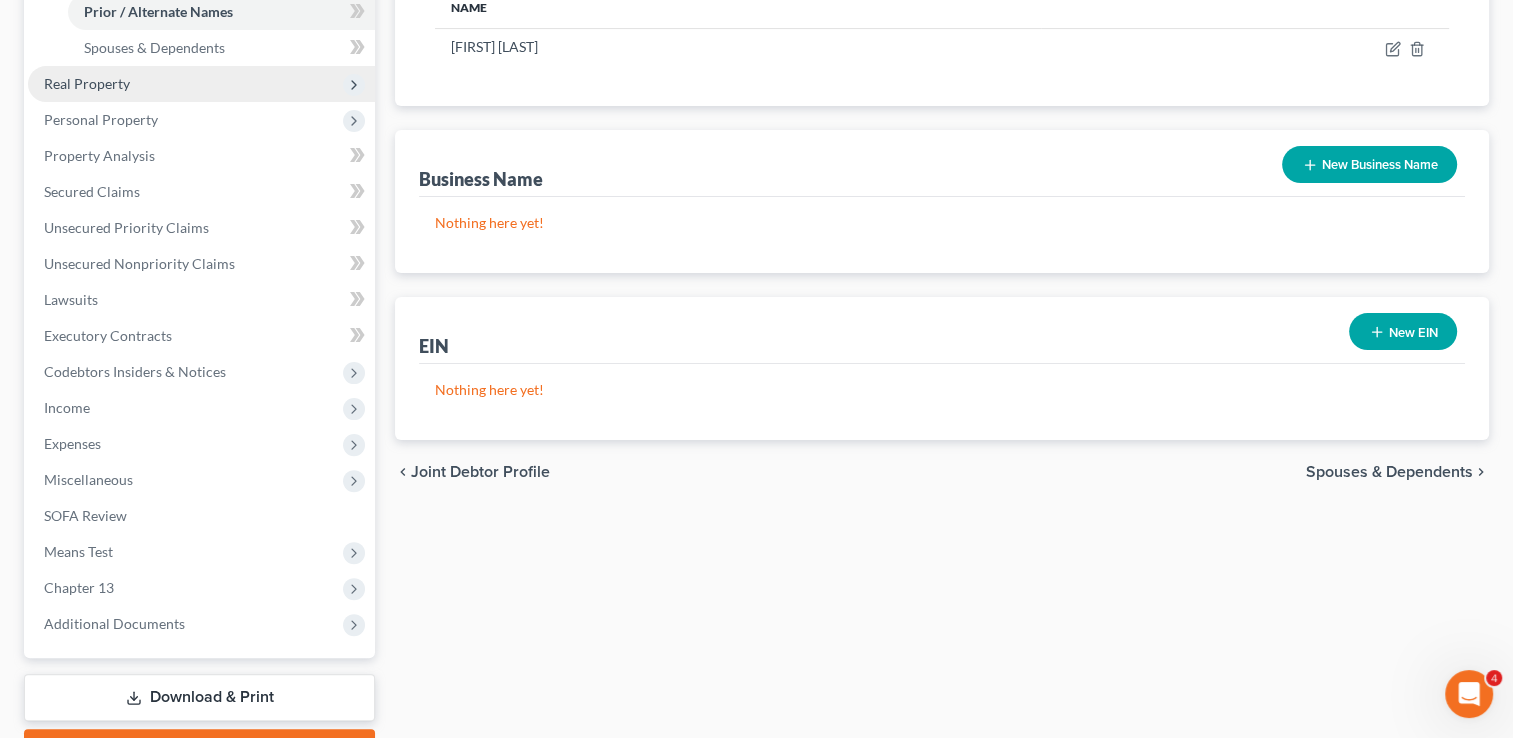 click on "Real Property" at bounding box center (87, 83) 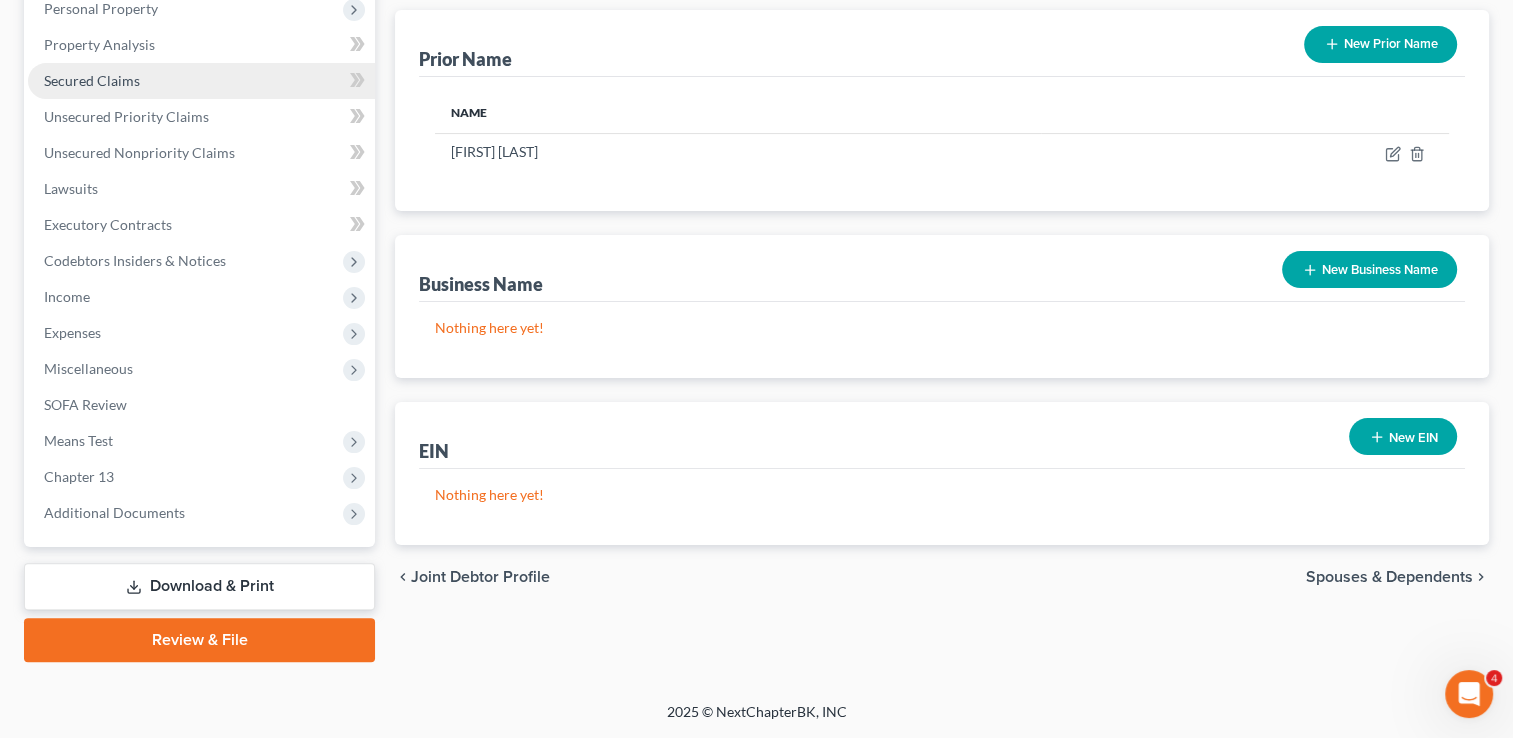 scroll, scrollTop: 395, scrollLeft: 0, axis: vertical 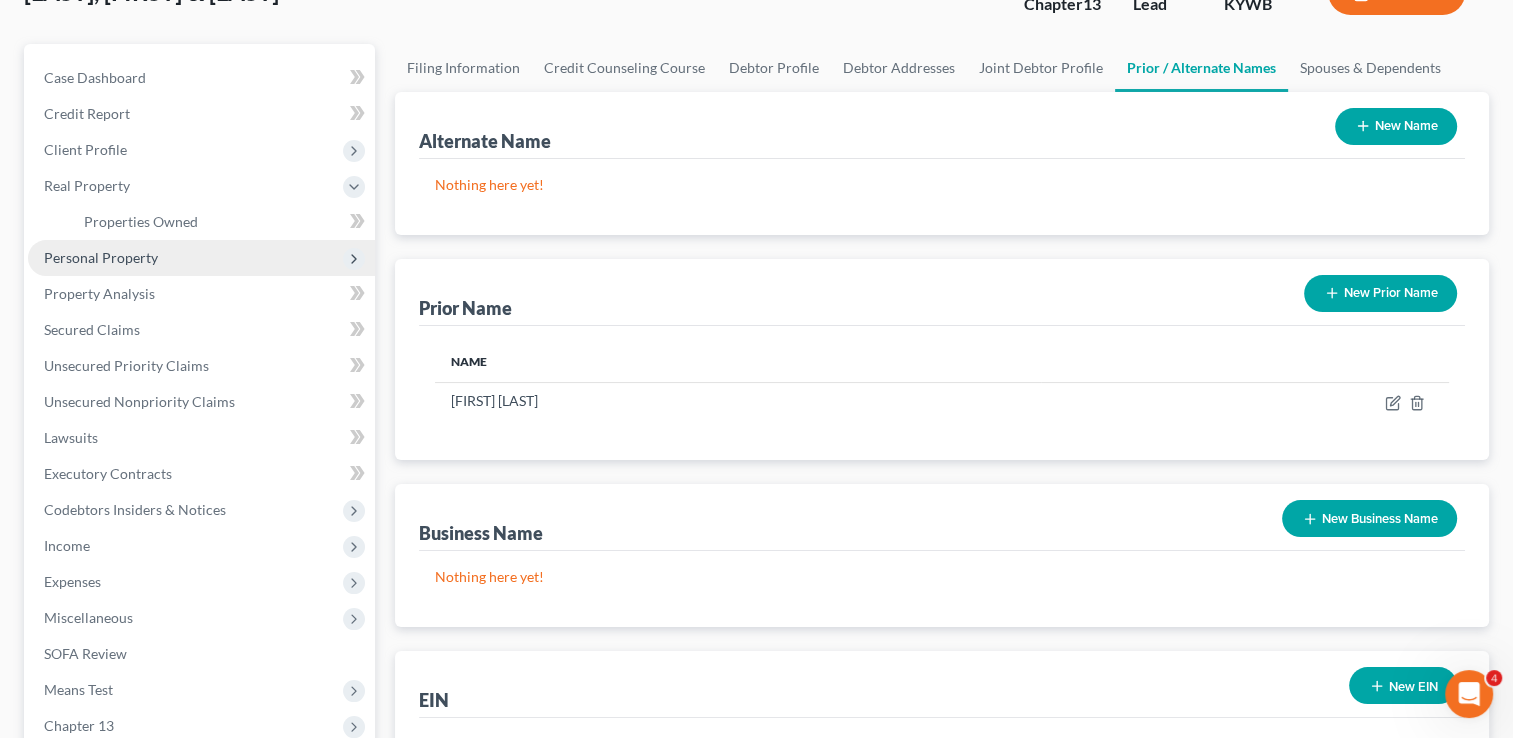 click on "Personal Property" at bounding box center (201, 258) 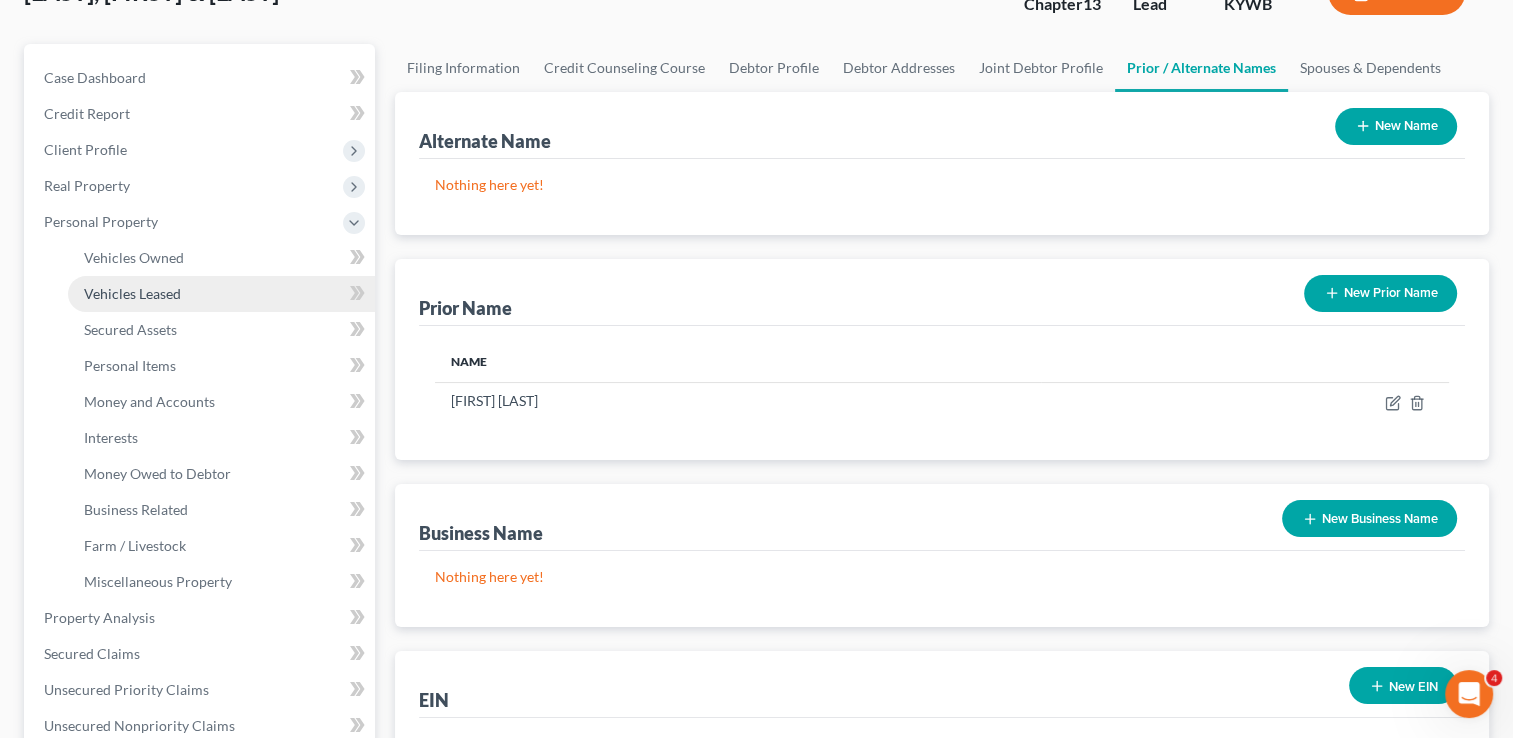 click on "Vehicles Leased" at bounding box center [132, 293] 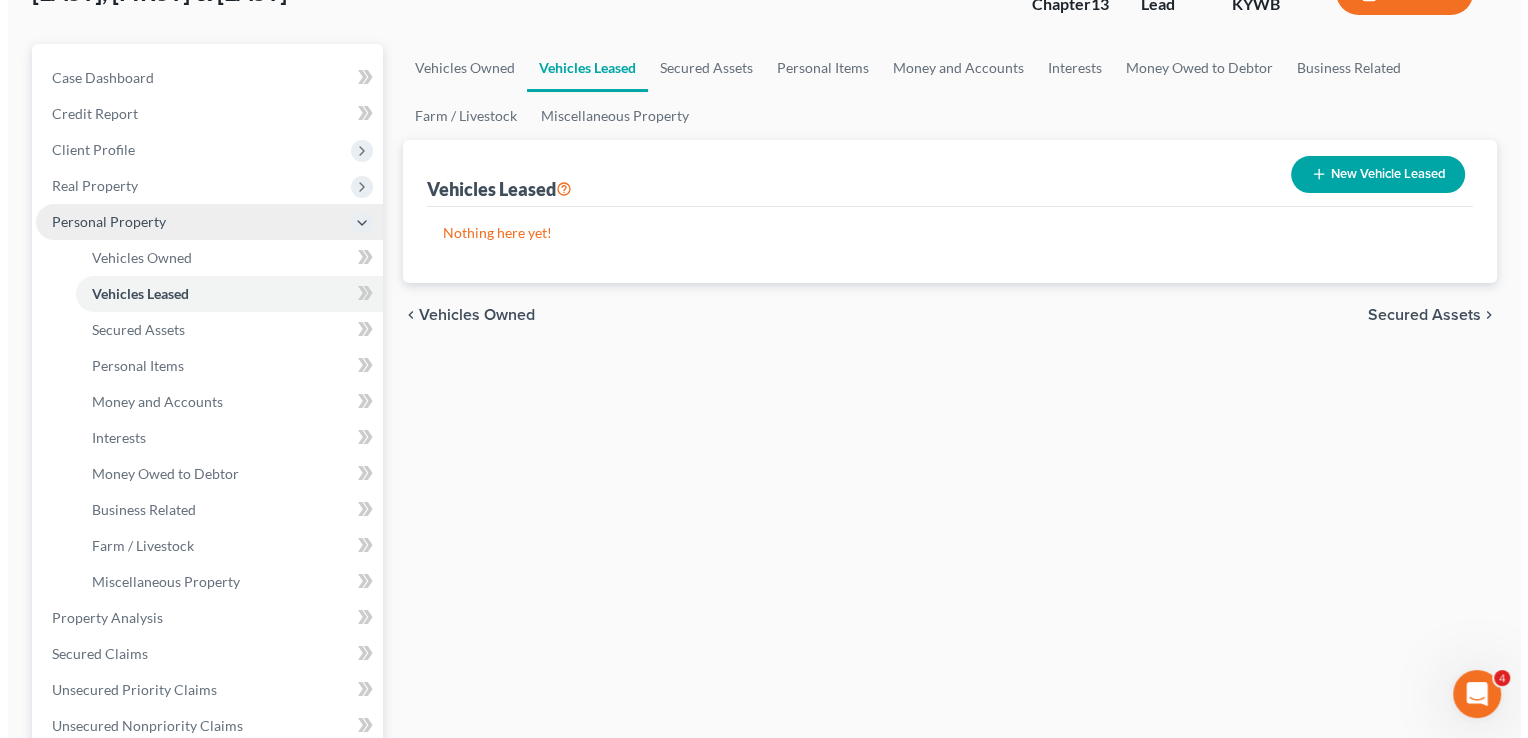 scroll, scrollTop: 0, scrollLeft: 0, axis: both 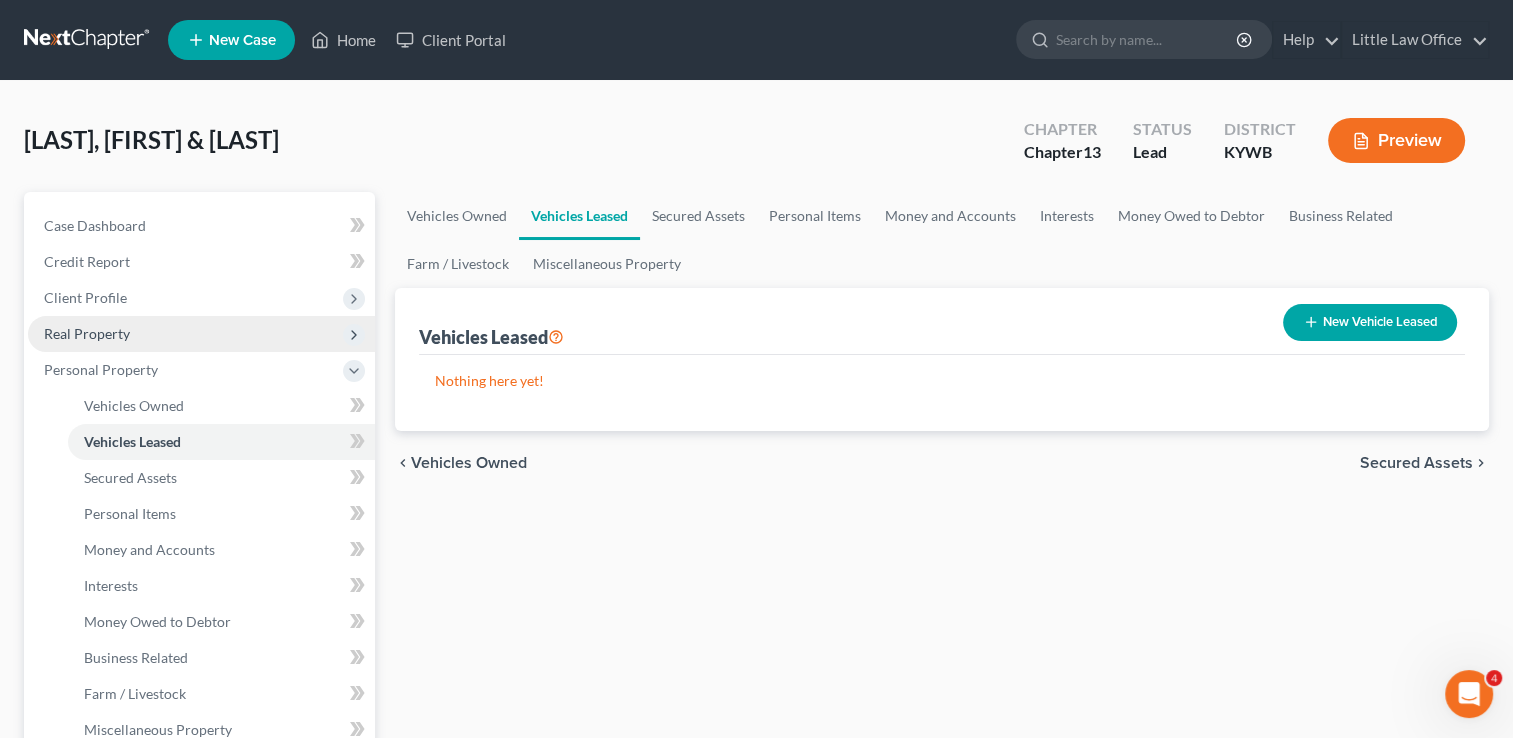 click on "Real Property" at bounding box center (201, 334) 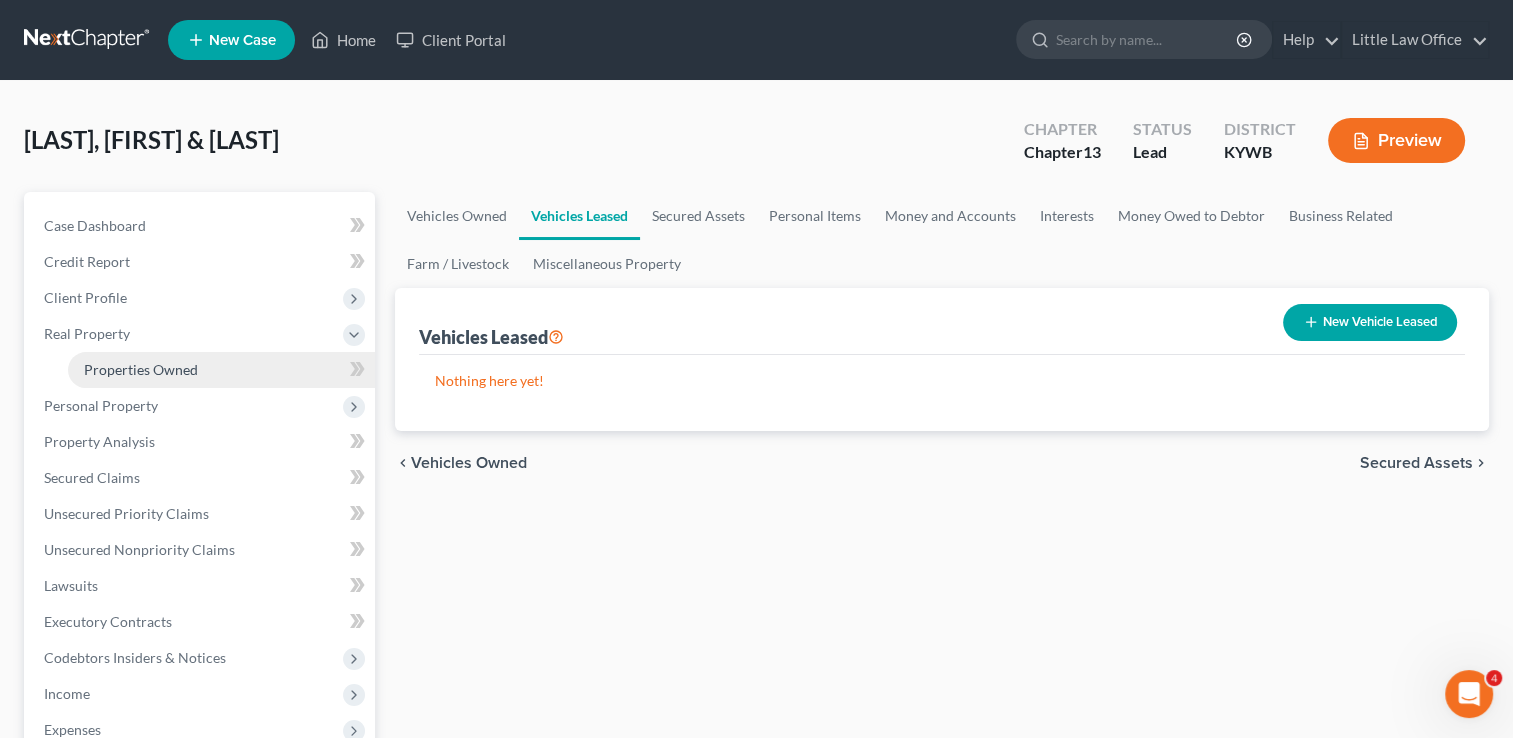 click on "Properties Owned" at bounding box center [221, 370] 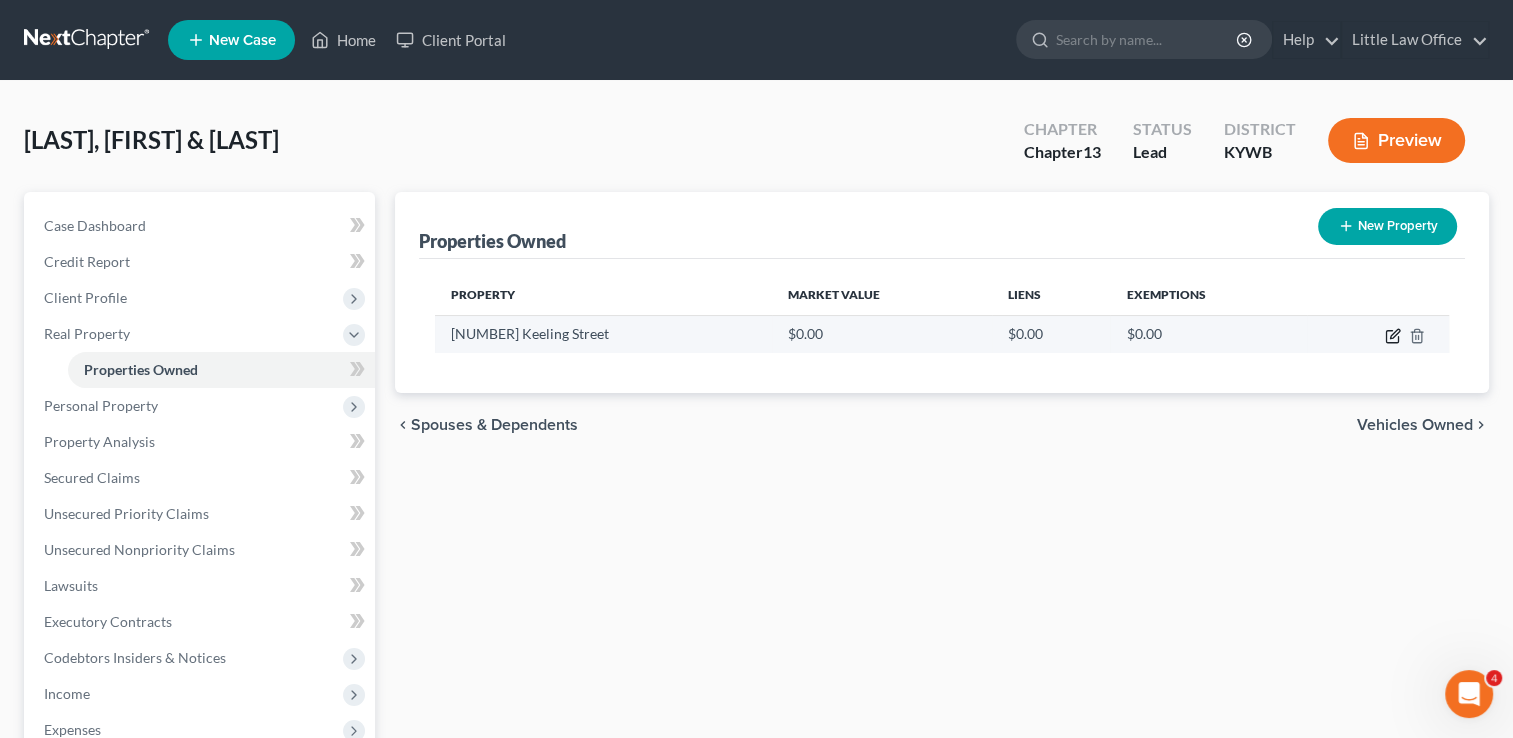 click 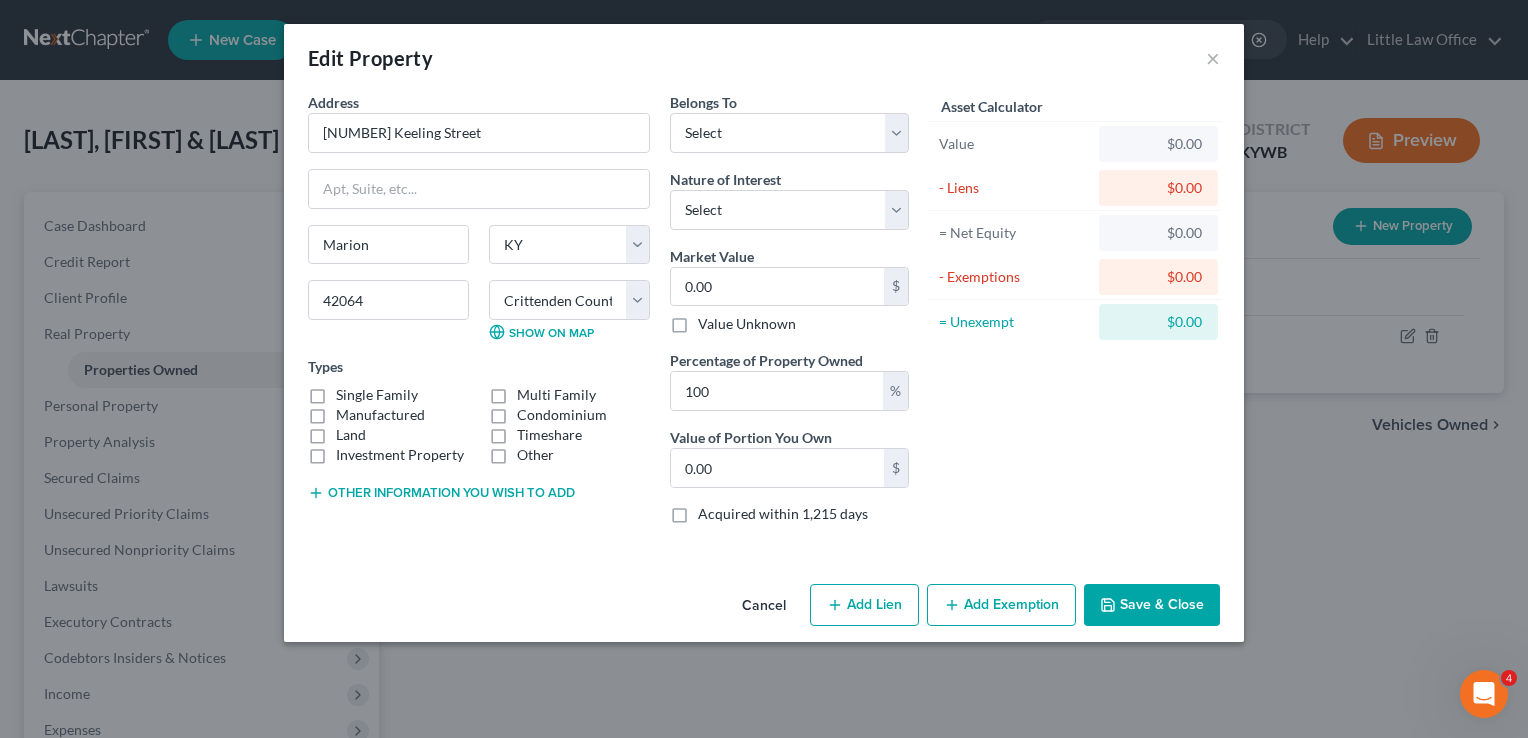 click on "Single Family" at bounding box center [377, 395] 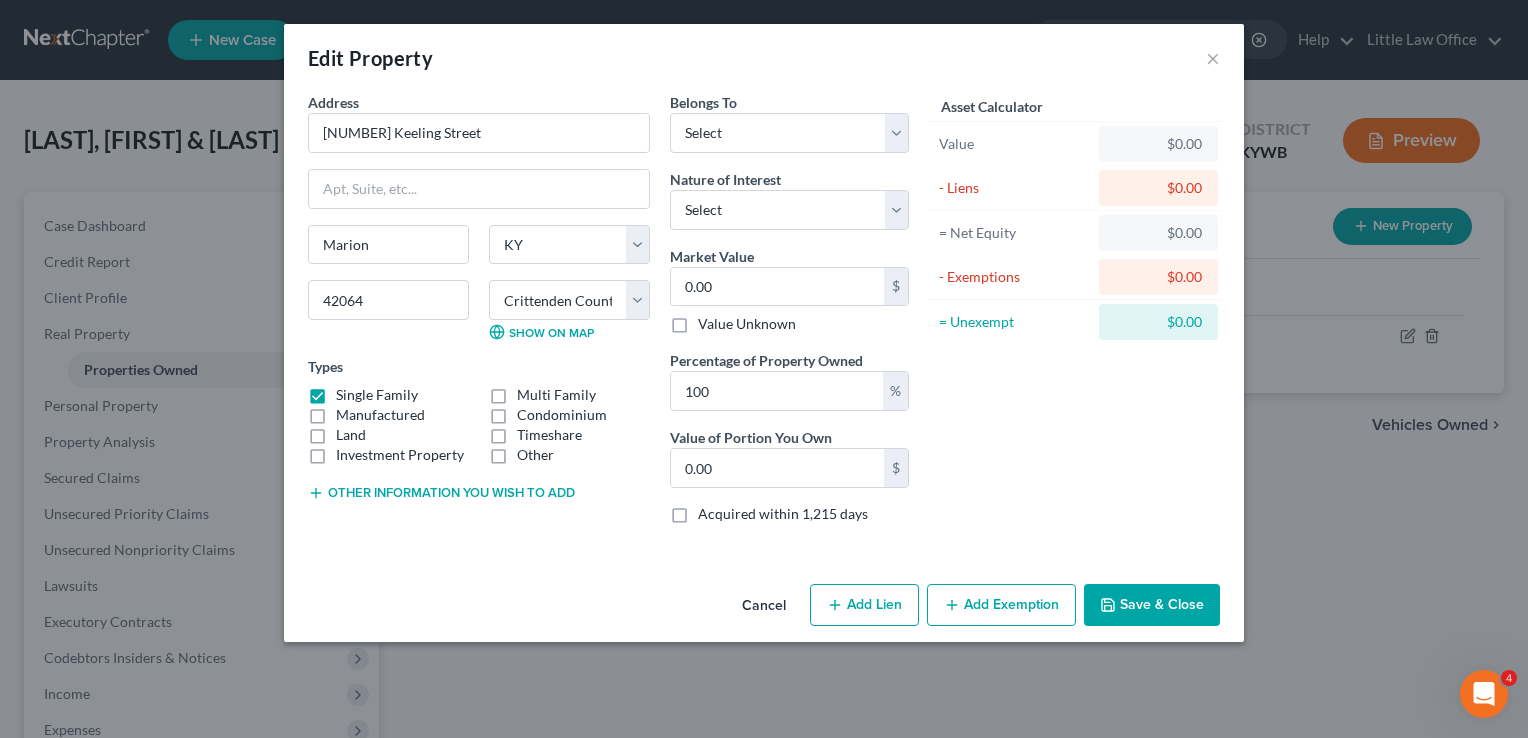 click on "Land" at bounding box center (351, 435) 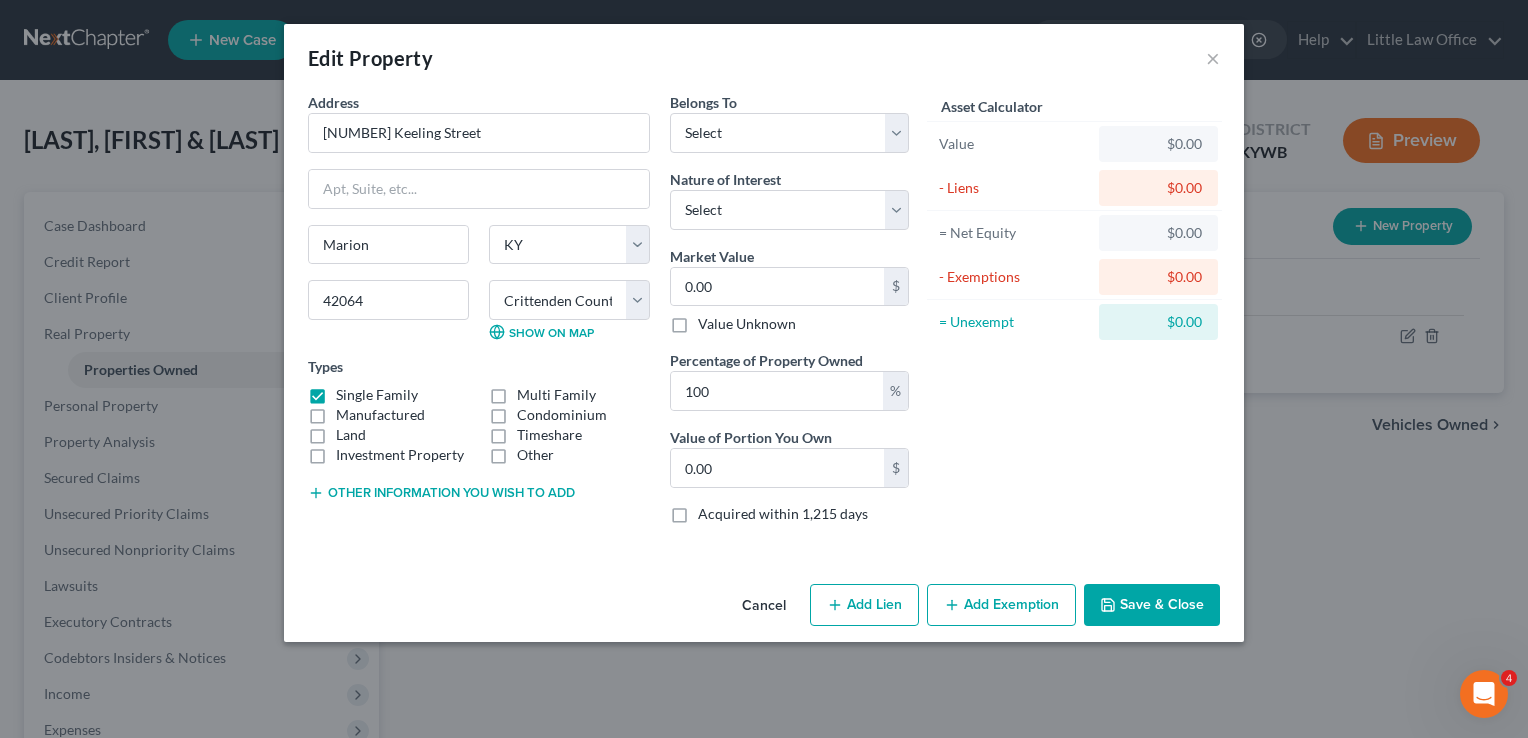 click on "Land" at bounding box center [350, 431] 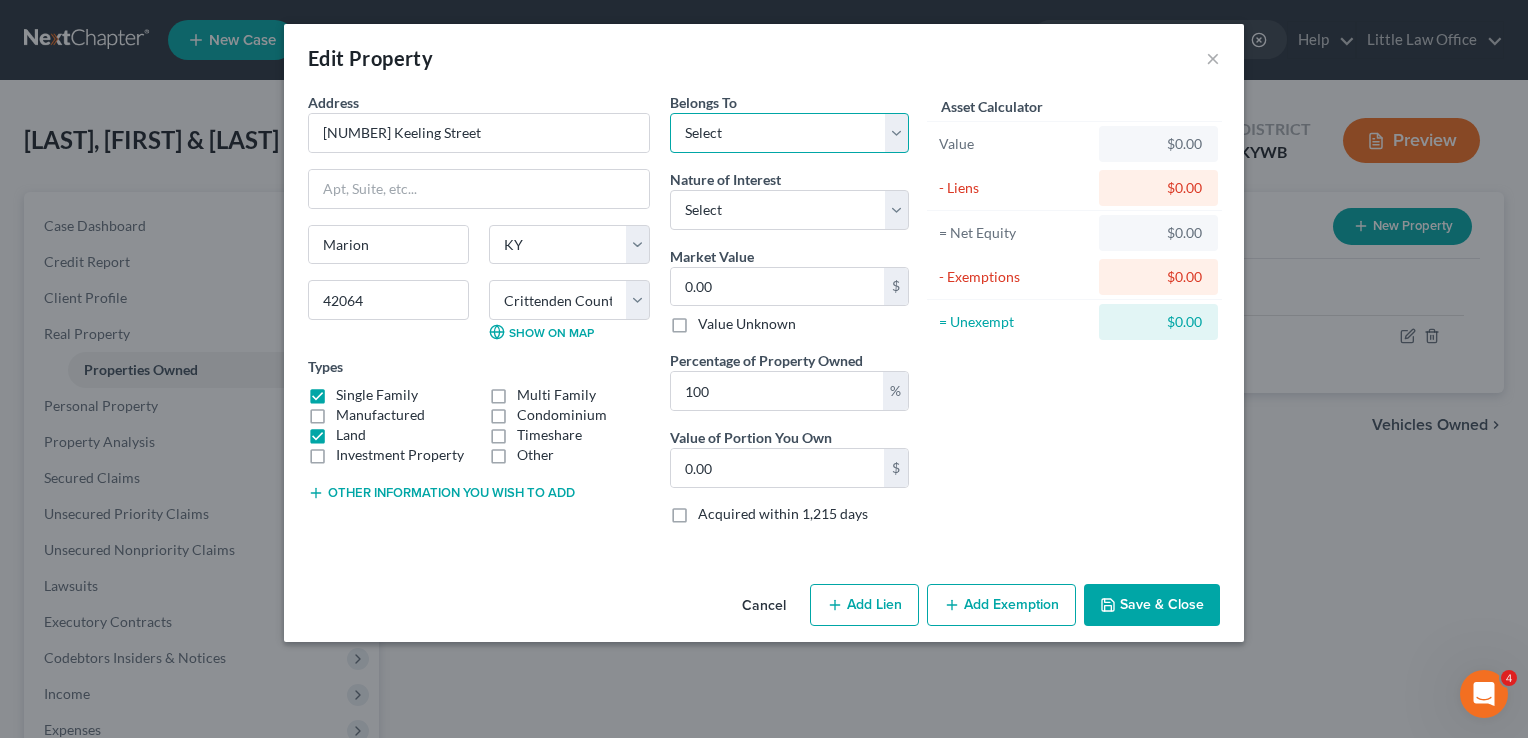 click on "Select Debtor 1 Only Debtor 2 Only Debtor 1 And Debtor 2 Only At Least One Of The Debtors And Another Community Property" at bounding box center (789, 133) 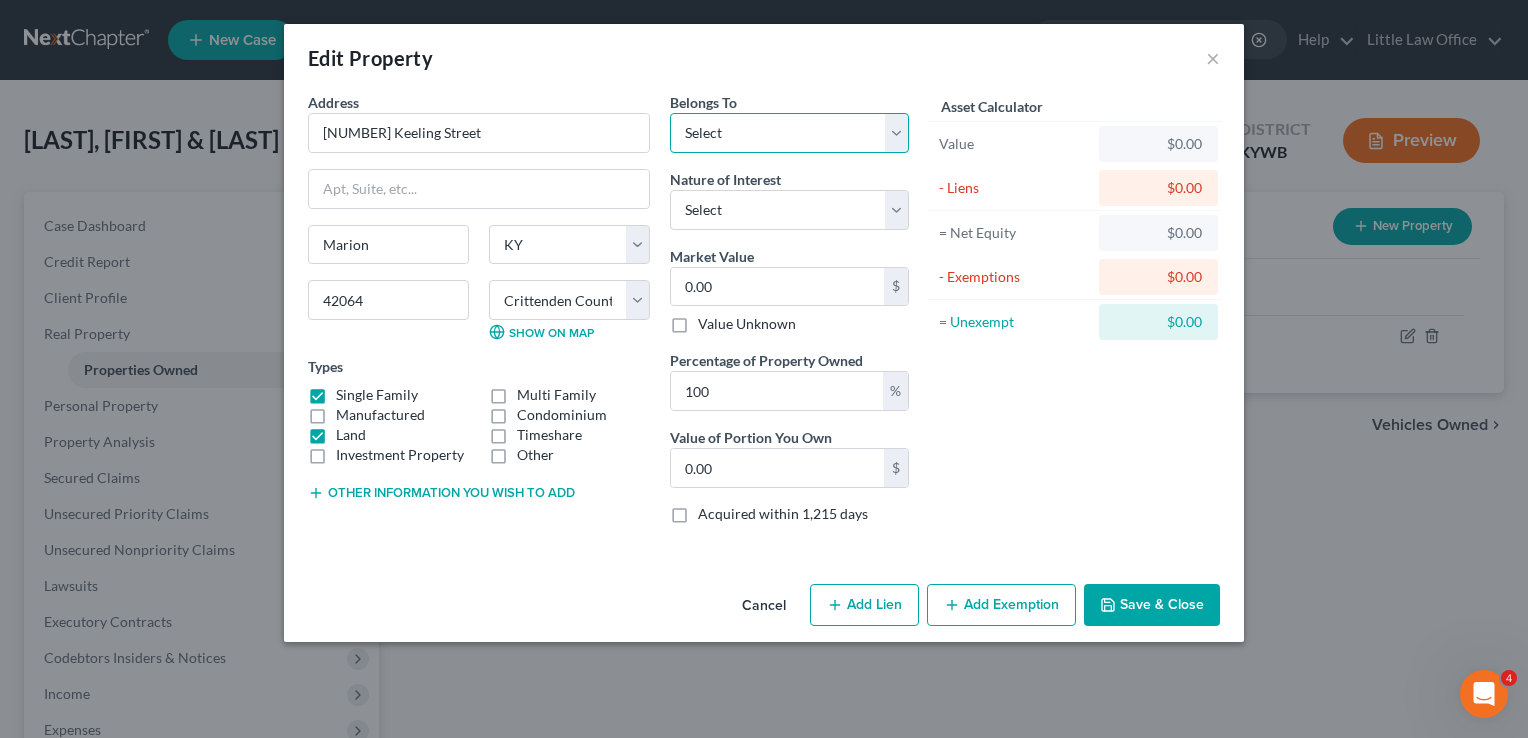 select on "2" 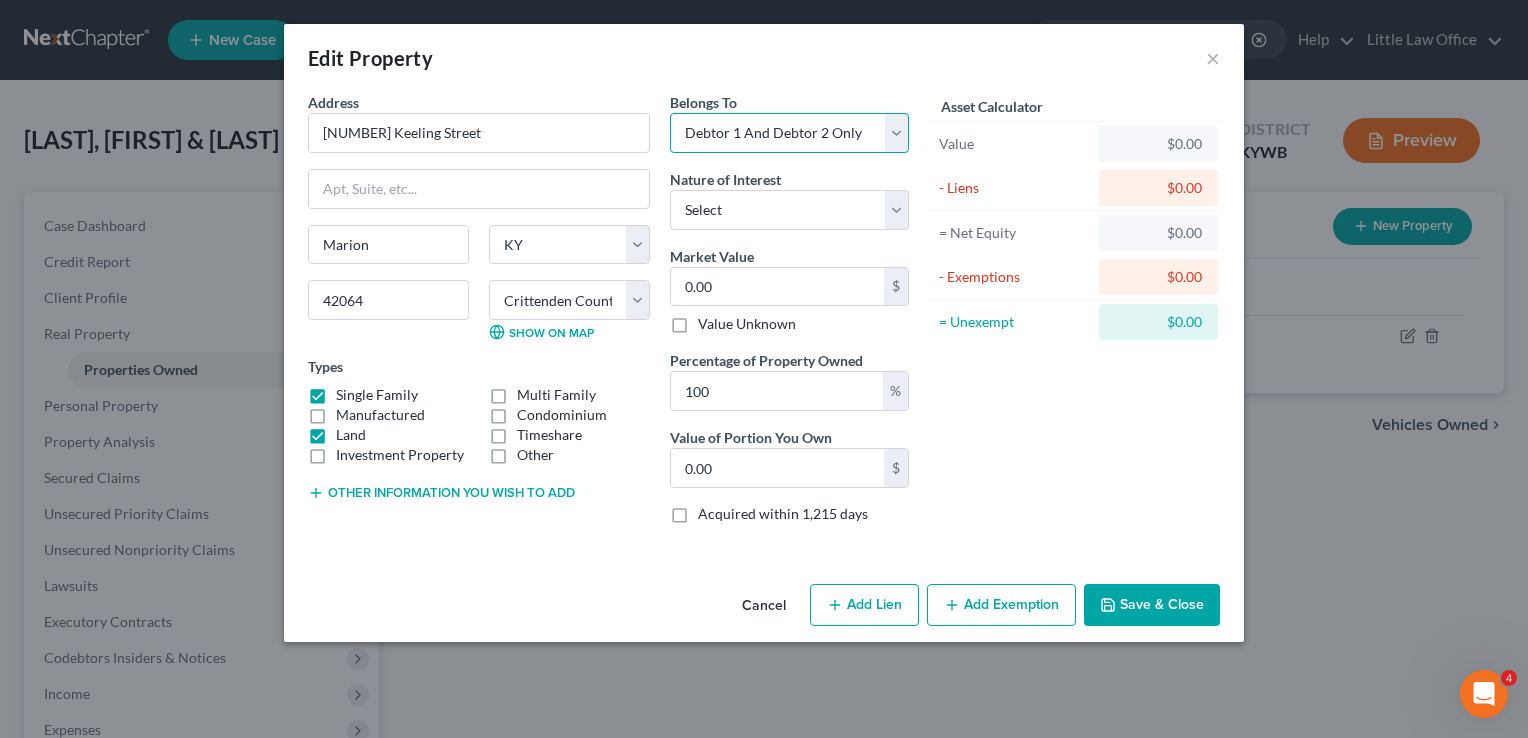click on "Select Debtor 1 Only Debtor 2 Only Debtor 1 And Debtor 2 Only At Least One Of The Debtors And Another Community Property" at bounding box center [789, 133] 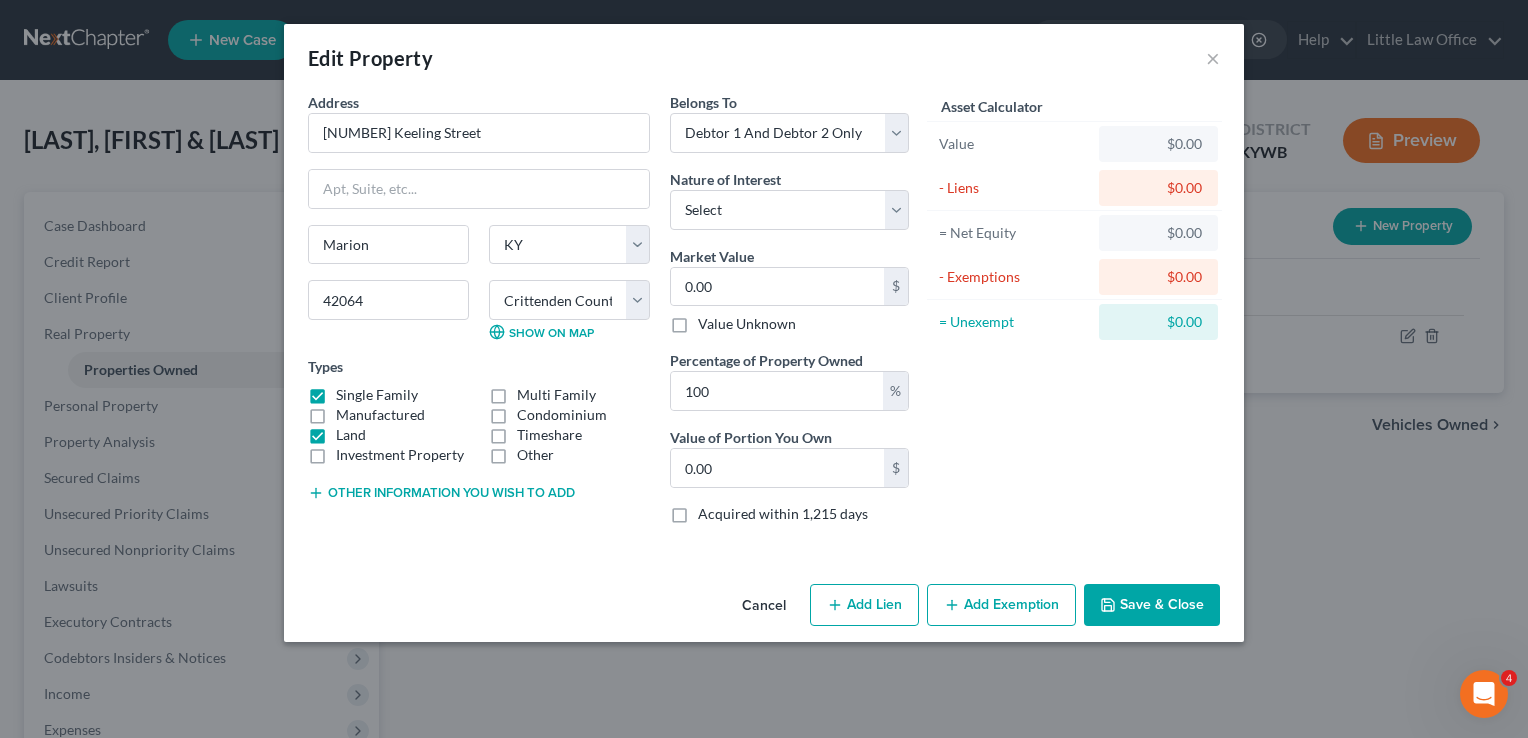click on "Belongs To
*
Select Debtor 1 Only Debtor 2 Only Debtor 1 And Debtor 2 Only At Least One Of The Debtors And Another Community Property Nature of Interest Select Fee Simple Joint Tenant Life Estate Equitable Interest Future Interest Tenancy By The Entireties Tenants In Common Other Market Value 0.00 $ Value Unknown Percentage of Property Owned 100 % Value of Portion You Own 0.00 $ Acquired within 1,215 days
Liens
Select" at bounding box center [789, 316] 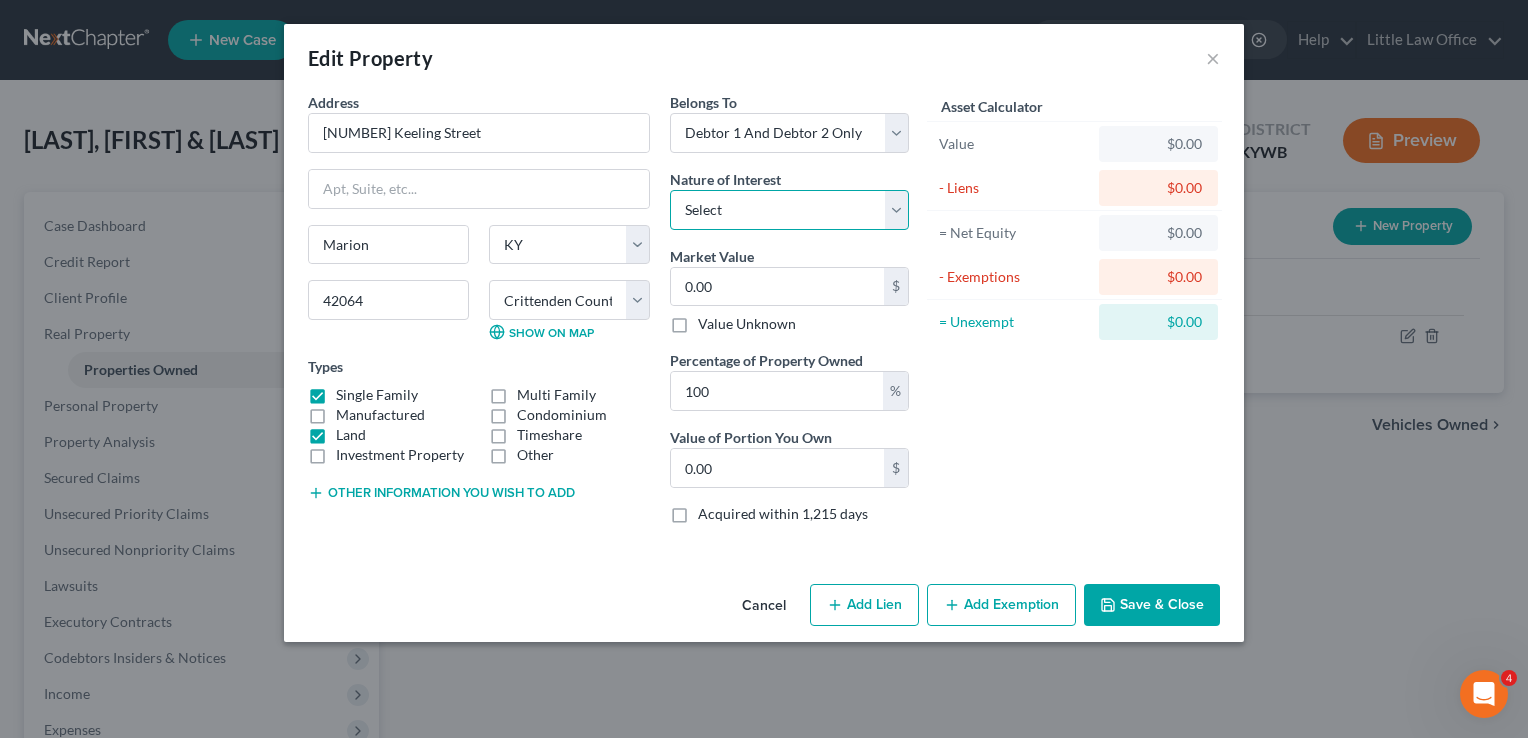 click on "Select Fee Simple Joint Tenant Life Estate Equitable Interest Future Interest Tenancy By The Entireties Tenants In Common Other" at bounding box center [789, 210] 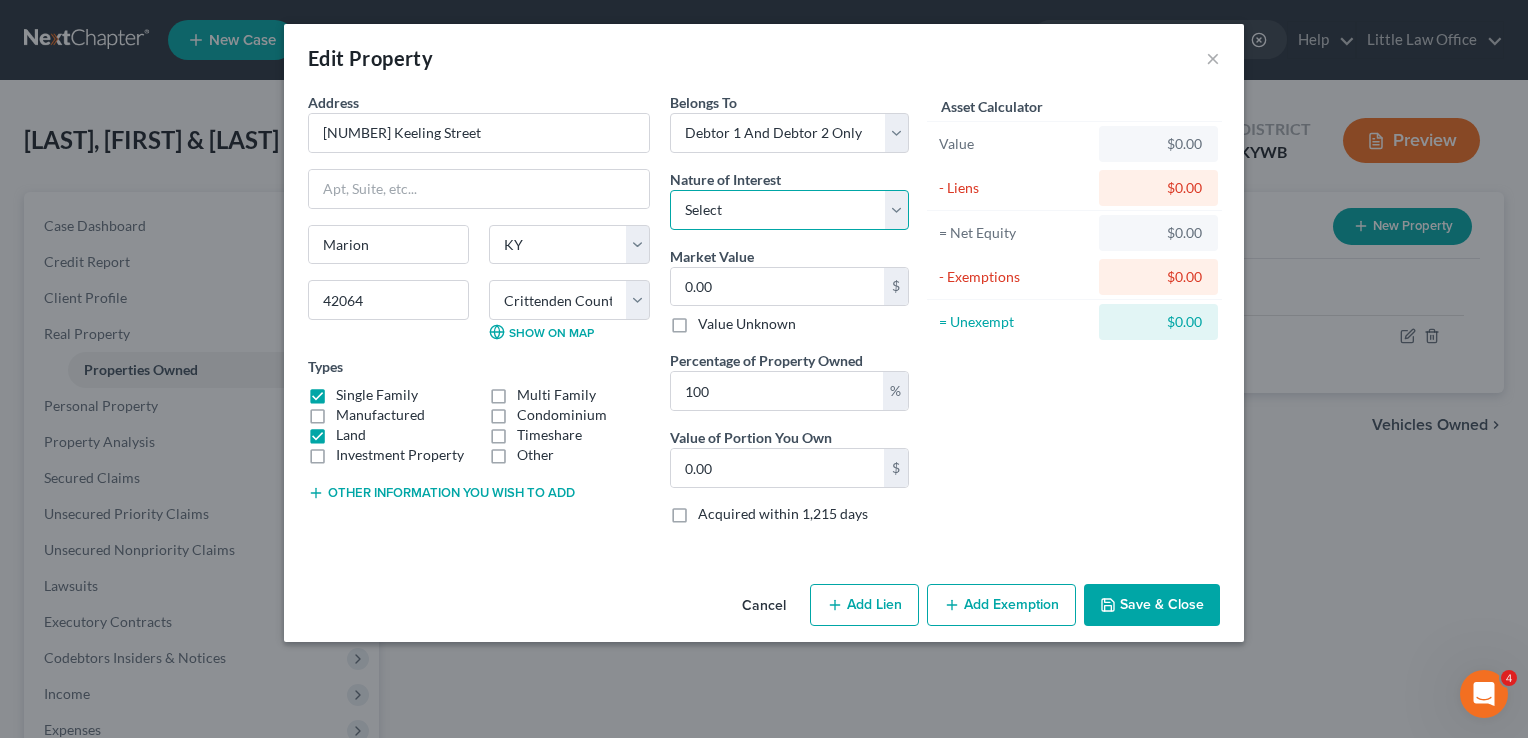 select on "0" 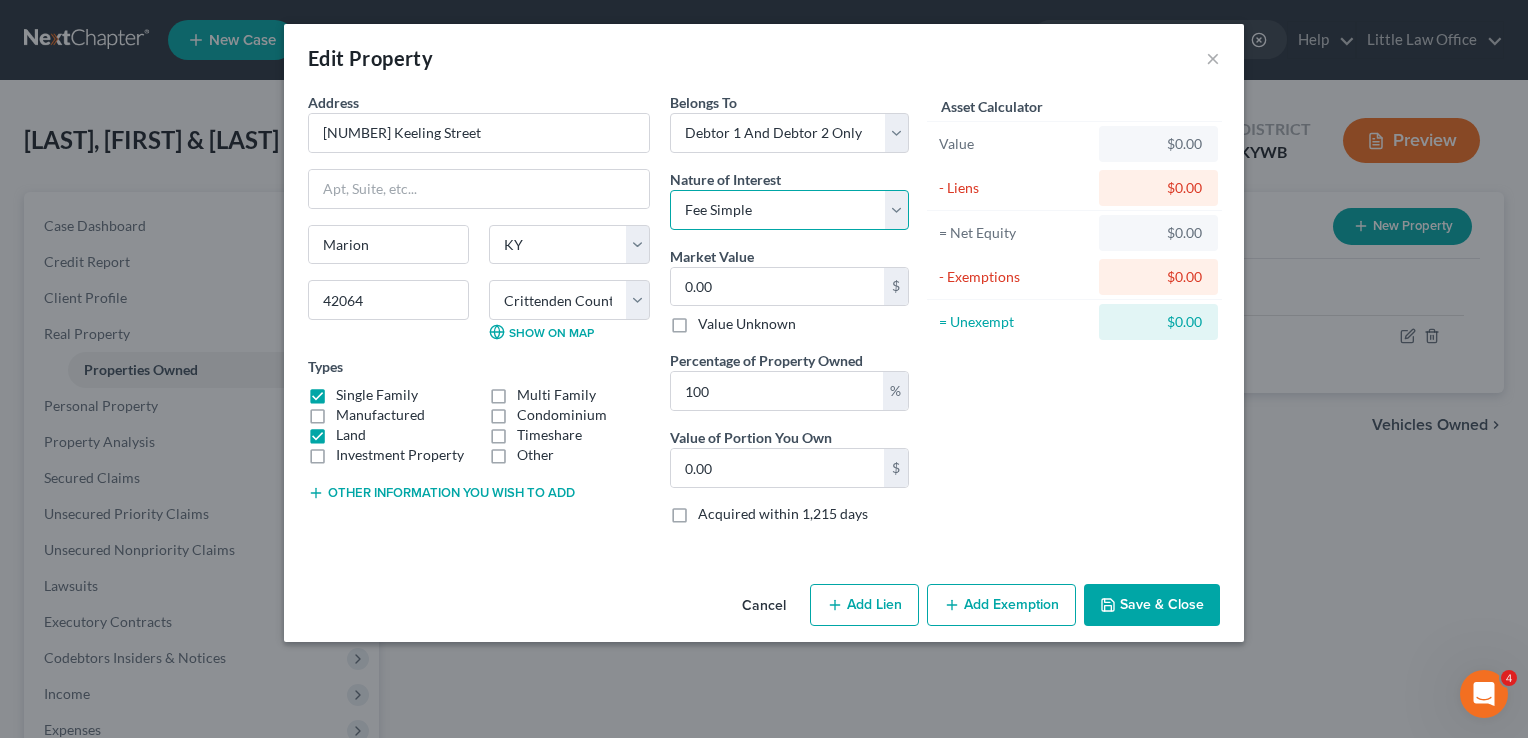 click on "Select Fee Simple Joint Tenant Life Estate Equitable Interest Future Interest Tenancy By The Entireties Tenants In Common Other" at bounding box center [789, 210] 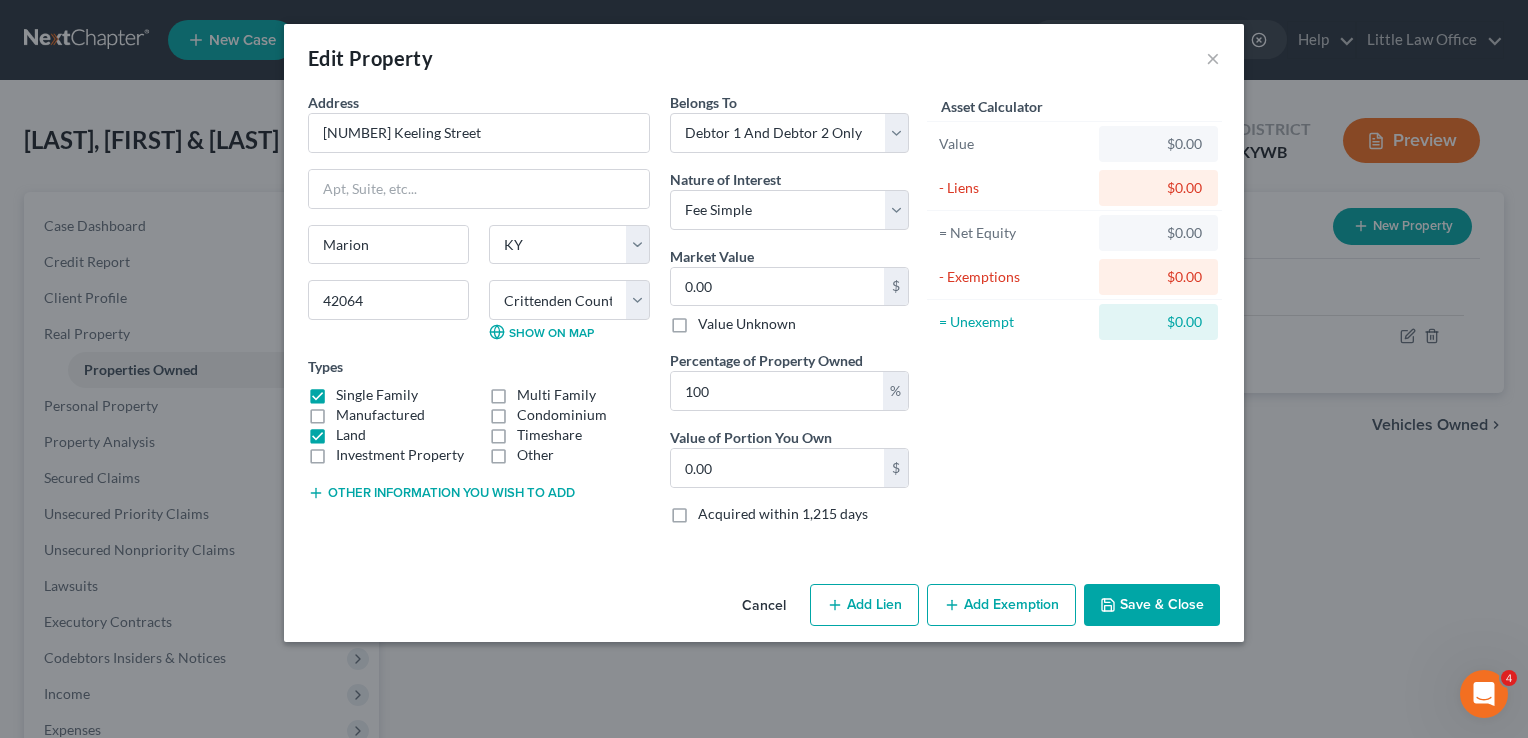 click on "Save & Close" at bounding box center (1152, 605) 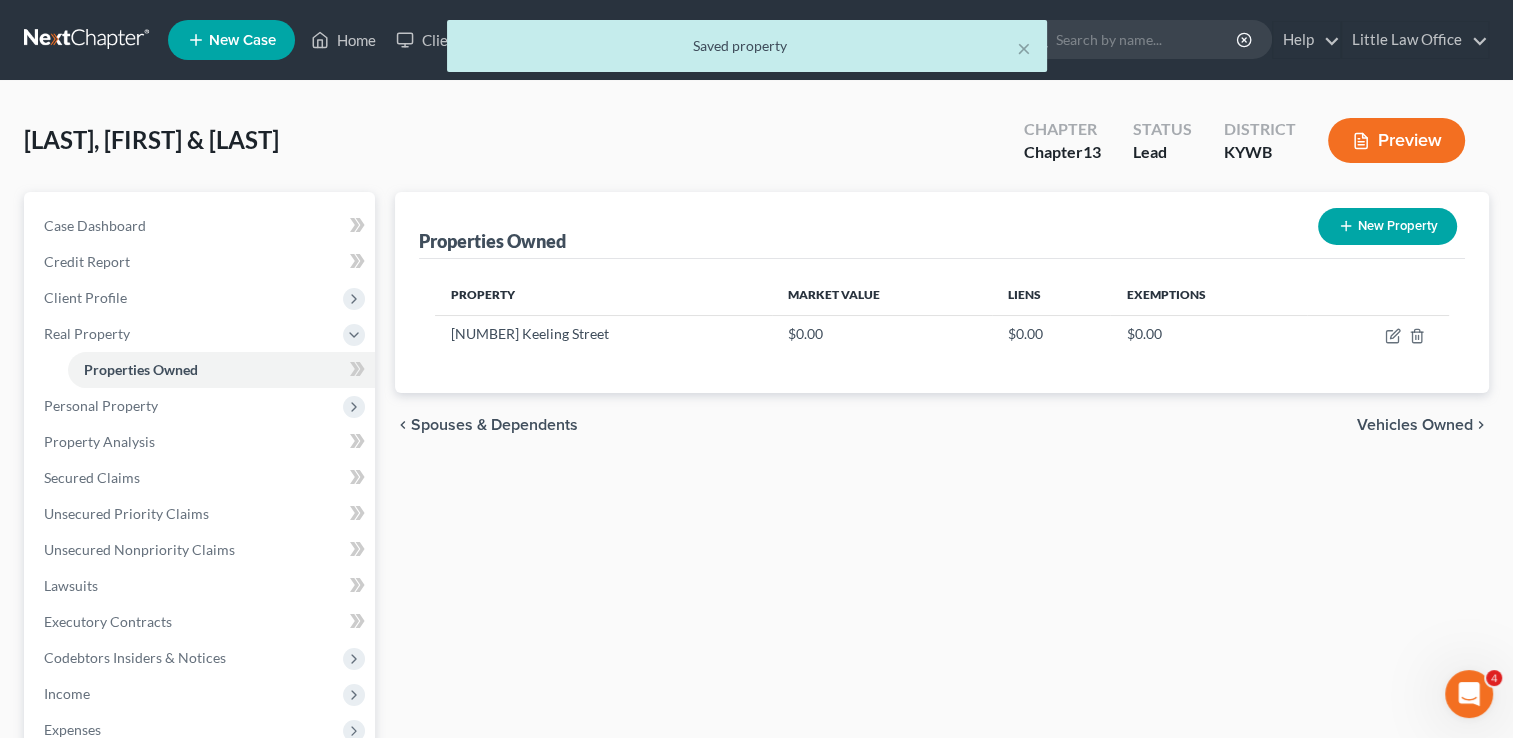 click on "Vehicles Owned" at bounding box center [1415, 425] 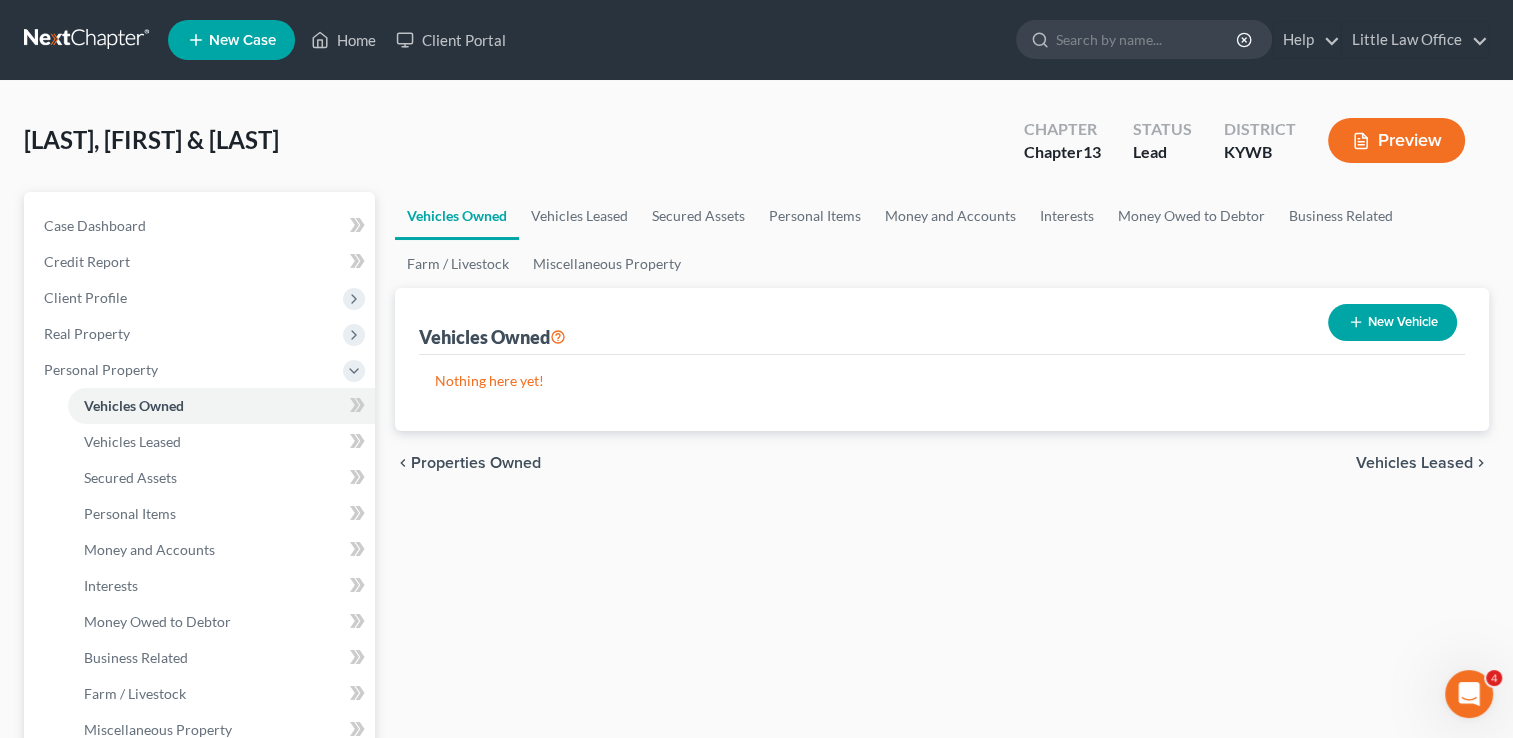 click on "New Vehicle" at bounding box center [1392, 322] 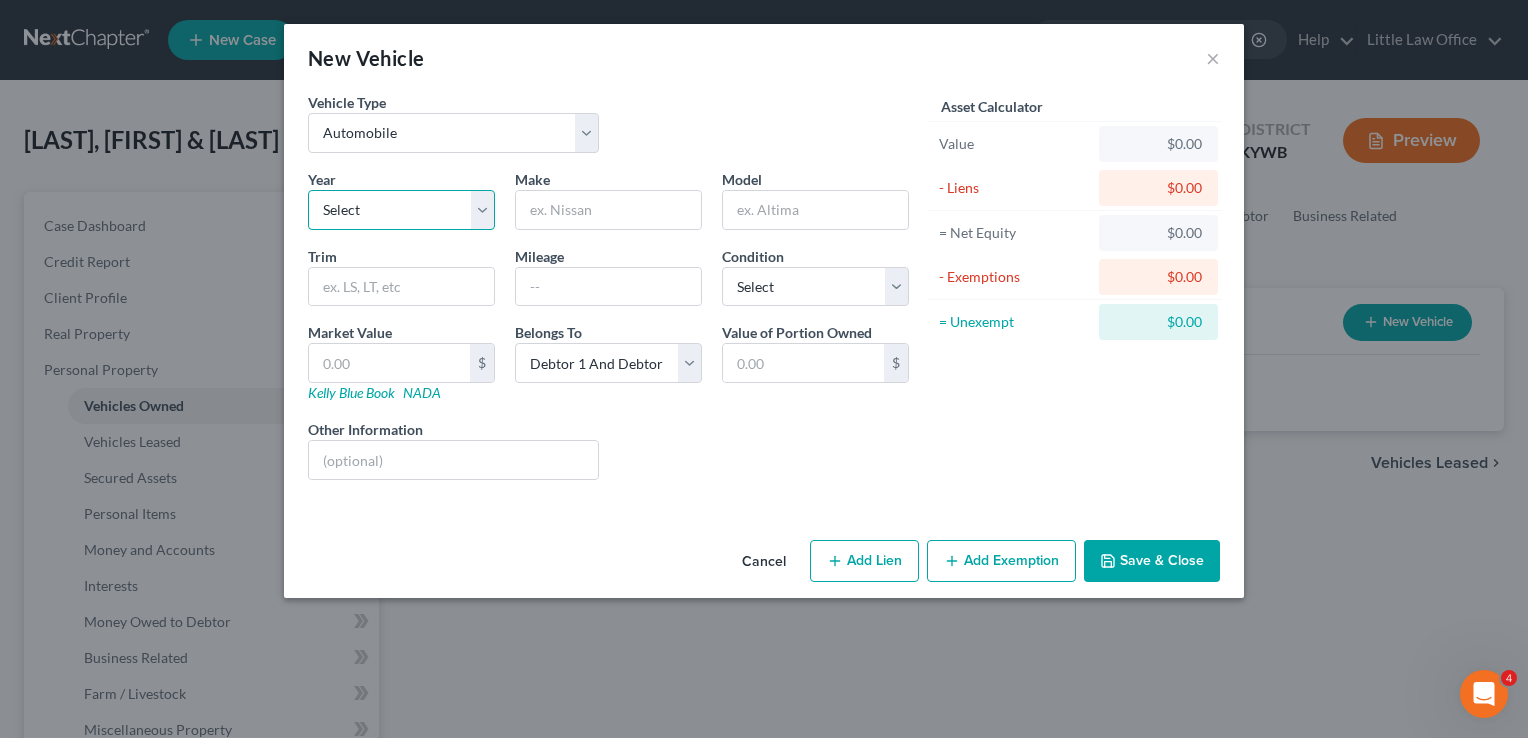 click on "Select 2026 2025 2024 2023 2022 2021 2020 2019 2018 2017 2016 2015 2014 2013 2012 2011 2010 2009 2008 2007 2006 2005 2004 2003 2002 2001 2000 1999 1998 1997 1996 1995 1994 1993 1992 1991 1990 1989 1988 1987 1986 1985 1984 1983 1982 1981 1980 1979 1978 1977 1976 1975 1974 1973 1972 1971 1970 1969 1968 1967 1966 1965 1964 1963 1962 1961 1960 1959 1958 1957 1956 1955 1954 1953 1952 1951 1950 1949 1948 1947 1946 1945 1944 1943 1942 1941 1940 1939 1938 1937 1936 1935 1934 1933 1932 1931 1930 1929 1928 1927 1926 1925 1924 1923 1922 1921 1920 1919 1918 1917 1916 1915 1914 1913 1912 1911 1910 1909 1908 1907 1906 1905 1904 1903 1902 1901" at bounding box center (401, 210) 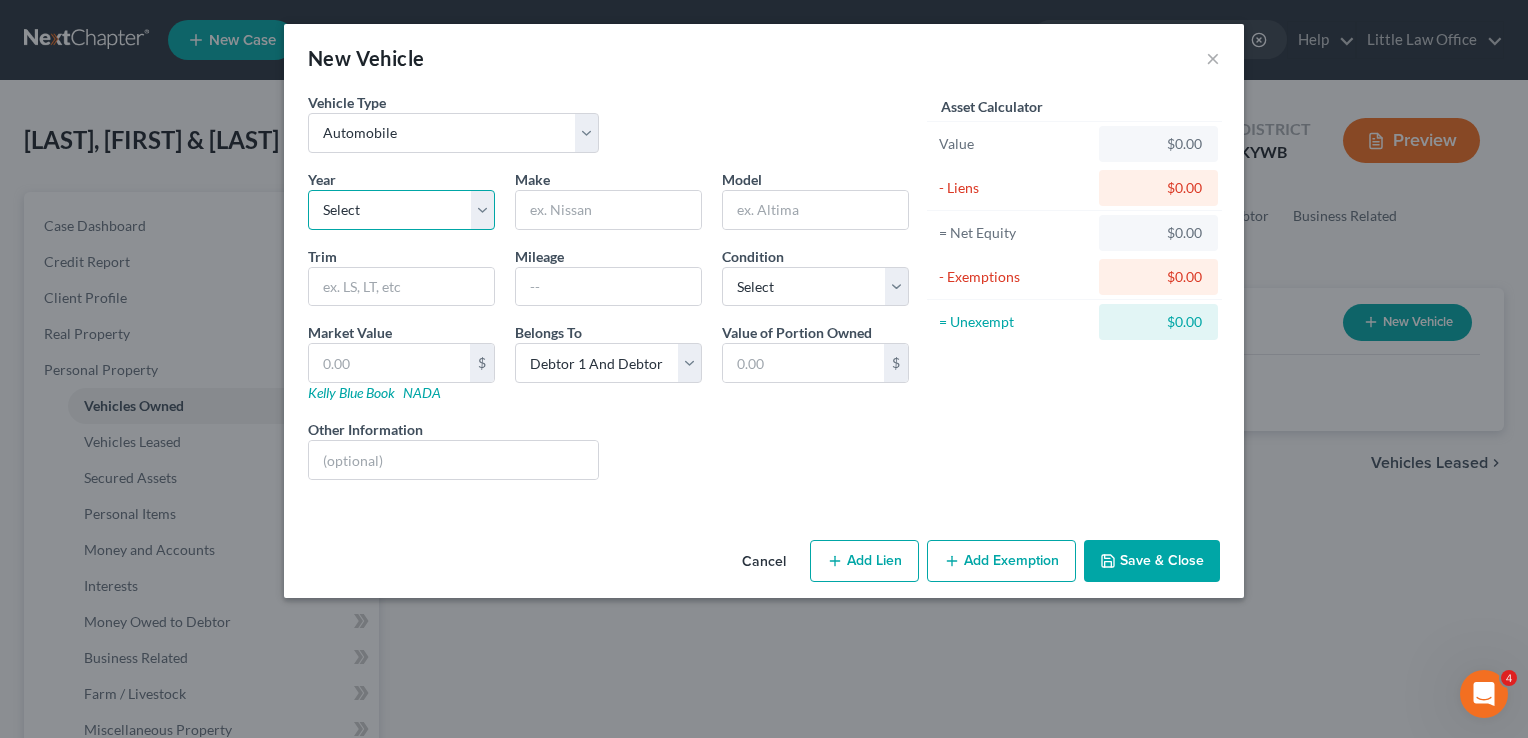 select on "4" 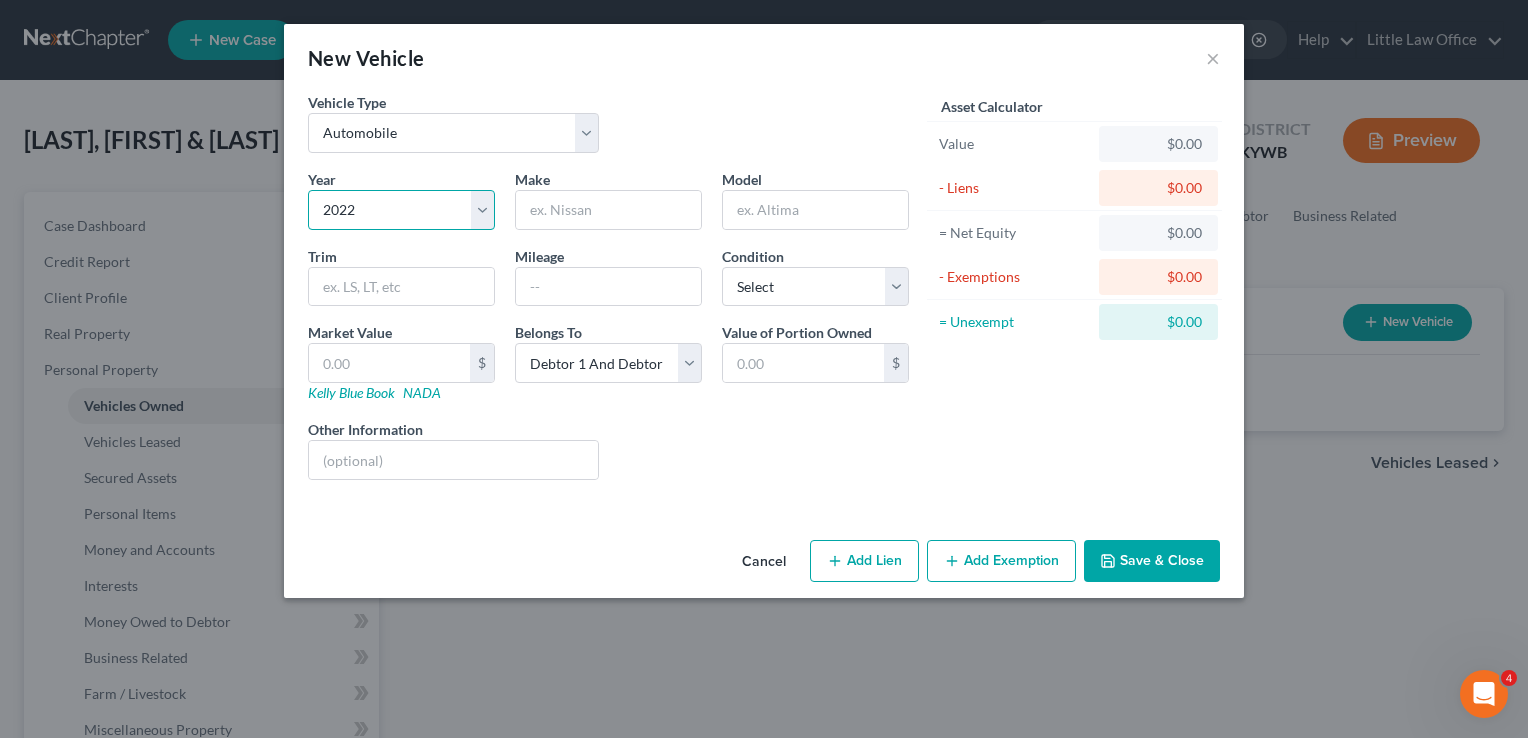 click on "Select 2026 2025 2024 2023 2022 2021 2020 2019 2018 2017 2016 2015 2014 2013 2012 2011 2010 2009 2008 2007 2006 2005 2004 2003 2002 2001 2000 1999 1998 1997 1996 1995 1994 1993 1992 1991 1990 1989 1988 1987 1986 1985 1984 1983 1982 1981 1980 1979 1978 1977 1976 1975 1974 1973 1972 1971 1970 1969 1968 1967 1966 1965 1964 1963 1962 1961 1960 1959 1958 1957 1956 1955 1954 1953 1952 1951 1950 1949 1948 1947 1946 1945 1944 1943 1942 1941 1940 1939 1938 1937 1936 1935 1934 1933 1932 1931 1930 1929 1928 1927 1926 1925 1924 1923 1922 1921 1920 1919 1918 1917 1916 1915 1914 1913 1912 1911 1910 1909 1908 1907 1906 1905 1904 1903 1902 1901" at bounding box center [401, 210] 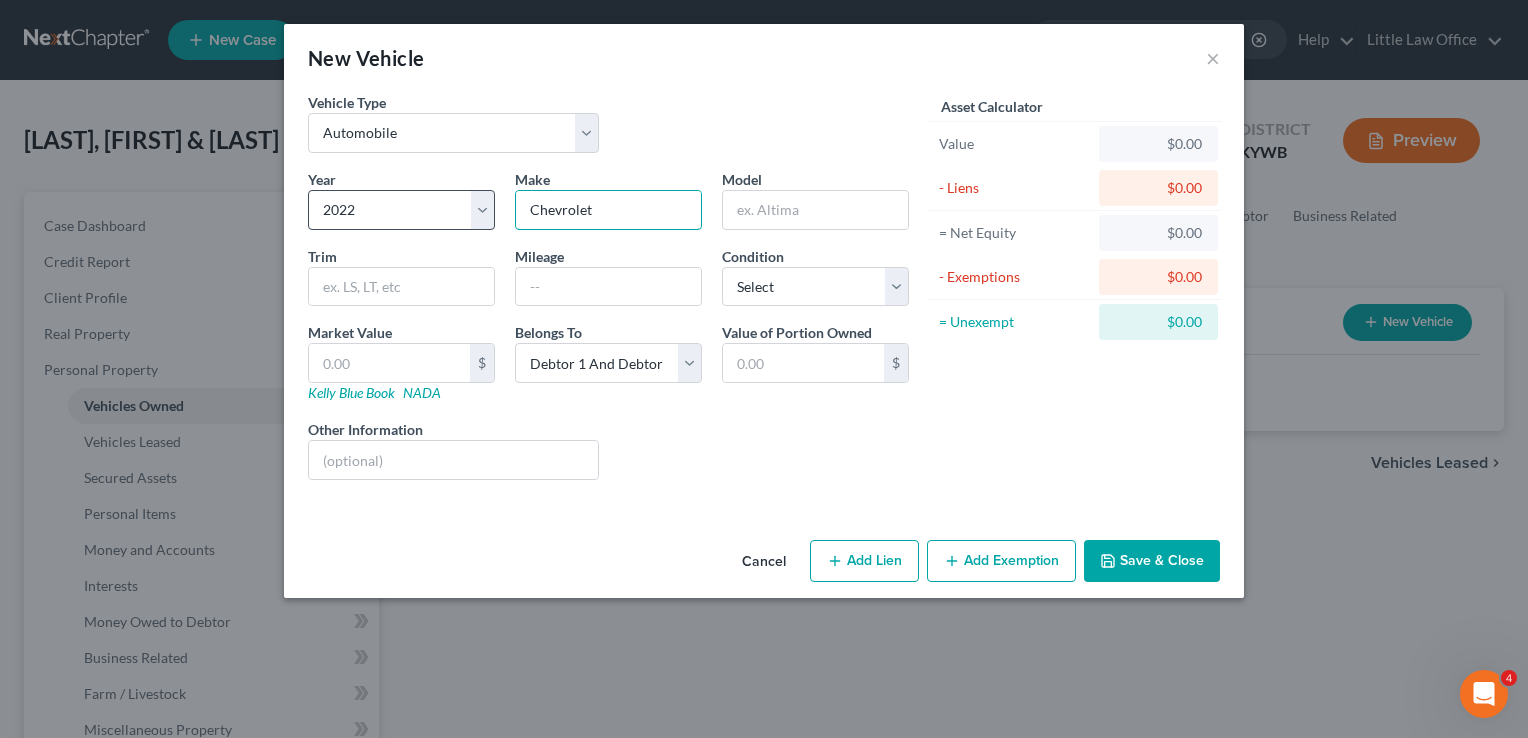 type on "Chevrolet" 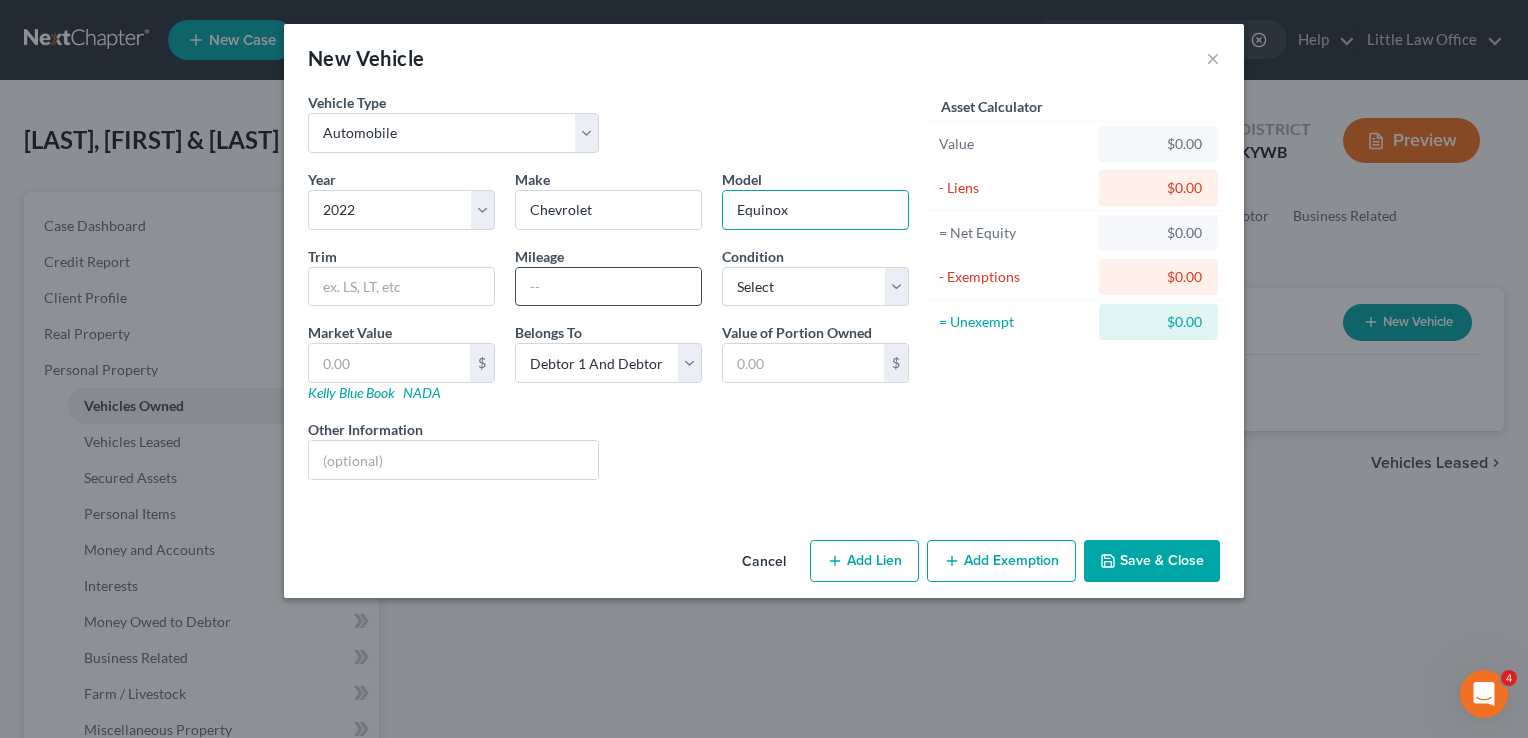 type on "Equinox" 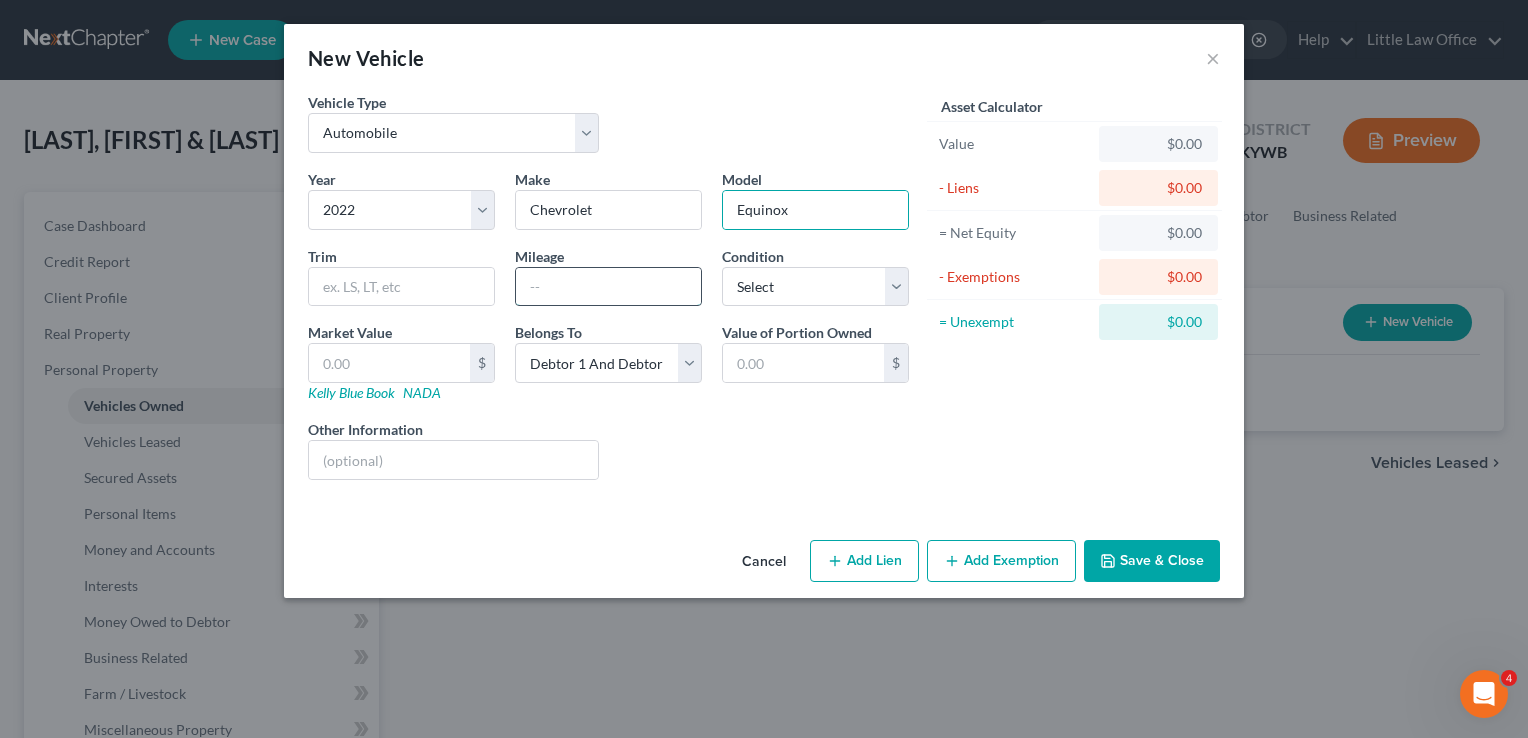 click at bounding box center [608, 287] 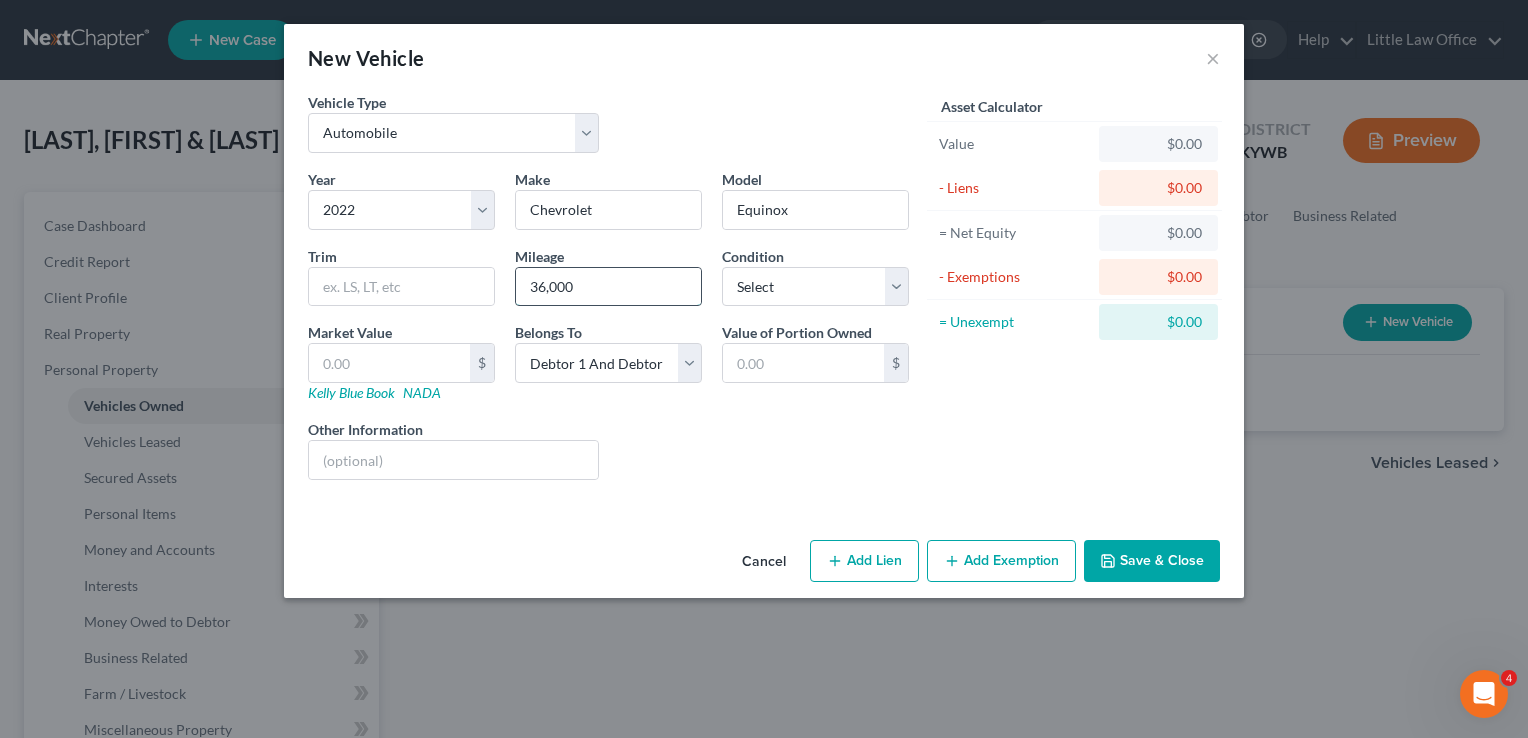 type on "36,000" 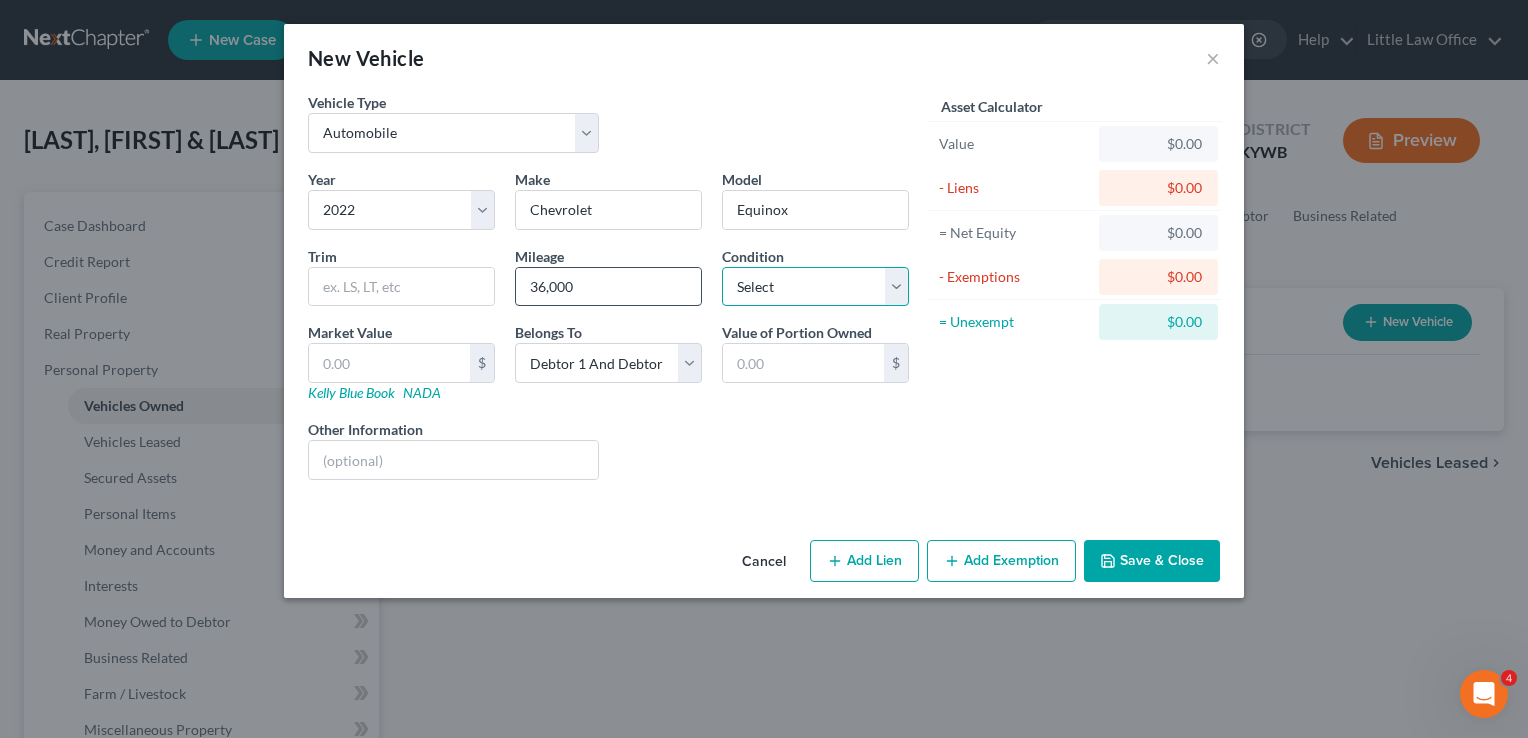 select on "0" 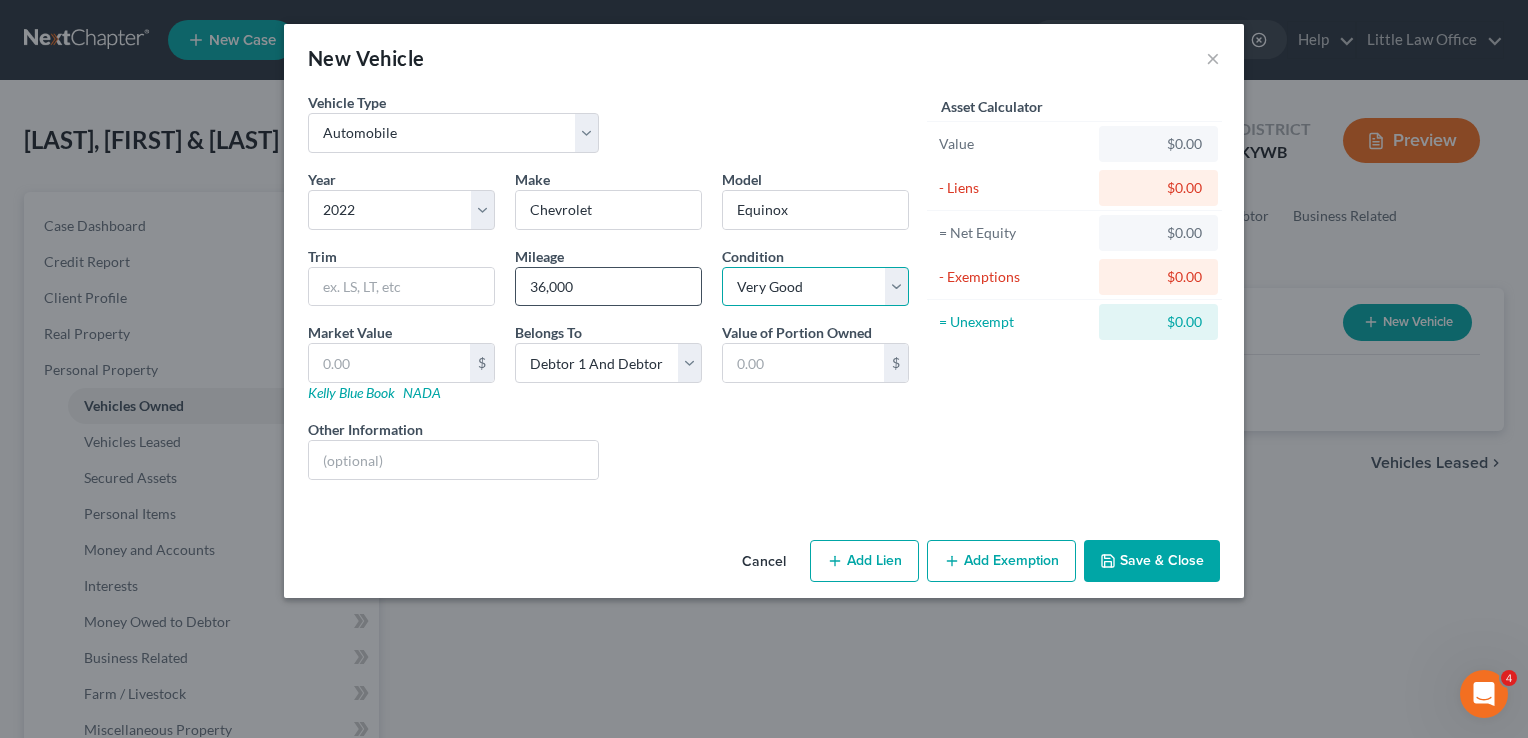 select on "0" 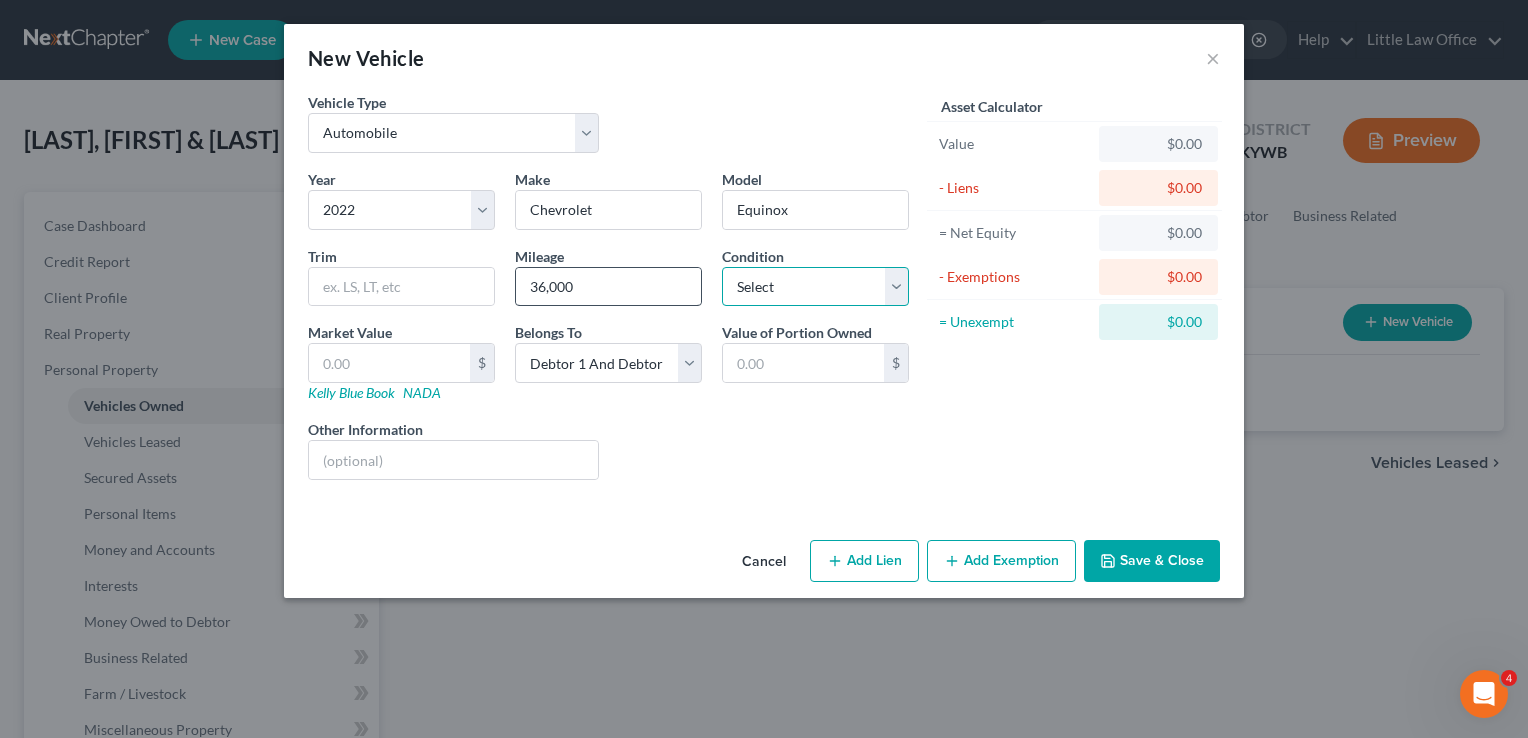 select on "0" 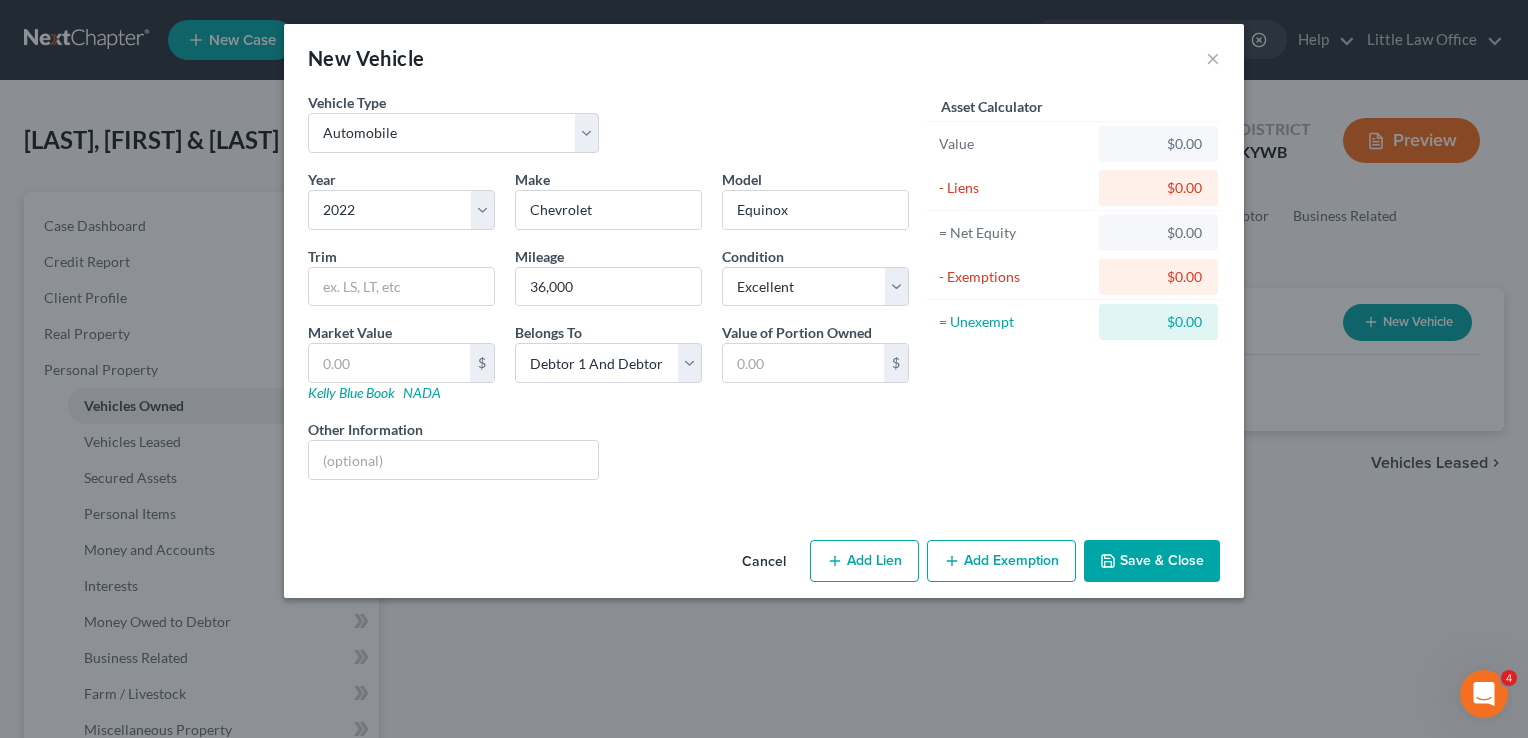click on "Add Lien" at bounding box center [864, 561] 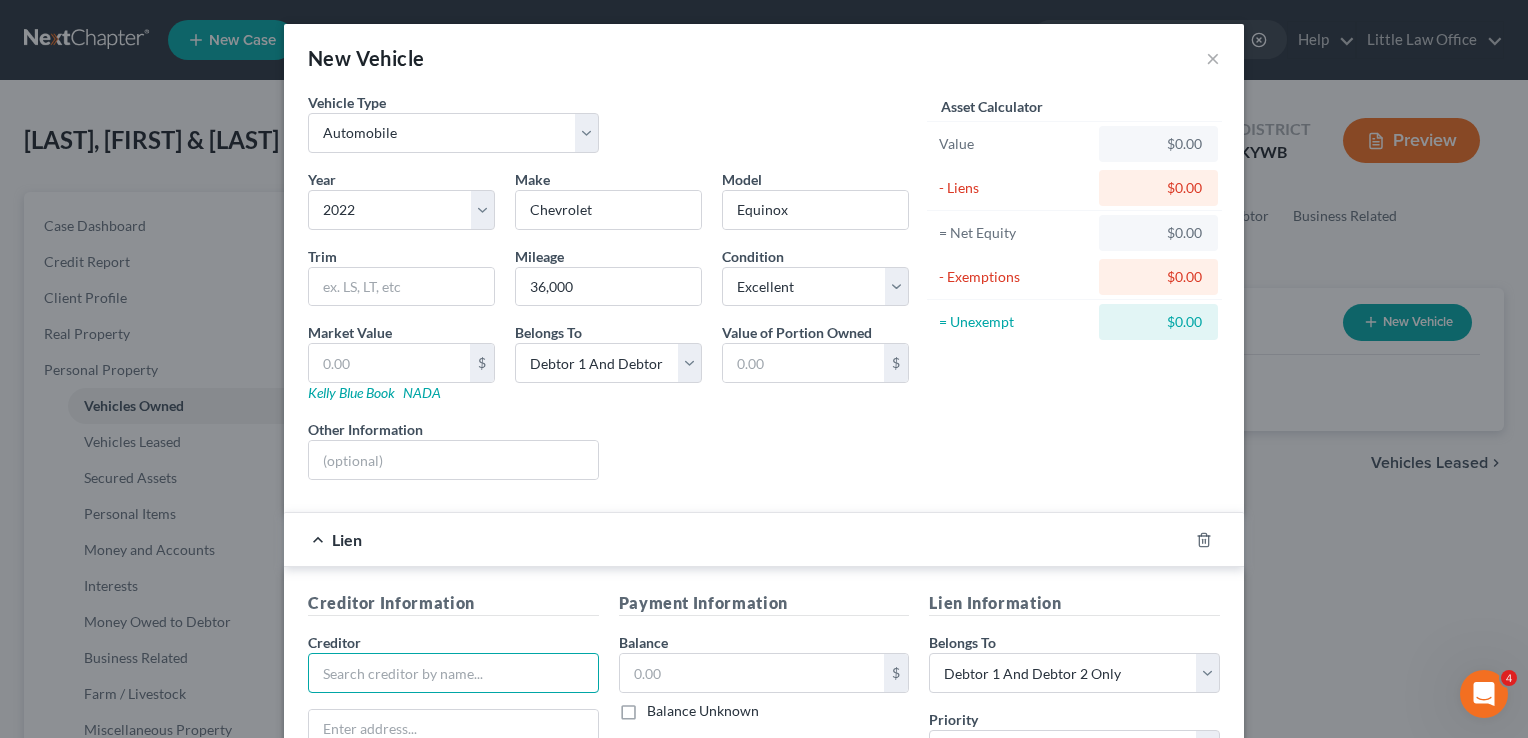 click at bounding box center (453, 673) 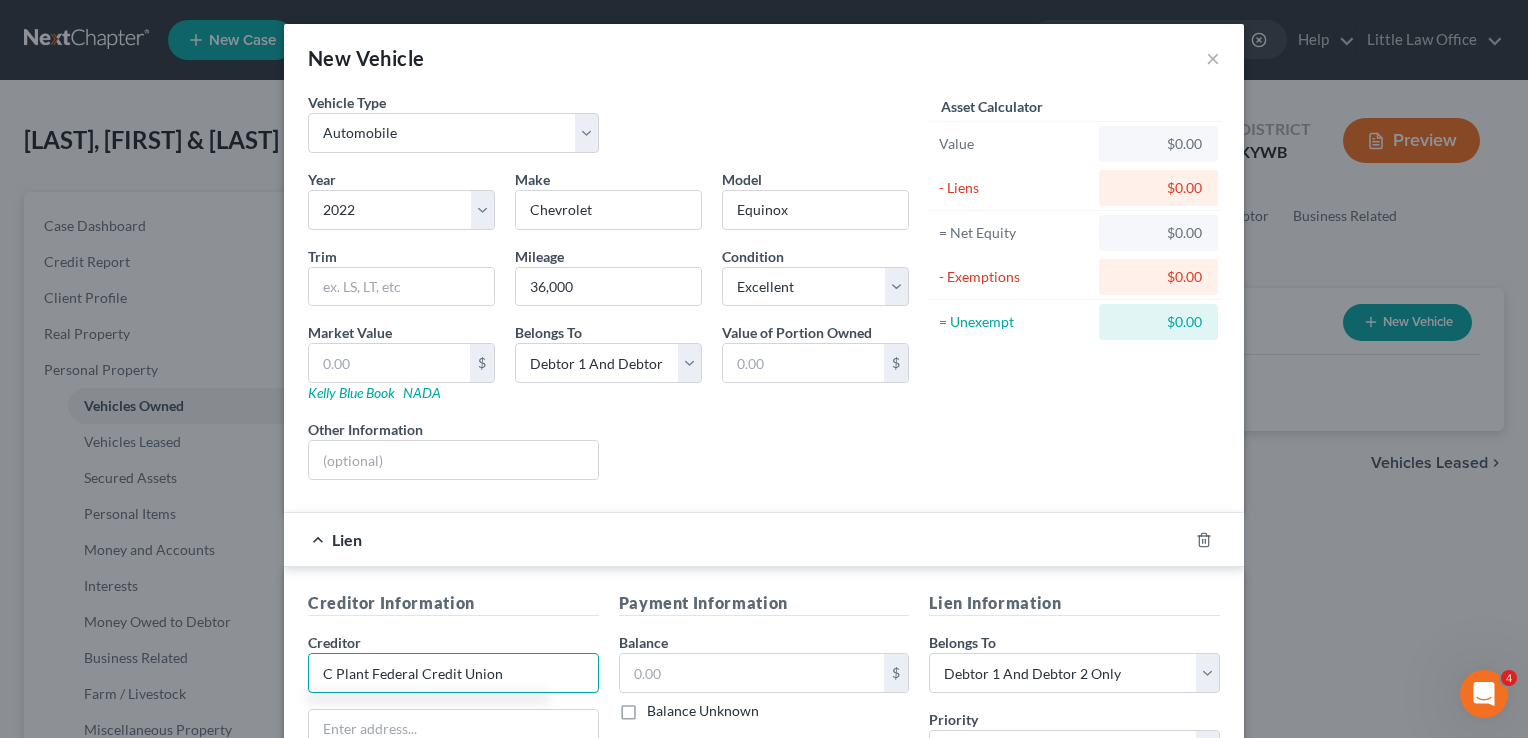 type on "C Plant Federal Credit Union" 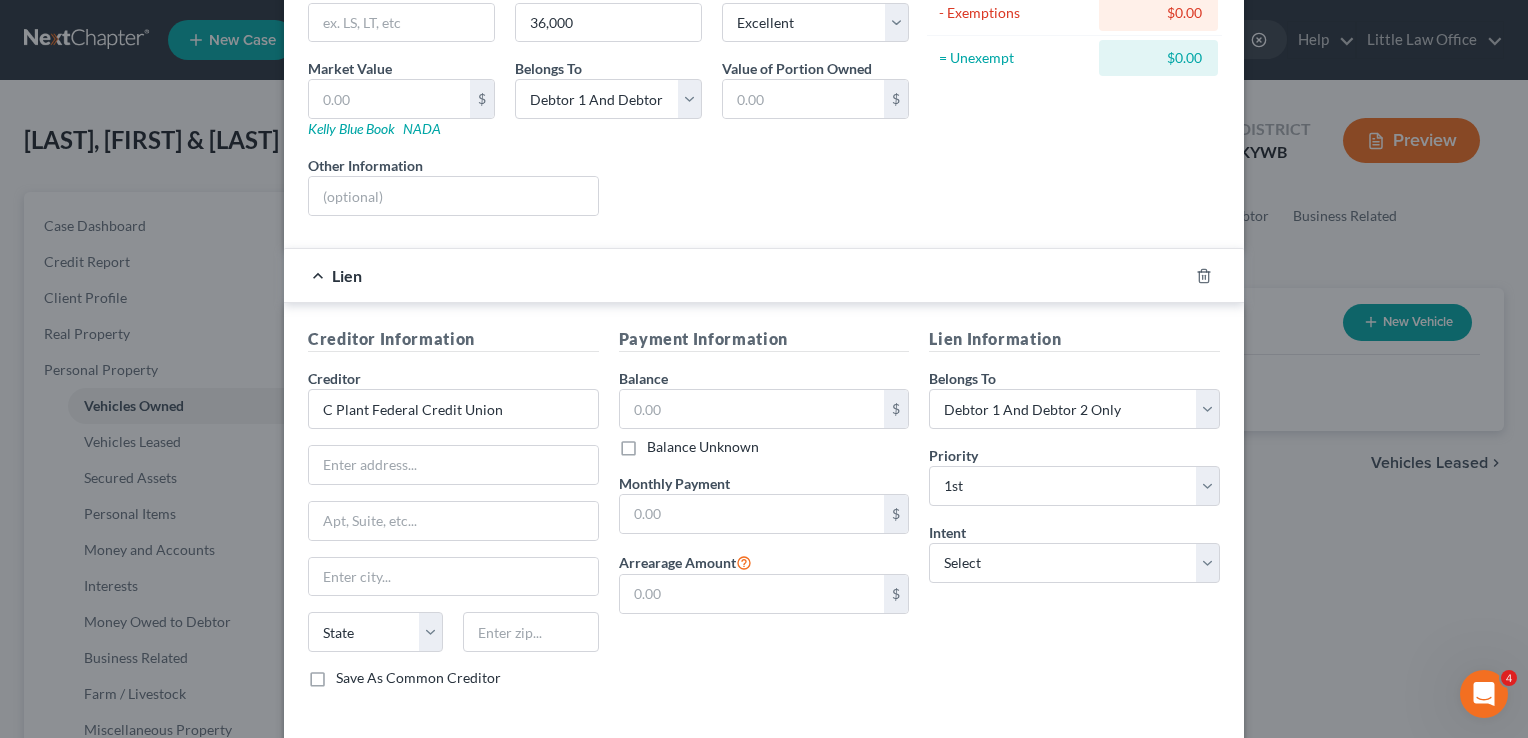 scroll, scrollTop: 271, scrollLeft: 0, axis: vertical 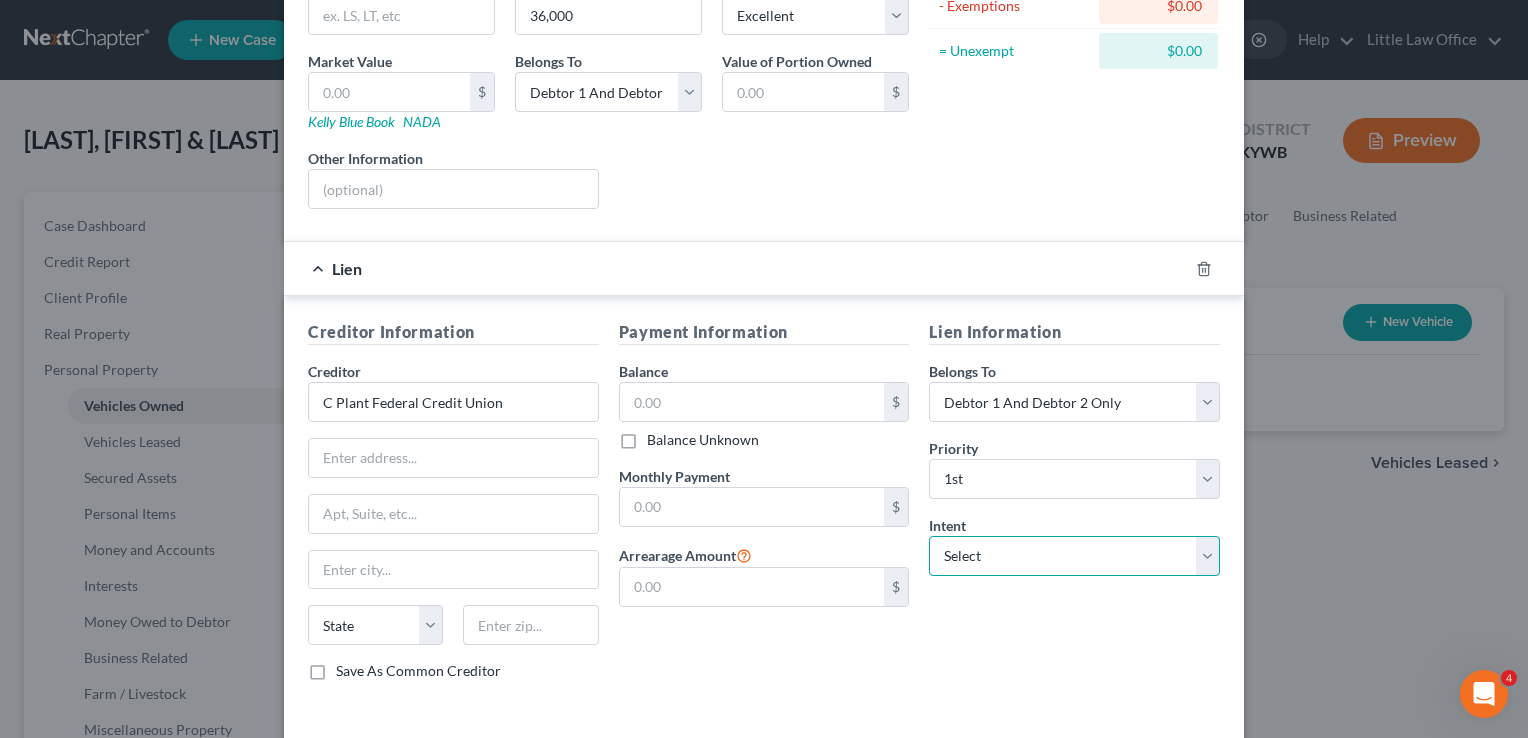 click on "Select Surrender Redeem Reaffirm Avoid Other" at bounding box center (1074, 556) 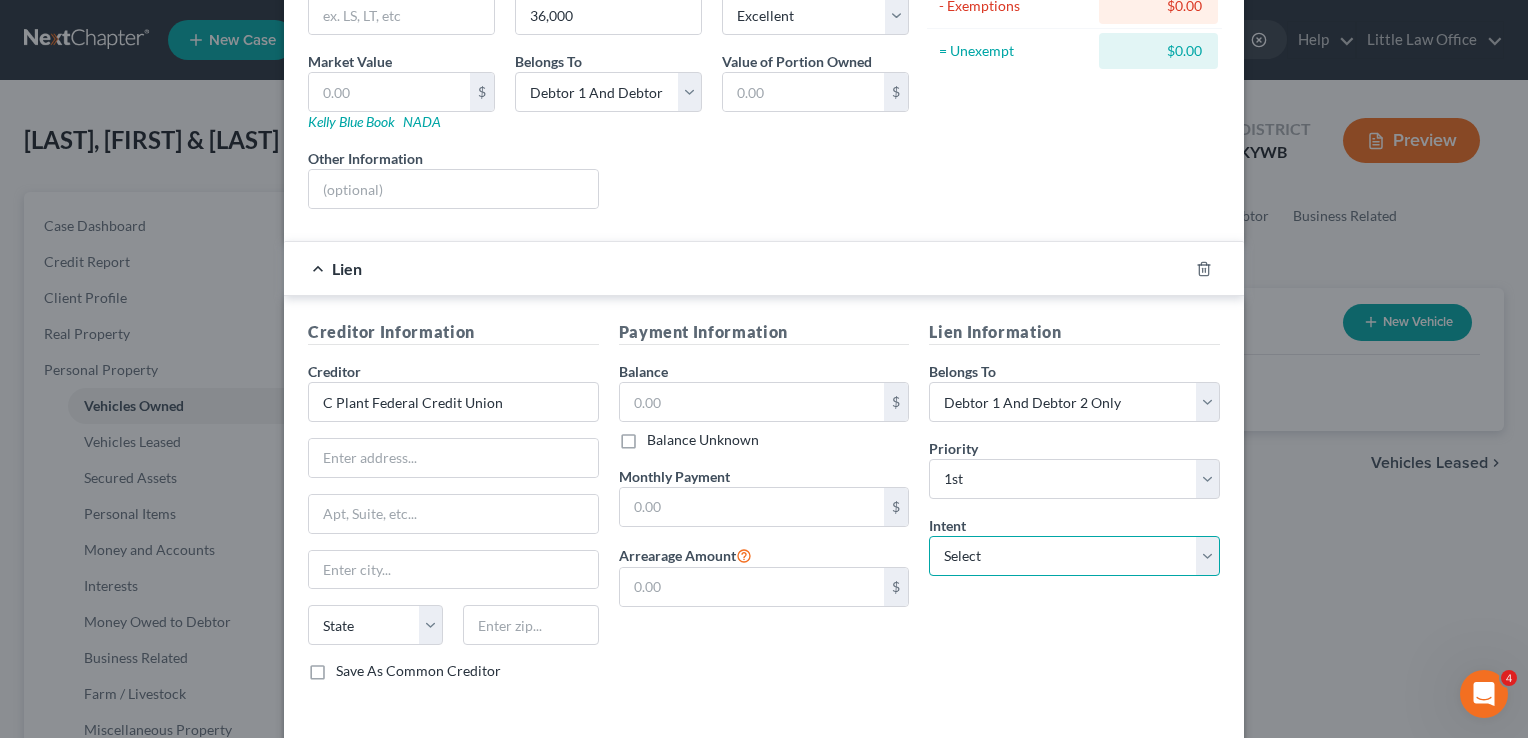 select on "2" 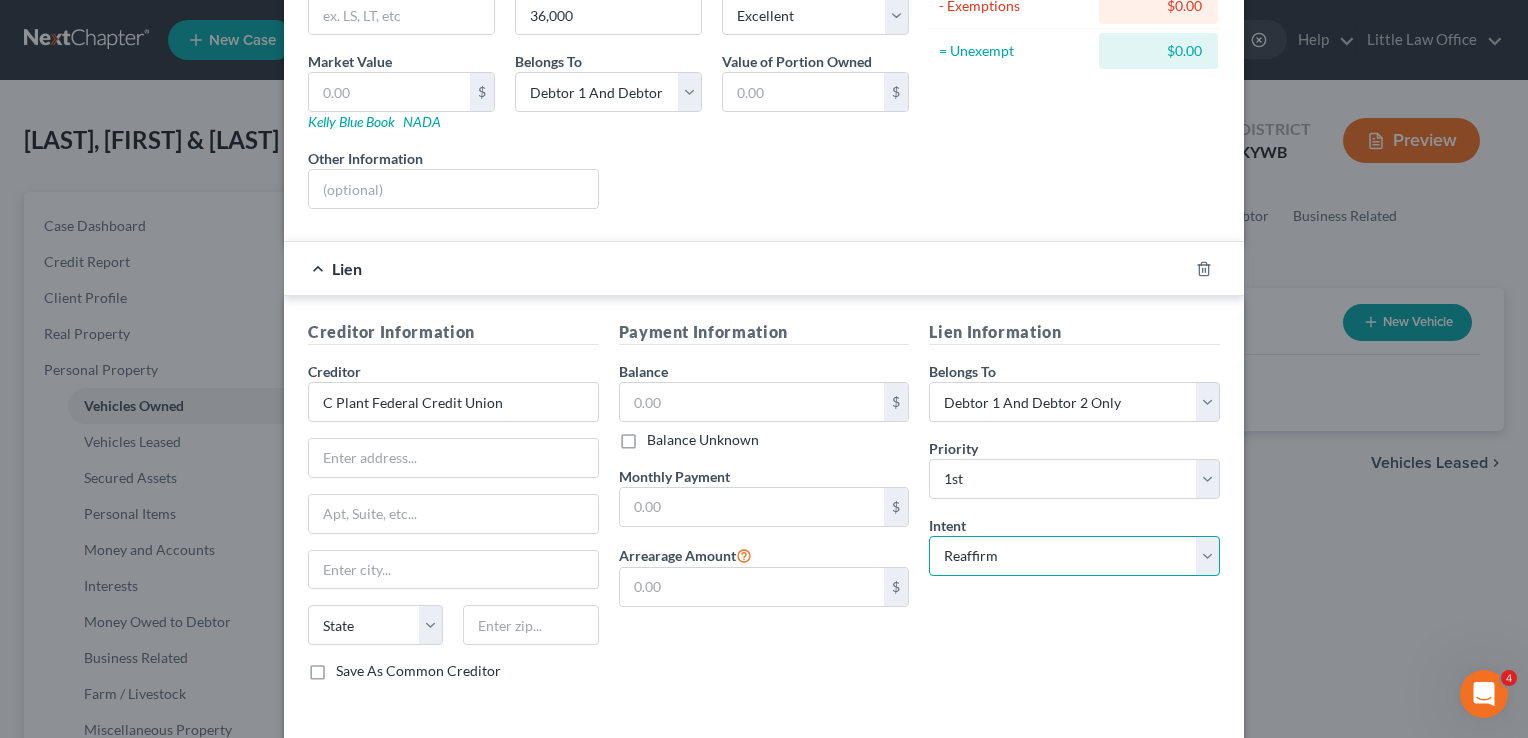 click on "Select Surrender Redeem Reaffirm Avoid Other" at bounding box center [1074, 556] 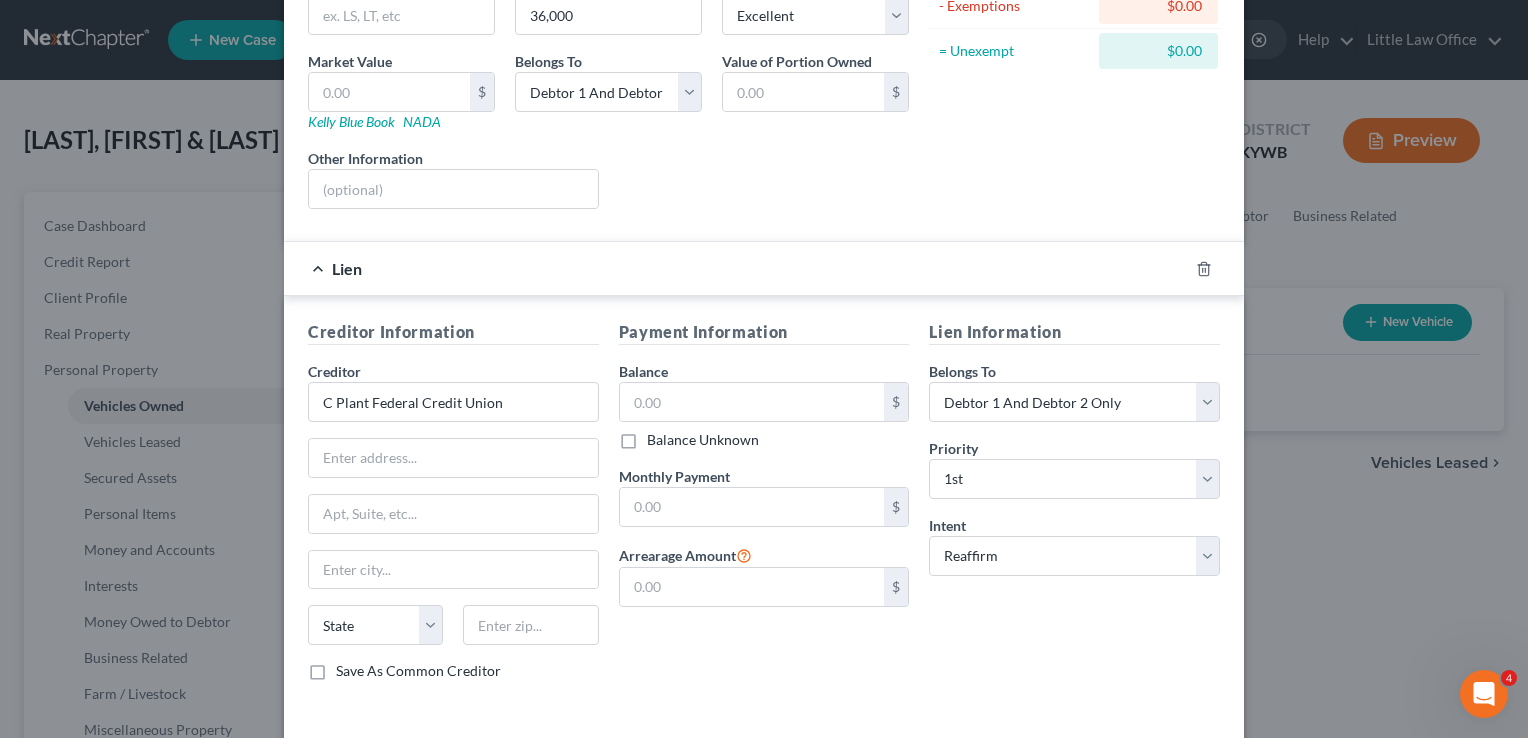 scroll, scrollTop: 351, scrollLeft: 0, axis: vertical 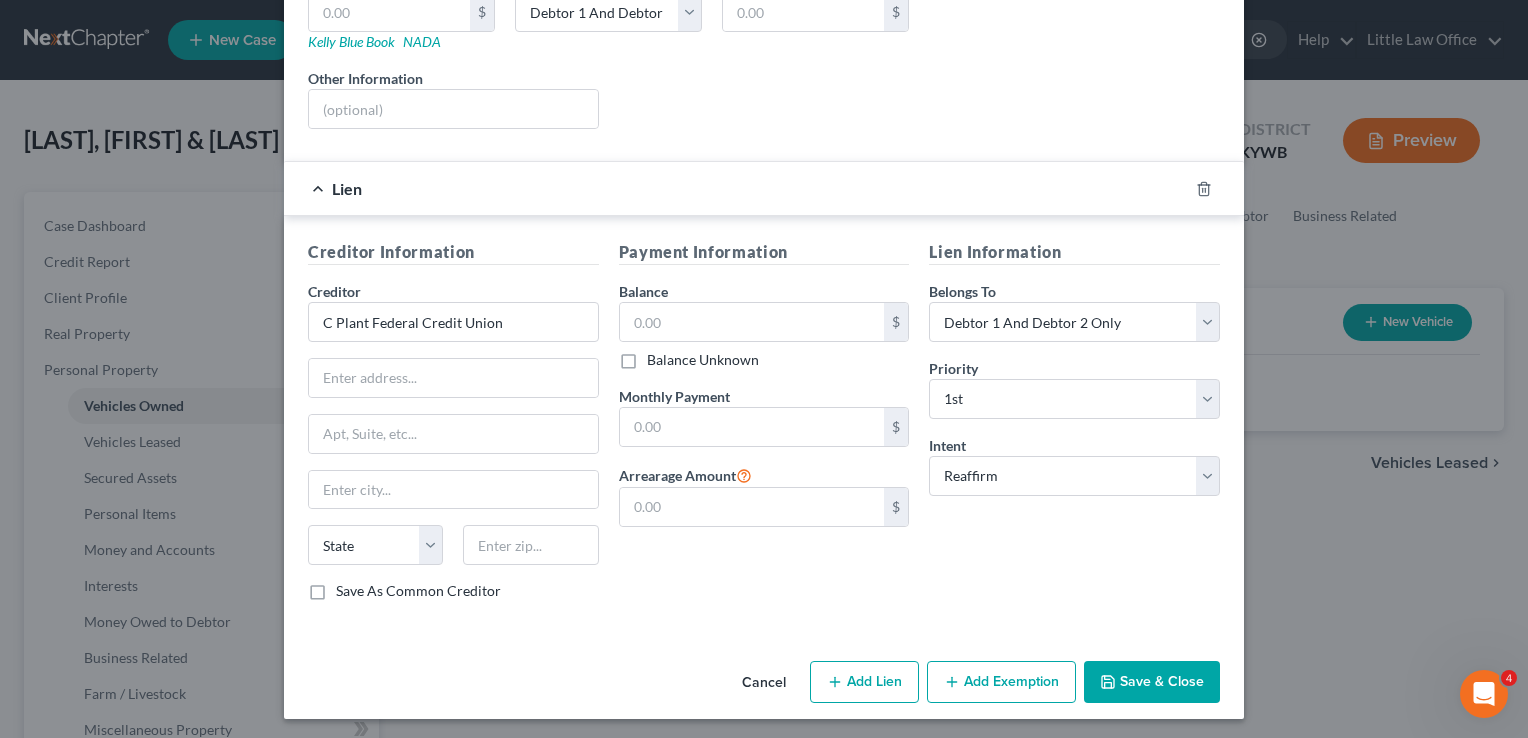 click on "Save & Close" at bounding box center [1152, 682] 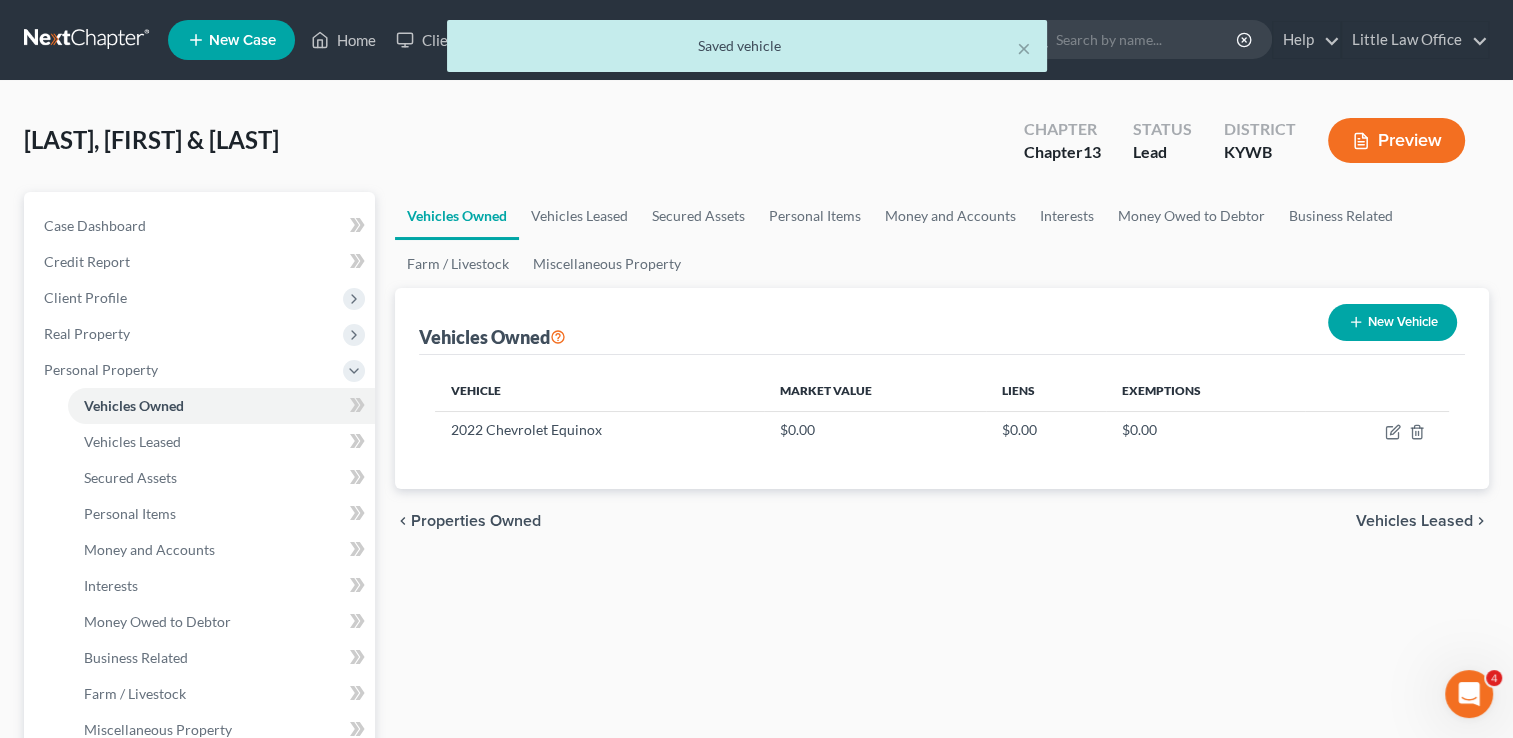 click on "New Vehicle" at bounding box center (1392, 322) 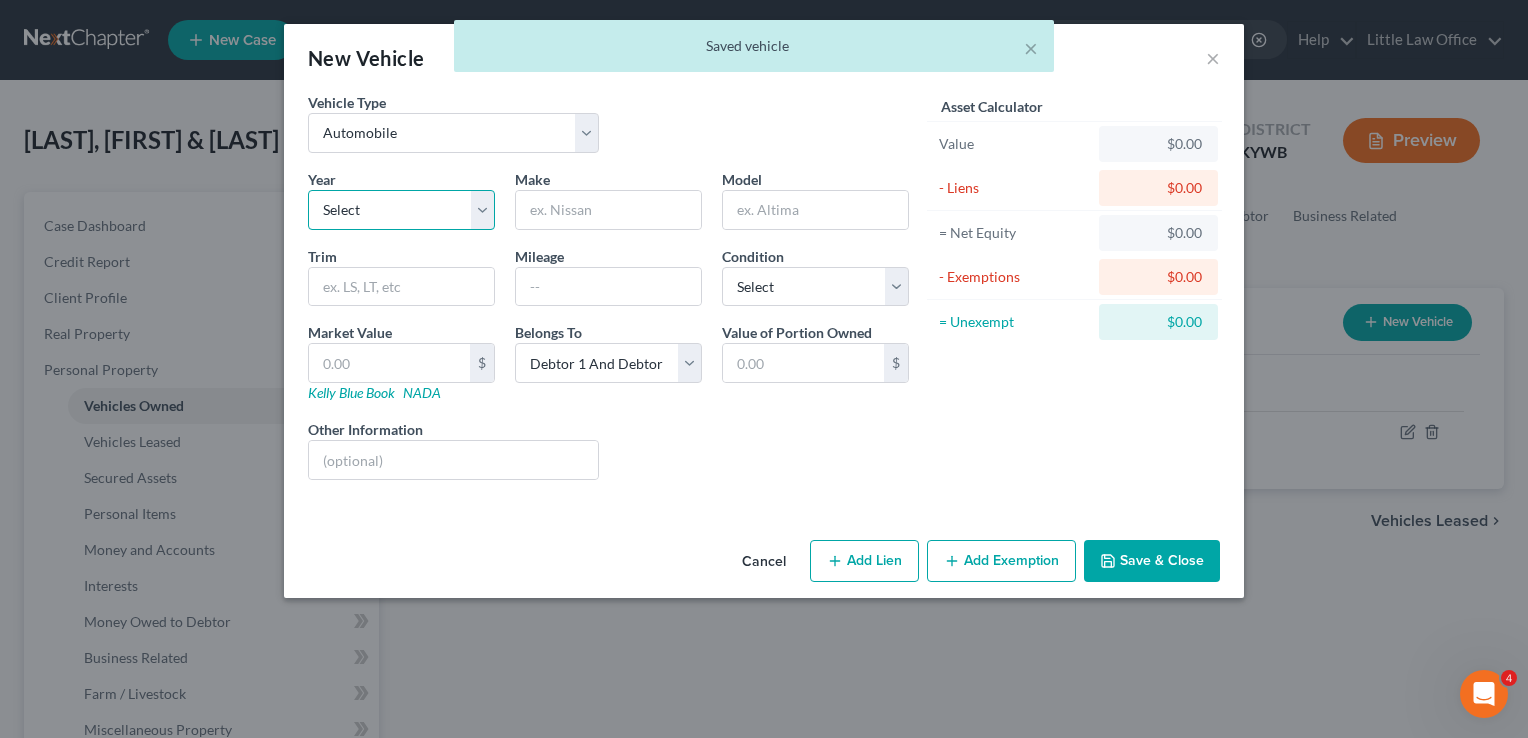 click on "Select 2026 2025 2024 2023 2022 2021 2020 2019 2018 2017 2016 2015 2014 2013 2012 2011 2010 2009 2008 2007 2006 2005 2004 2003 2002 2001 2000 1999 1998 1997 1996 1995 1994 1993 1992 1991 1990 1989 1988 1987 1986 1985 1984 1983 1982 1981 1980 1979 1978 1977 1976 1975 1974 1973 1972 1971 1970 1969 1968 1967 1966 1965 1964 1963 1962 1961 1960 1959 1958 1957 1956 1955 1954 1953 1952 1951 1950 1949 1948 1947 1946 1945 1944 1943 1942 1941 1940 1939 1938 1937 1936 1935 1934 1933 1932 1931 1930 1929 1928 1927 1926 1925 1924 1923 1922 1921 1920 1919 1918 1917 1916 1915 1914 1913 1912 1911 1910 1909 1908 1907 1906 1905 1904 1903 1902 1901" at bounding box center [401, 210] 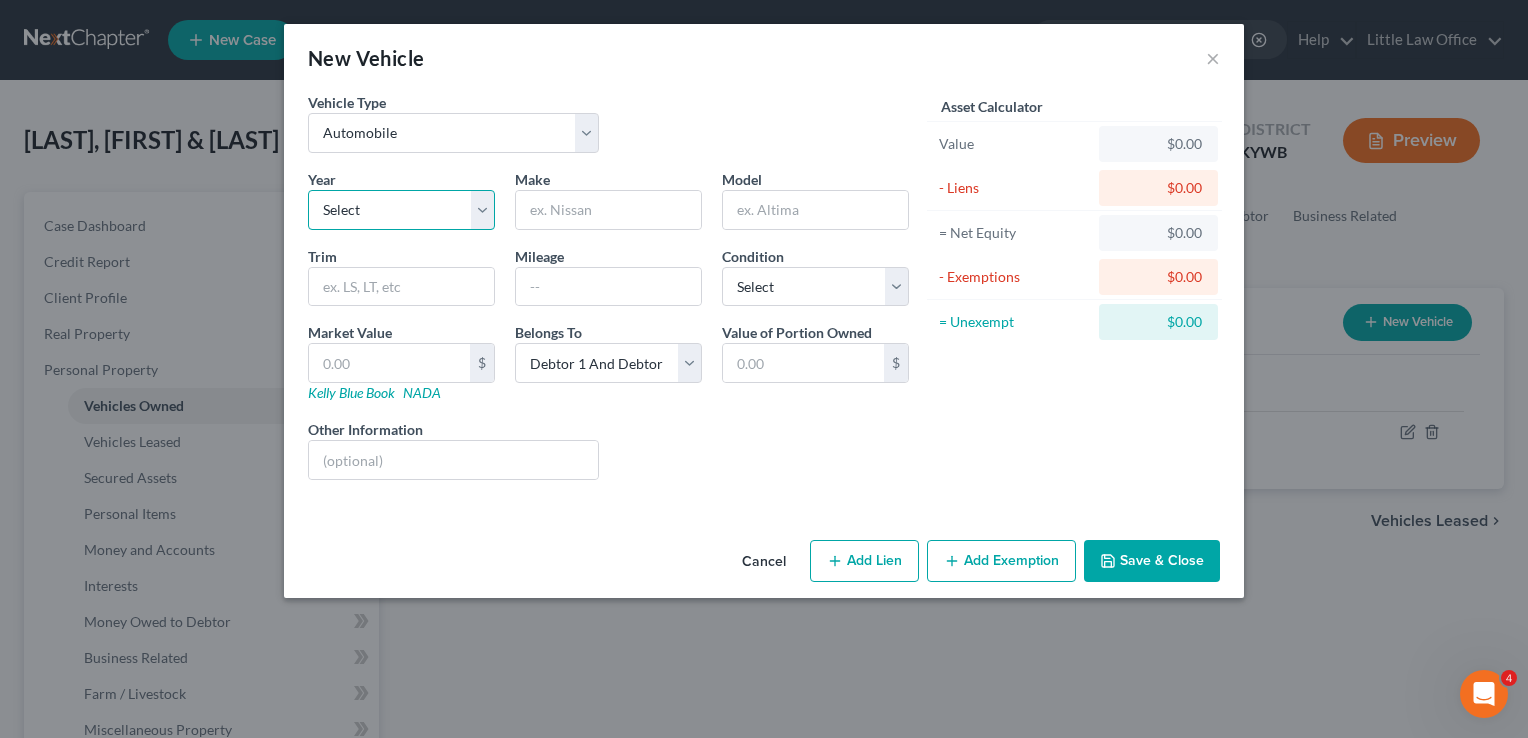 select on "15" 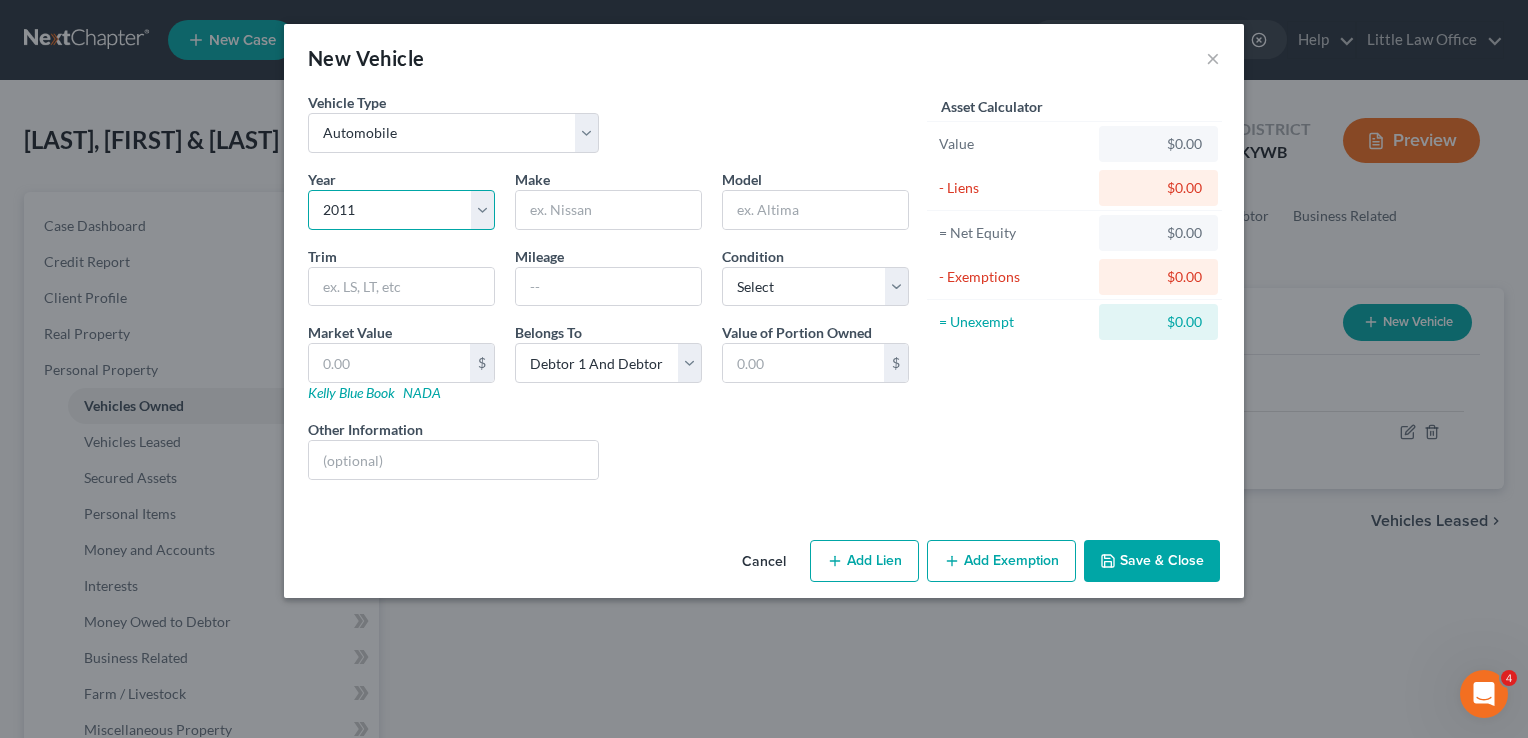 click on "Select 2026 2025 2024 2023 2022 2021 2020 2019 2018 2017 2016 2015 2014 2013 2012 2011 2010 2009 2008 2007 2006 2005 2004 2003 2002 2001 2000 1999 1998 1997 1996 1995 1994 1993 1992 1991 1990 1989 1988 1987 1986 1985 1984 1983 1982 1981 1980 1979 1978 1977 1976 1975 1974 1973 1972 1971 1970 1969 1968 1967 1966 1965 1964 1963 1962 1961 1960 1959 1958 1957 1956 1955 1954 1953 1952 1951 1950 1949 1948 1947 1946 1945 1944 1943 1942 1941 1940 1939 1938 1937 1936 1935 1934 1933 1932 1931 1930 1929 1928 1927 1926 1925 1924 1923 1922 1921 1920 1919 1918 1917 1916 1915 1914 1913 1912 1911 1910 1909 1908 1907 1906 1905 1904 1903 1902 1901" at bounding box center [401, 210] 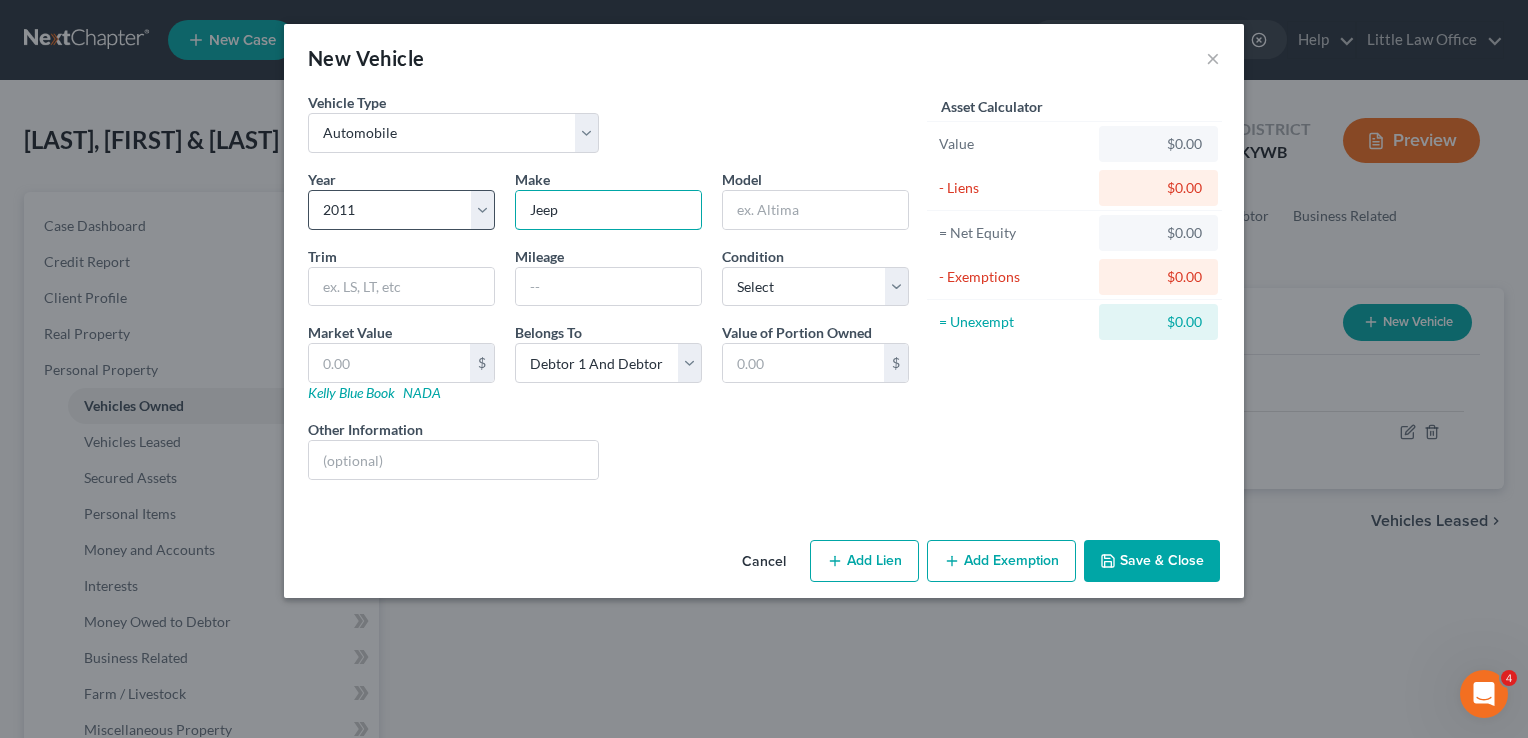 type on "Jeep" 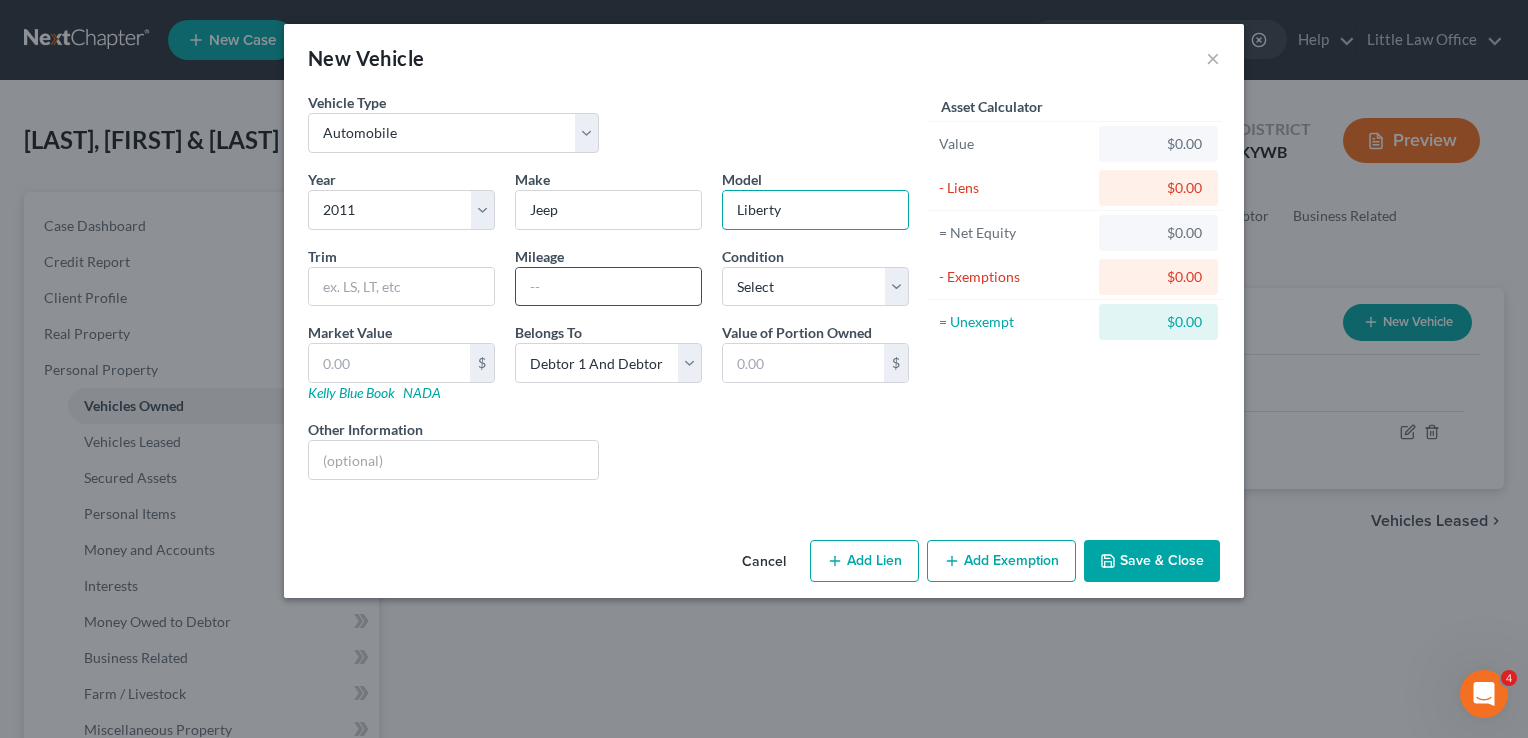 type on "Liberty" 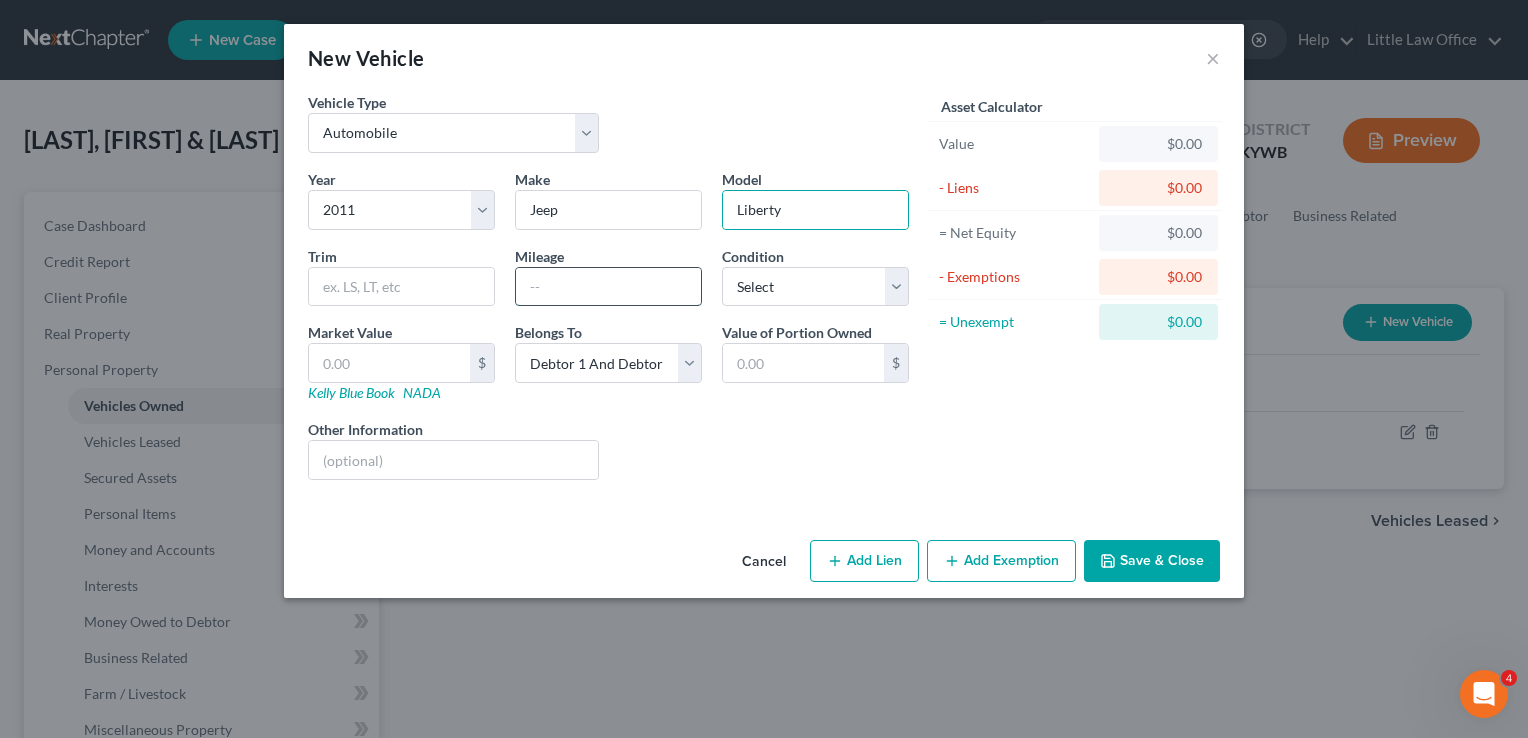 click at bounding box center (608, 287) 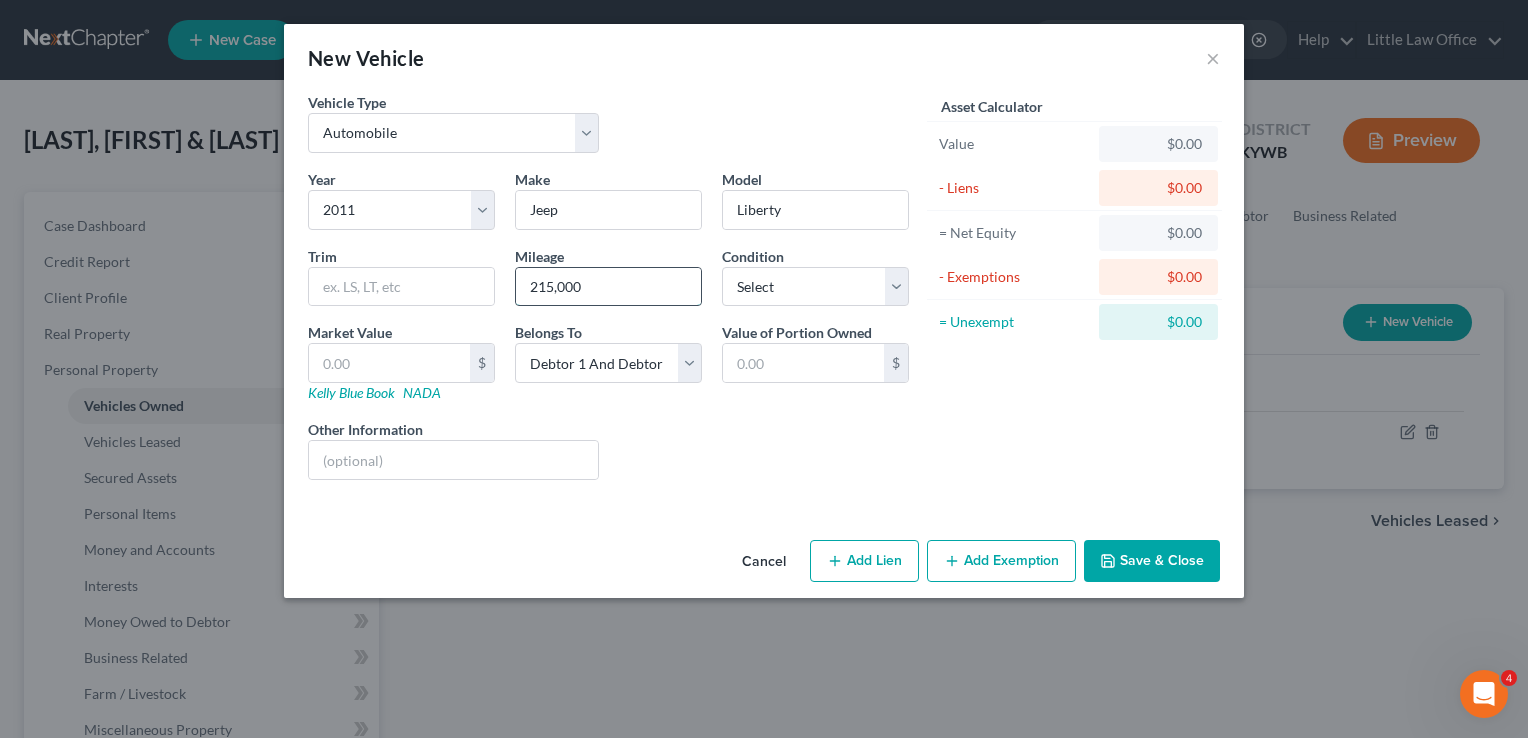 type on "215,000" 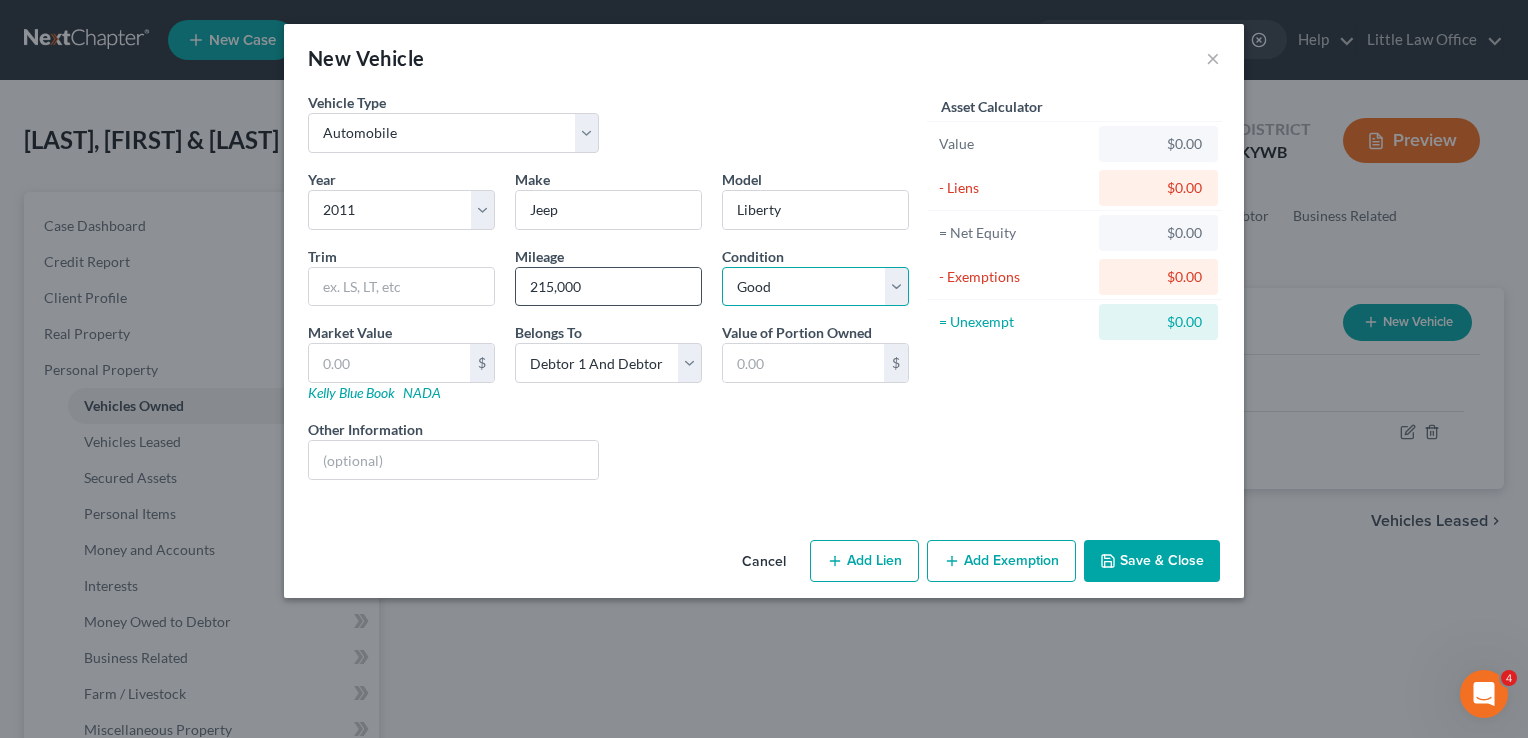select on "3" 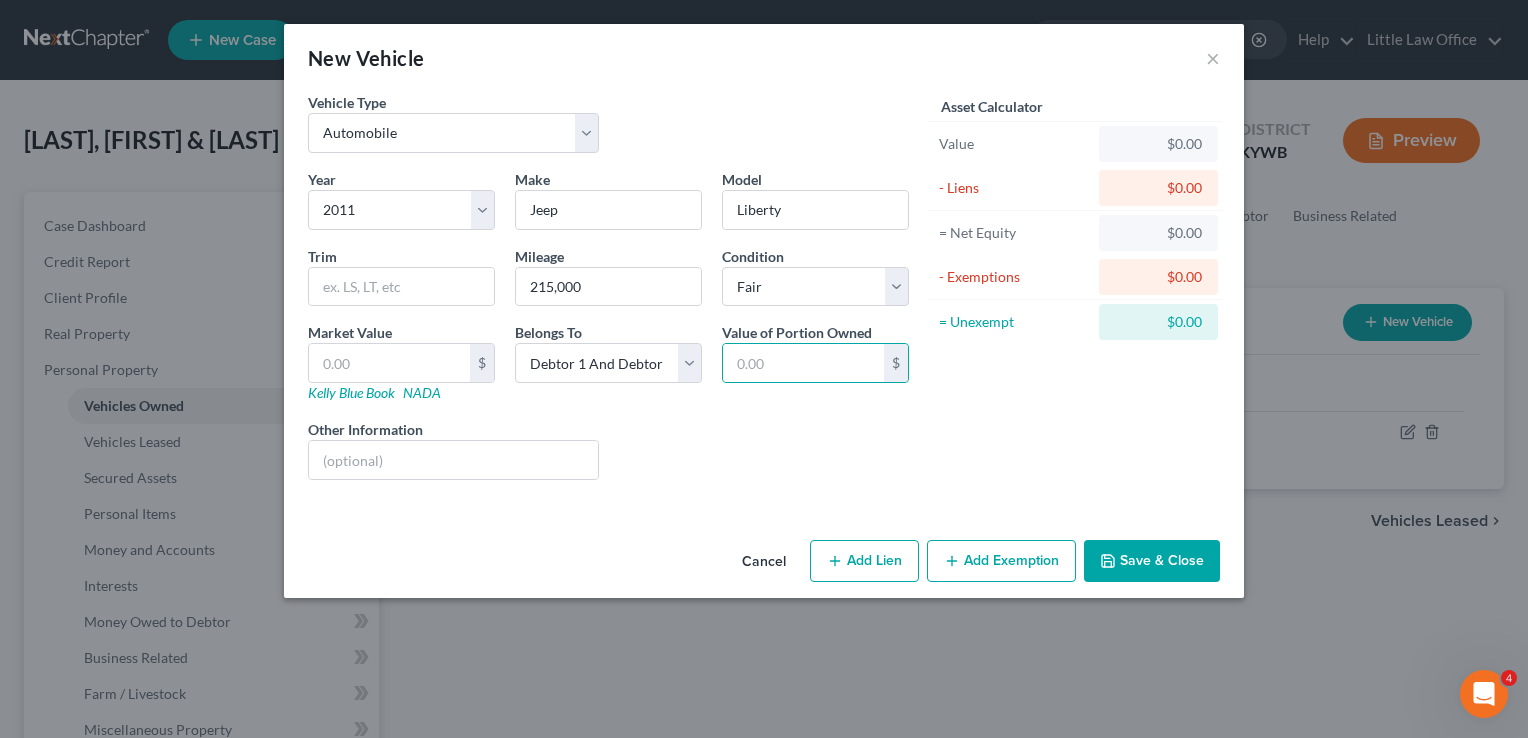 click on "Add Lien" at bounding box center [864, 561] 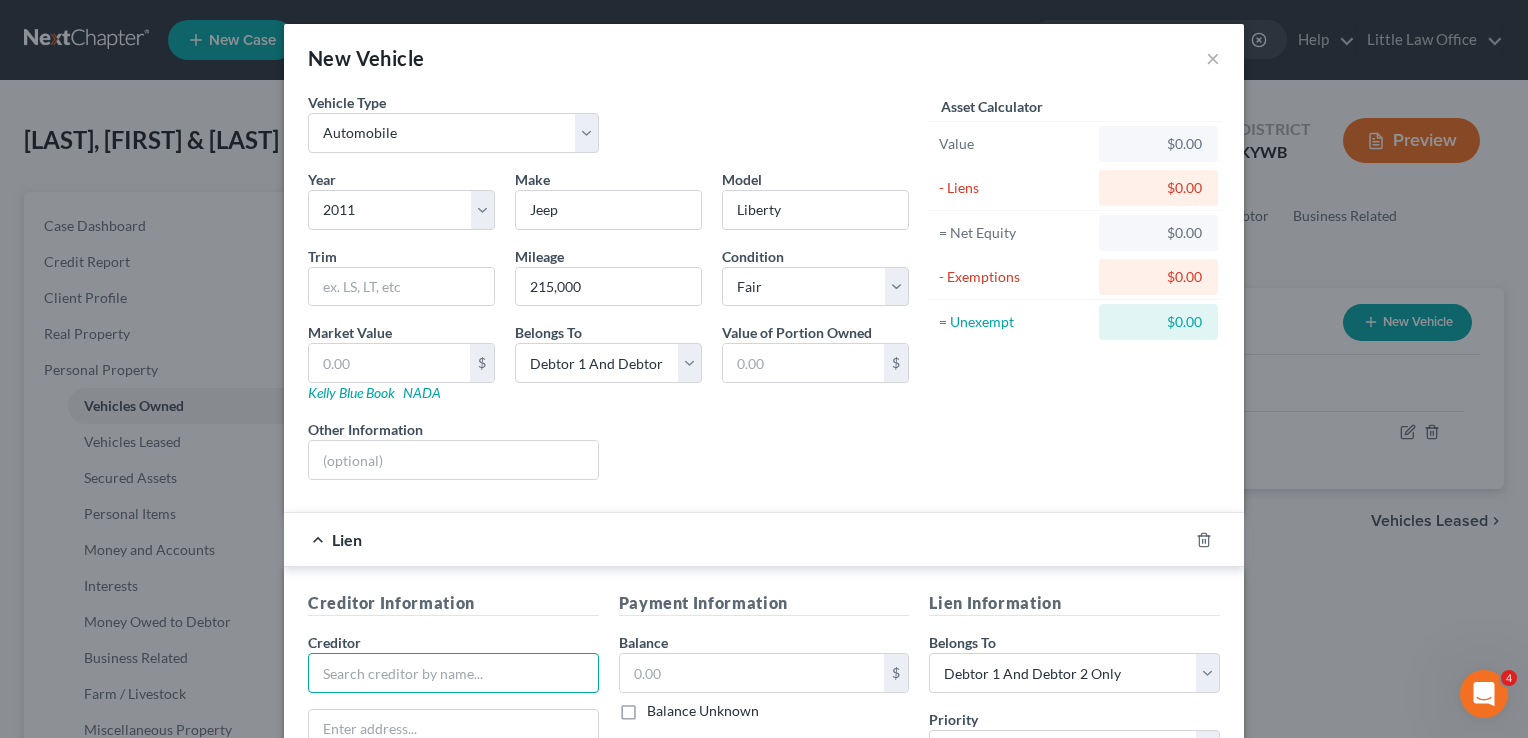 click at bounding box center (453, 673) 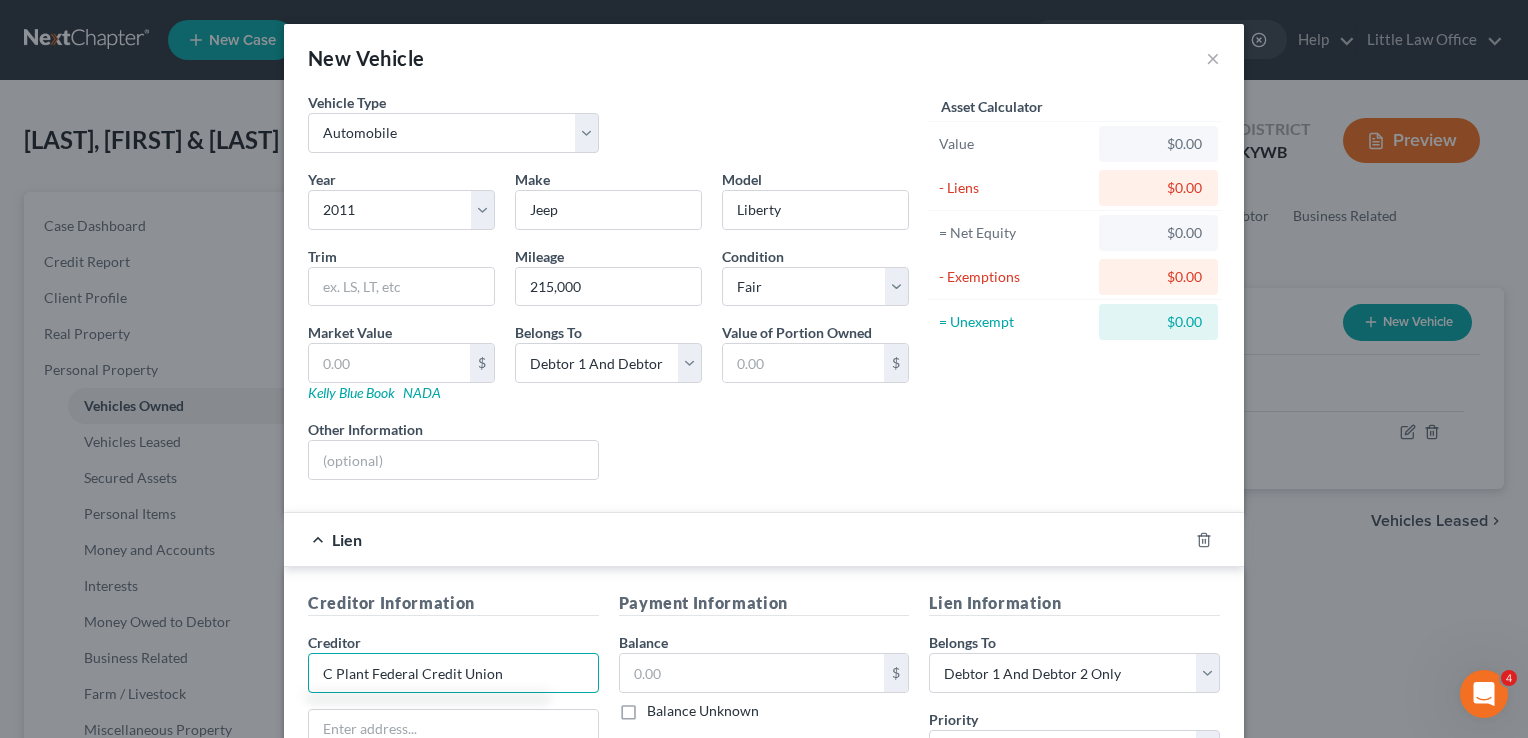 type on "C Plant Federal Credit Union" 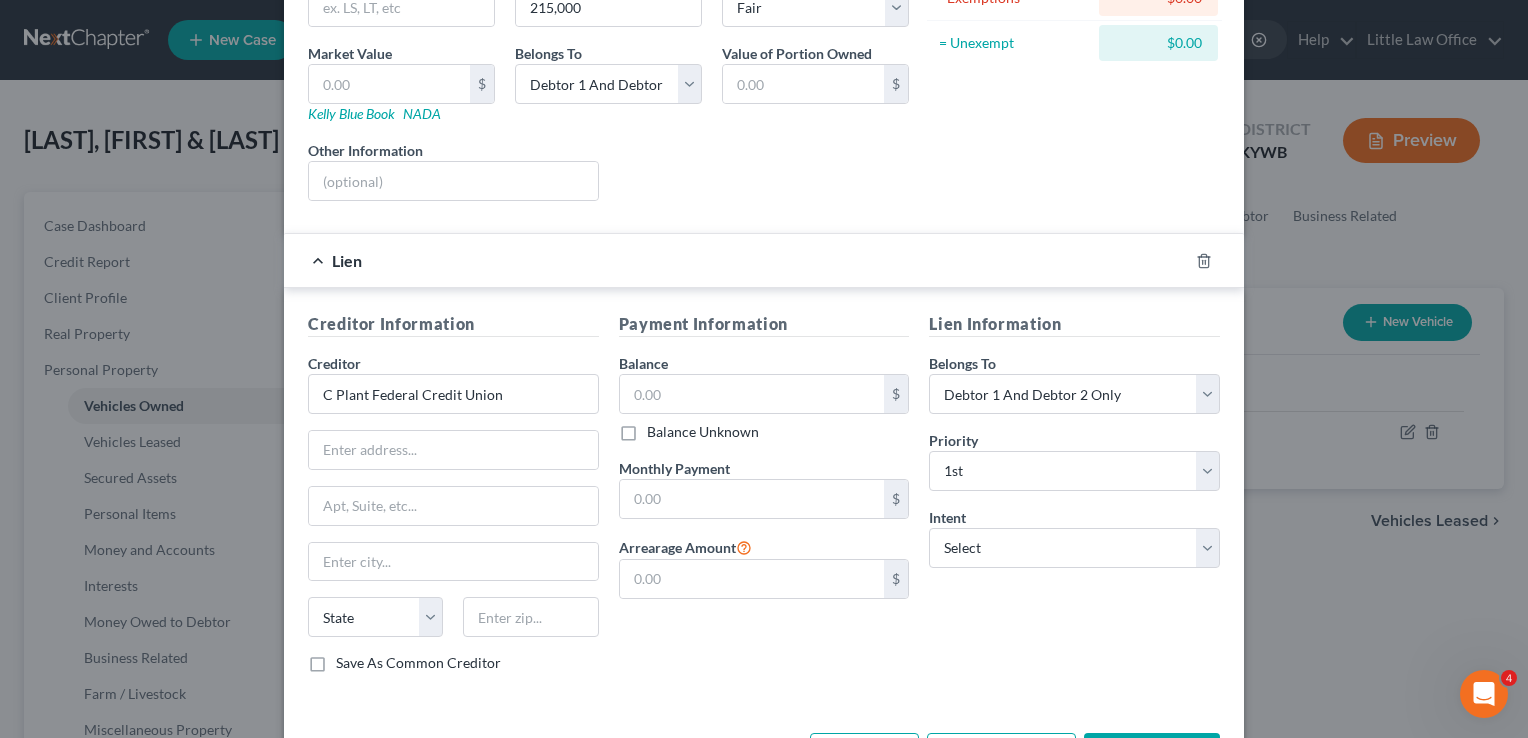 scroll, scrollTop: 288, scrollLeft: 0, axis: vertical 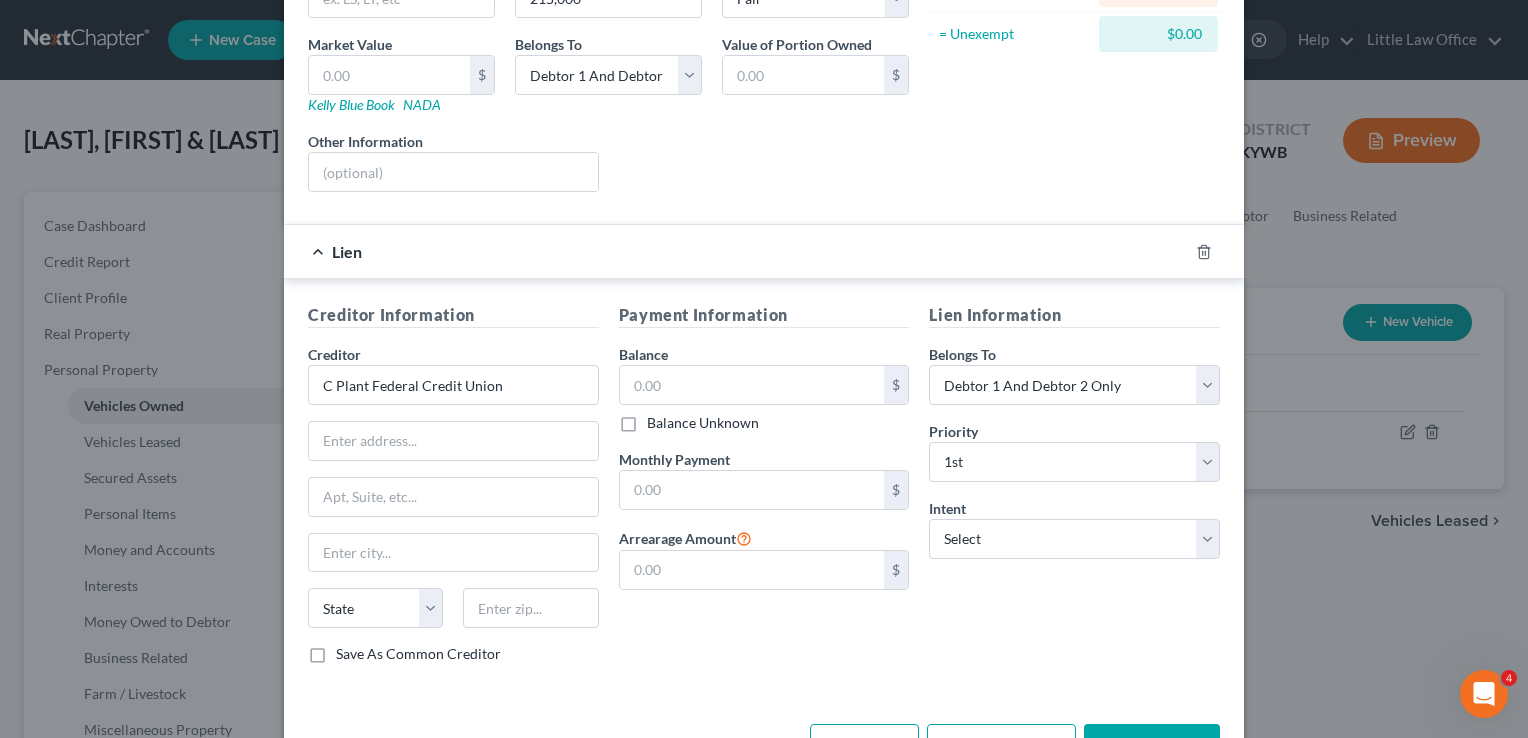 click on "Lien Information
Belongs To
*
Select Debtor 1 Only Debtor 2 Only Debtor 1 And Debtor 2 Only At Least One Of The Debtors And Another Community Property
Priority
*
Select 1st 2nd 3rd 4th 5th 6th 7th 8th 9th 10th 11th 12th 13th 14th 15th 16th 17th 18th 19th 20th 21th 22th 23th 24th 25th 26th 27th 28th 29th 30th
Intent
Select Surrender Redeem Reaffirm Avoid Other" at bounding box center (1074, 491) 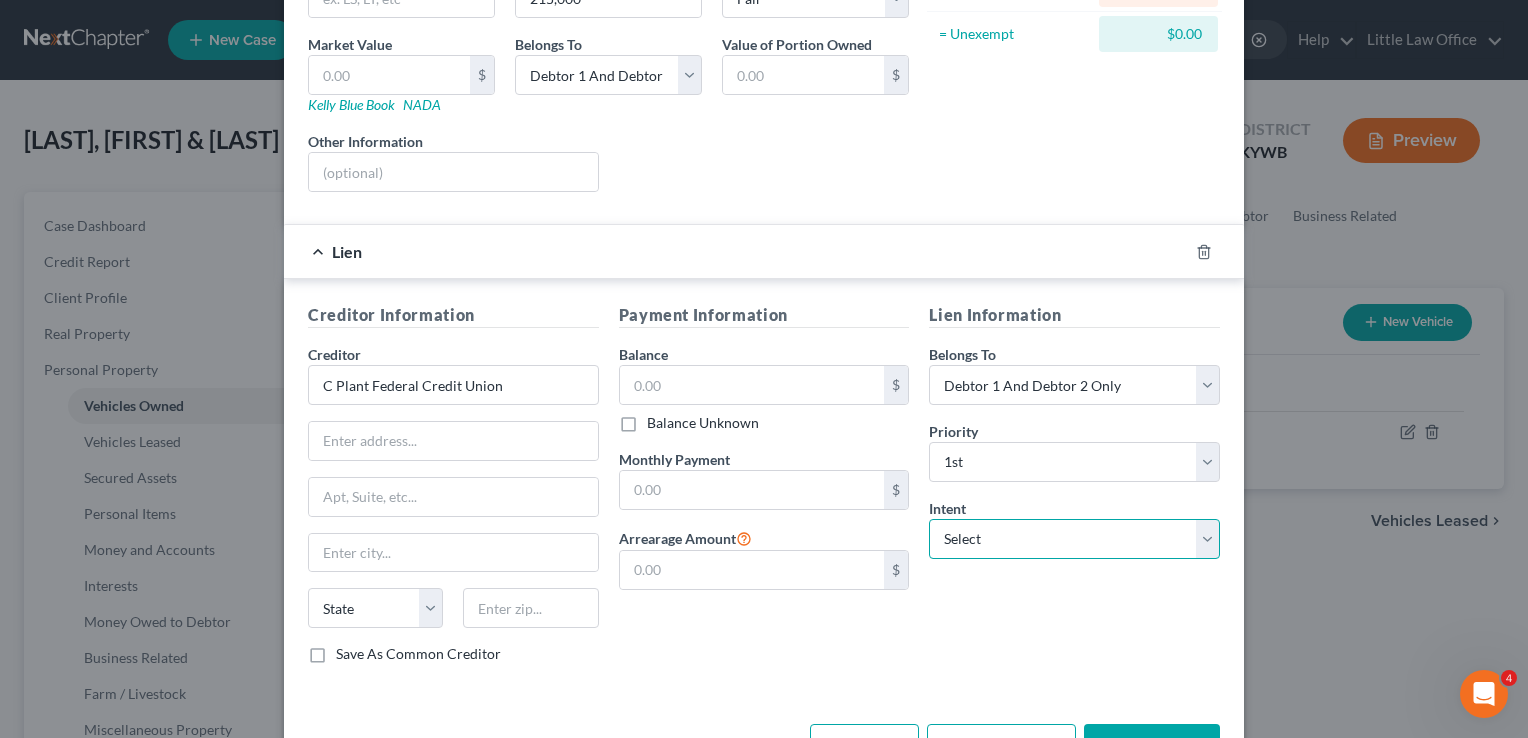 click on "Select Surrender Redeem Reaffirm Avoid Other" at bounding box center (1074, 539) 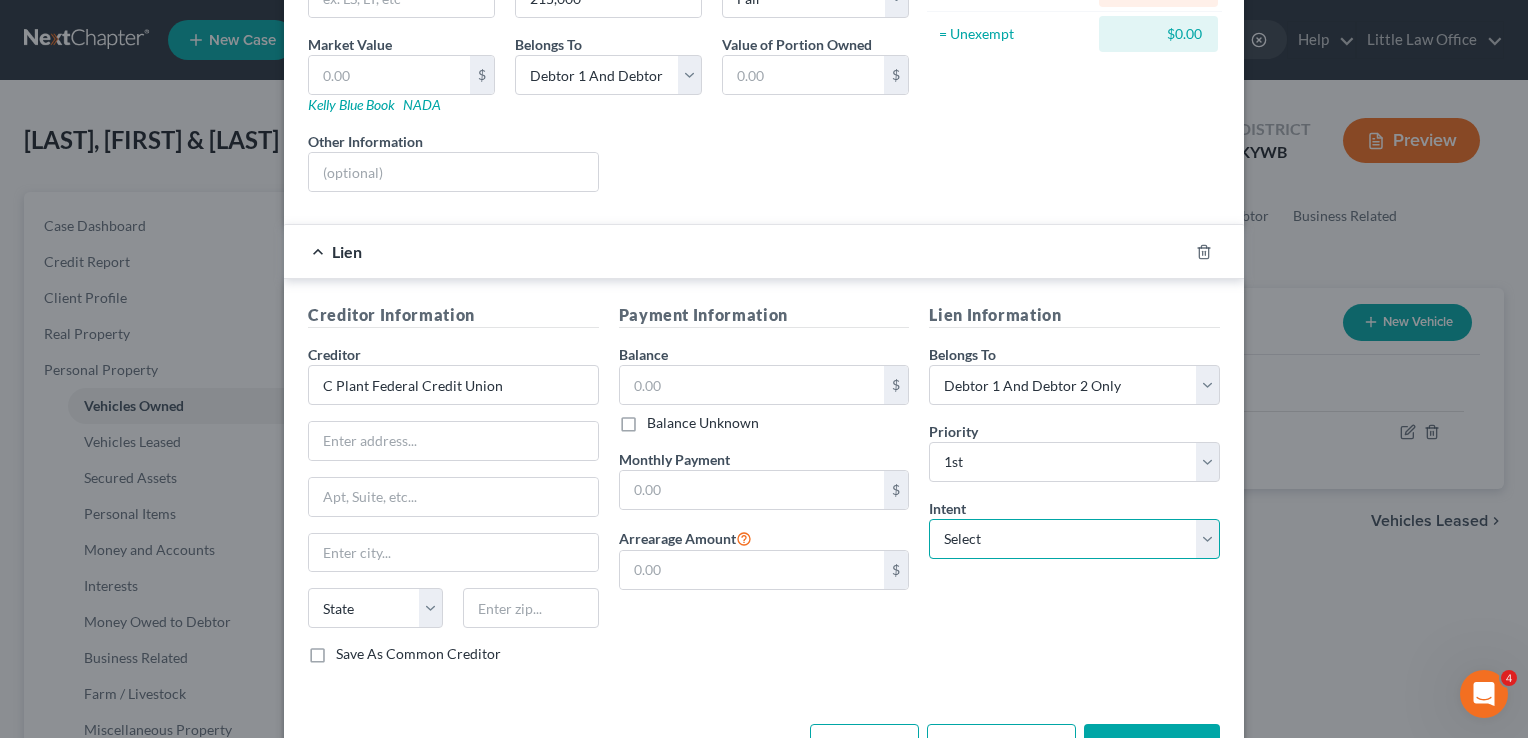 select on "2" 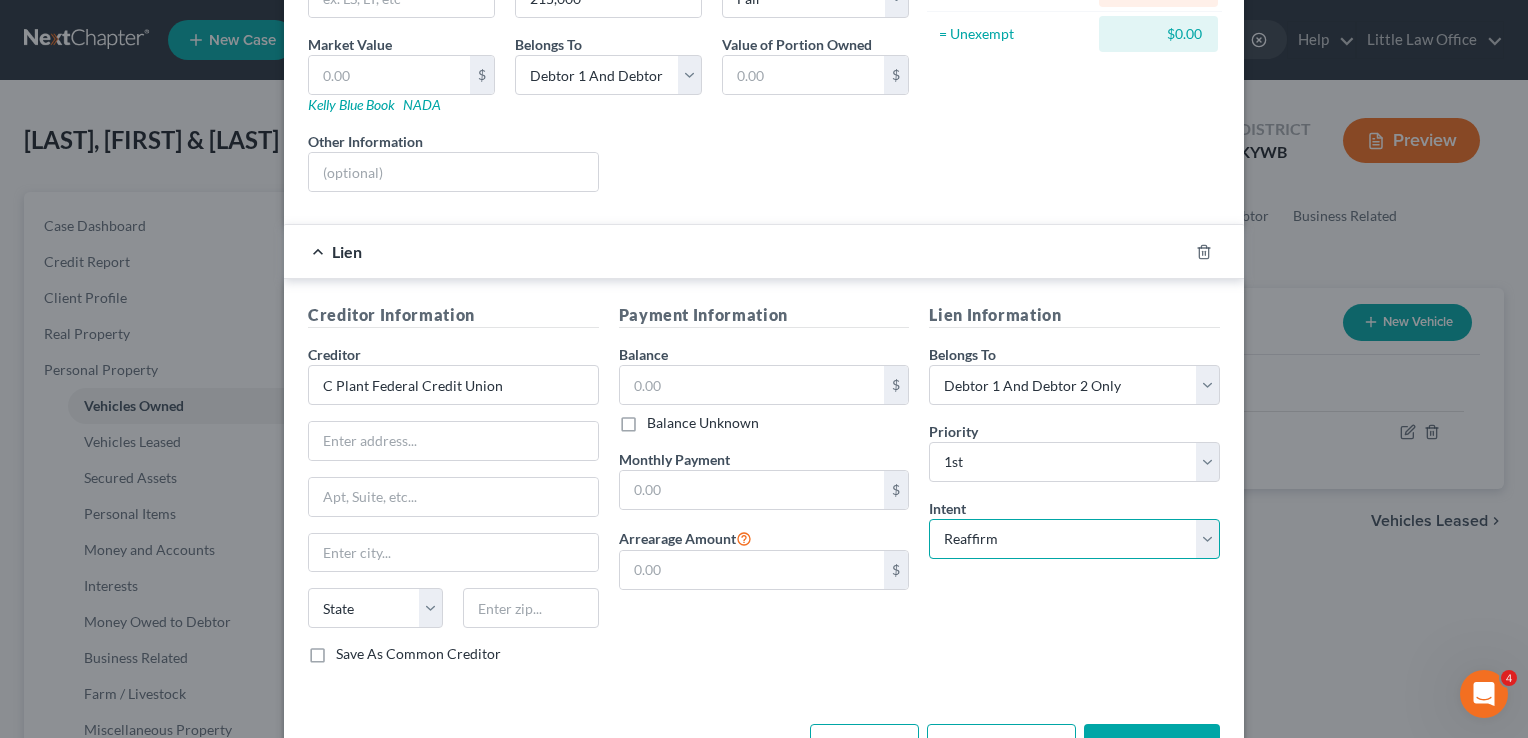 click on "Select Surrender Redeem Reaffirm Avoid Other" at bounding box center (1074, 539) 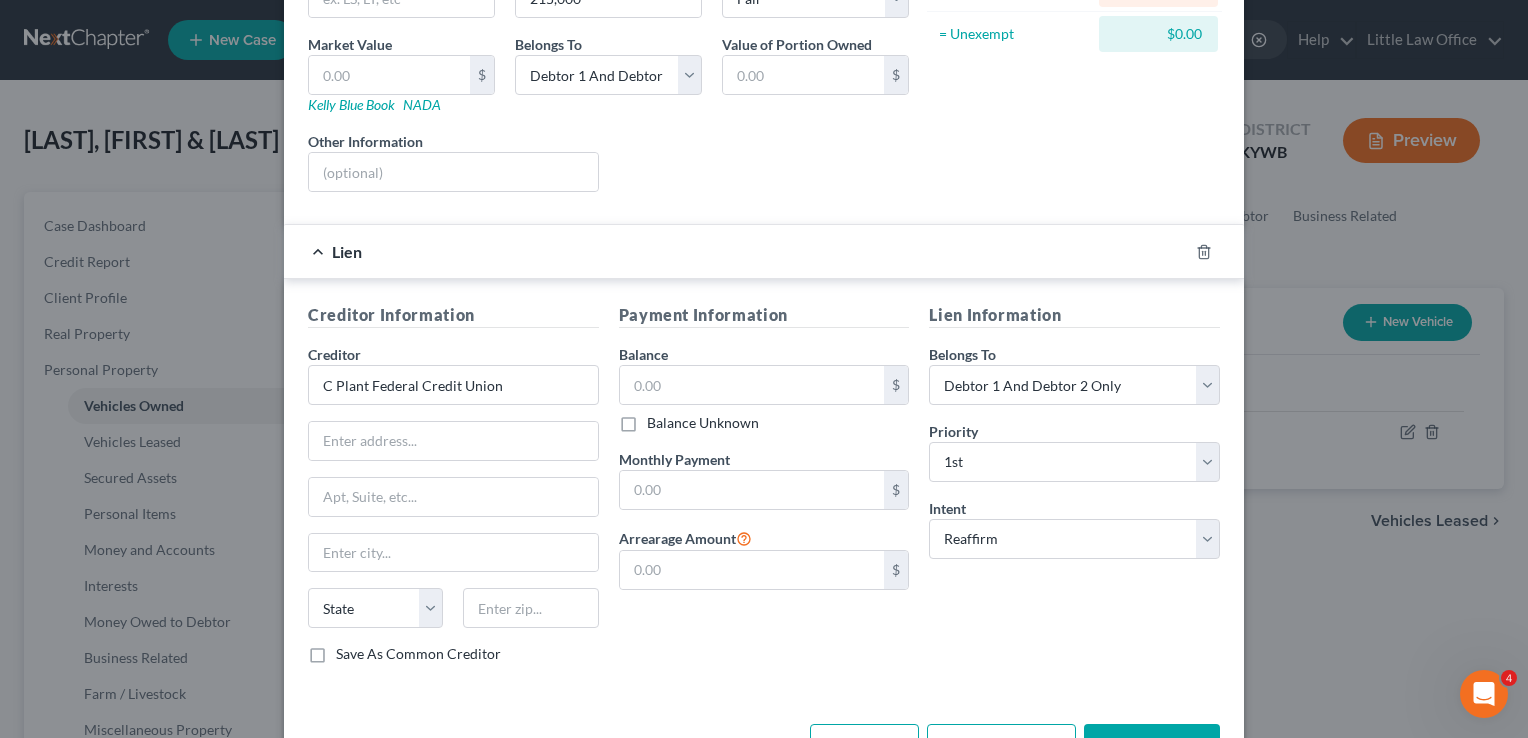 click on "Save & Close" at bounding box center (1152, 745) 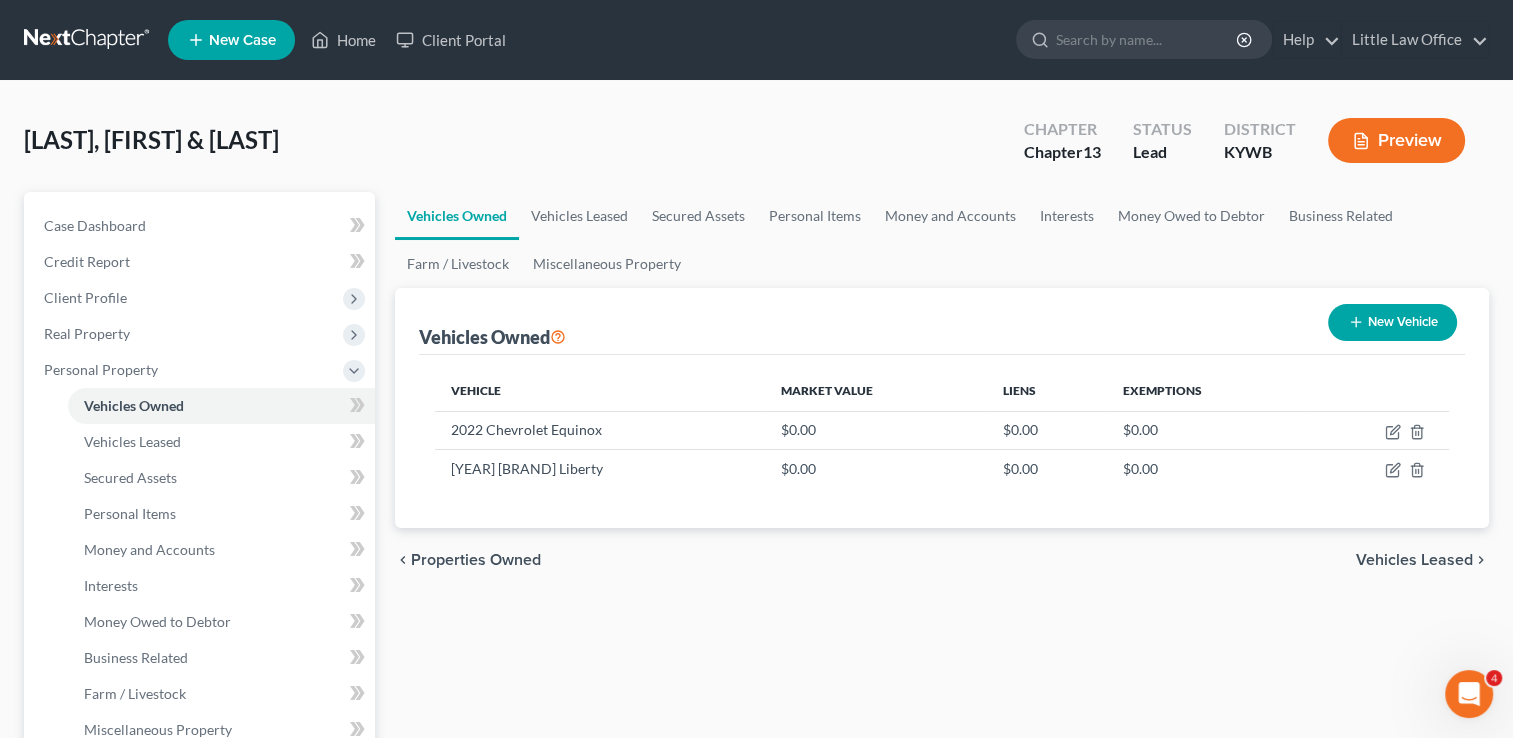 click on "Vehicles Leased" at bounding box center (1414, 560) 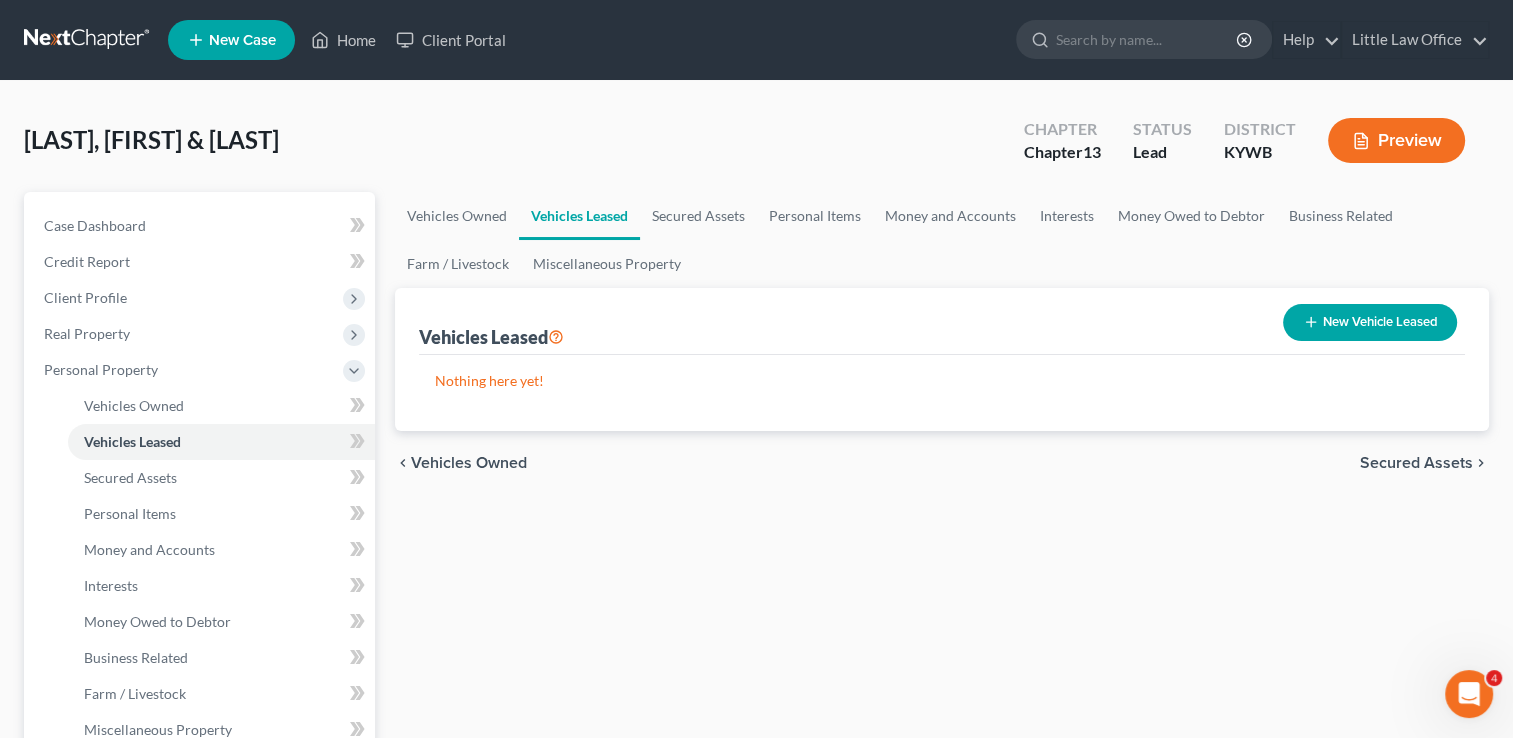 click on "Secured Assets" at bounding box center (1416, 463) 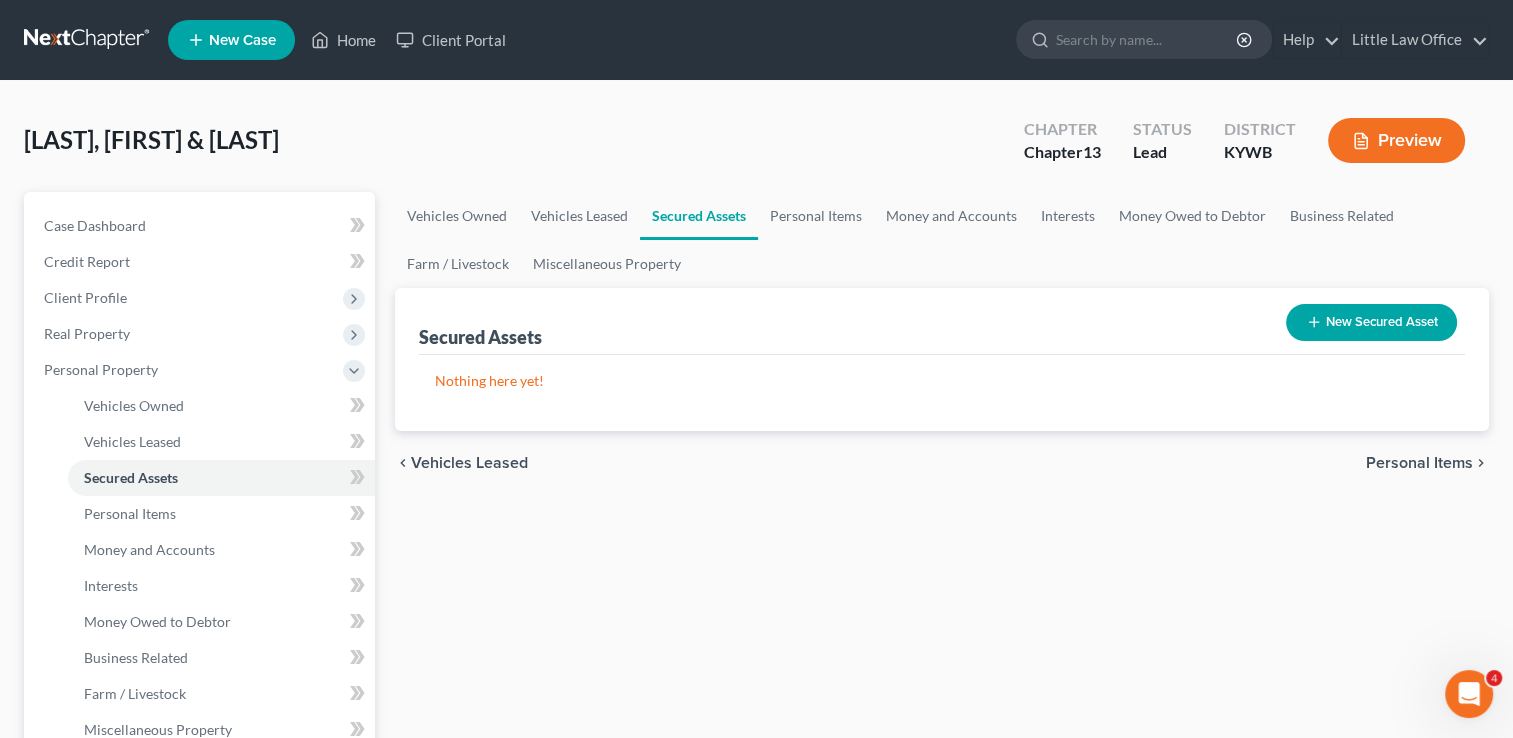click on "Personal Items" at bounding box center [1419, 463] 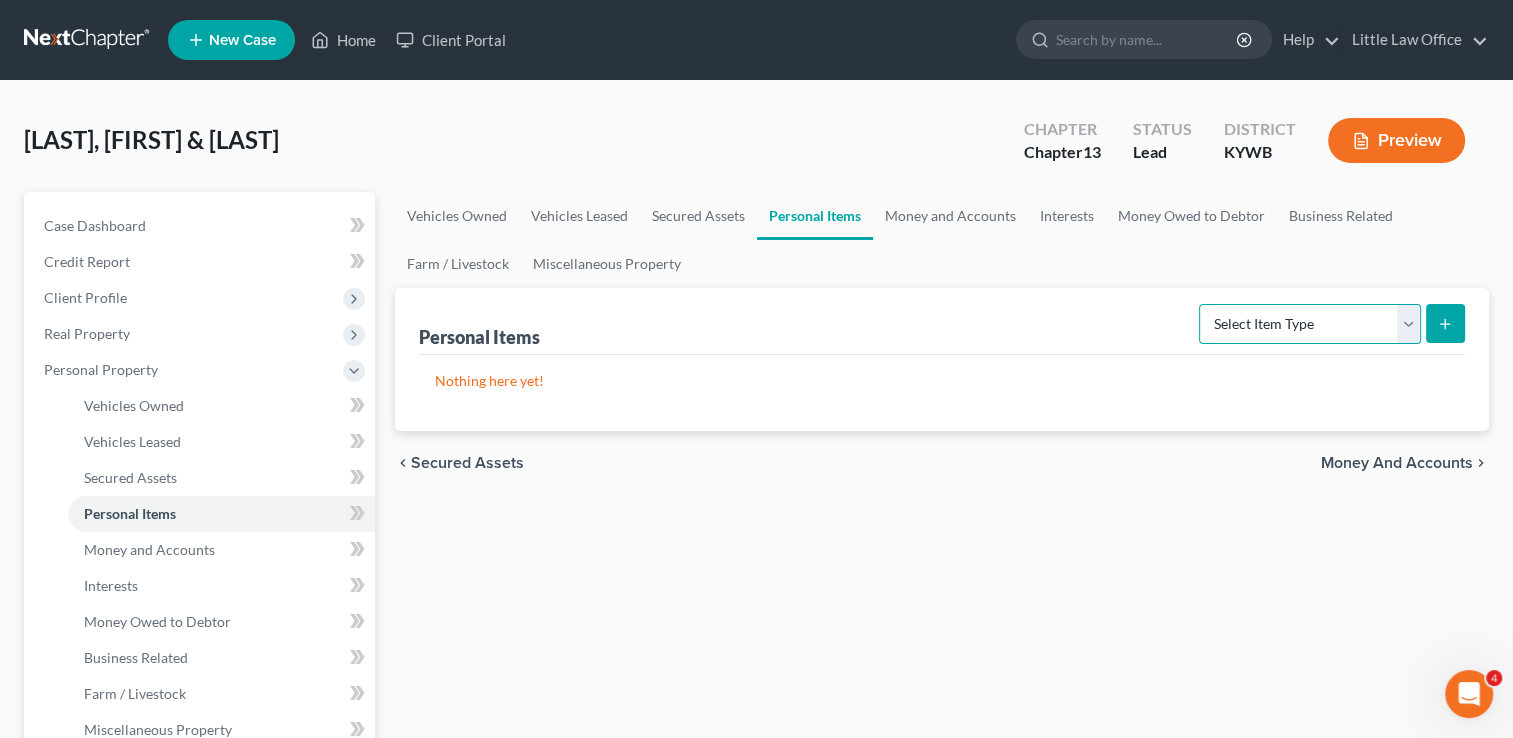 click on "Select Item Type Clothing Collectibles Of Value Electronics Firearms Household Goods Jewelry Other Pet(s) Sports & Hobby Equipment" at bounding box center [1310, 324] 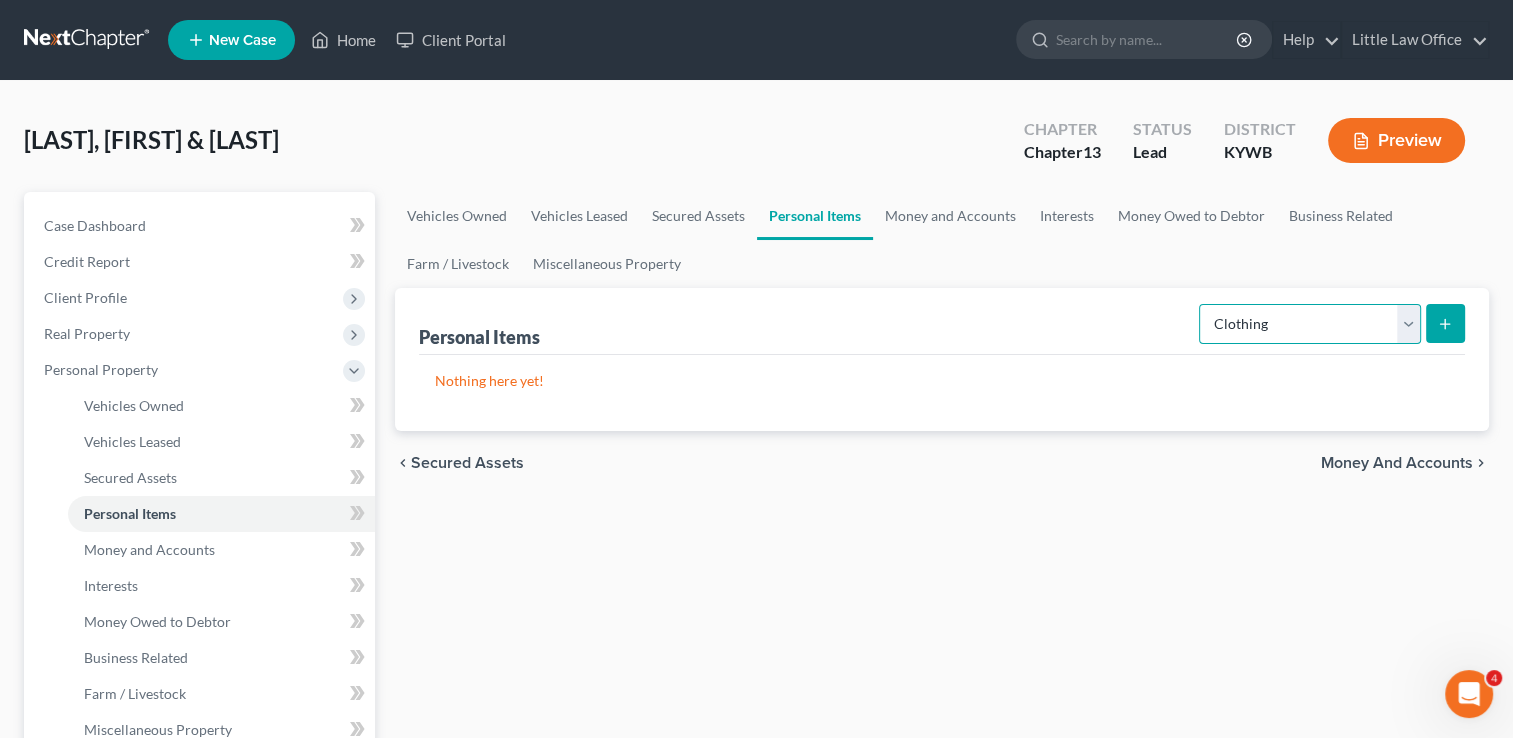 click on "Select Item Type Clothing Collectibles Of Value Electronics Firearms Household Goods Jewelry Other Pet(s) Sports & Hobby Equipment" at bounding box center (1310, 324) 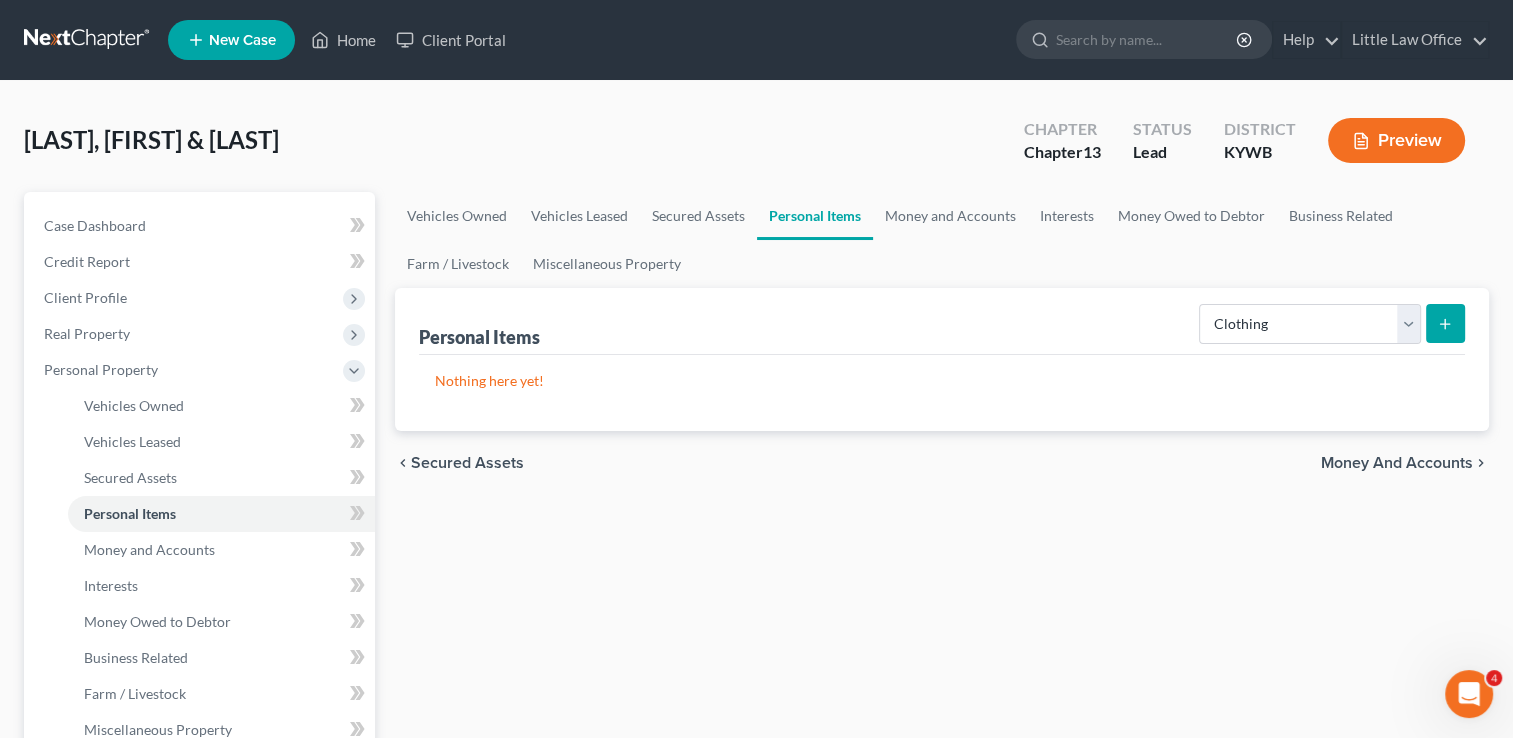 click 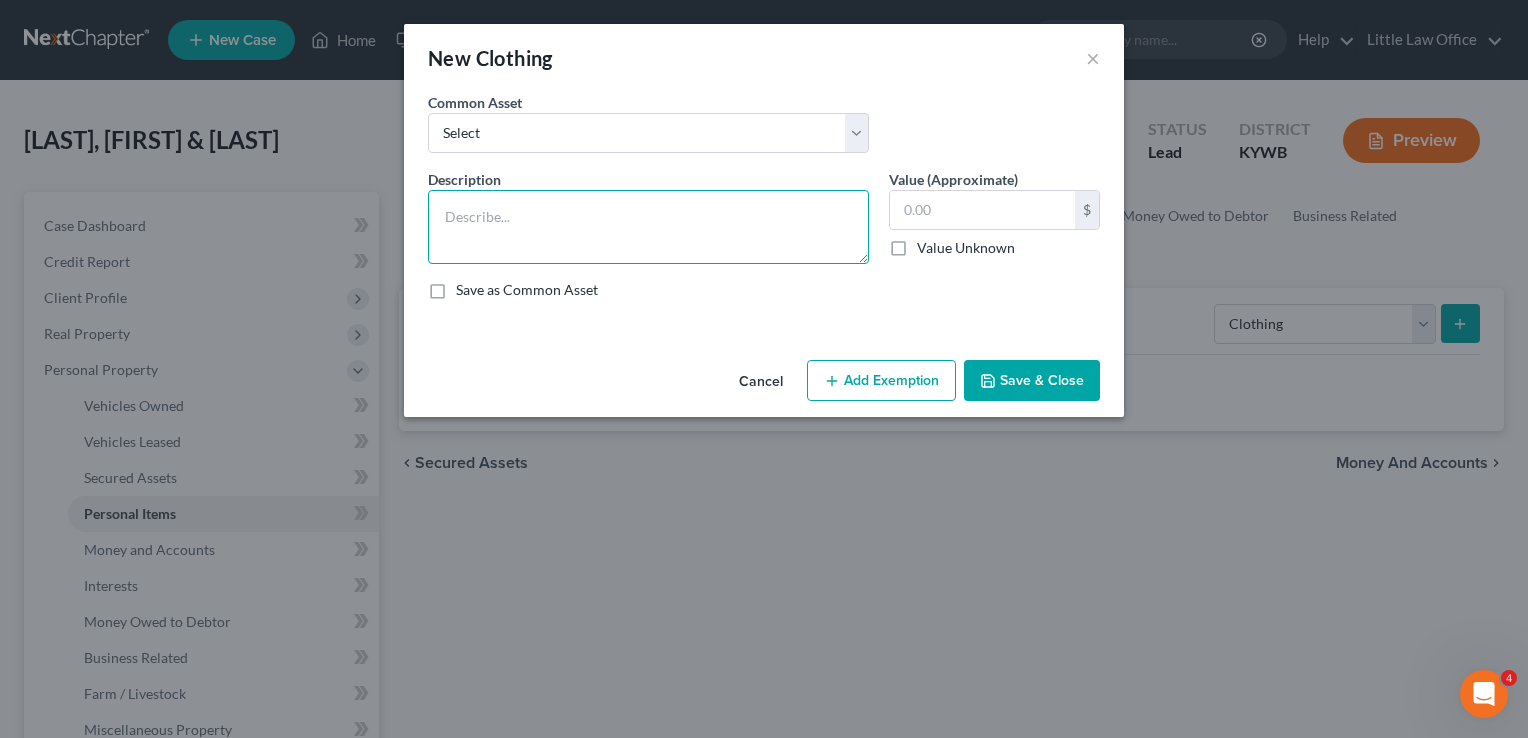 click at bounding box center [648, 227] 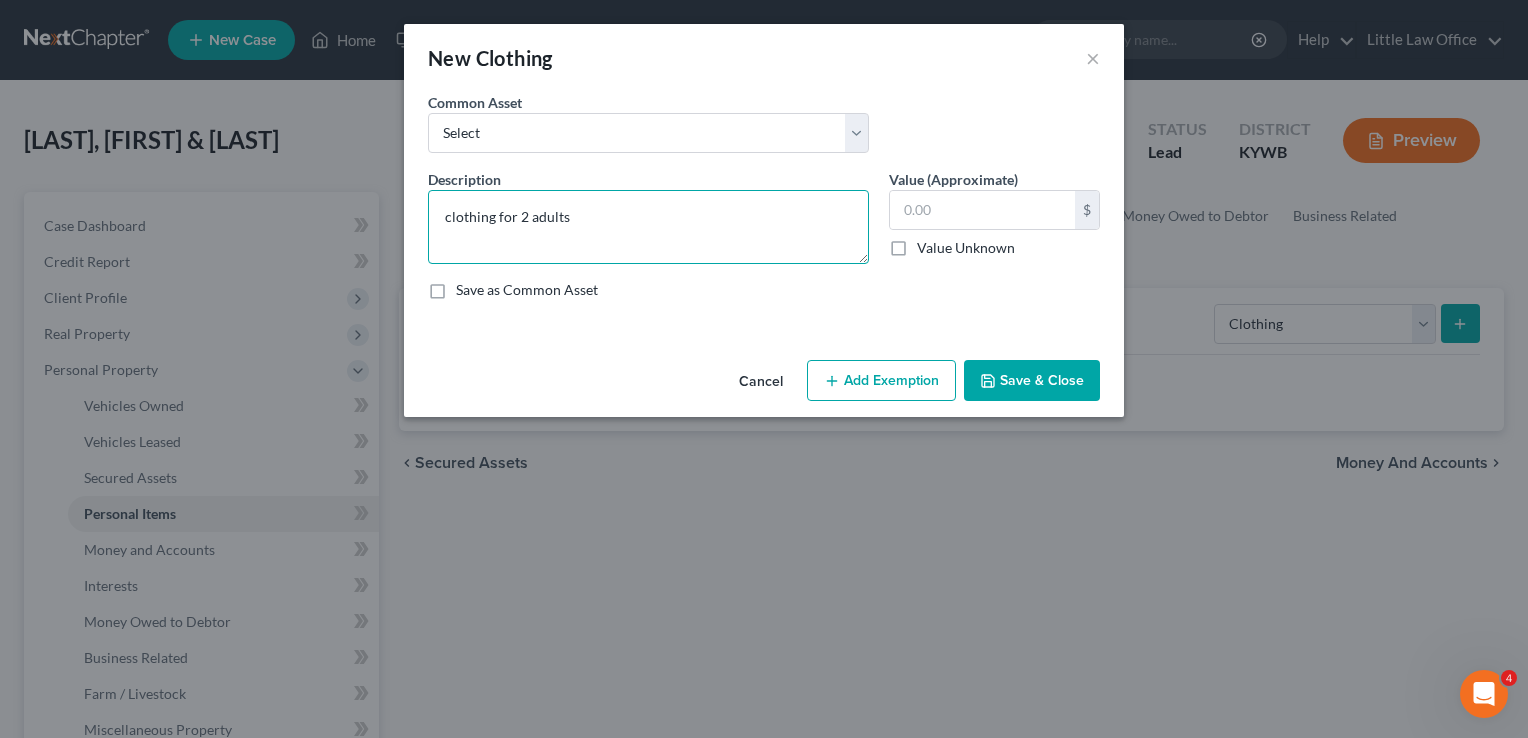 type on "clothing for 2 adults" 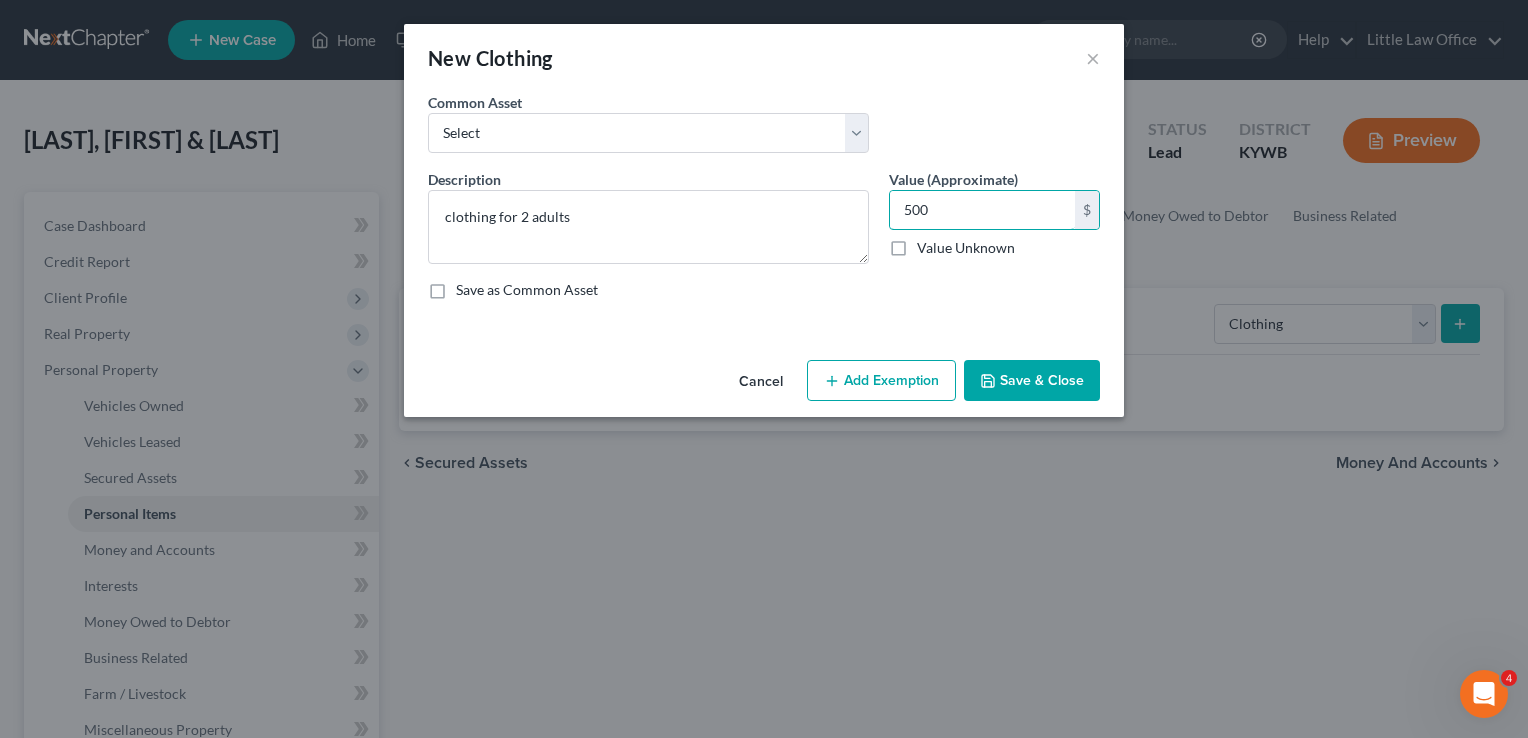 type on "500" 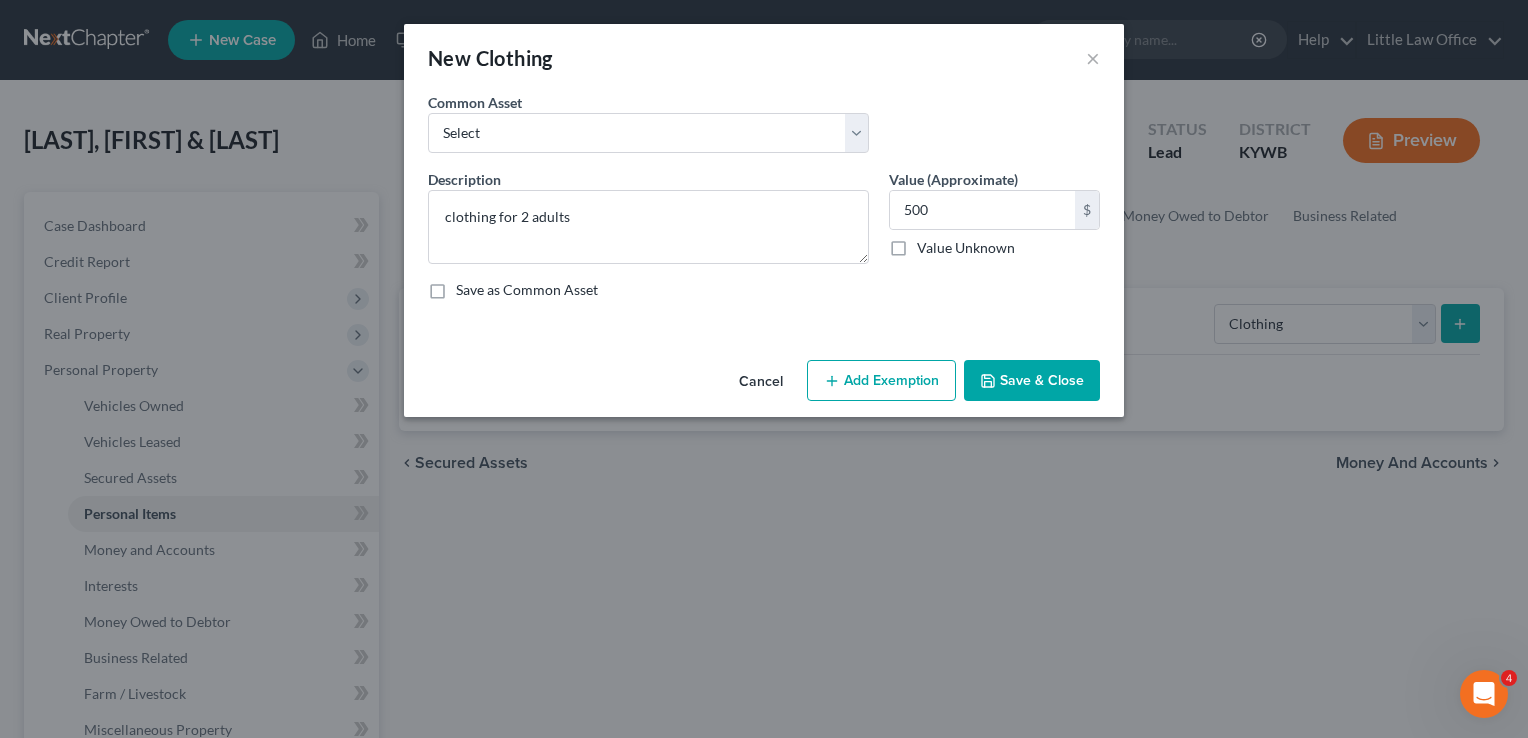 click on "Save & Close" at bounding box center [1032, 381] 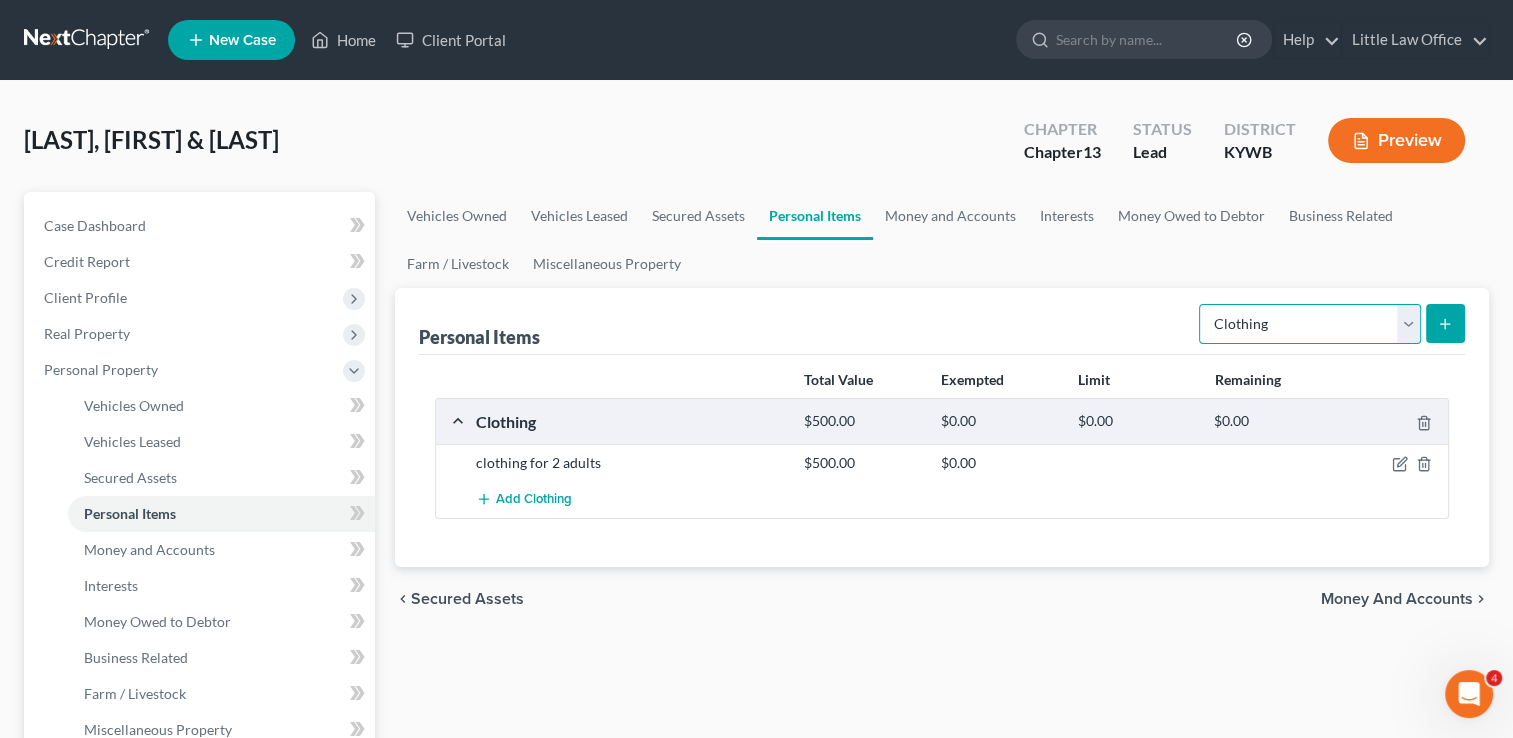 click on "Select Item Type Clothing Collectibles Of Value Electronics Firearms Household Goods Jewelry Other Pet(s) Sports & Hobby Equipment" at bounding box center (1310, 324) 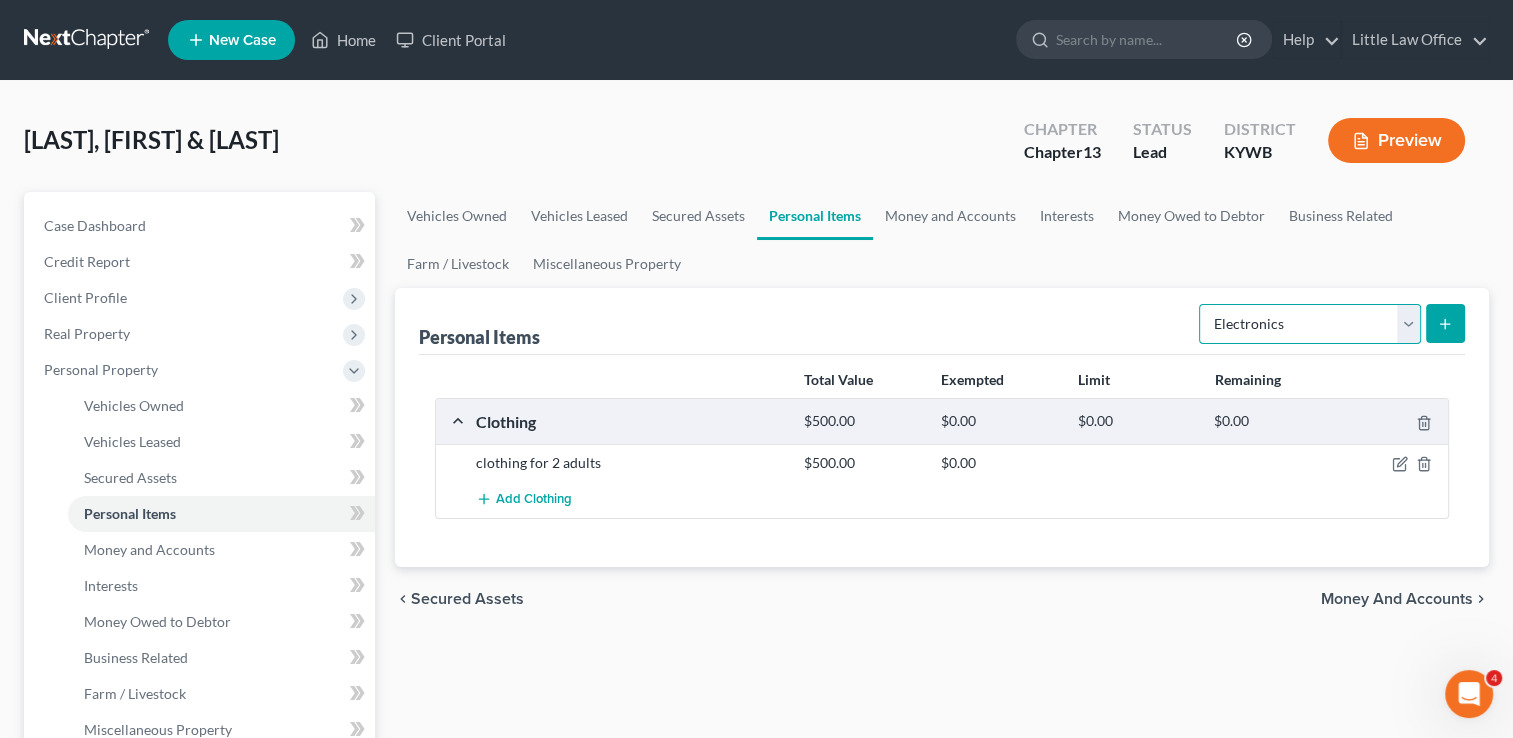 click on "Select Item Type Clothing Collectibles Of Value Electronics Firearms Household Goods Jewelry Other Pet(s) Sports & Hobby Equipment" at bounding box center [1310, 324] 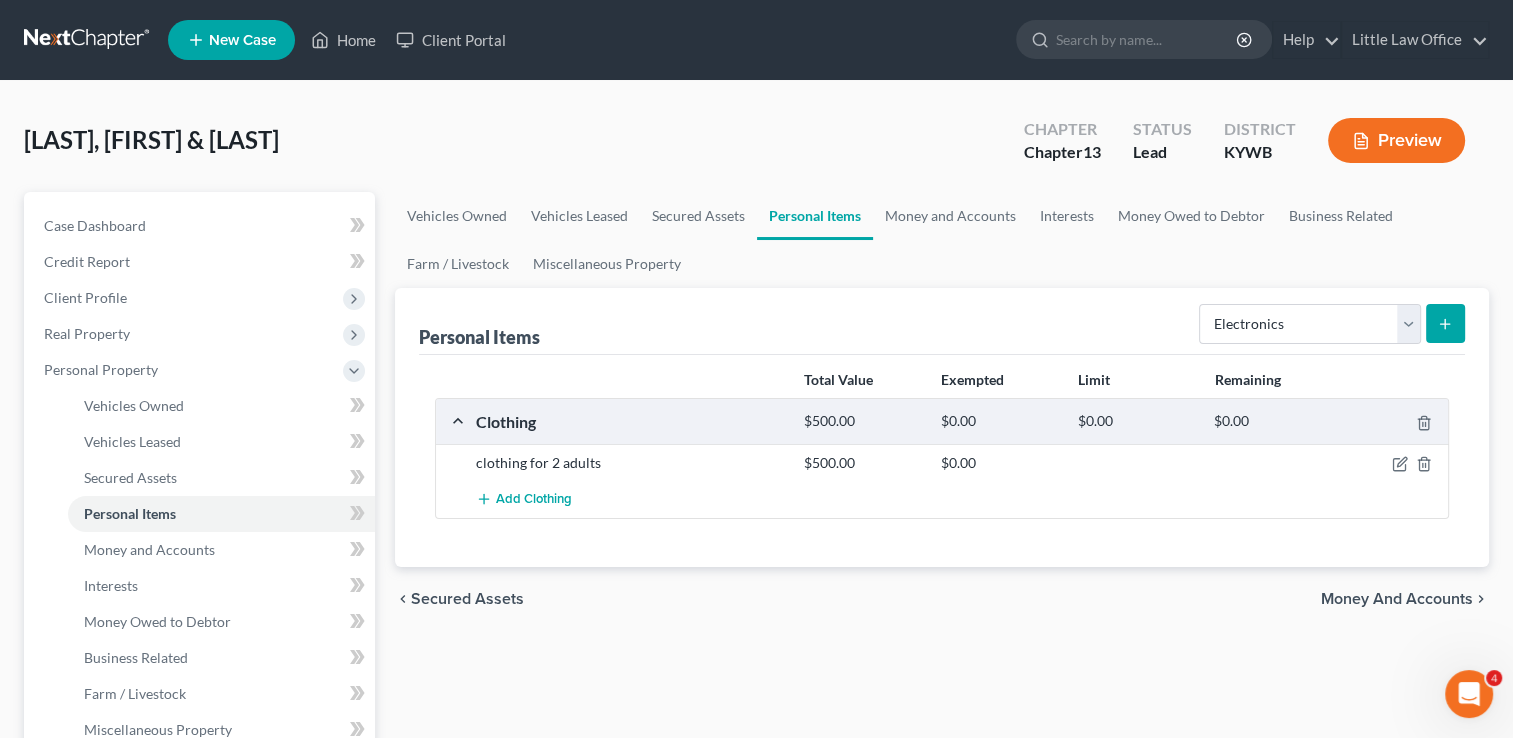 click 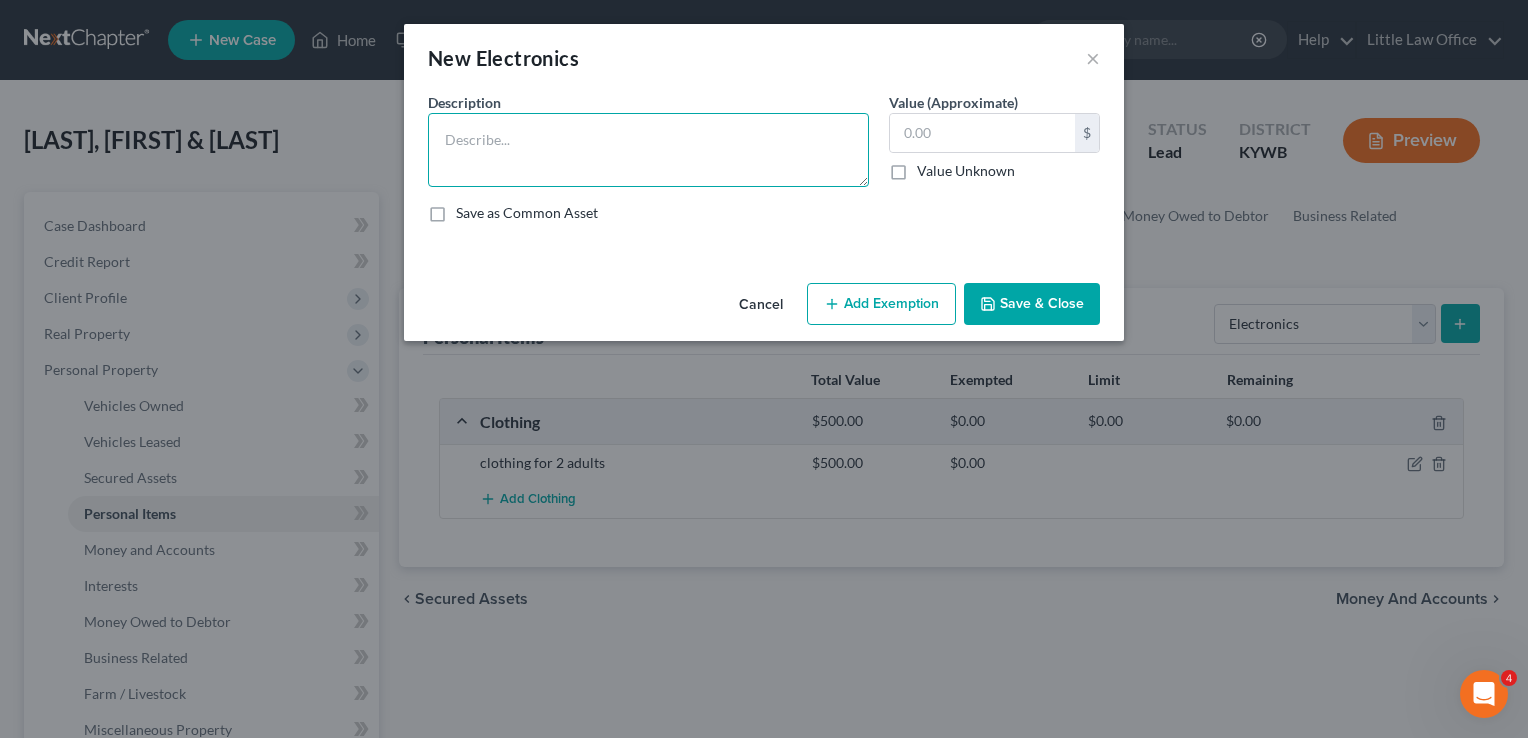 click at bounding box center [648, 150] 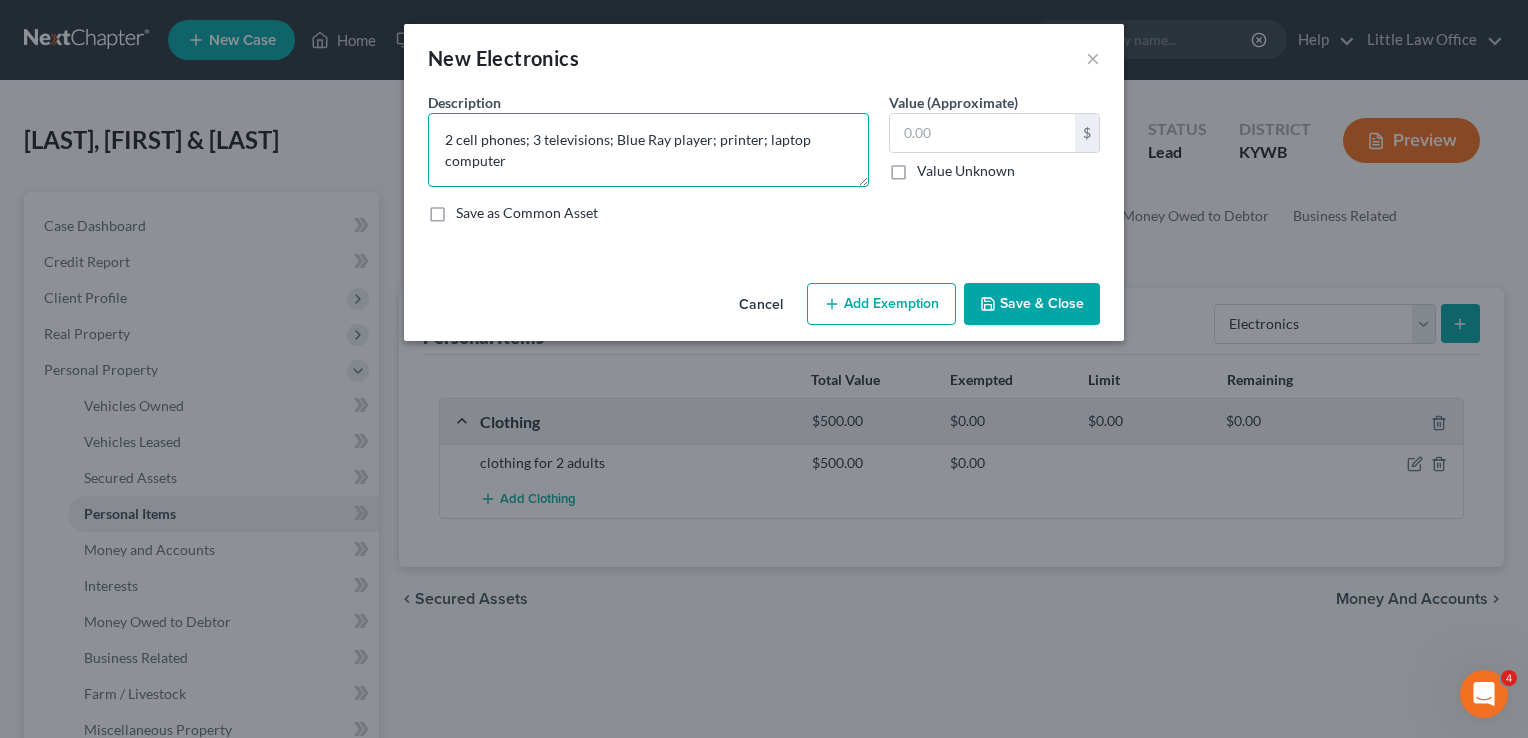 type on "2 cell phones; 3 televisions; Blue Ray player; printer; laptop computer" 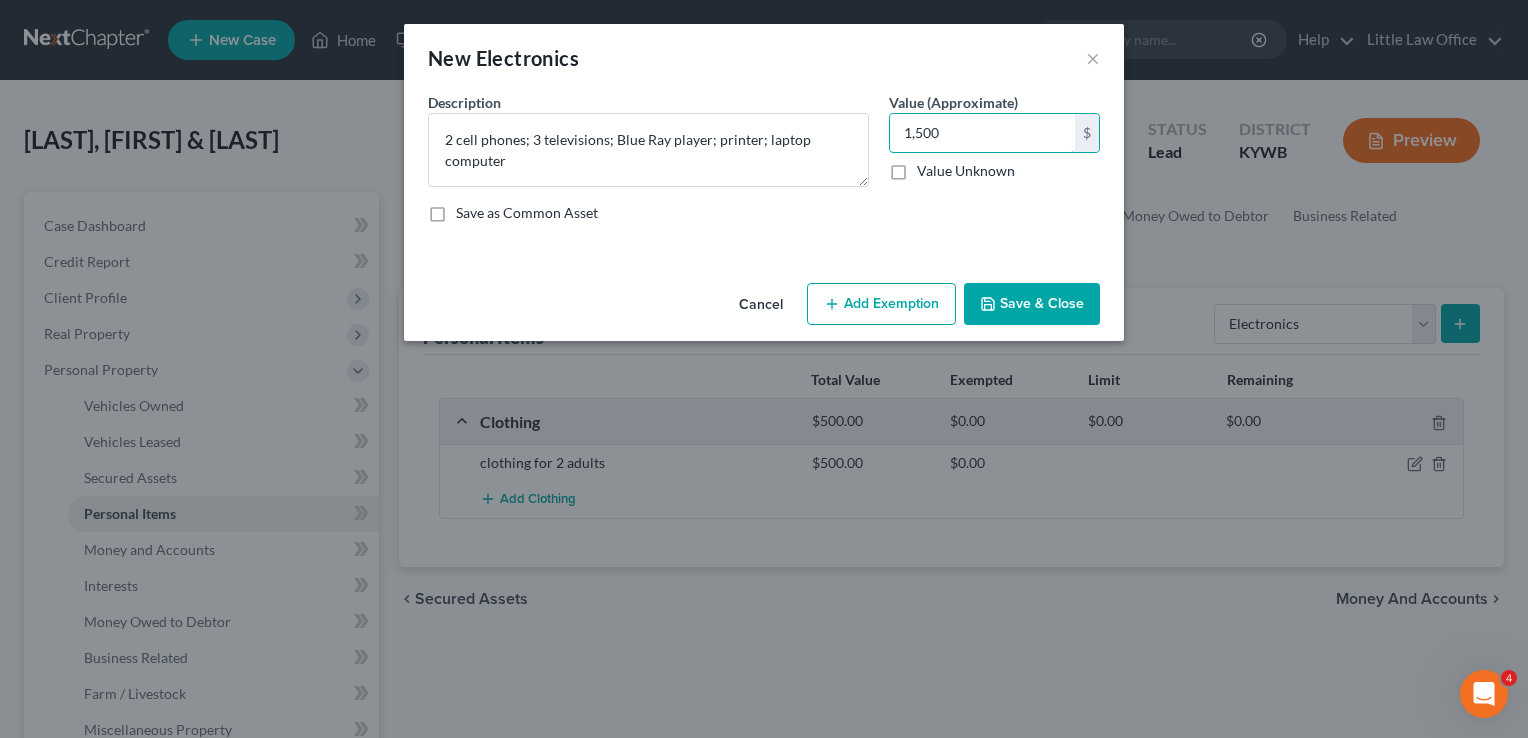 type on "1,500" 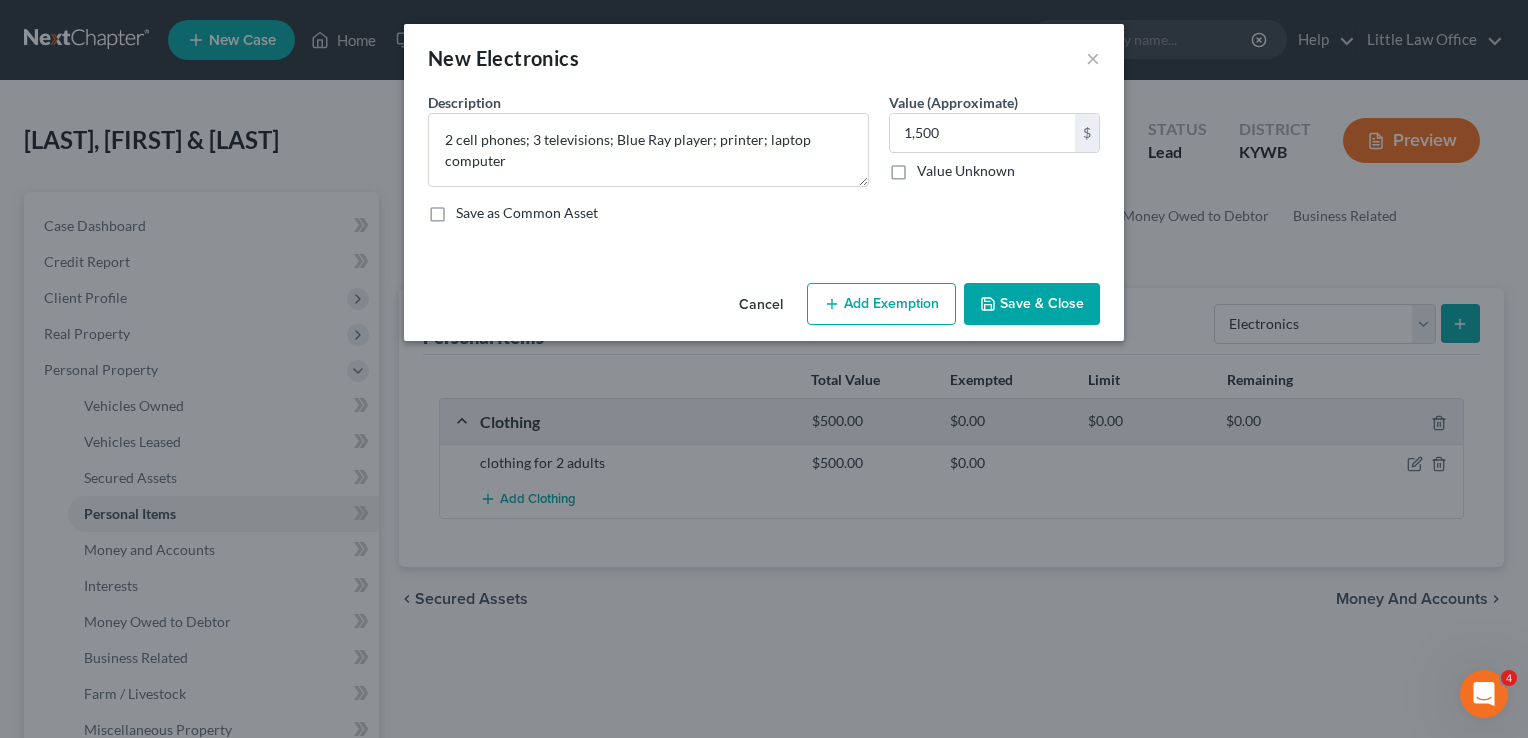 click on "Save & Close" at bounding box center (1032, 304) 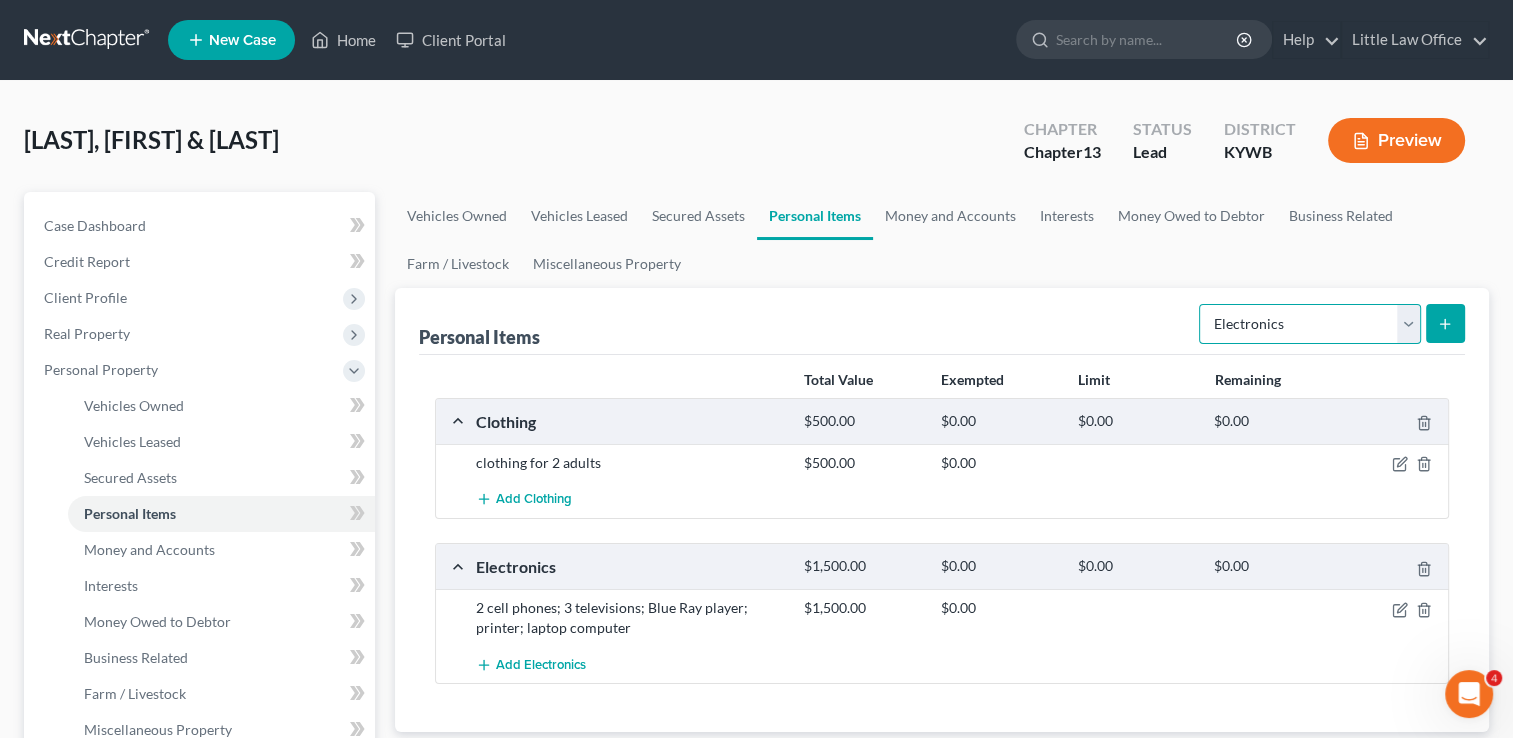 click on "Select Item Type Clothing Collectibles Of Value Electronics Firearms Household Goods Jewelry Other Pet(s) Sports & Hobby Equipment" at bounding box center (1310, 324) 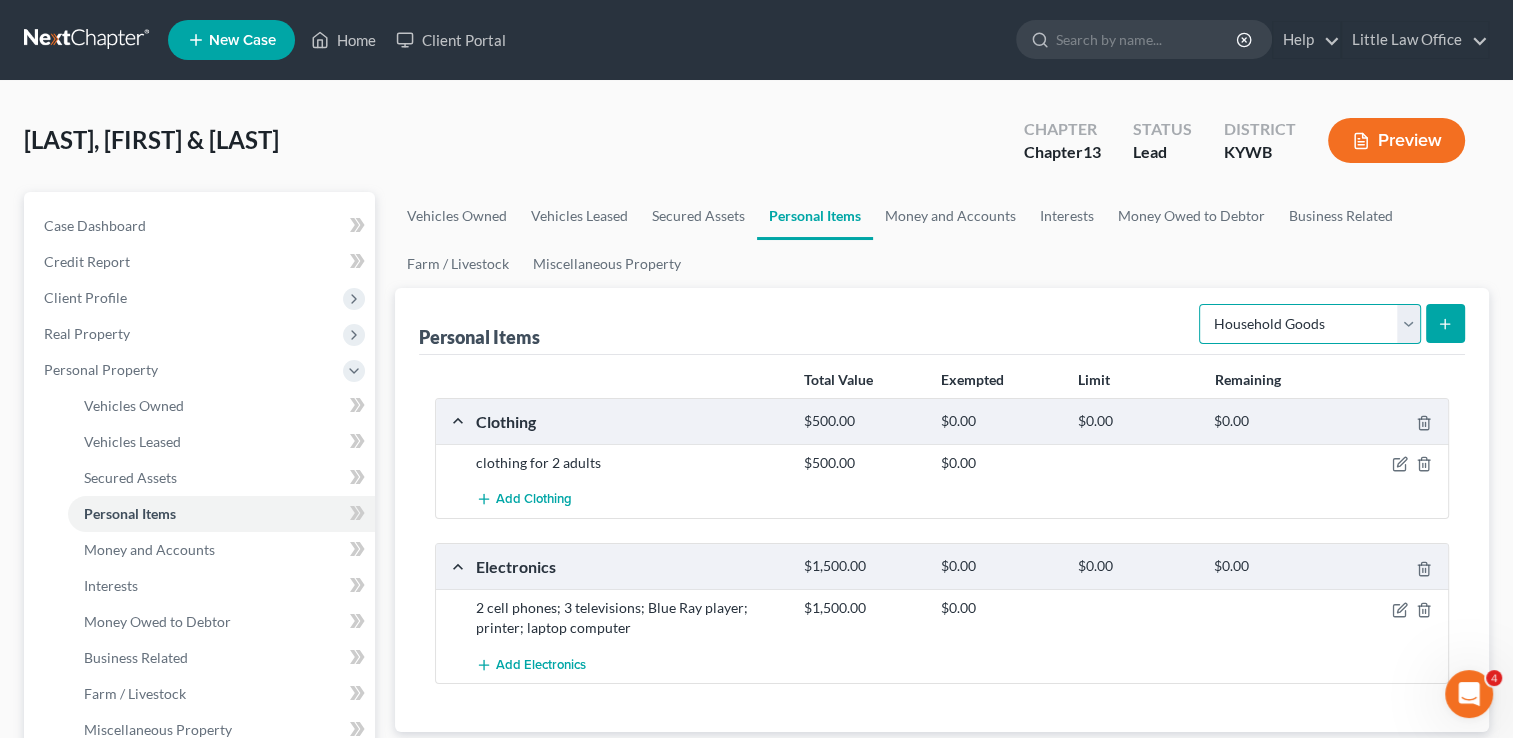 click on "Select Item Type Clothing Collectibles Of Value Electronics Firearms Household Goods Jewelry Other Pet(s) Sports & Hobby Equipment" at bounding box center (1310, 324) 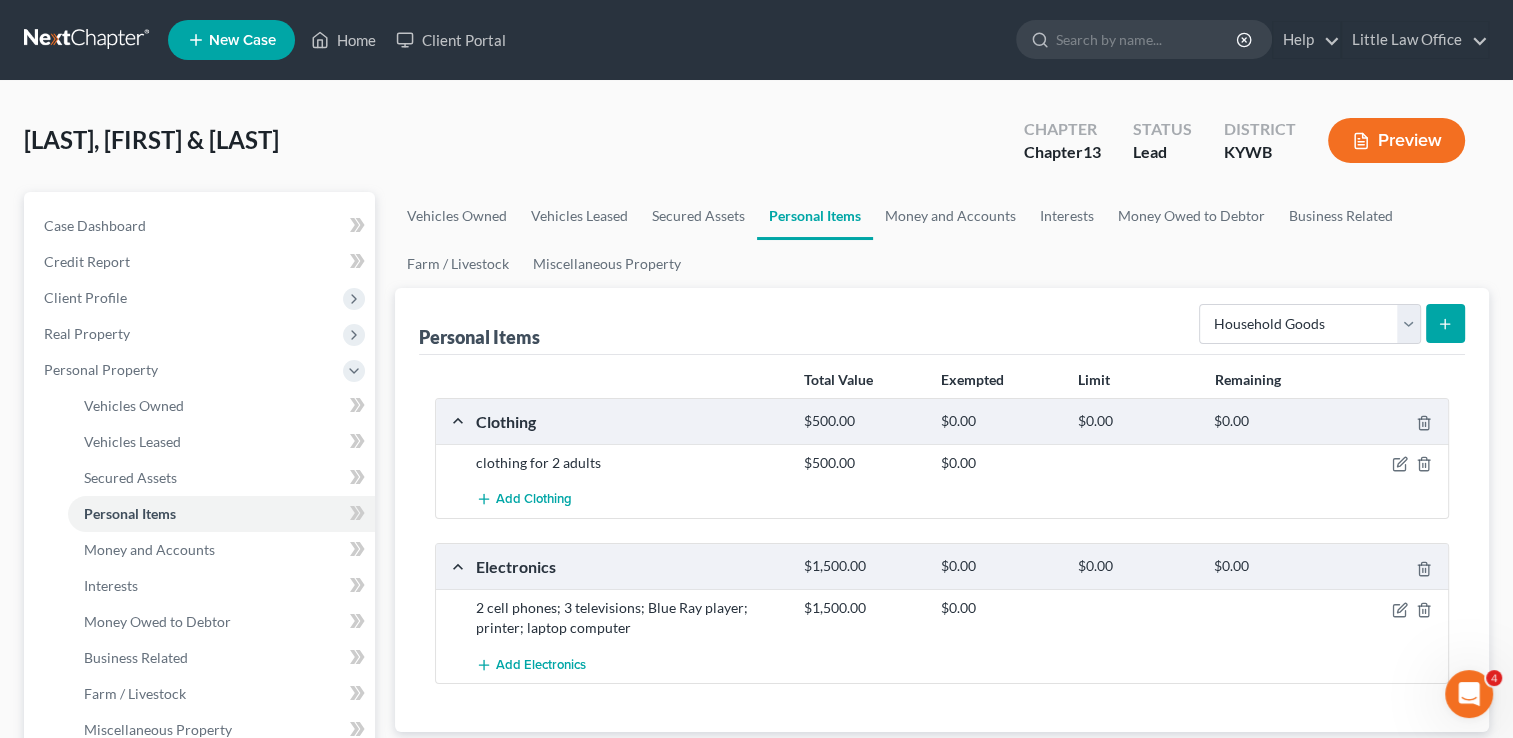 click at bounding box center [1445, 323] 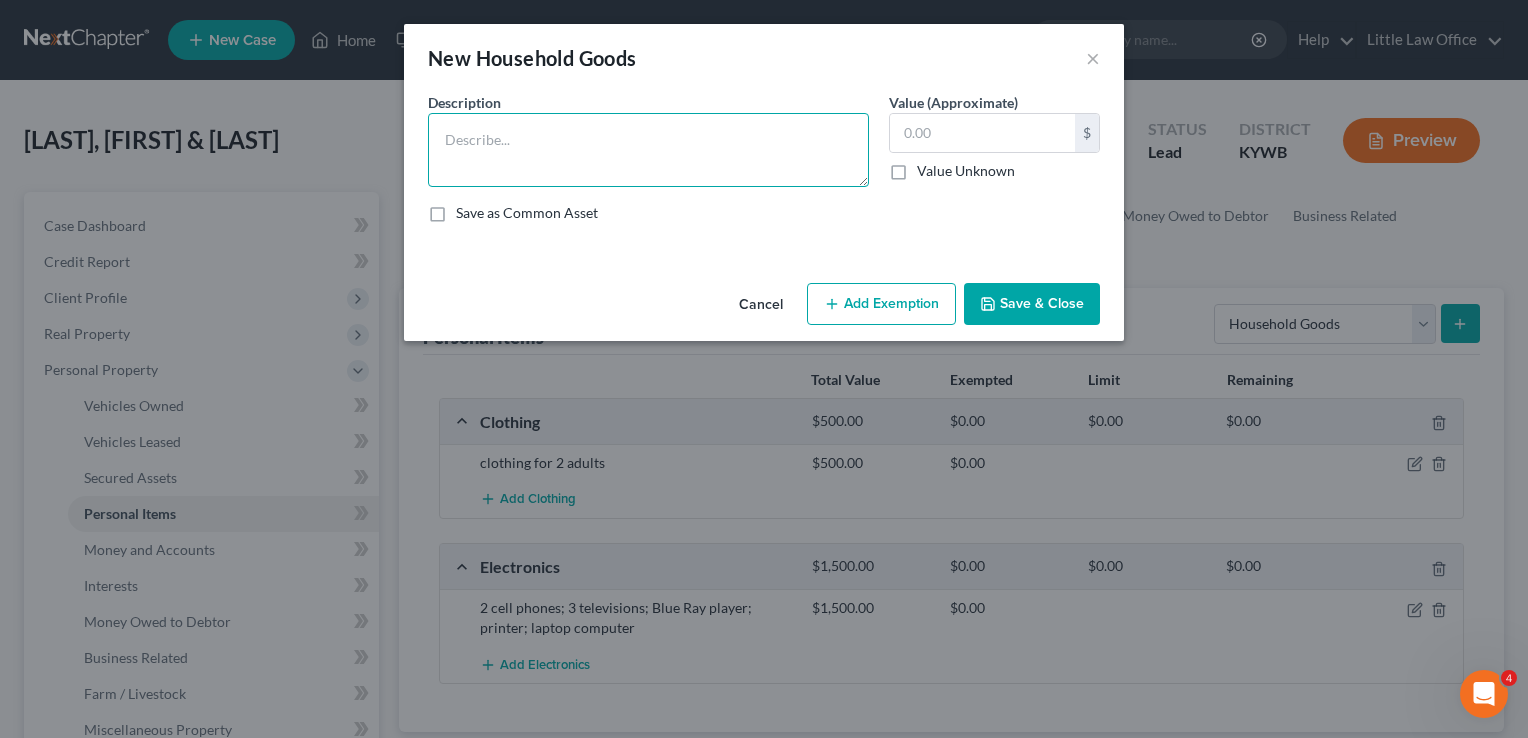 click at bounding box center (648, 150) 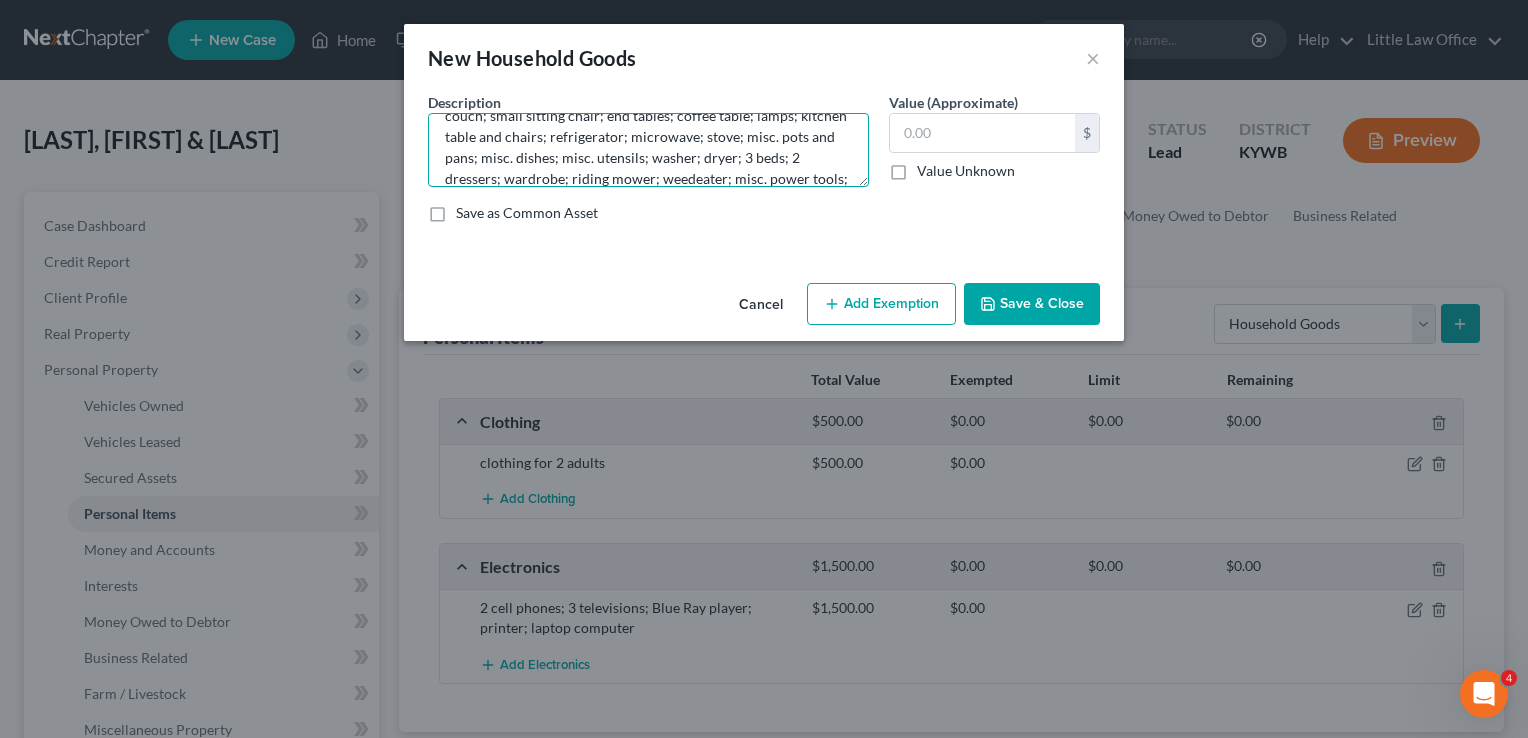 scroll, scrollTop: 45, scrollLeft: 0, axis: vertical 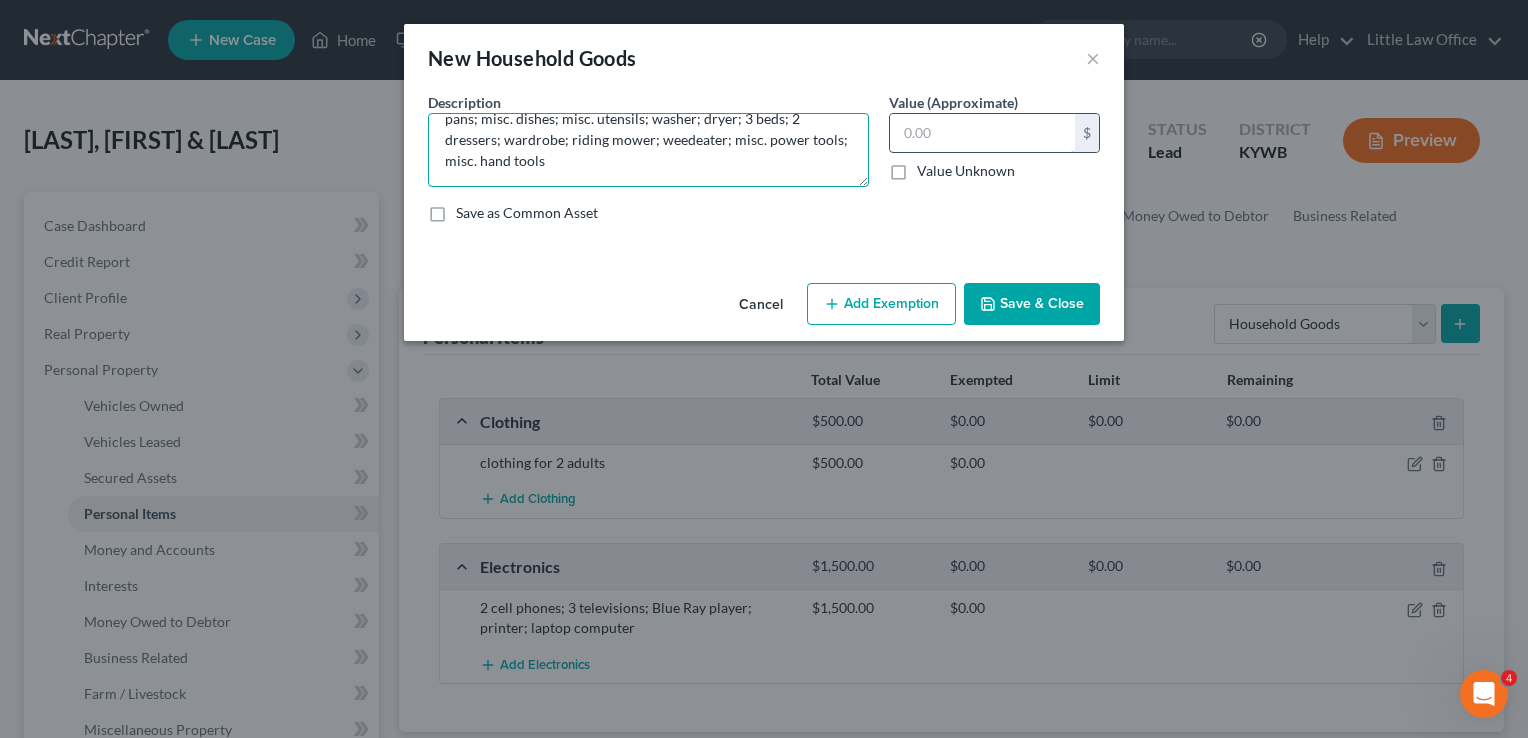 type on "couch; small sitting chair; end tables; coffee table; lamps; kitchen table and chairs; refrigerator; microwave; stove; misc. pots and pans; misc. dishes; misc. utensils; washer; dryer; 3 beds; 2 dressers; wardrobe; riding mower; weedeater; misc. power tools; misc. hand tools" 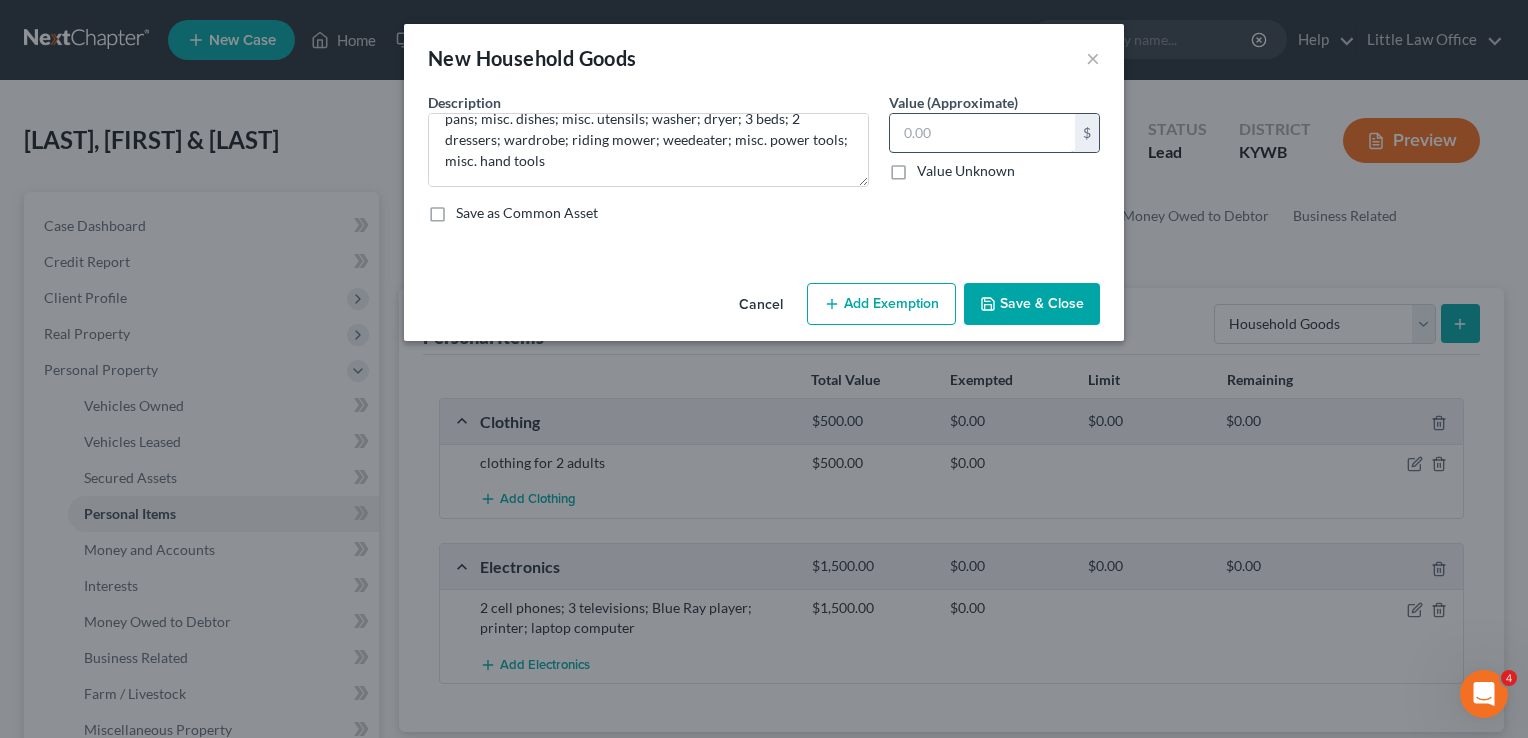 click at bounding box center [982, 133] 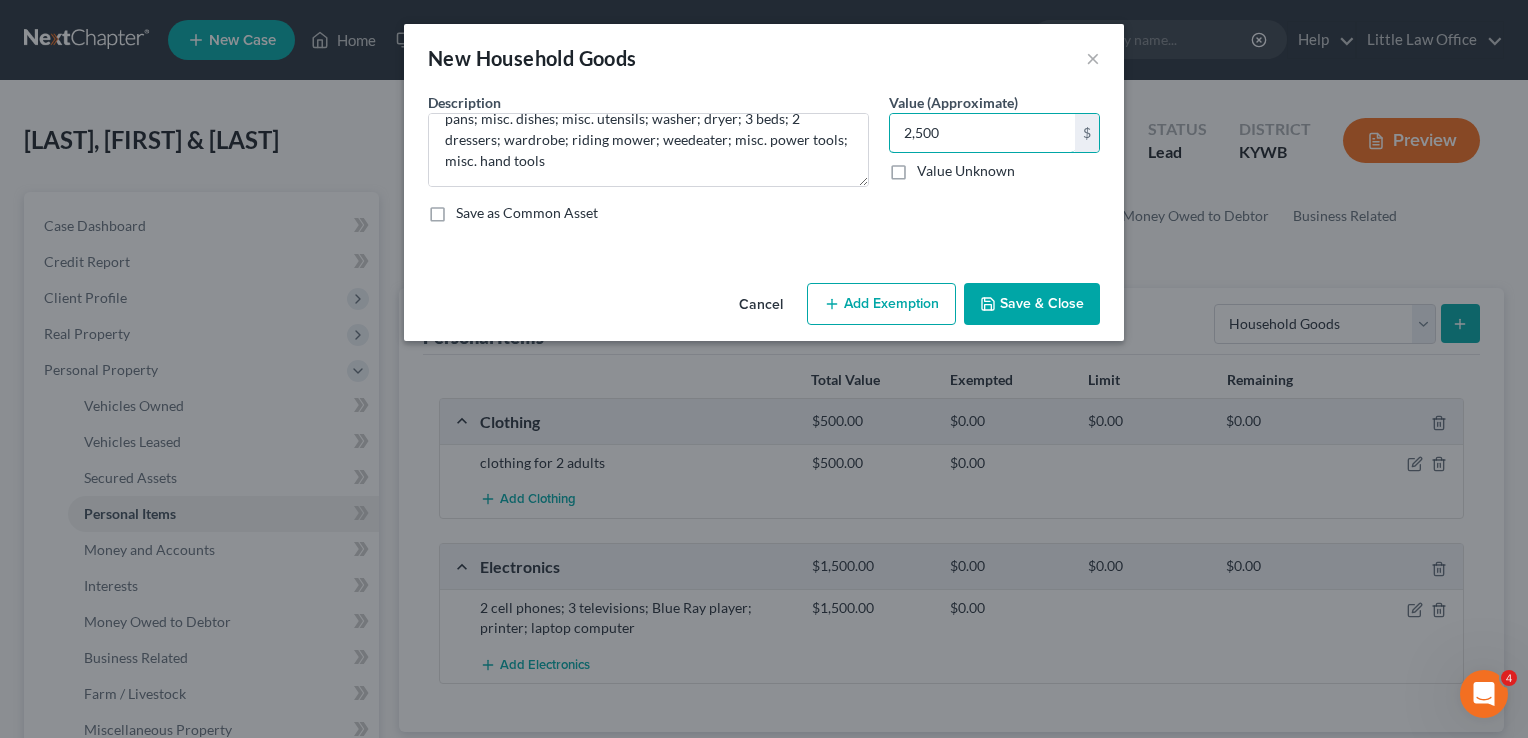 type on "2,500" 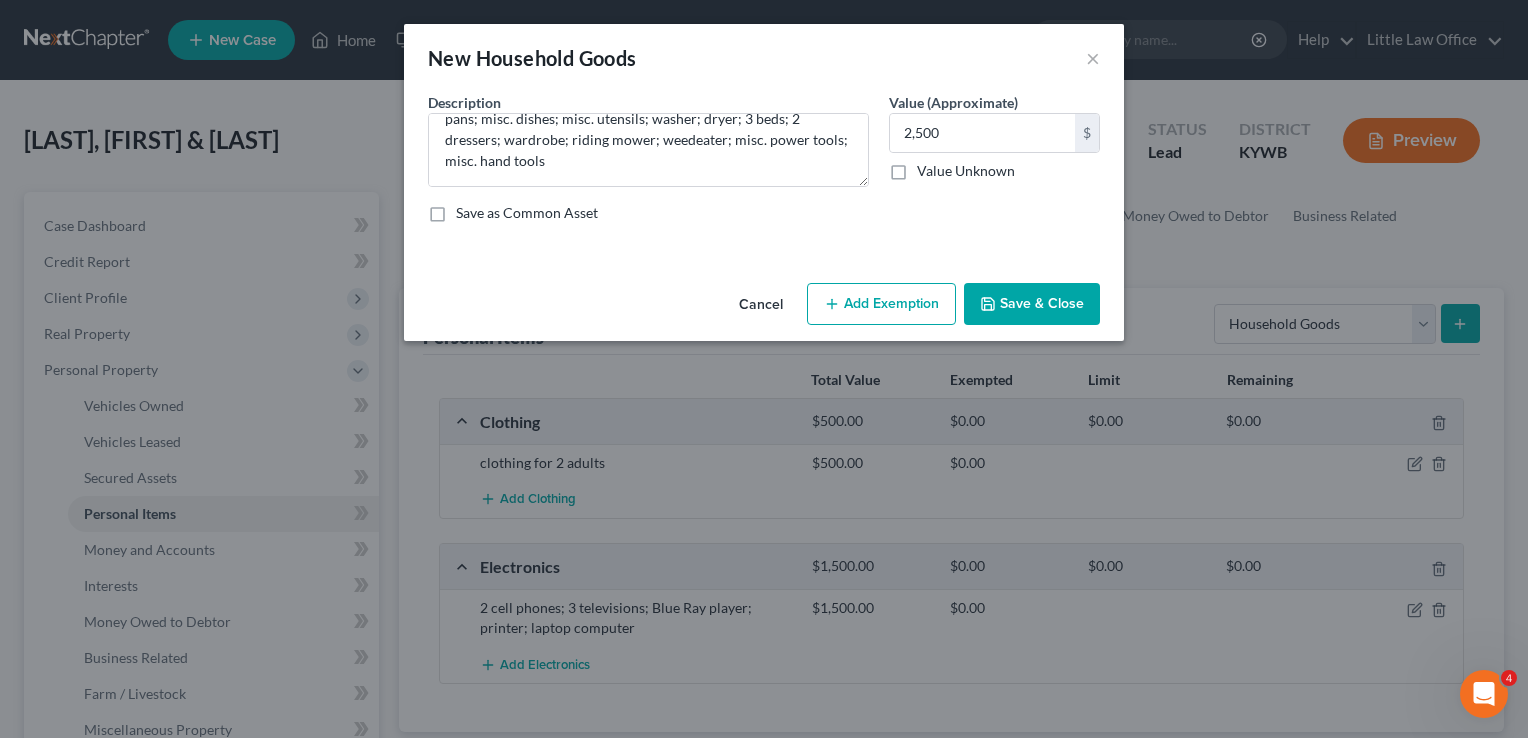 click on "Save & Close" at bounding box center [1032, 304] 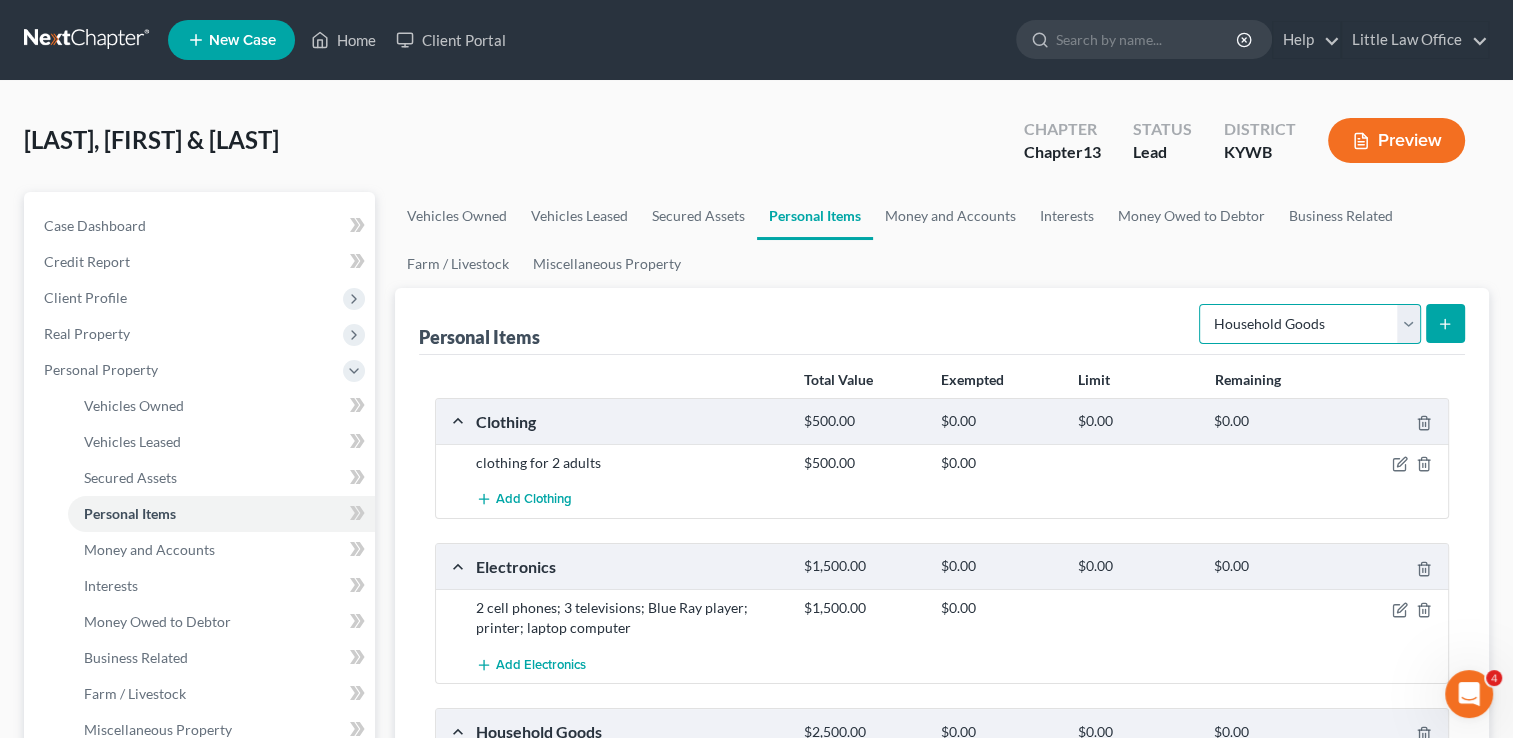 click on "Select Item Type Clothing Collectibles Of Value Electronics Firearms Household Goods Jewelry Other Pet(s) Sports & Hobby Equipment" at bounding box center [1310, 324] 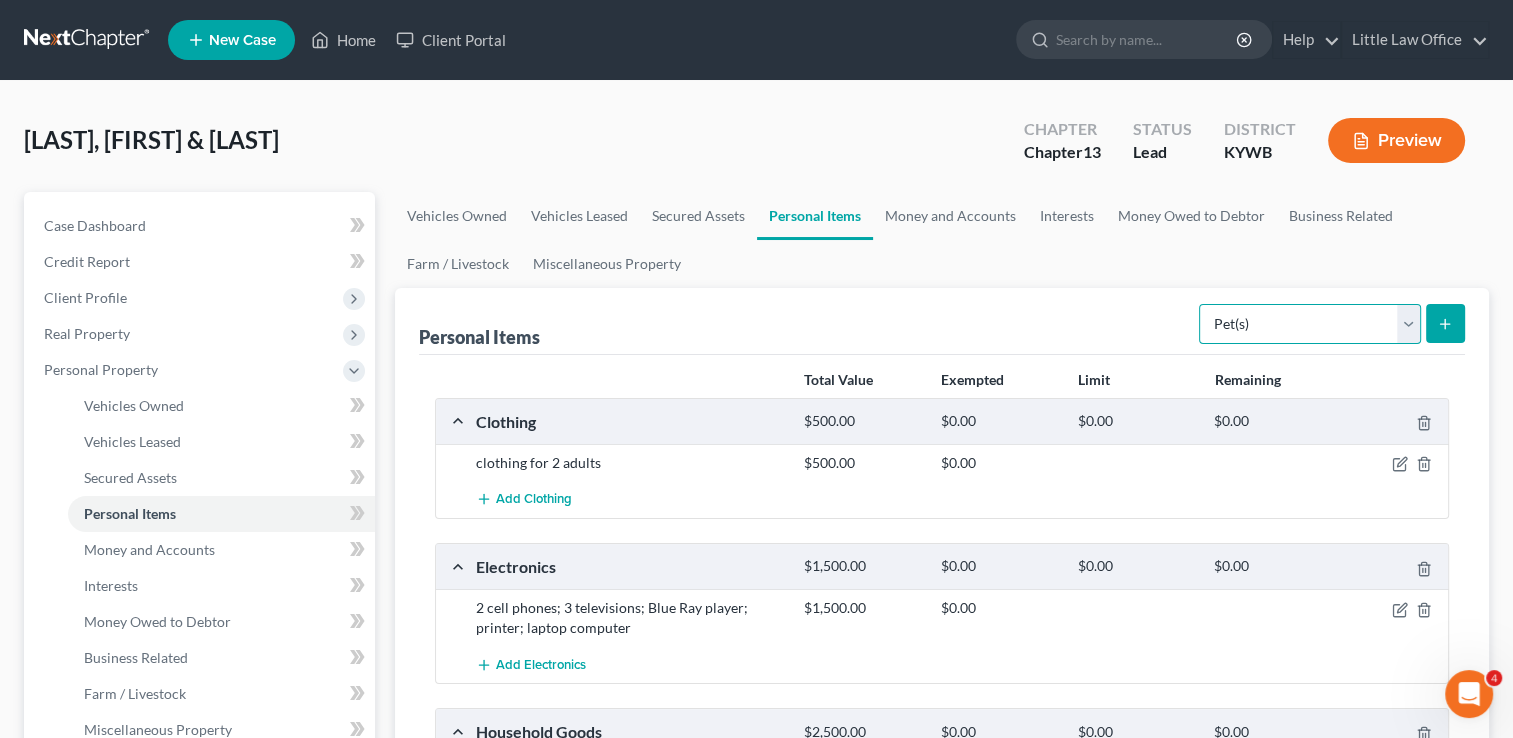 click on "Select Item Type Clothing Collectibles Of Value Electronics Firearms Household Goods Jewelry Other Pet(s) Sports & Hobby Equipment" at bounding box center [1310, 324] 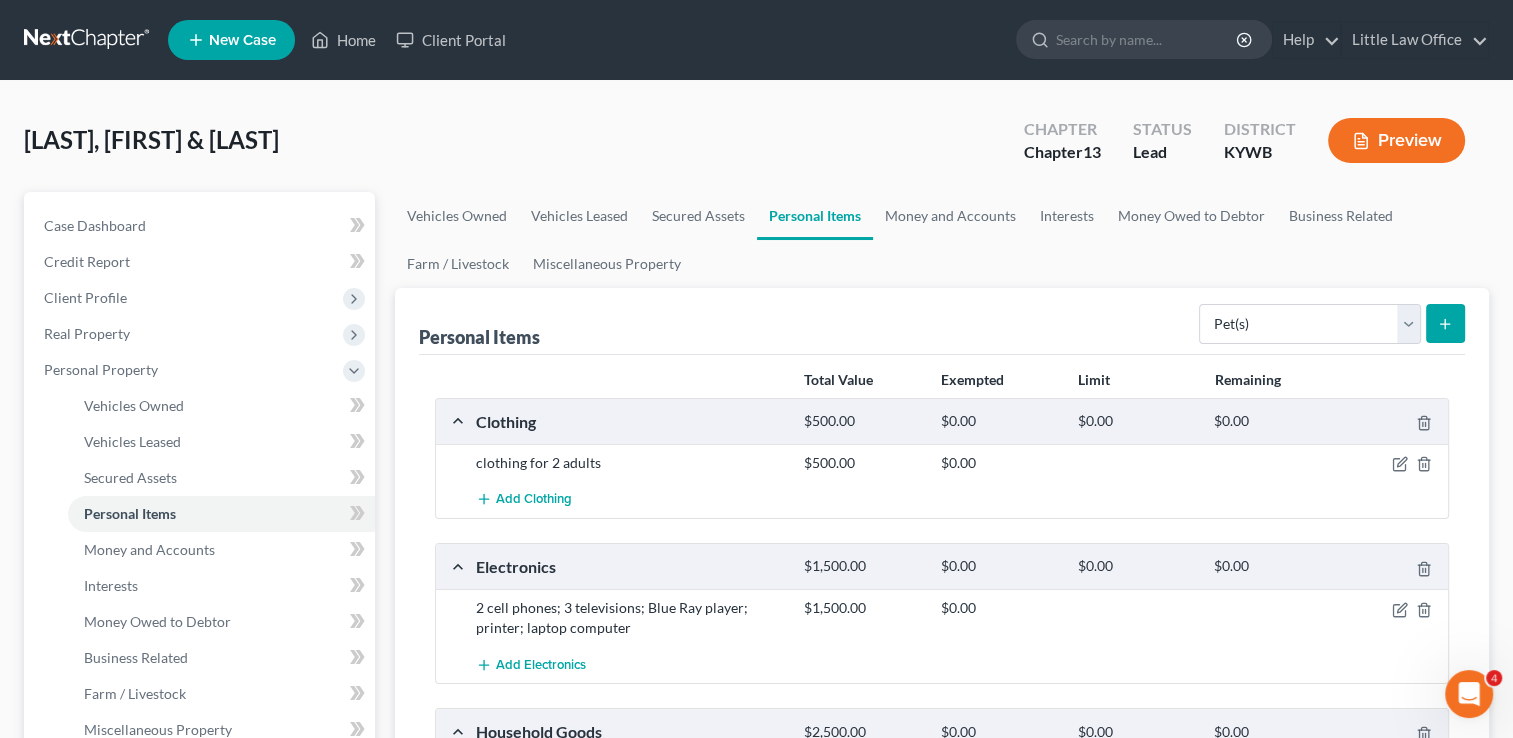 click at bounding box center (1445, 323) 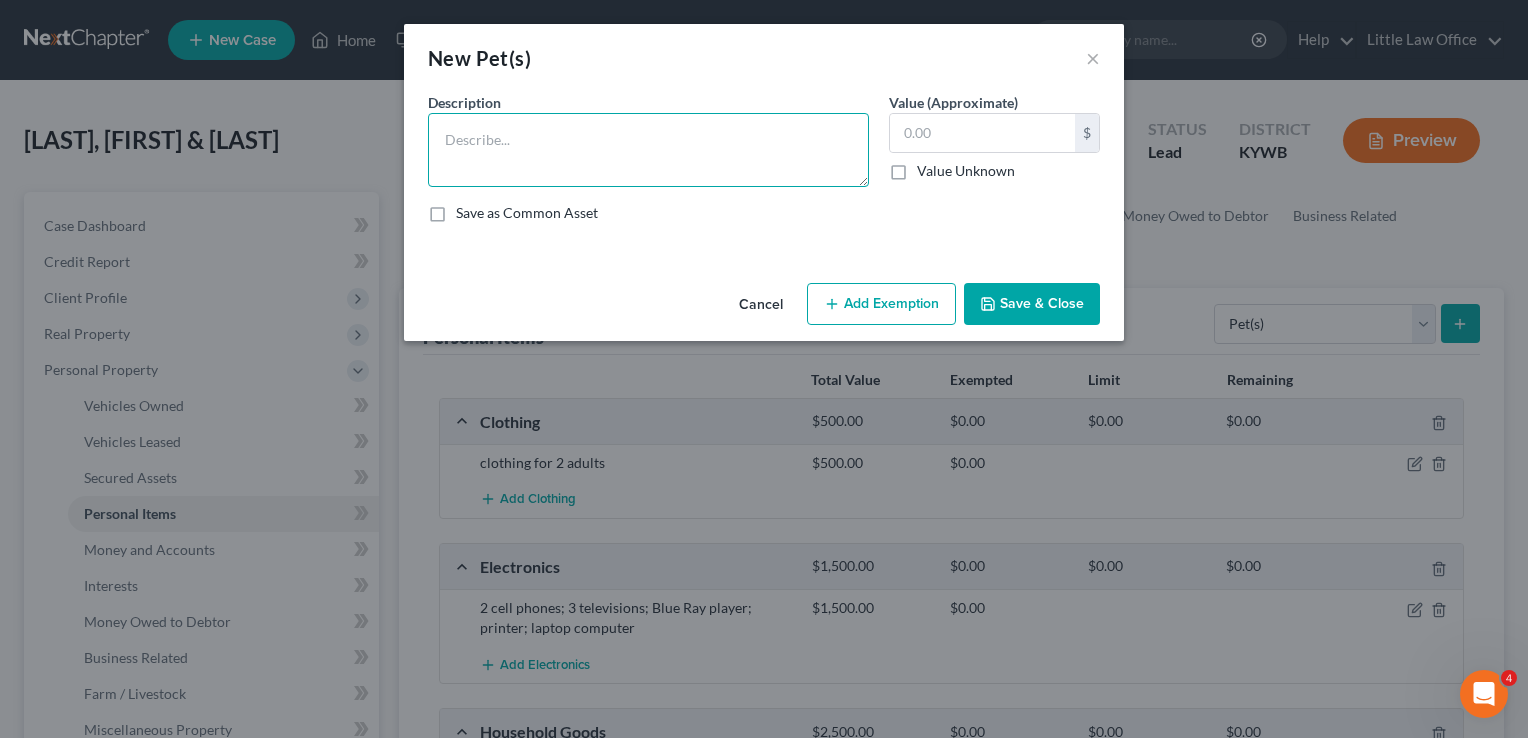 click at bounding box center (648, 150) 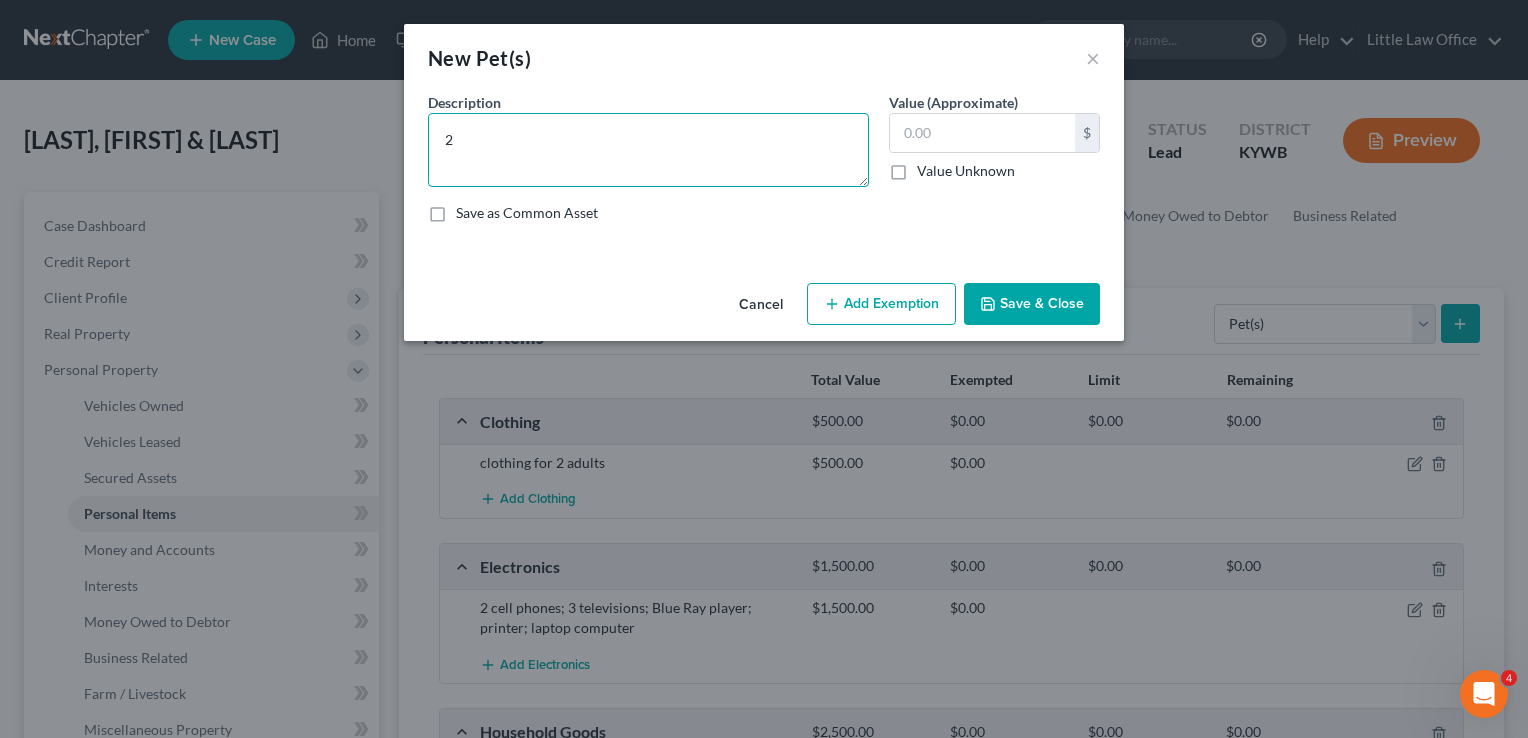 click on "2" at bounding box center [648, 150] 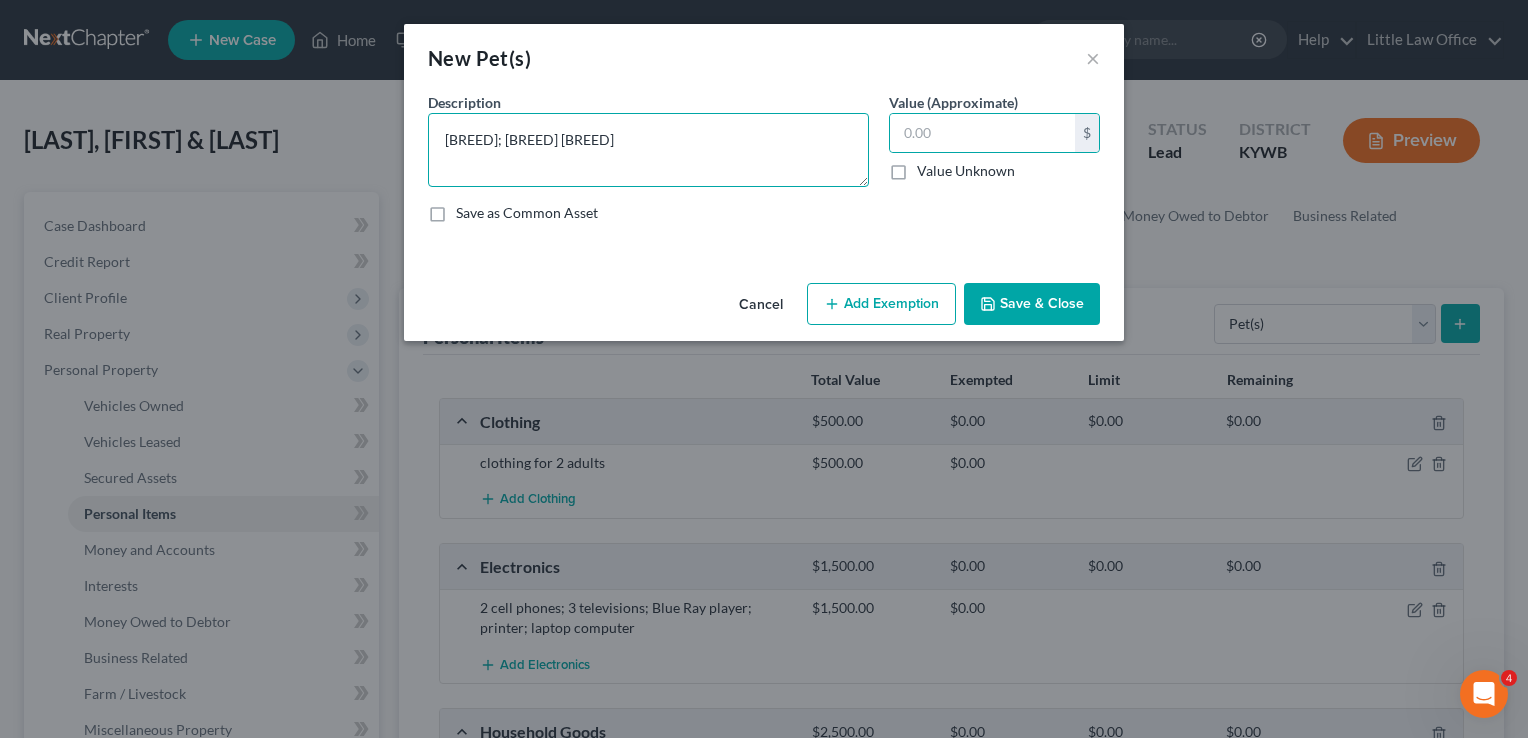 click on "[BREED]; [BREED] [BREED]" at bounding box center (648, 150) 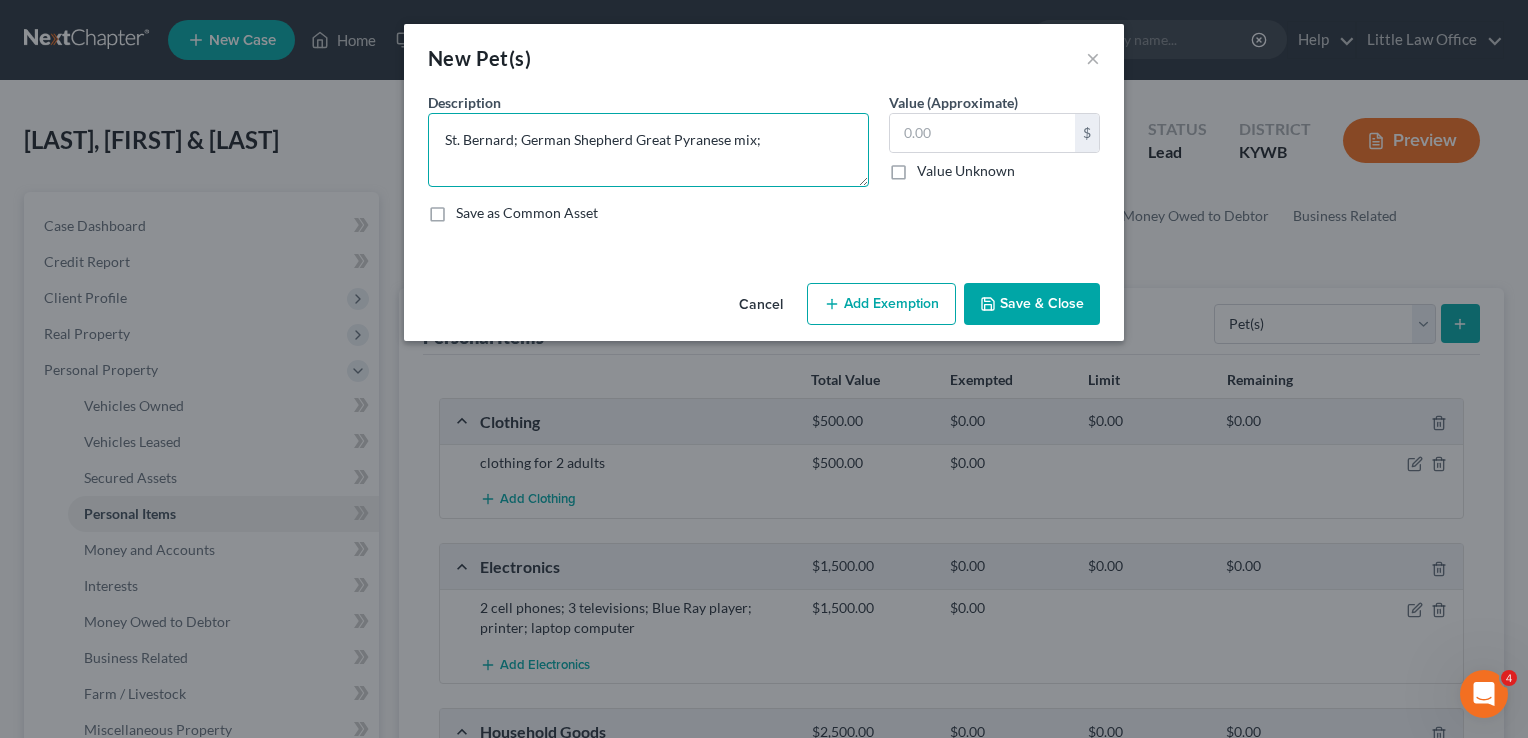 click on "St. Bernard; German Shepherd Great Pyranese mix;" at bounding box center (648, 150) 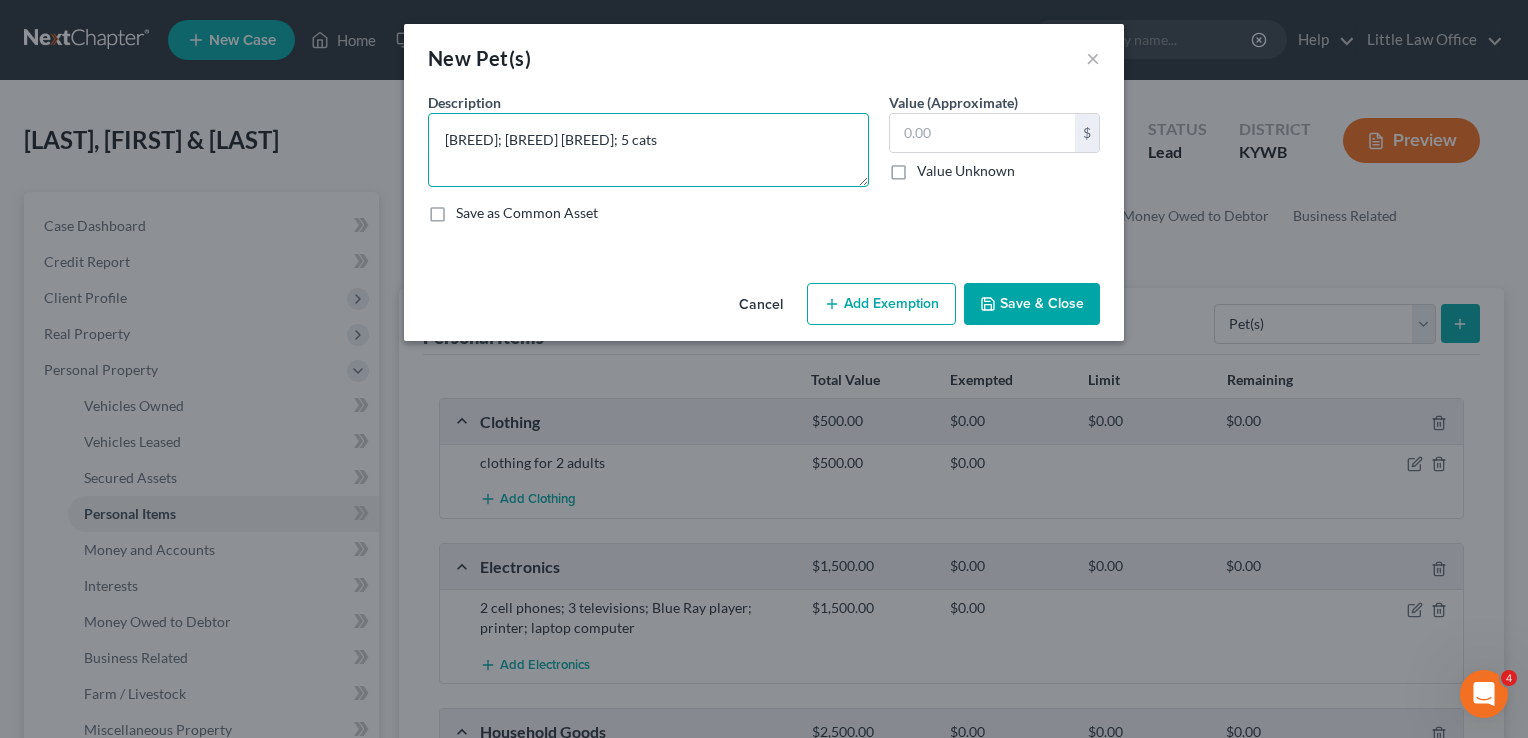 type on "[BREED]; [BREED] [BREED]; 5 cats" 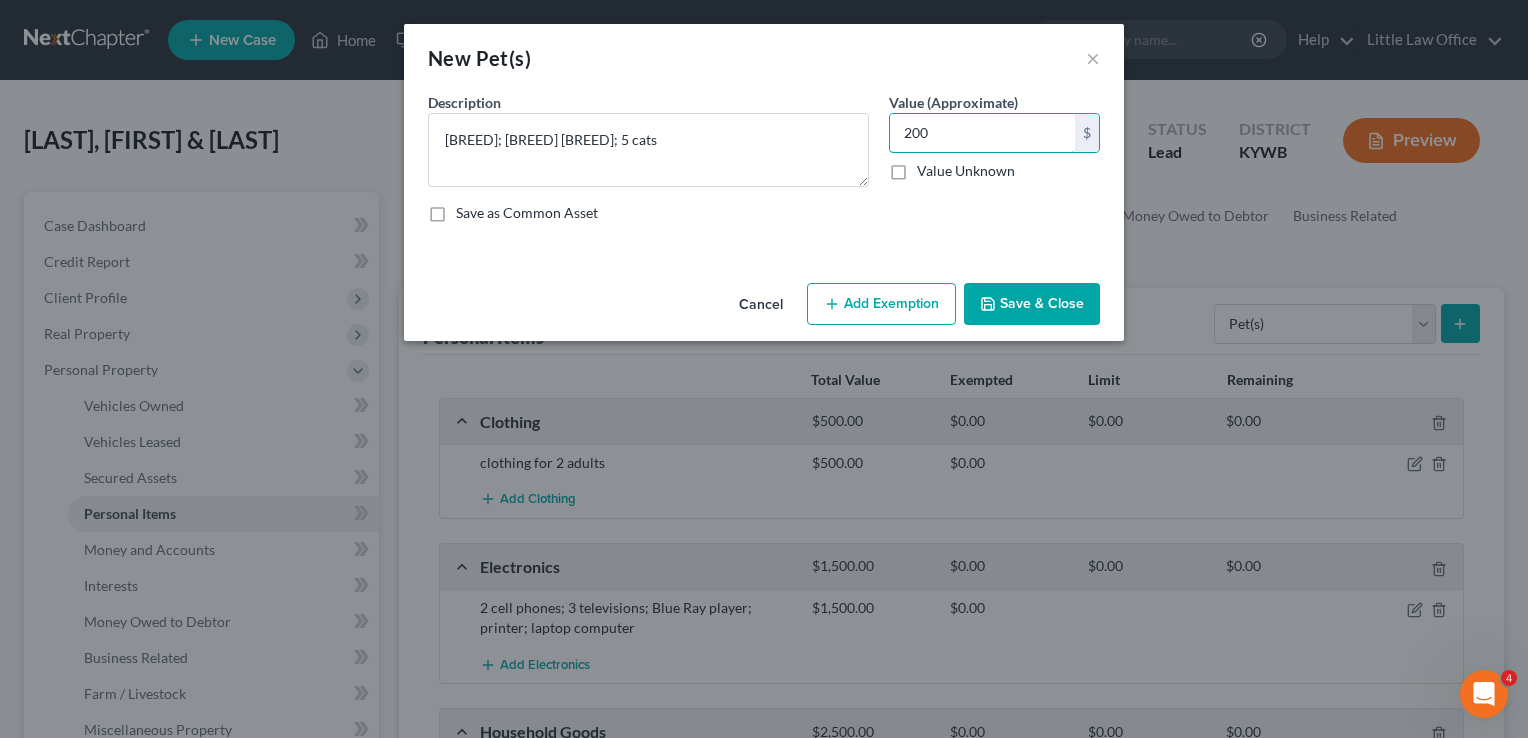 type on "200" 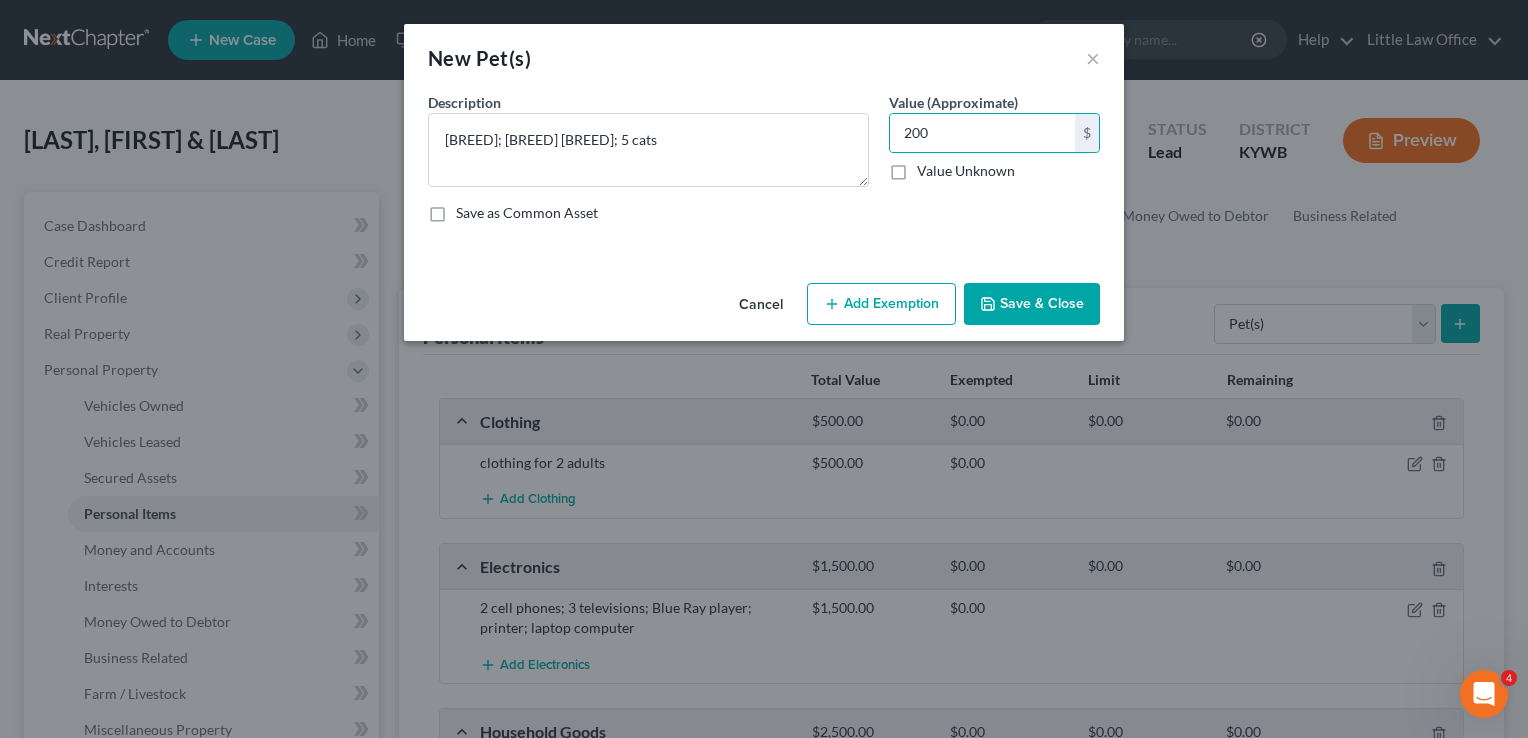 click on "Save & Close" at bounding box center [1032, 304] 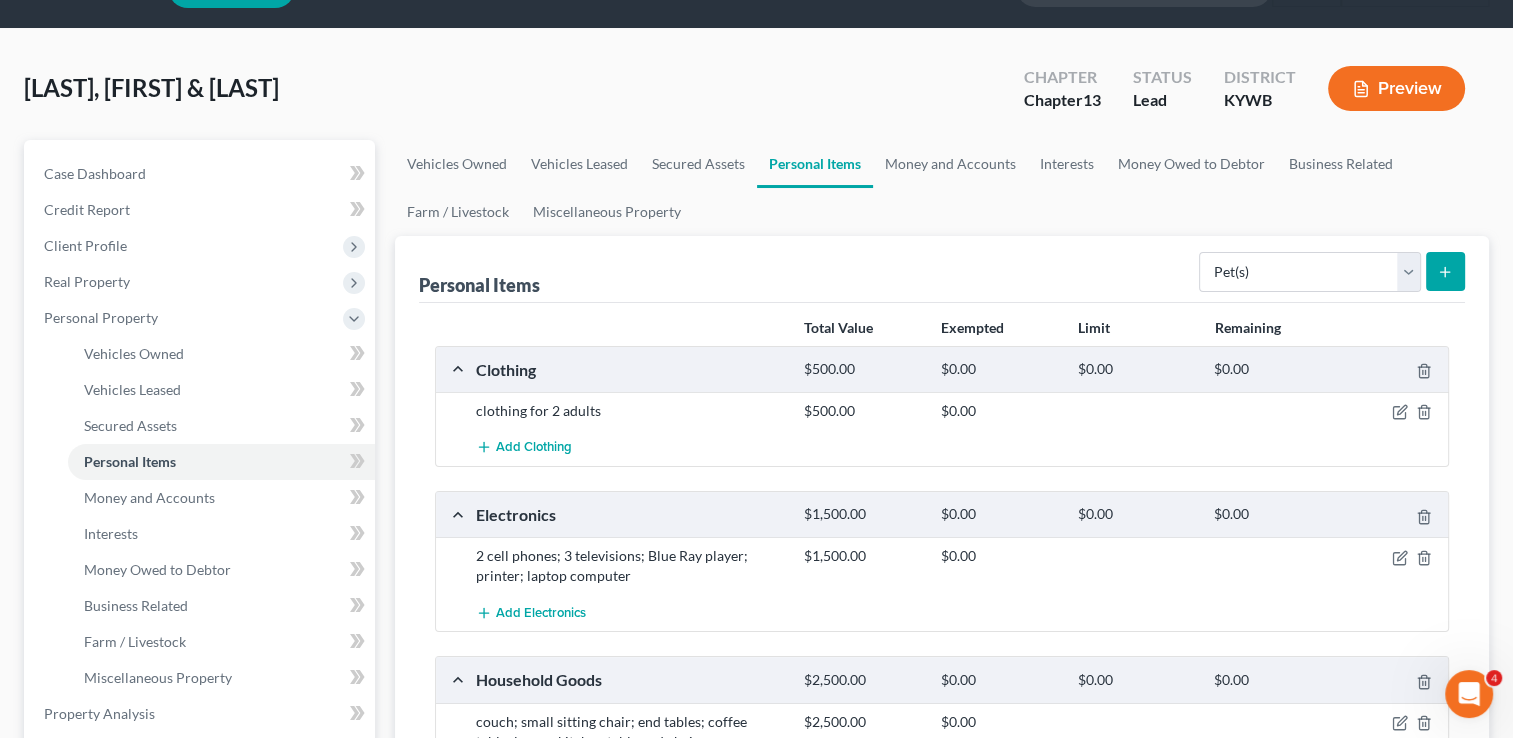 scroll, scrollTop: 0, scrollLeft: 0, axis: both 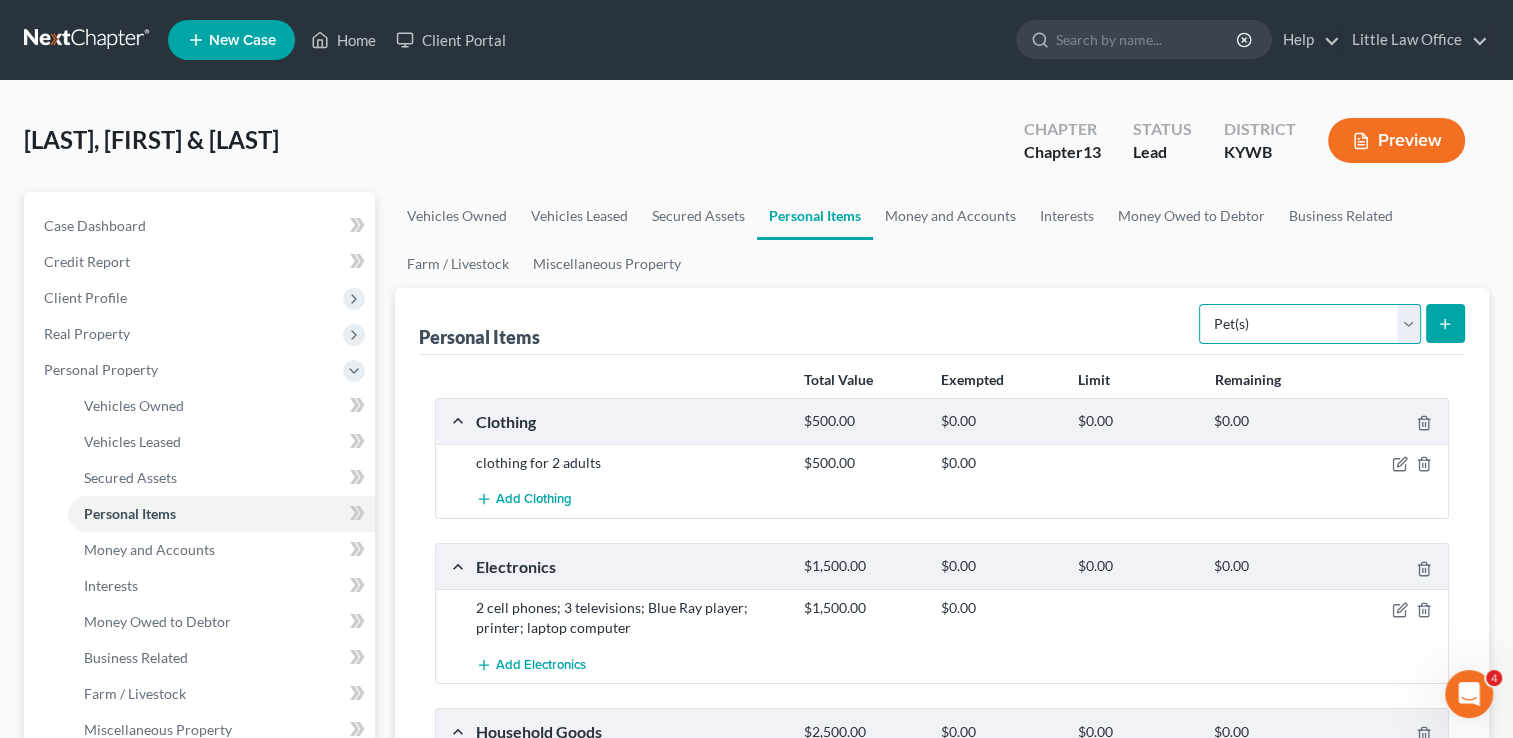 click on "Select Item Type Clothing Collectibles Of Value Electronics Firearms Household Goods Jewelry Other Pet(s) Sports & Hobby Equipment" at bounding box center [1310, 324] 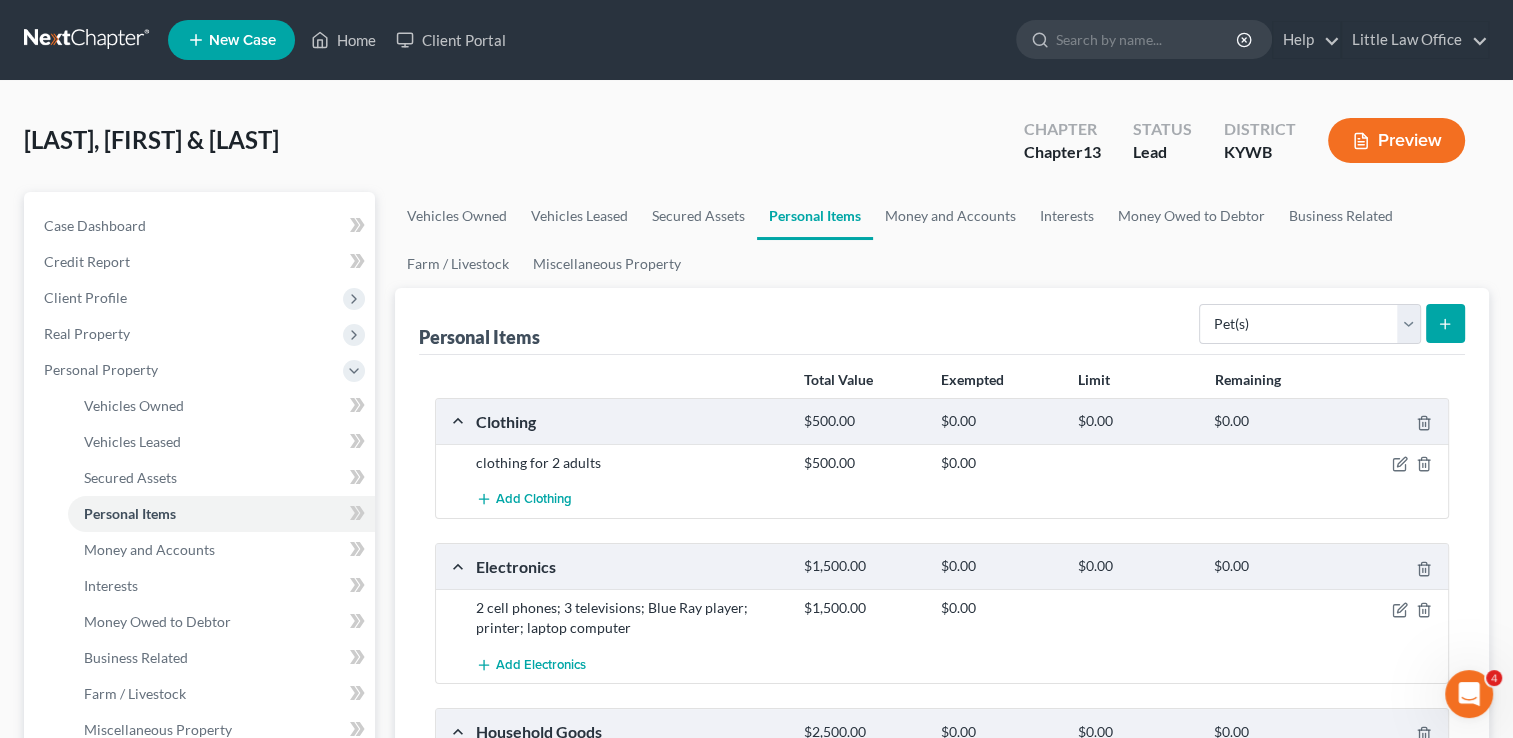 click on "Vehicles Owned
Vehicles Leased
Secured Assets
Personal Items
Money and Accounts
Interests
Money Owed to Debtor
Business Related
Farm / Livestock
Miscellaneous Property" at bounding box center [942, 240] 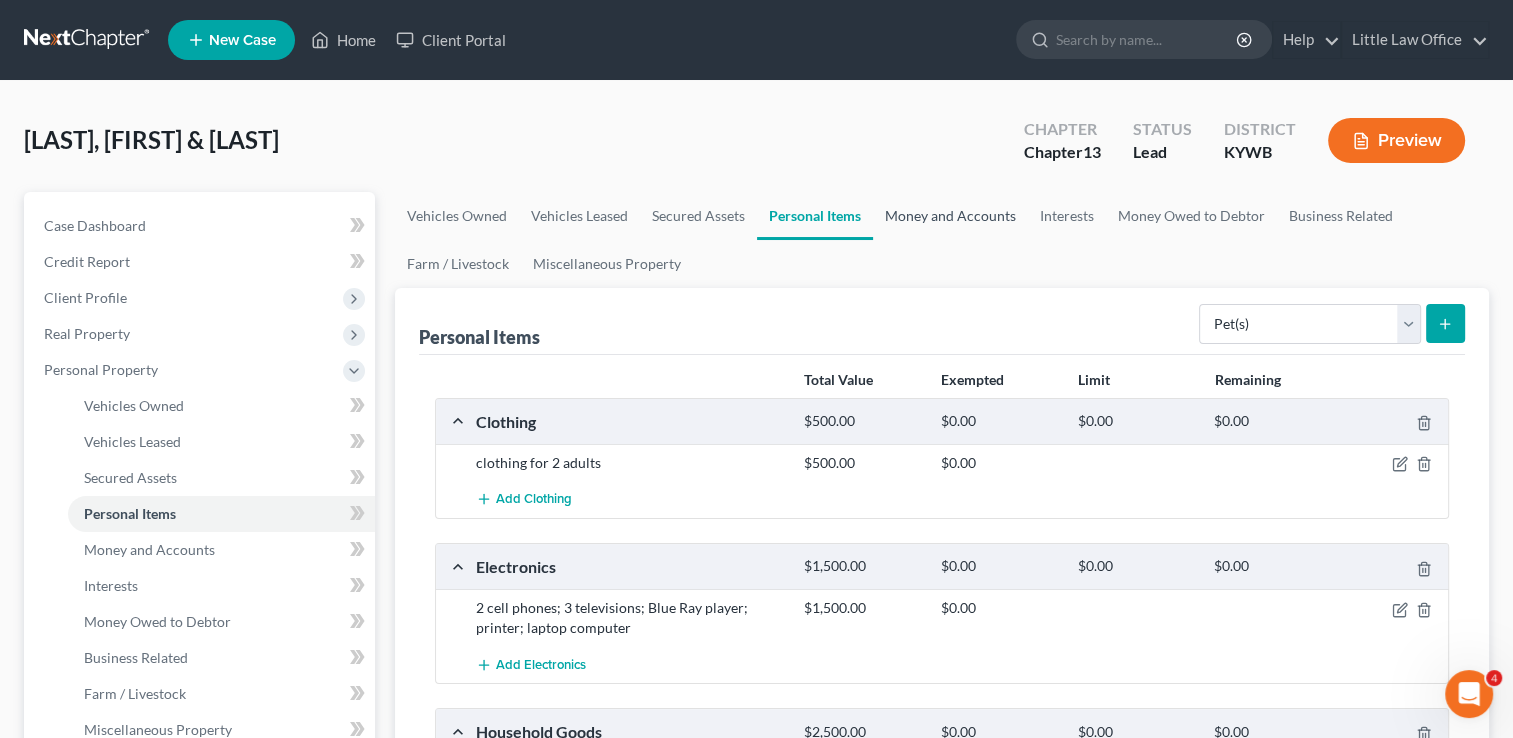 click on "Money and Accounts" at bounding box center [950, 216] 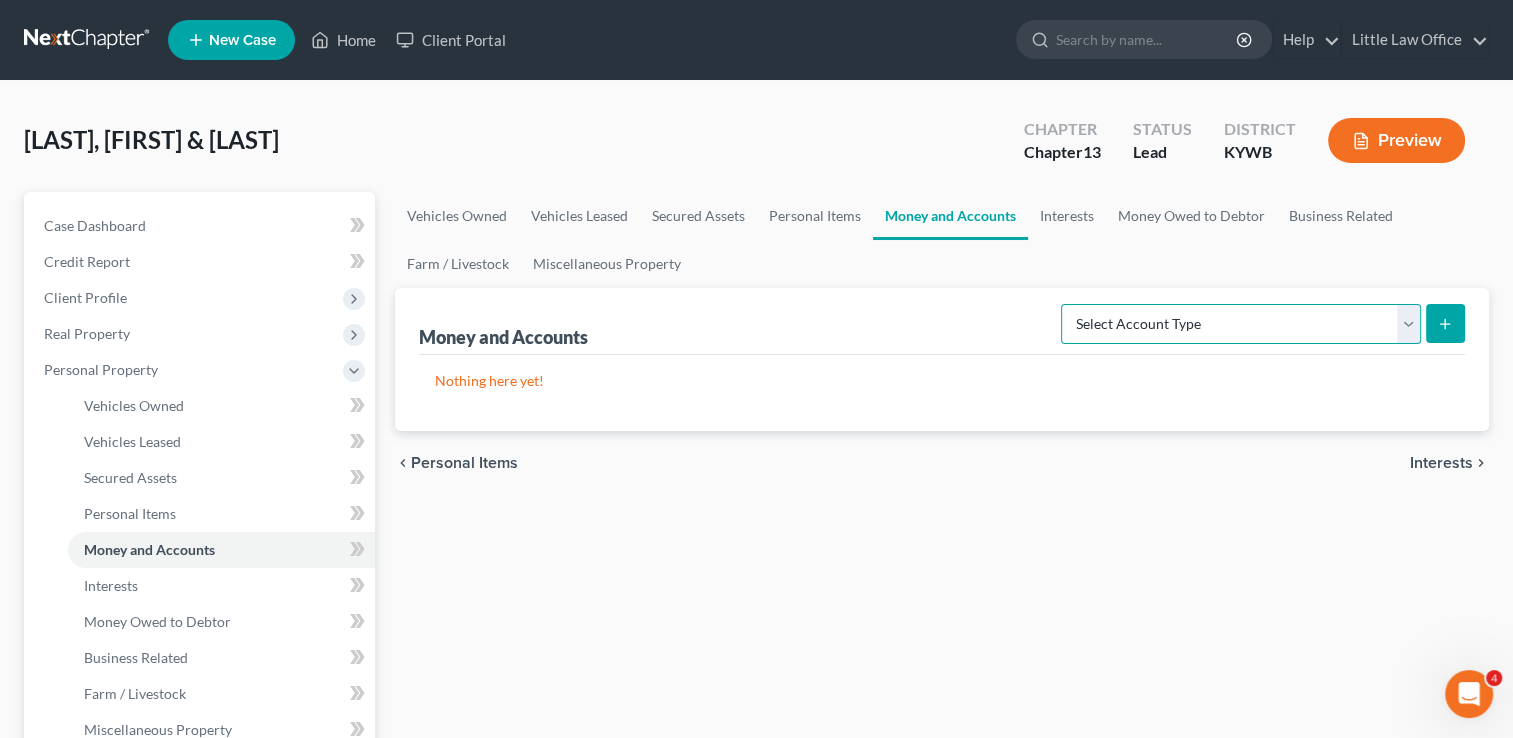 click on "Select Account Type Brokerage Cash on Hand Certificates of Deposit Checking Account Money Market Other (Credit Union, Health Savings Account, etc) Safe Deposit Box Savings Account Security Deposits or Prepayments" at bounding box center (1241, 324) 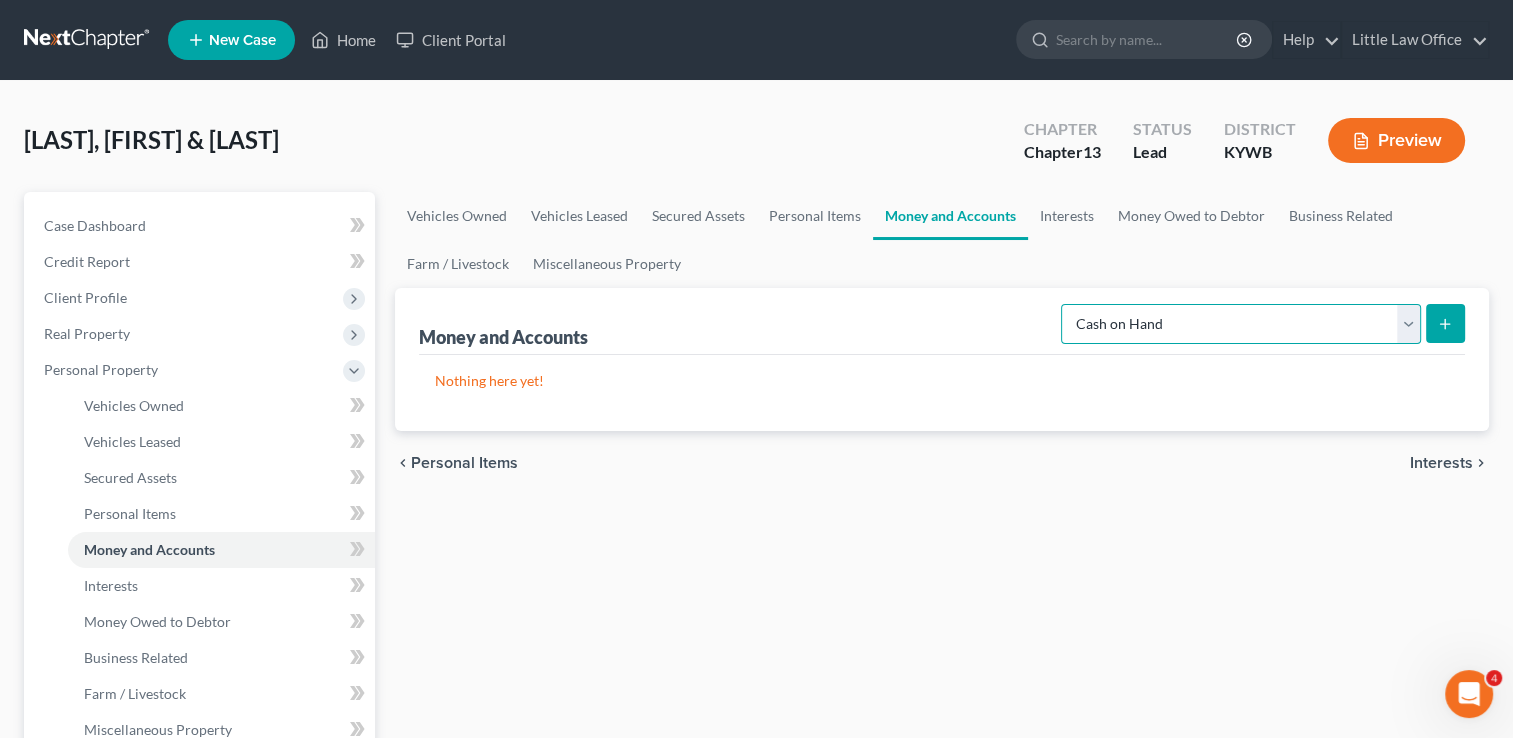 click on "Select Account Type Brokerage Cash on Hand Certificates of Deposit Checking Account Money Market Other (Credit Union, Health Savings Account, etc) Safe Deposit Box Savings Account Security Deposits or Prepayments" at bounding box center [1241, 324] 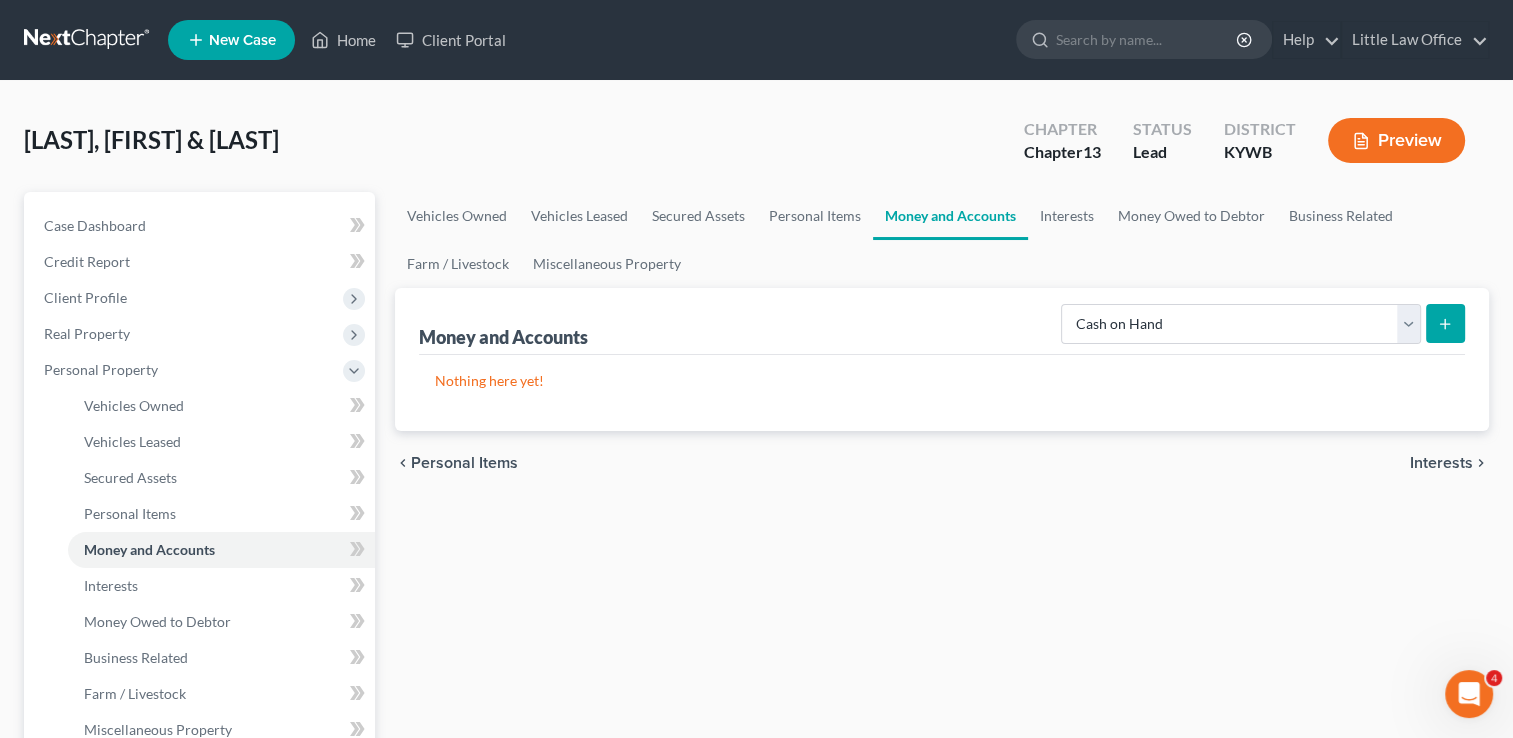 click 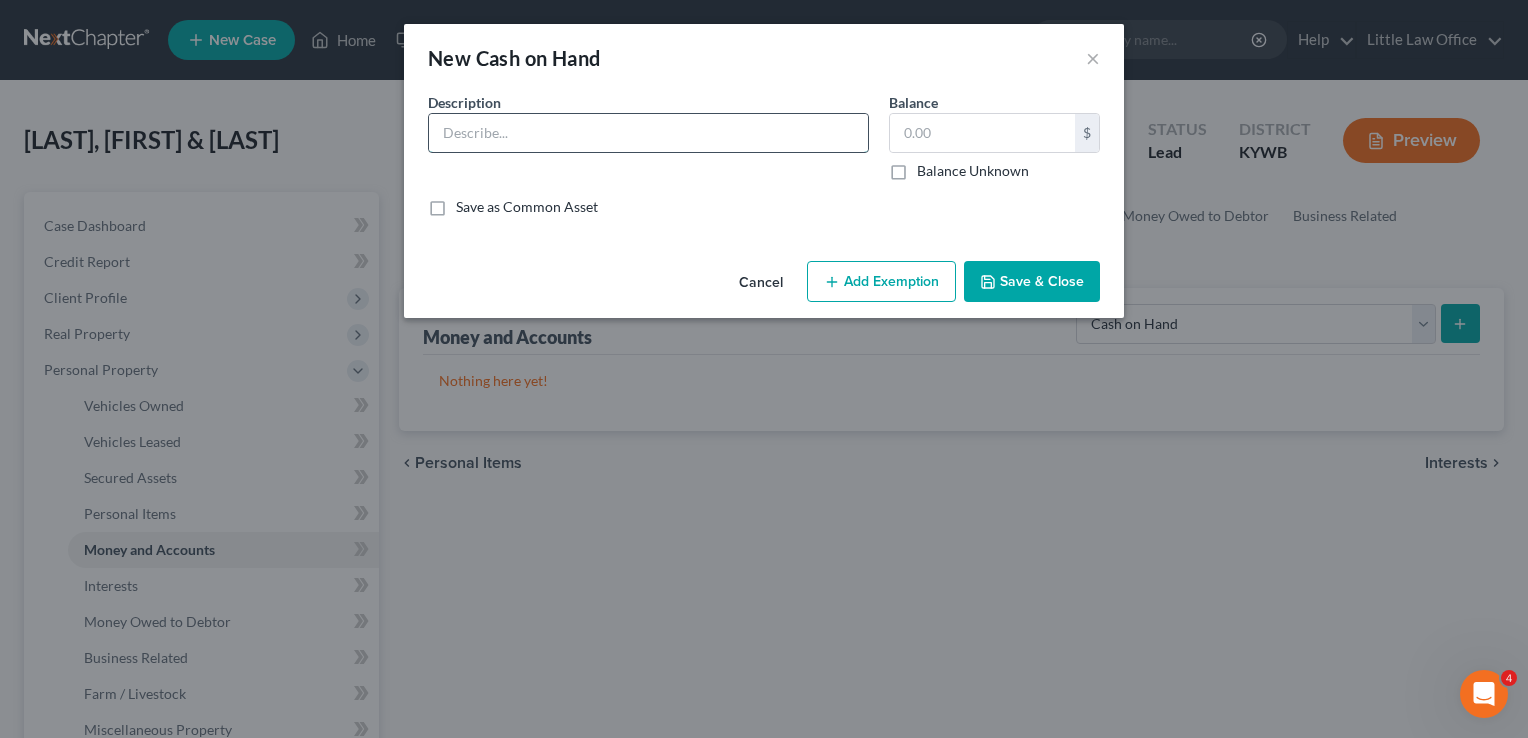 click at bounding box center (648, 133) 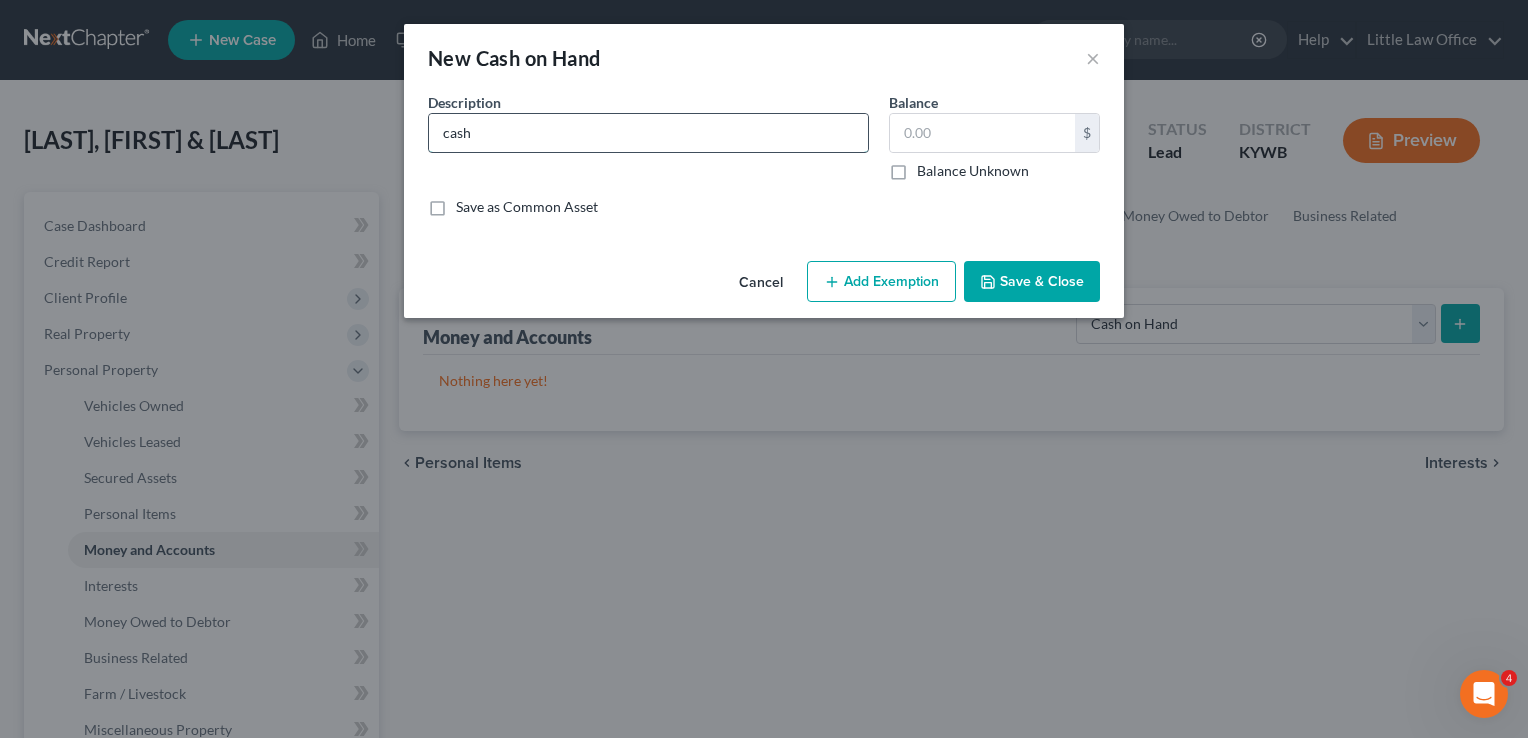 type on "cash" 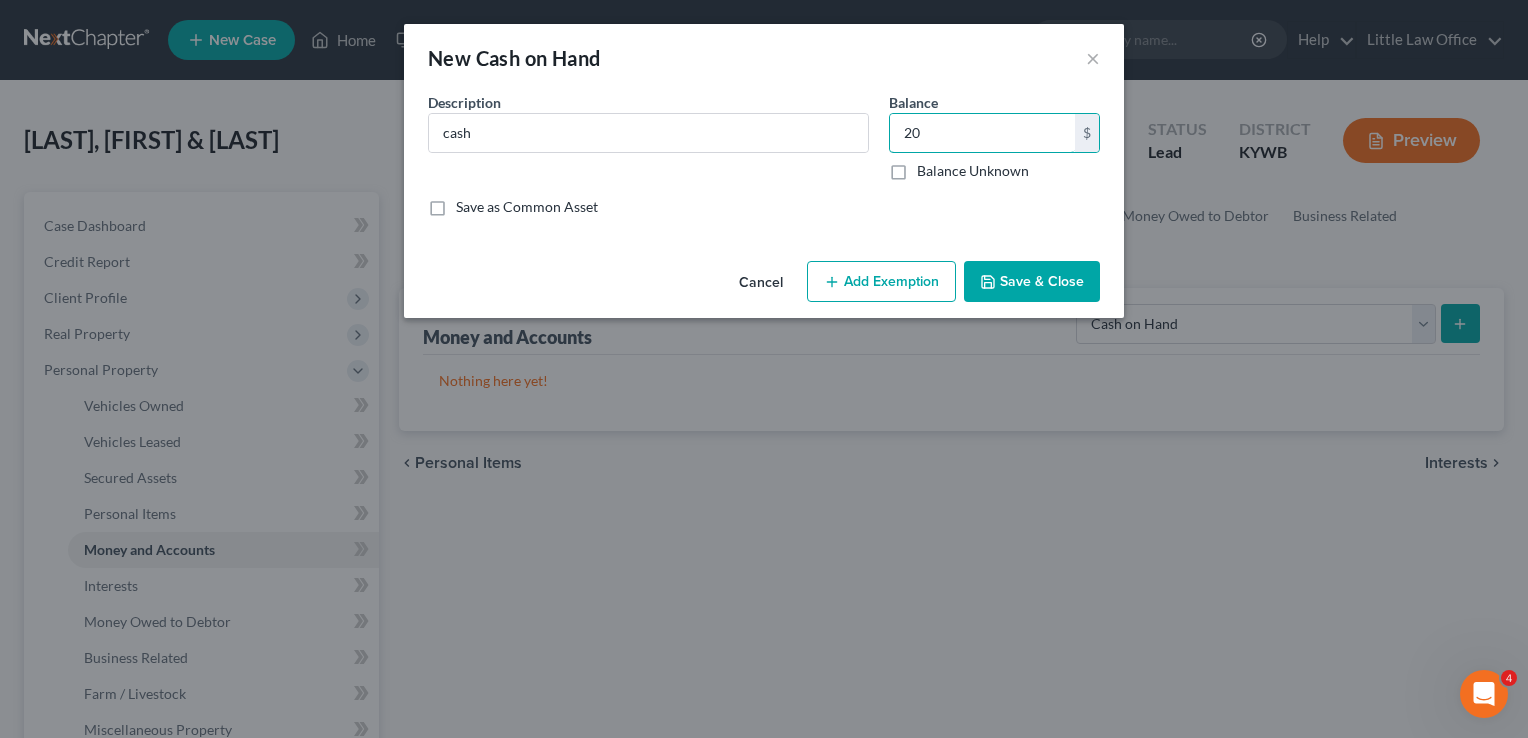 type on "20" 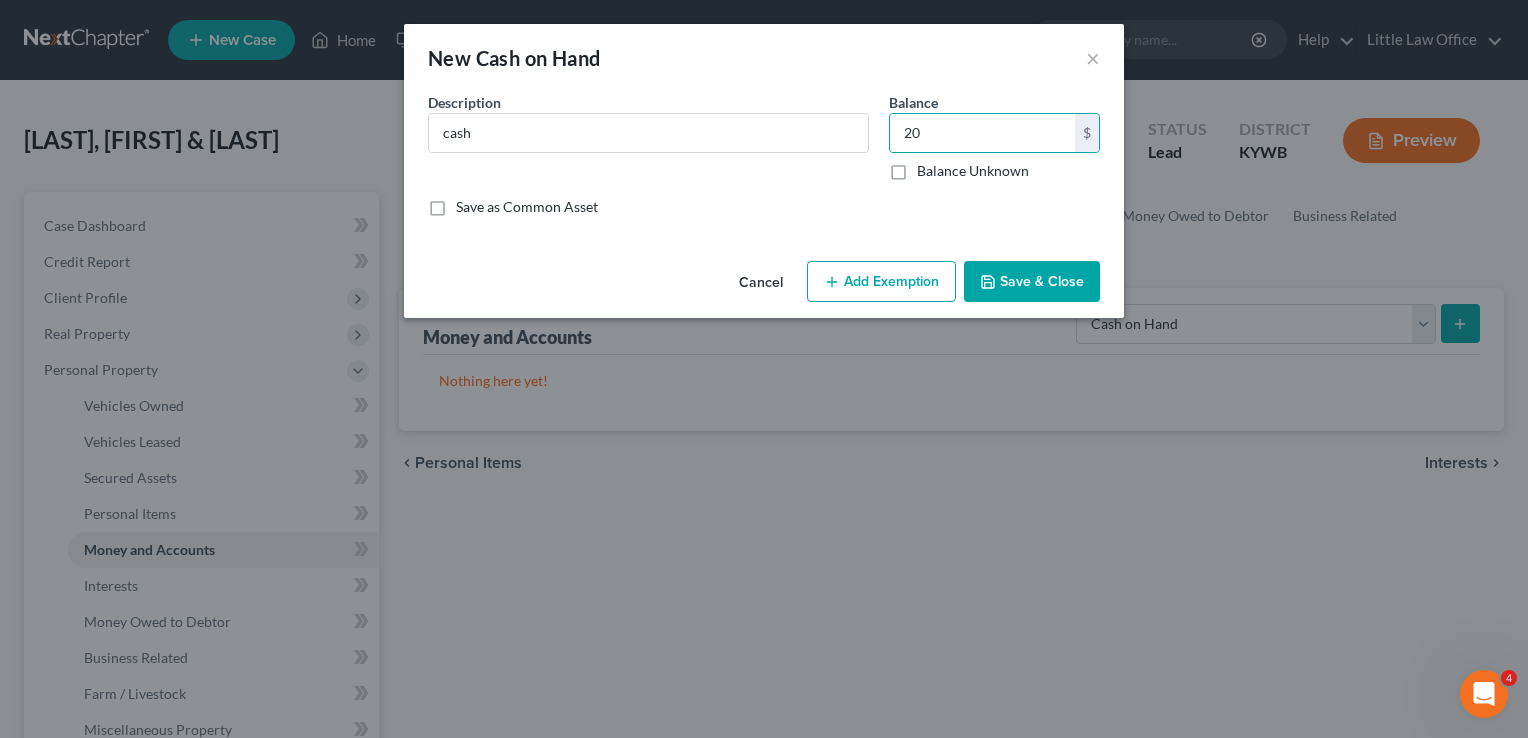 click on "Save & Close" at bounding box center [1032, 282] 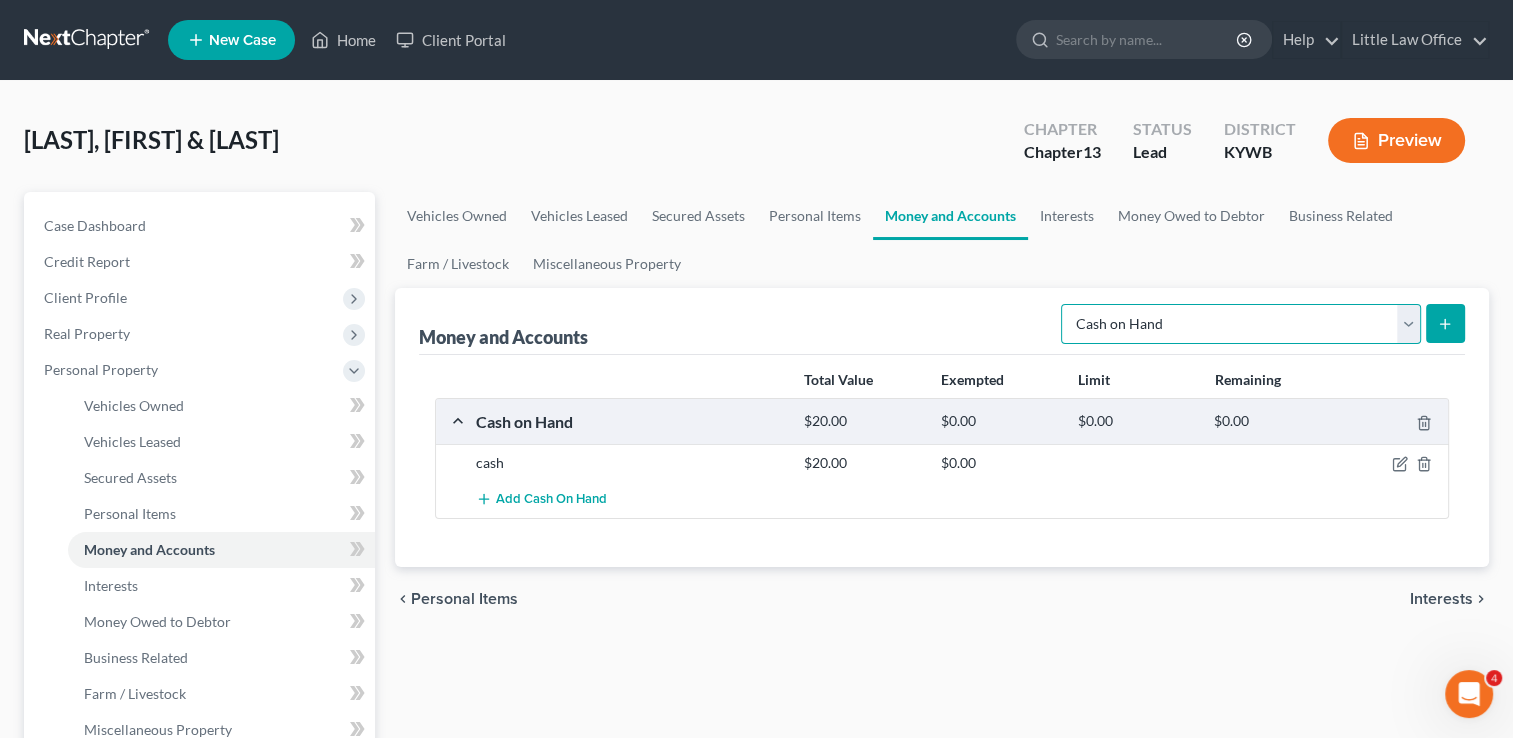 click on "Select Account Type Brokerage Cash on Hand Certificates of Deposit Checking Account Money Market Other (Credit Union, Health Savings Account, etc) Safe Deposit Box Savings Account Security Deposits or Prepayments" at bounding box center (1241, 324) 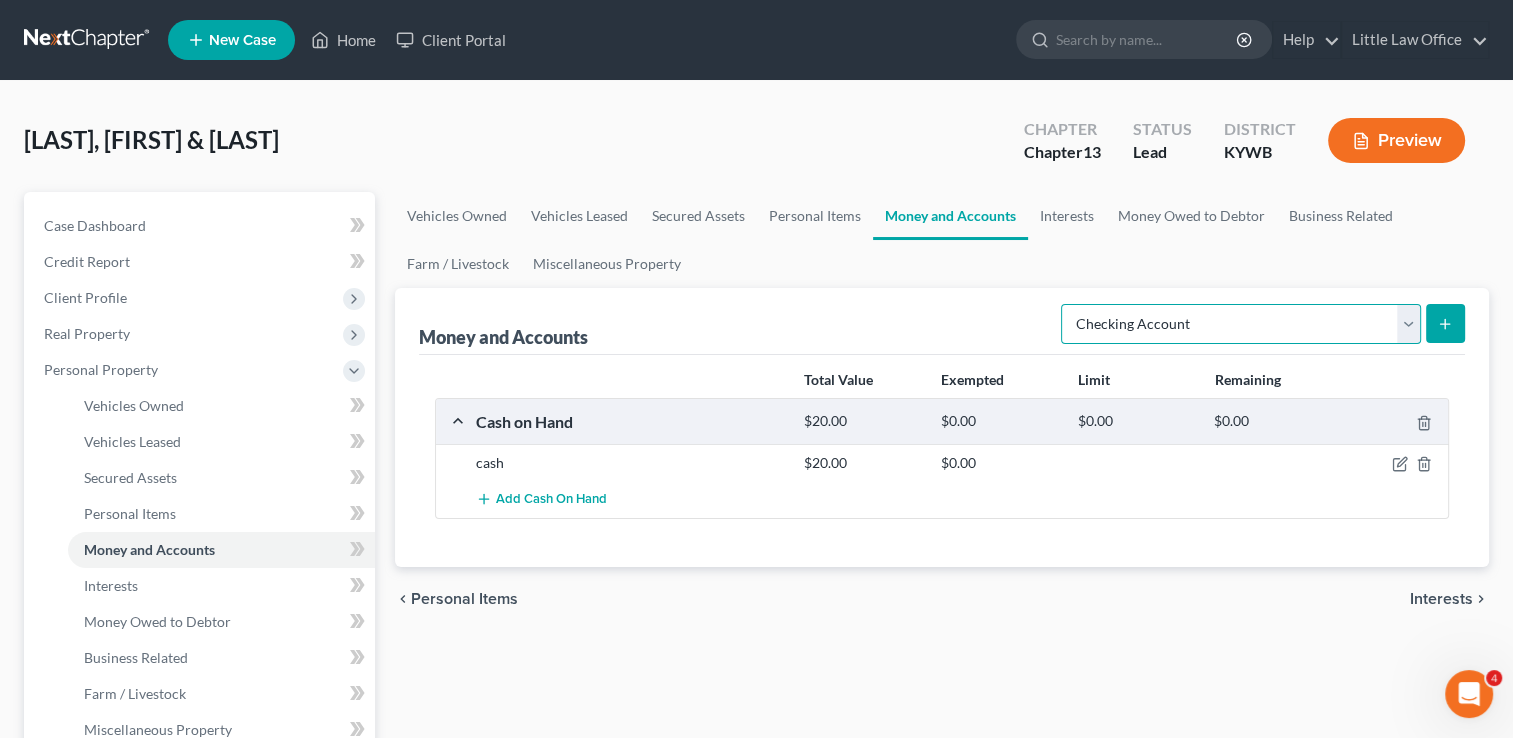 click on "Select Account Type Brokerage Cash on Hand Certificates of Deposit Checking Account Money Market Other (Credit Union, Health Savings Account, etc) Safe Deposit Box Savings Account Security Deposits or Prepayments" at bounding box center (1241, 324) 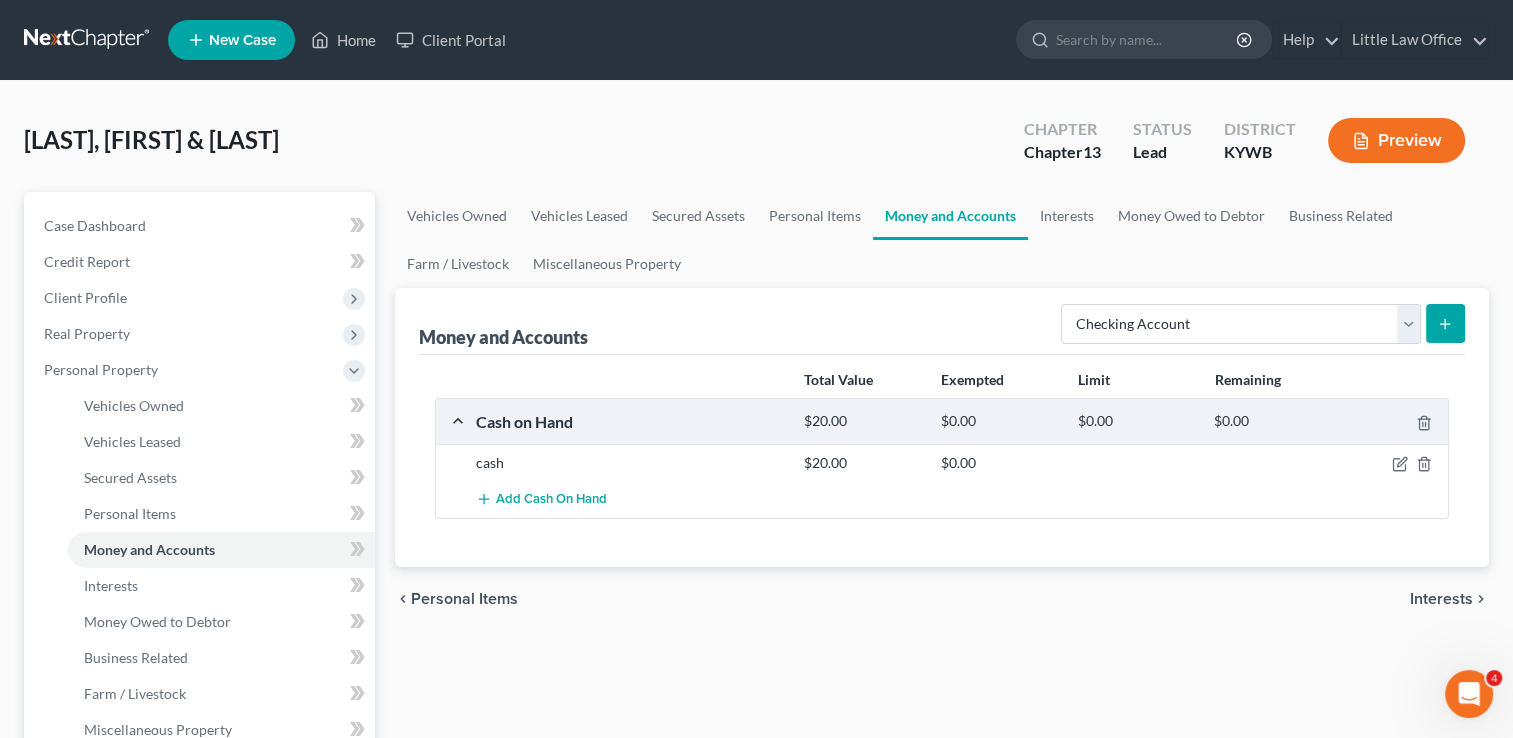 click 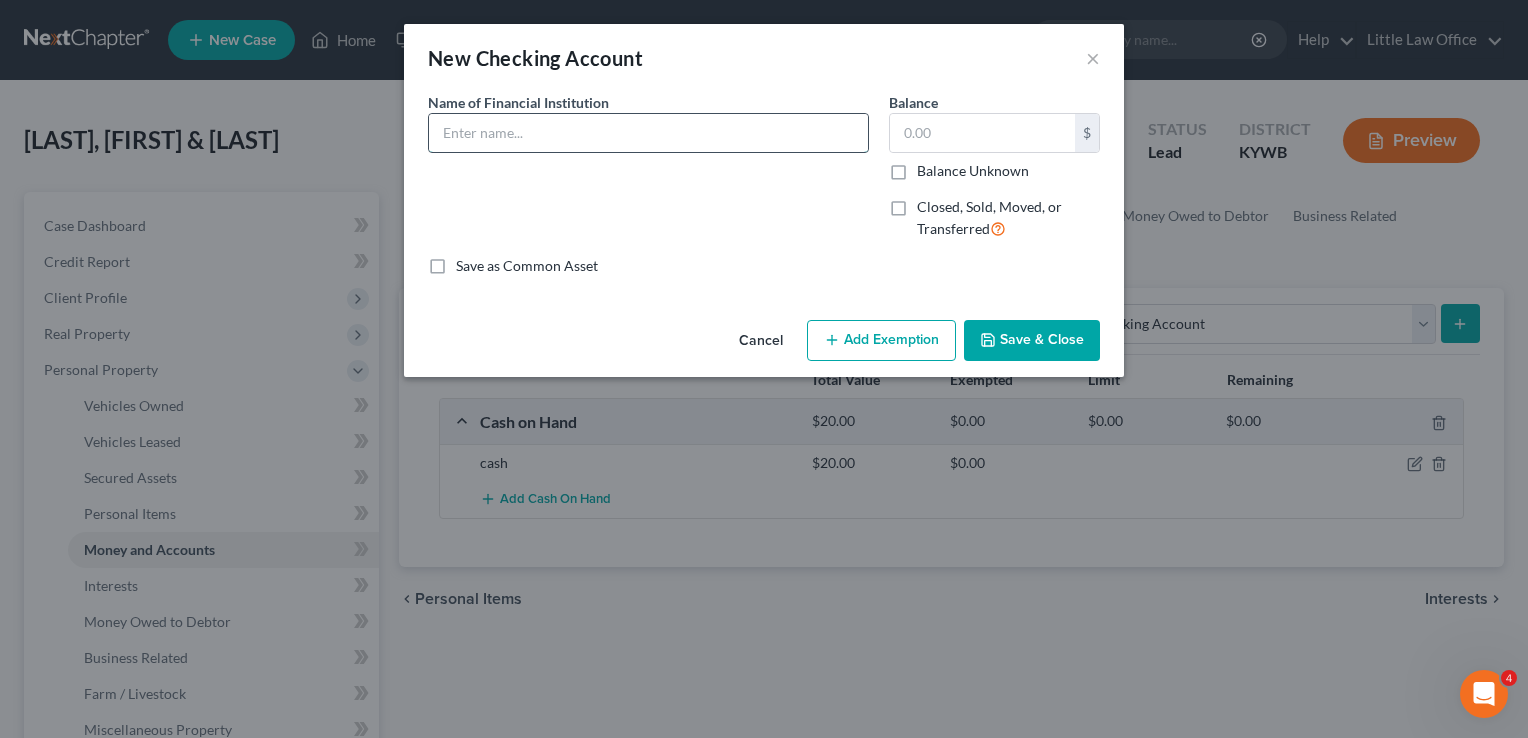 click at bounding box center (648, 133) 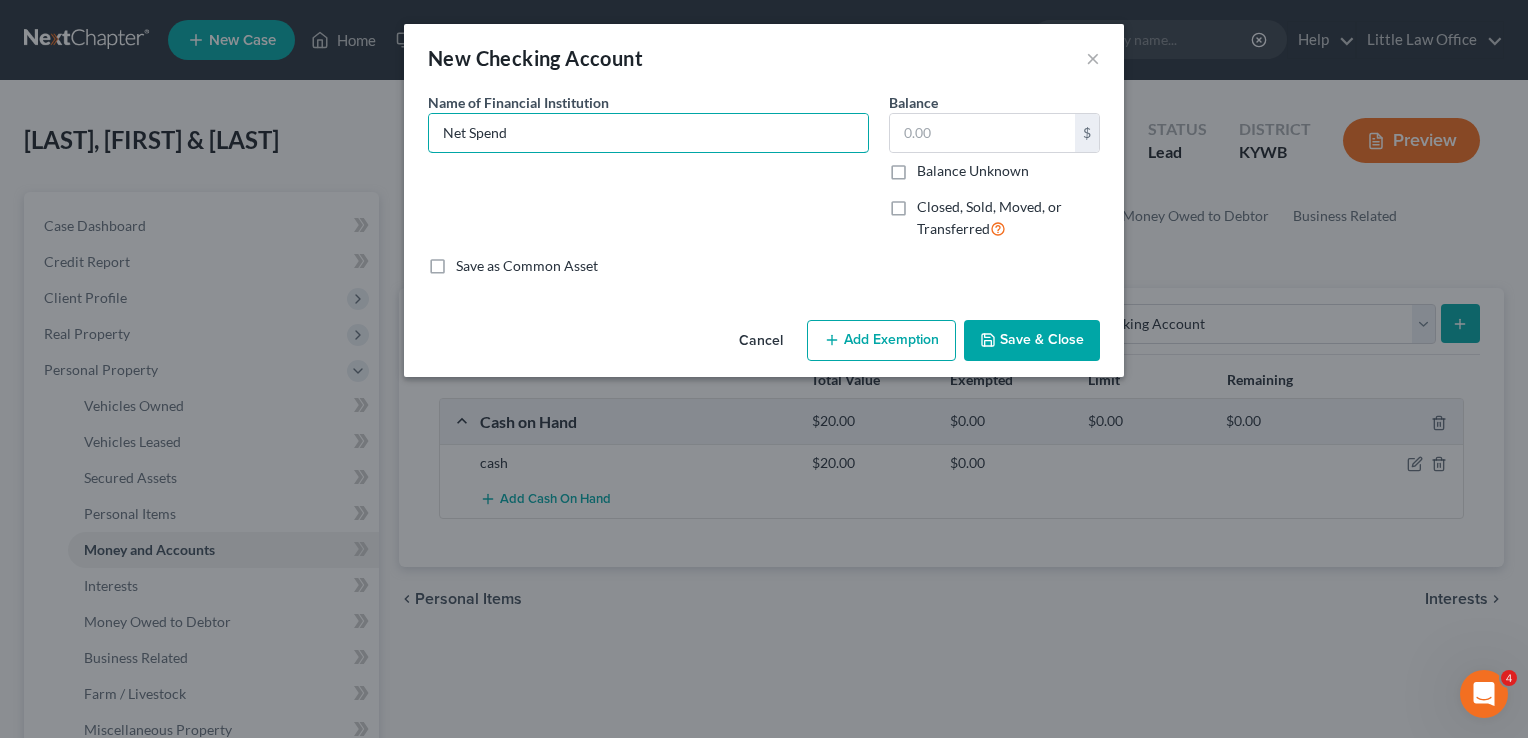 type on "Net Spend" 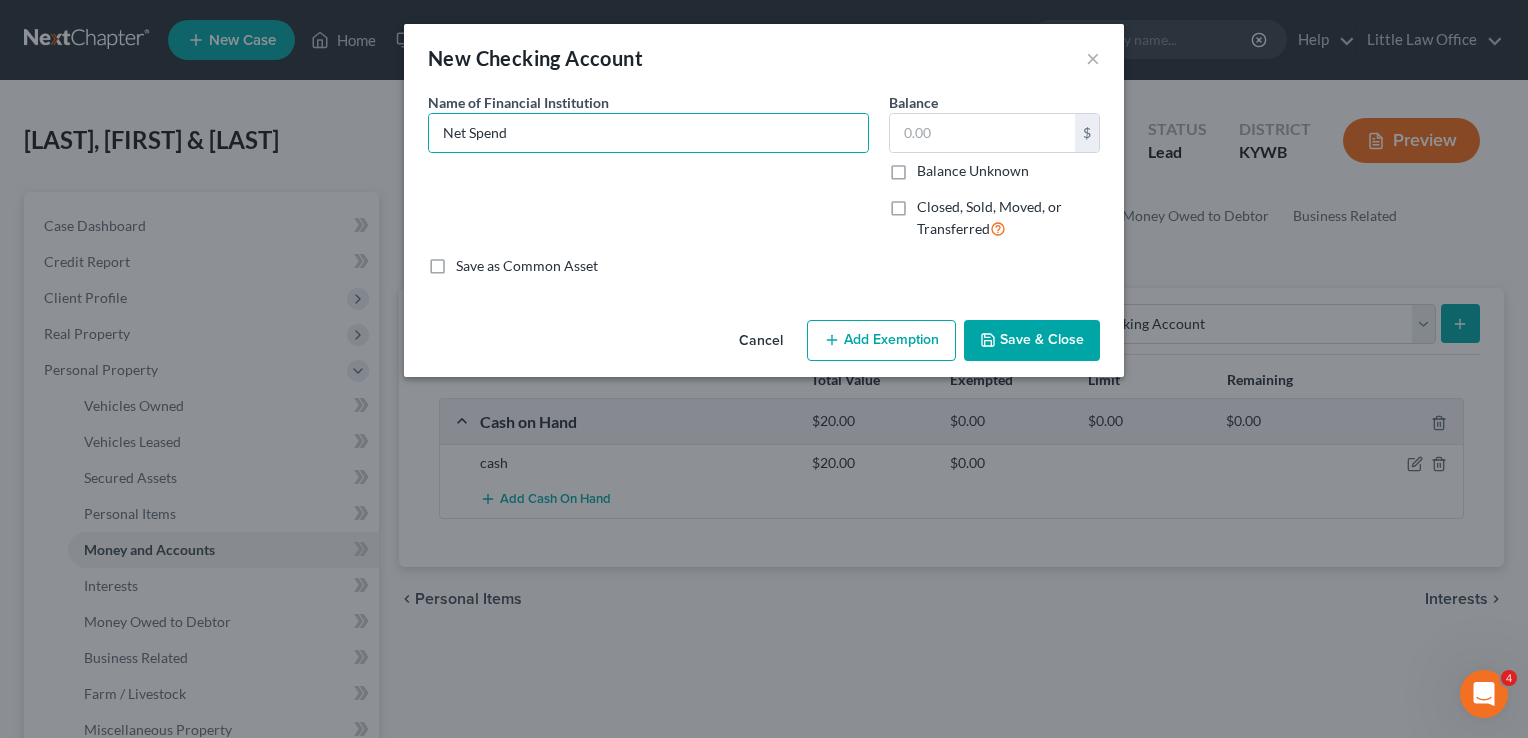 click on "Save & Close" at bounding box center (1032, 341) 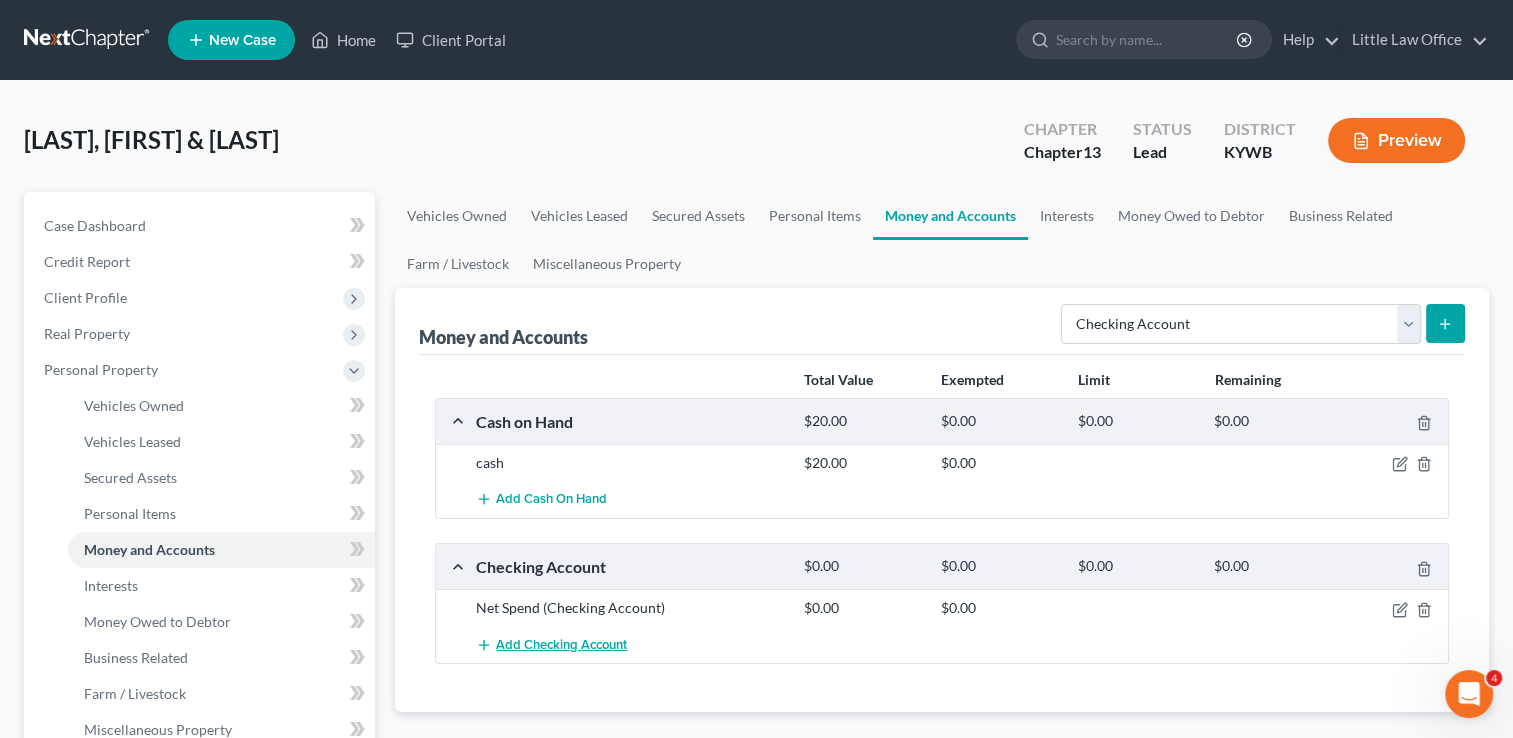 click on "Add Checking Account" at bounding box center (561, 645) 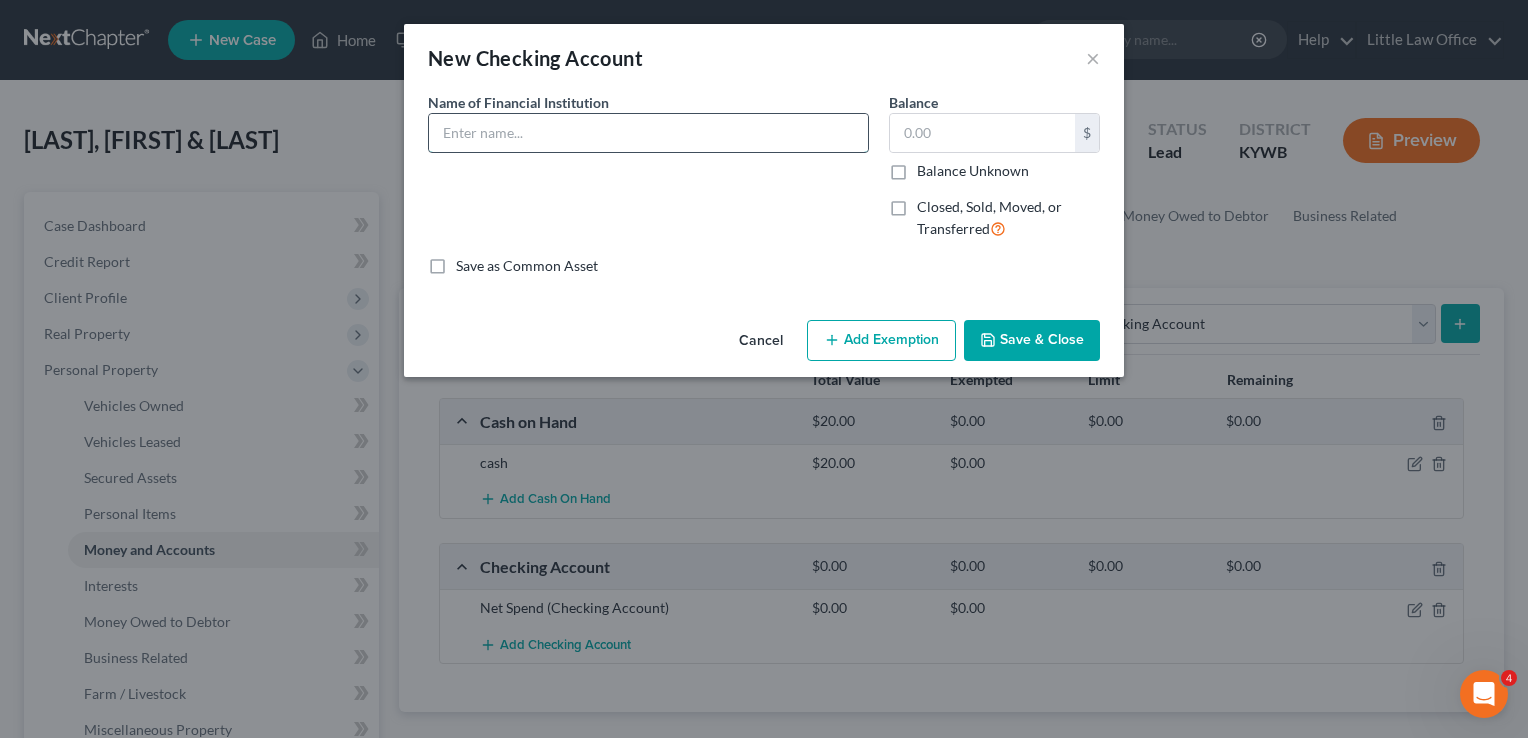 click at bounding box center (648, 133) 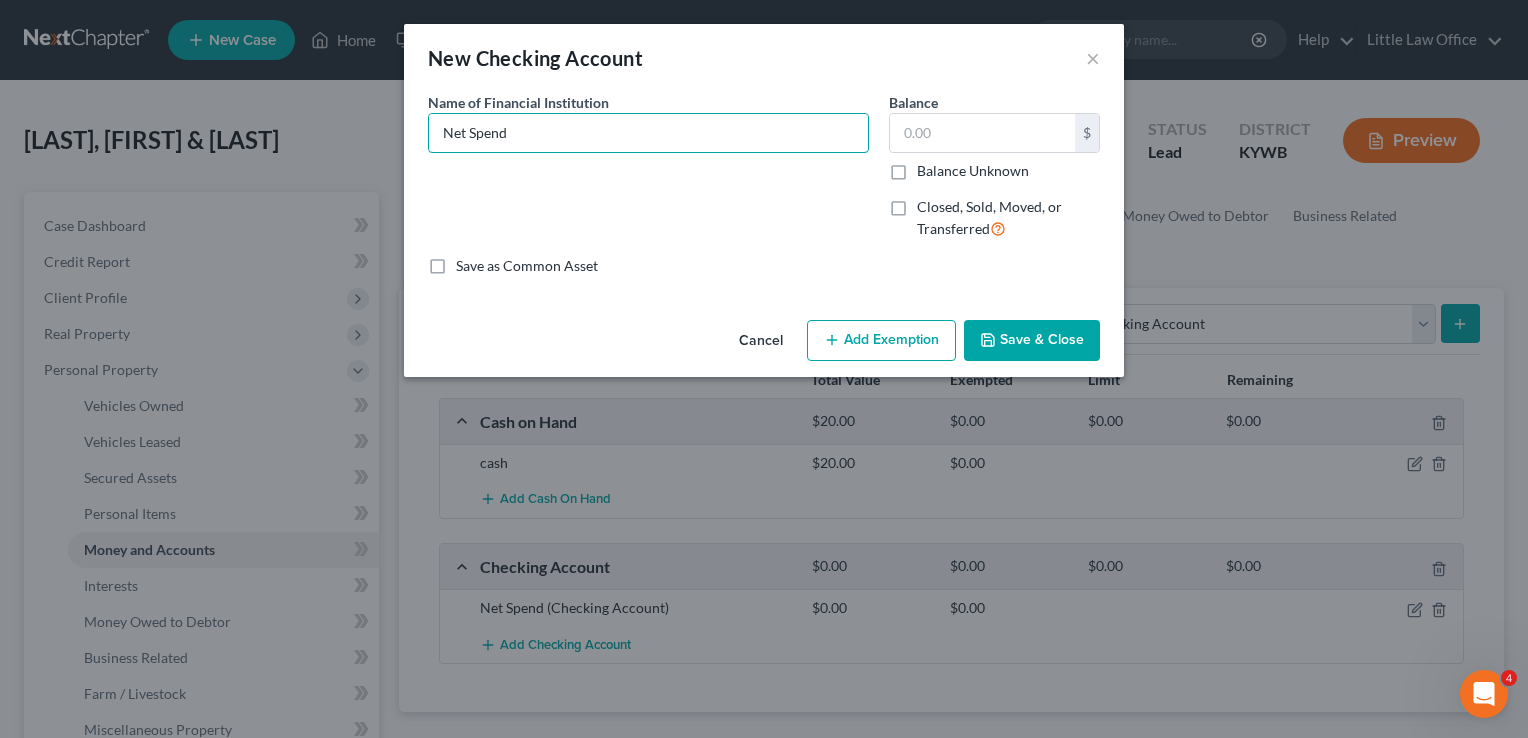type on "Net Spend" 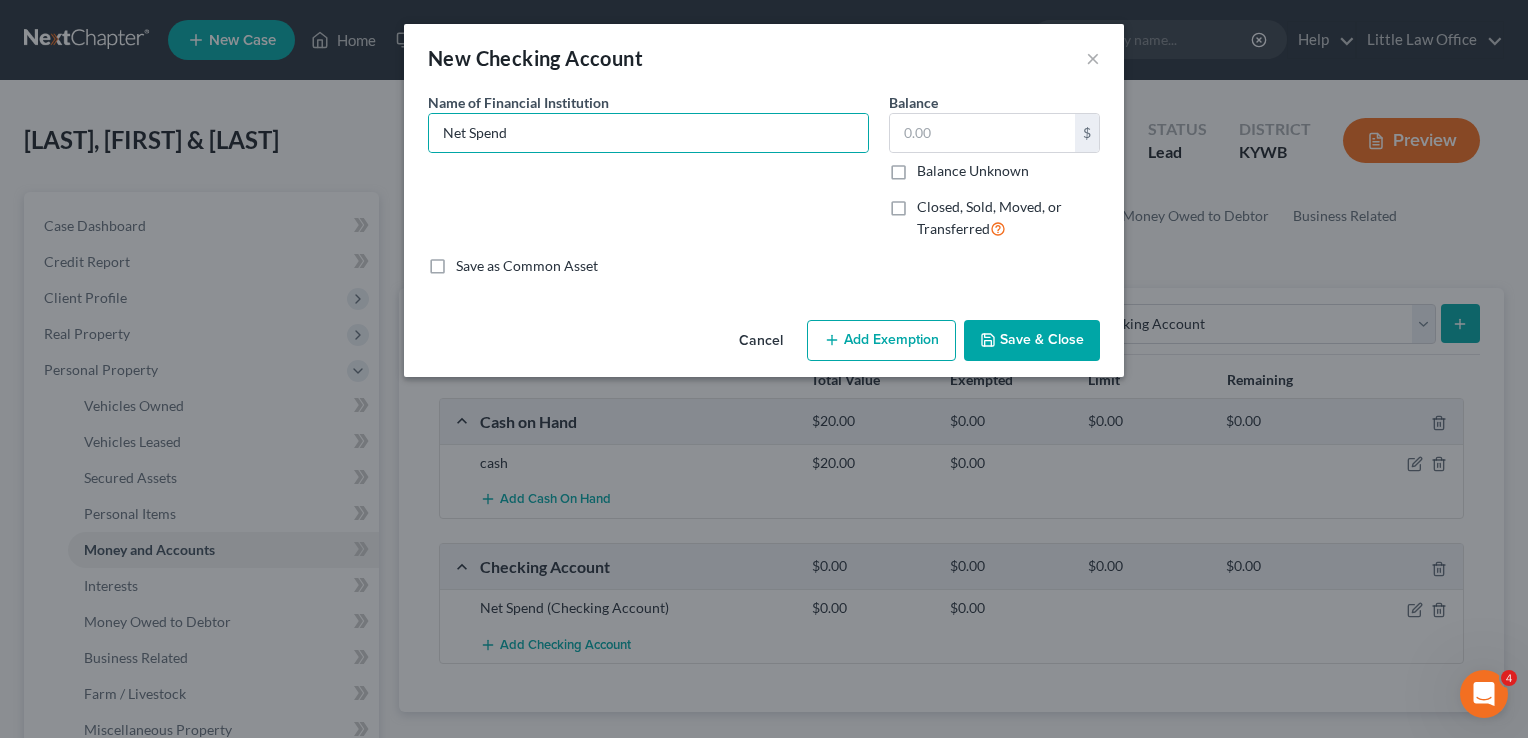 click on "Save & Close" at bounding box center (1032, 341) 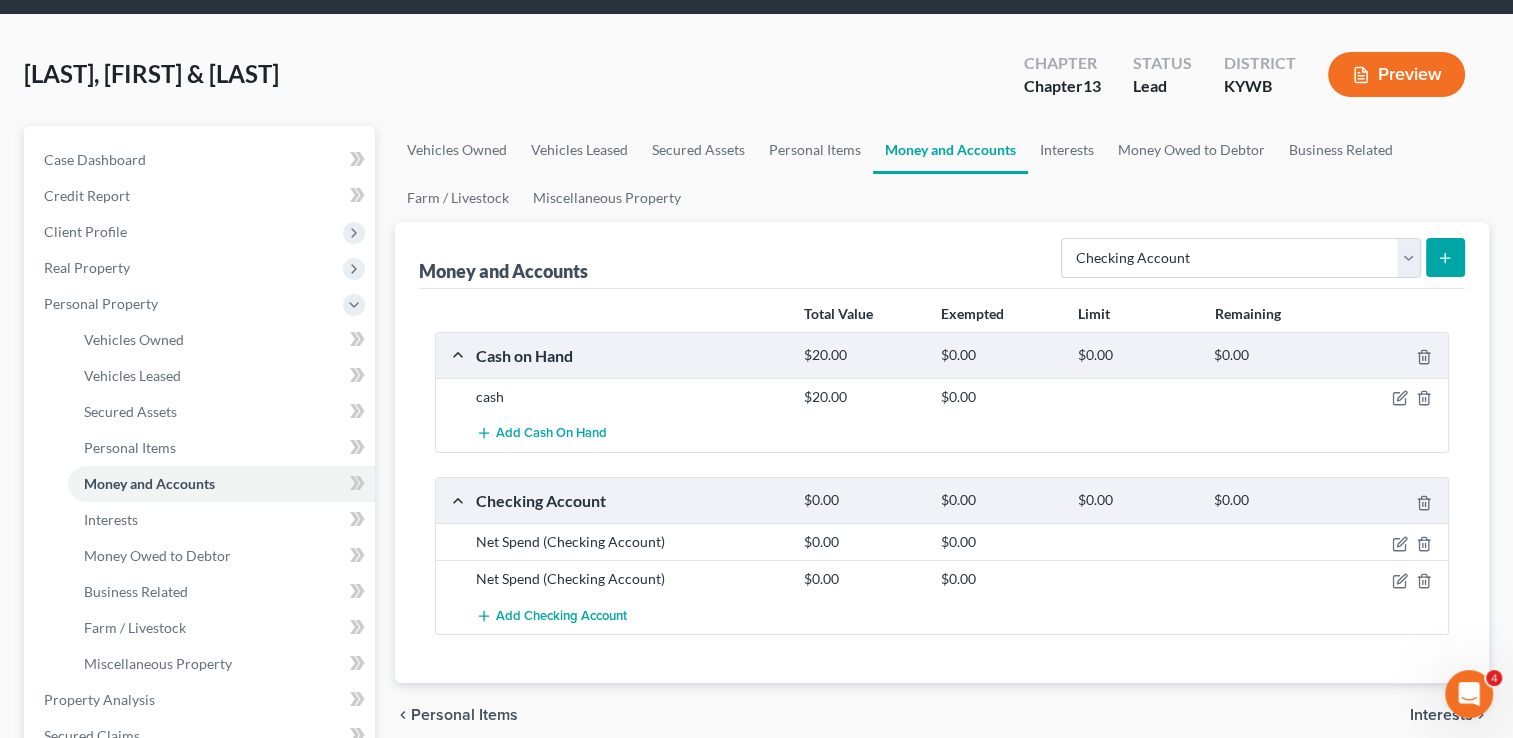 scroll, scrollTop: 68, scrollLeft: 0, axis: vertical 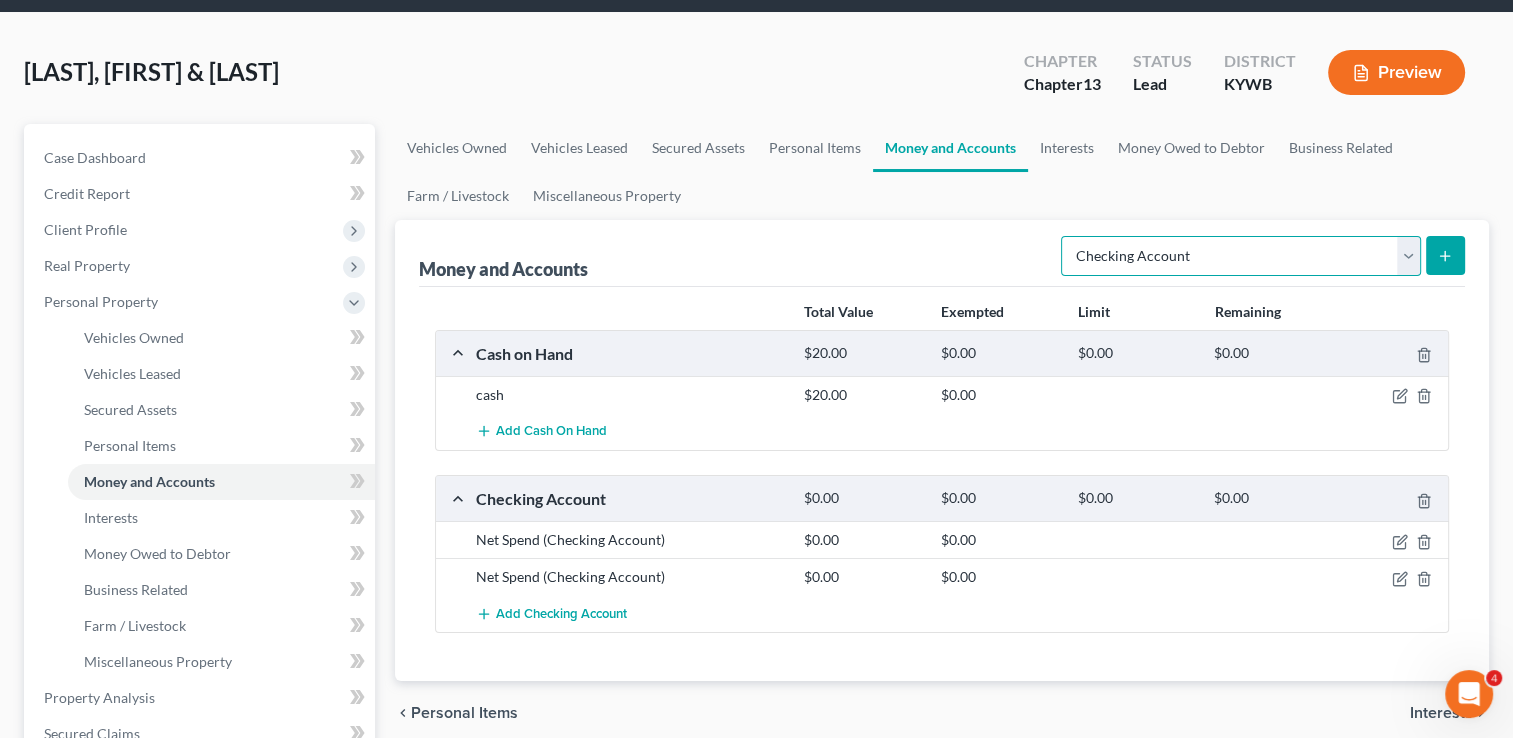 click on "Select Account Type Brokerage Cash on Hand Certificates of Deposit Checking Account Money Market Other (Credit Union, Health Savings Account, etc) Safe Deposit Box Savings Account Security Deposits or Prepayments" at bounding box center (1241, 256) 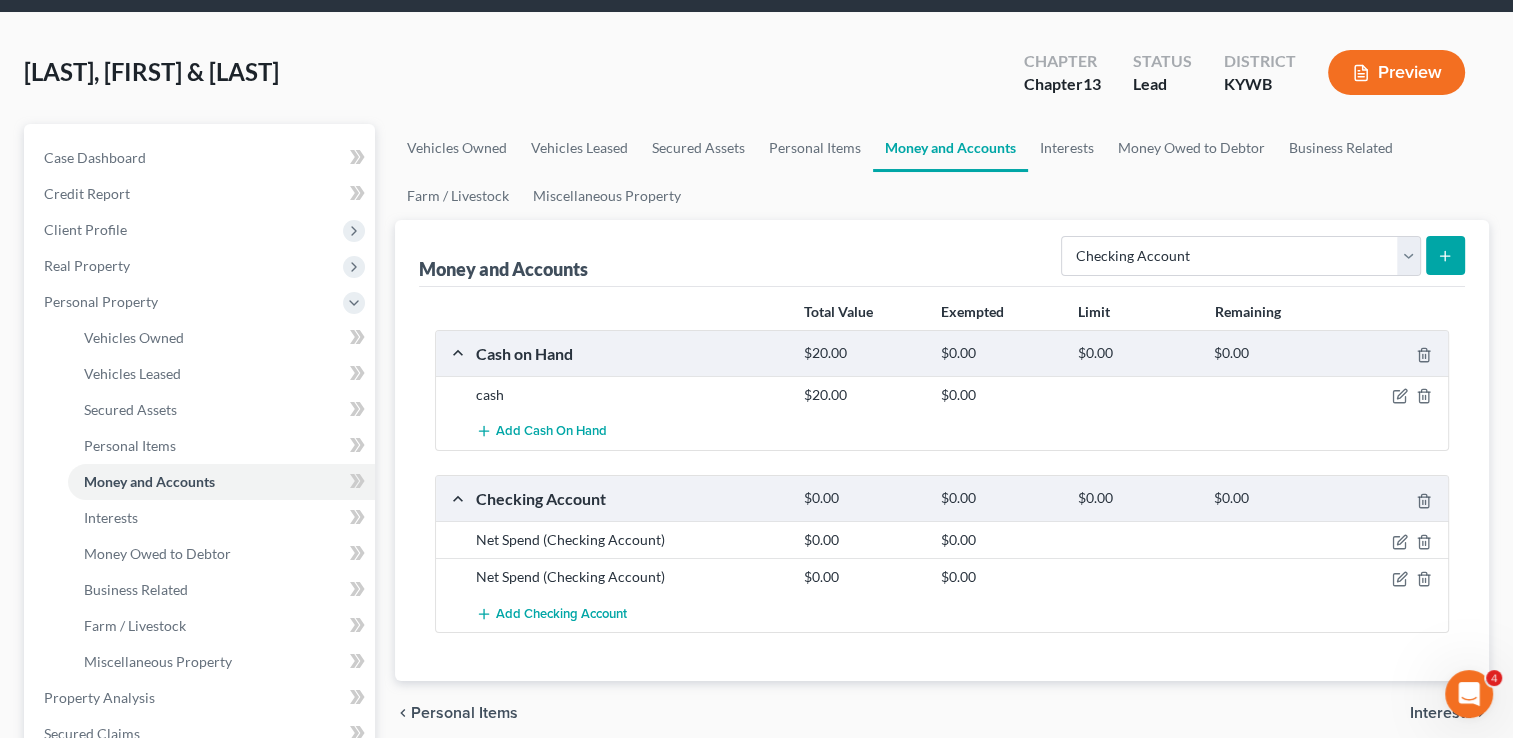 click at bounding box center (1445, 255) 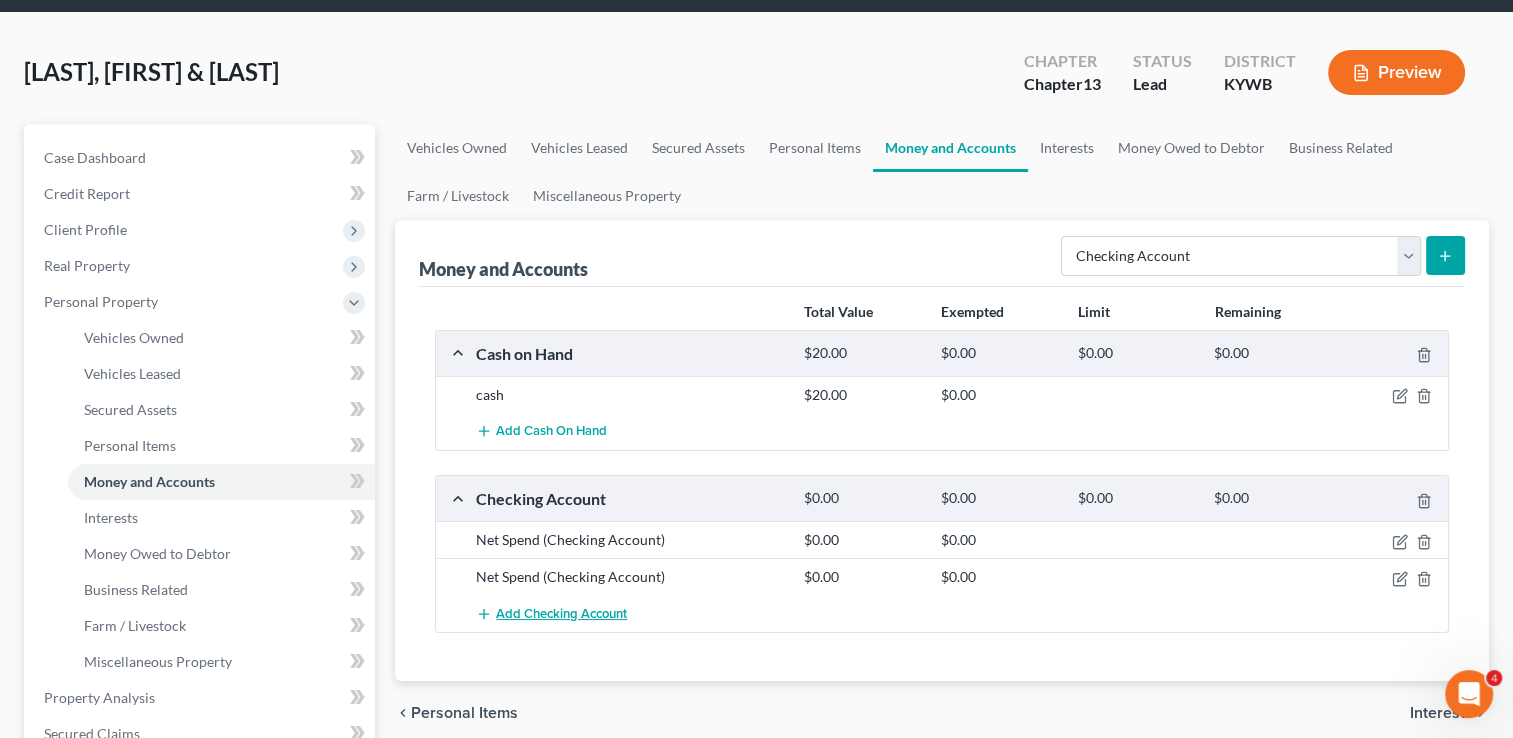 click on "Add Checking Account" at bounding box center [561, 614] 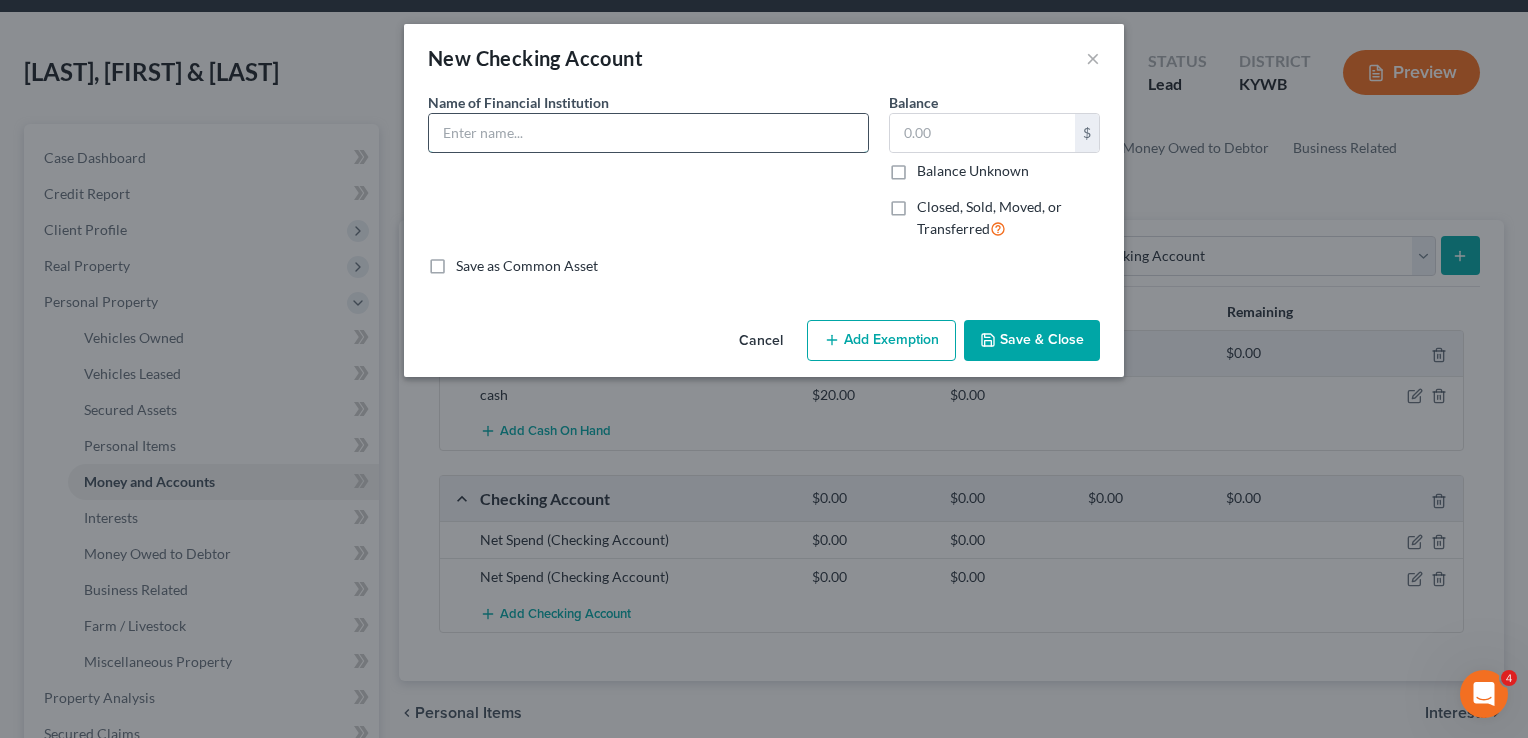 click at bounding box center [648, 133] 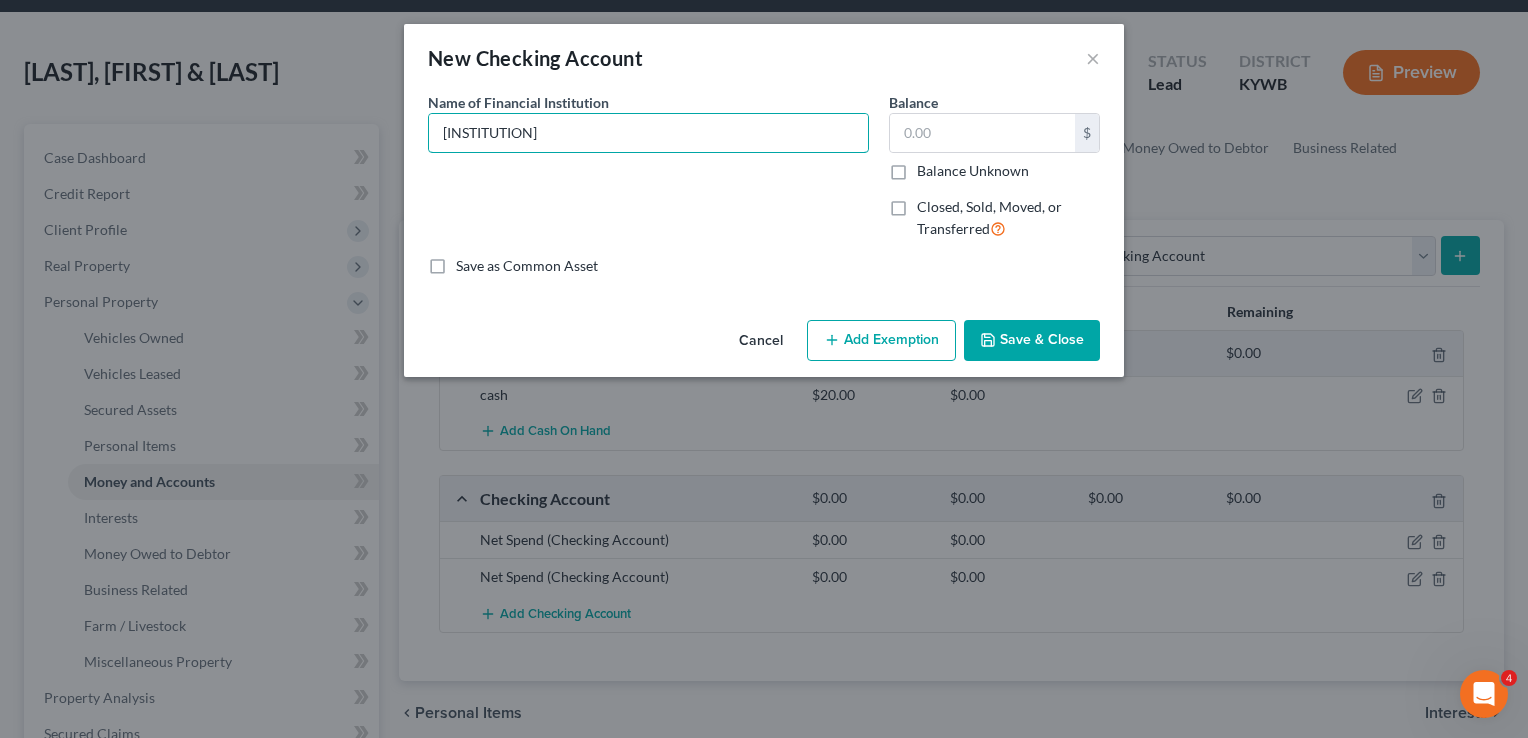 type on "[INSTITUTION]" 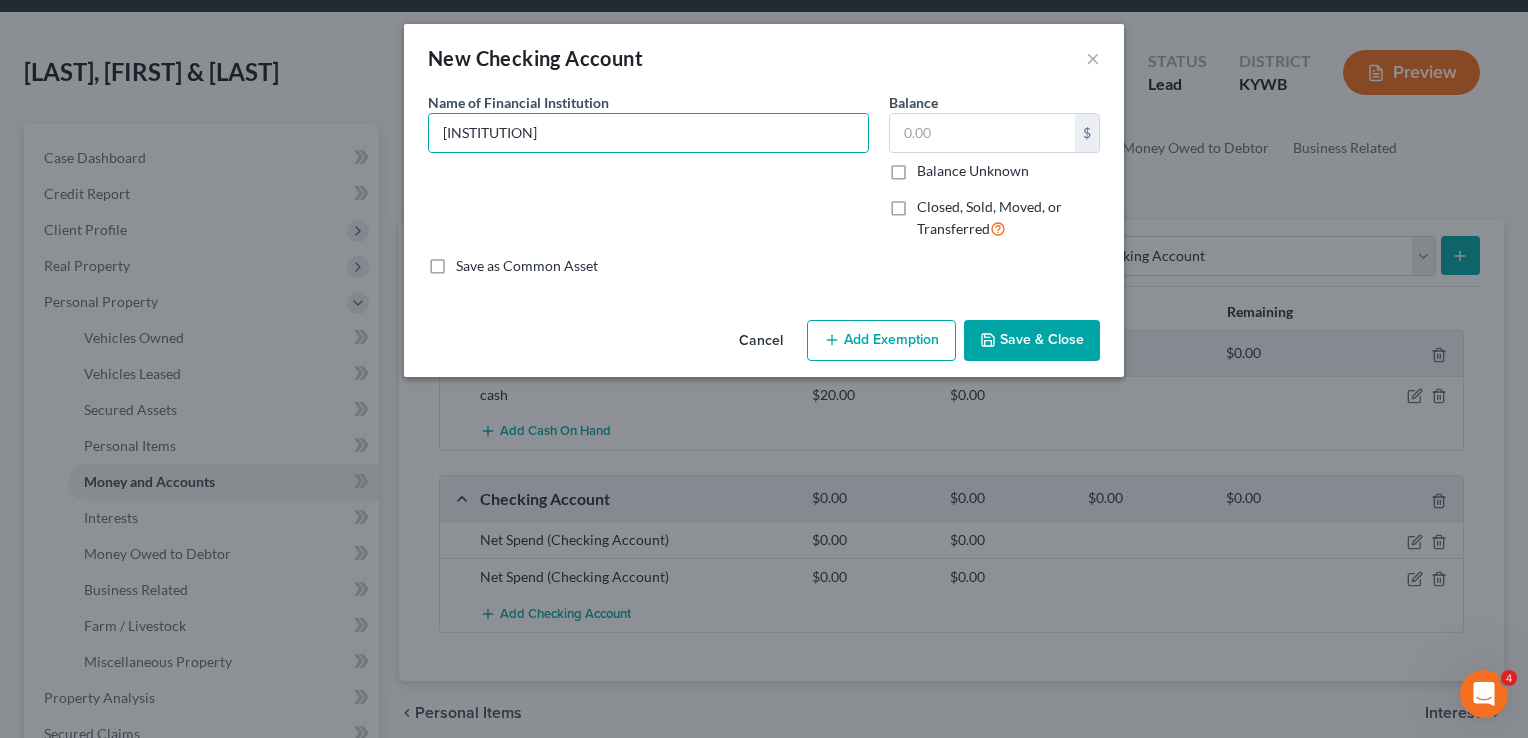 click on "Closed, Sold, Moved, or Transferred" at bounding box center [1008, 218] 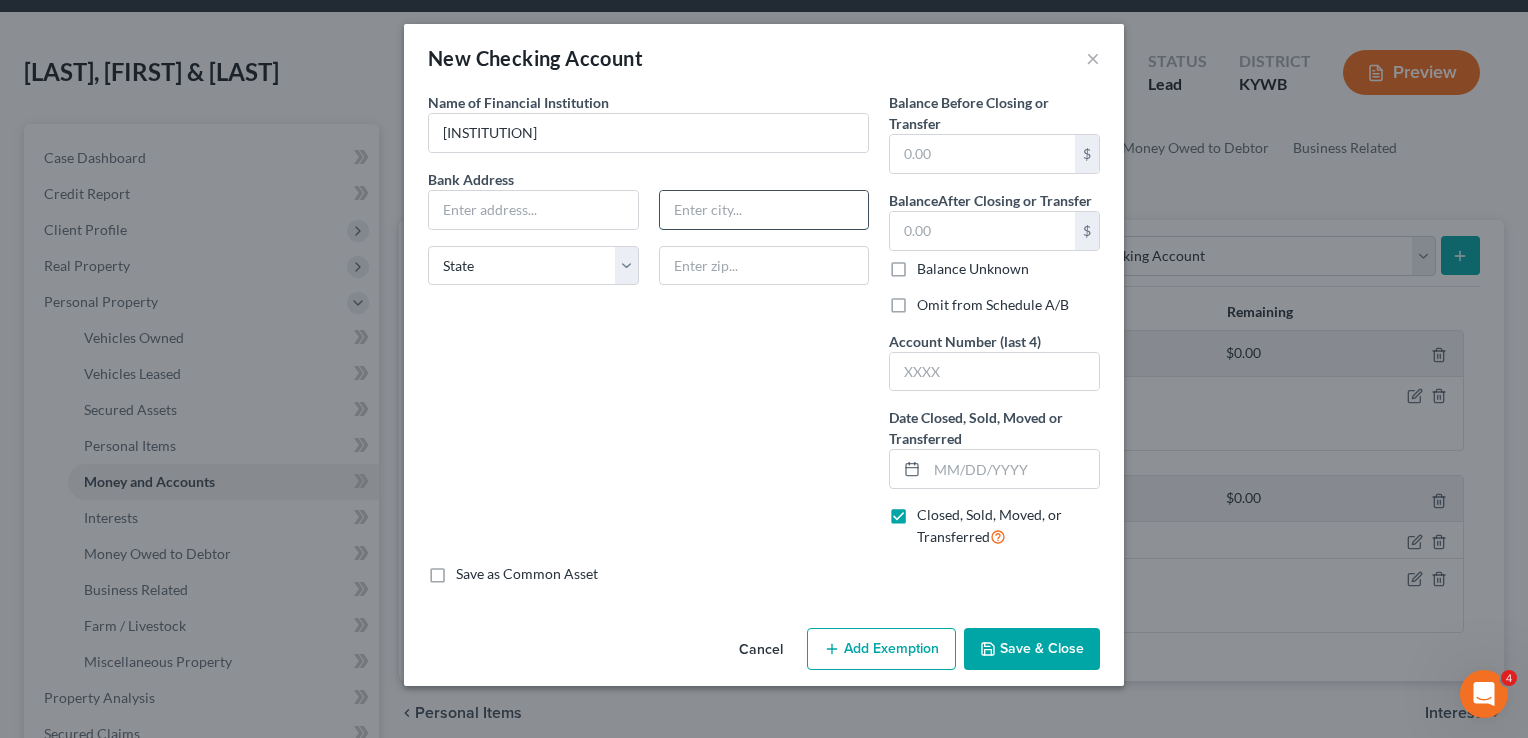 click at bounding box center [764, 210] 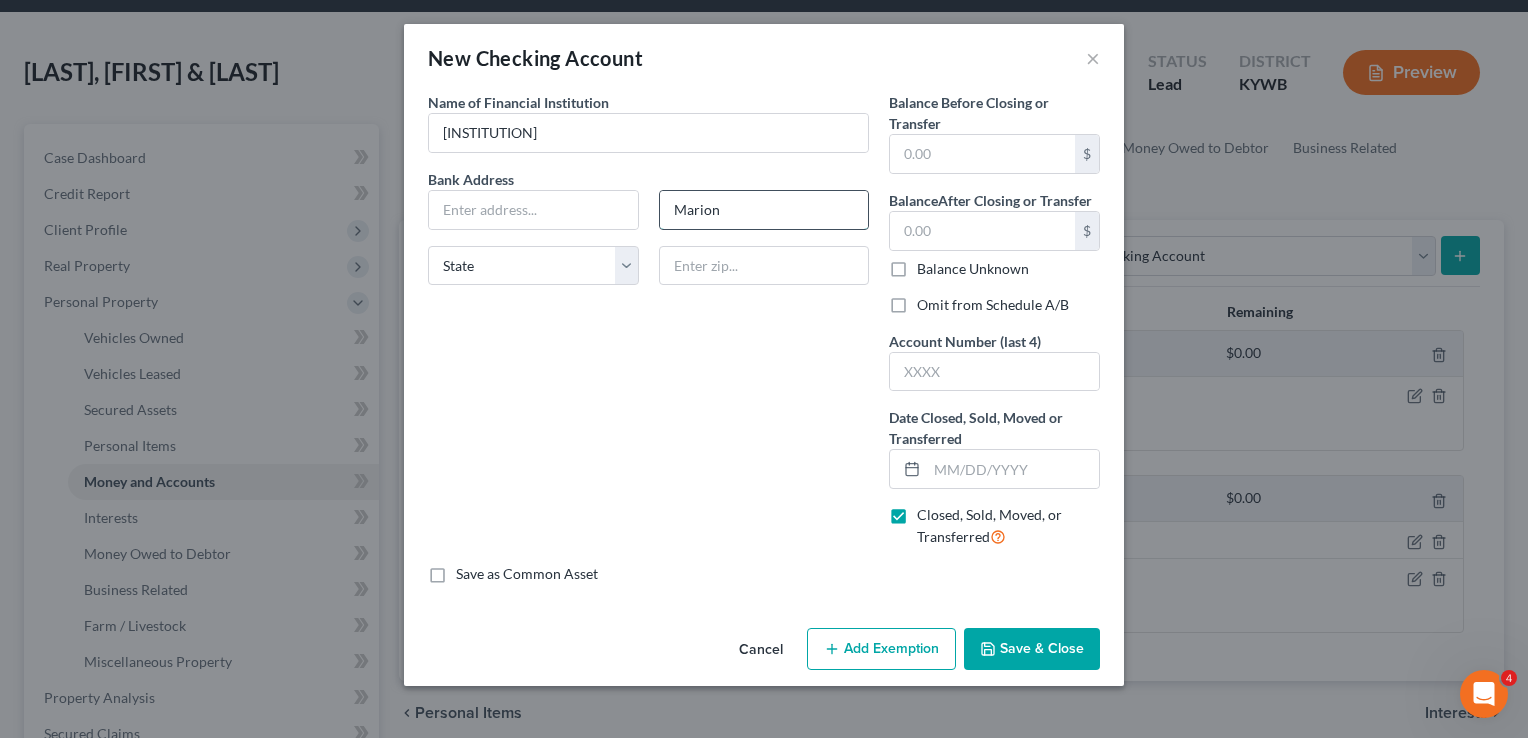 type on "Marion" 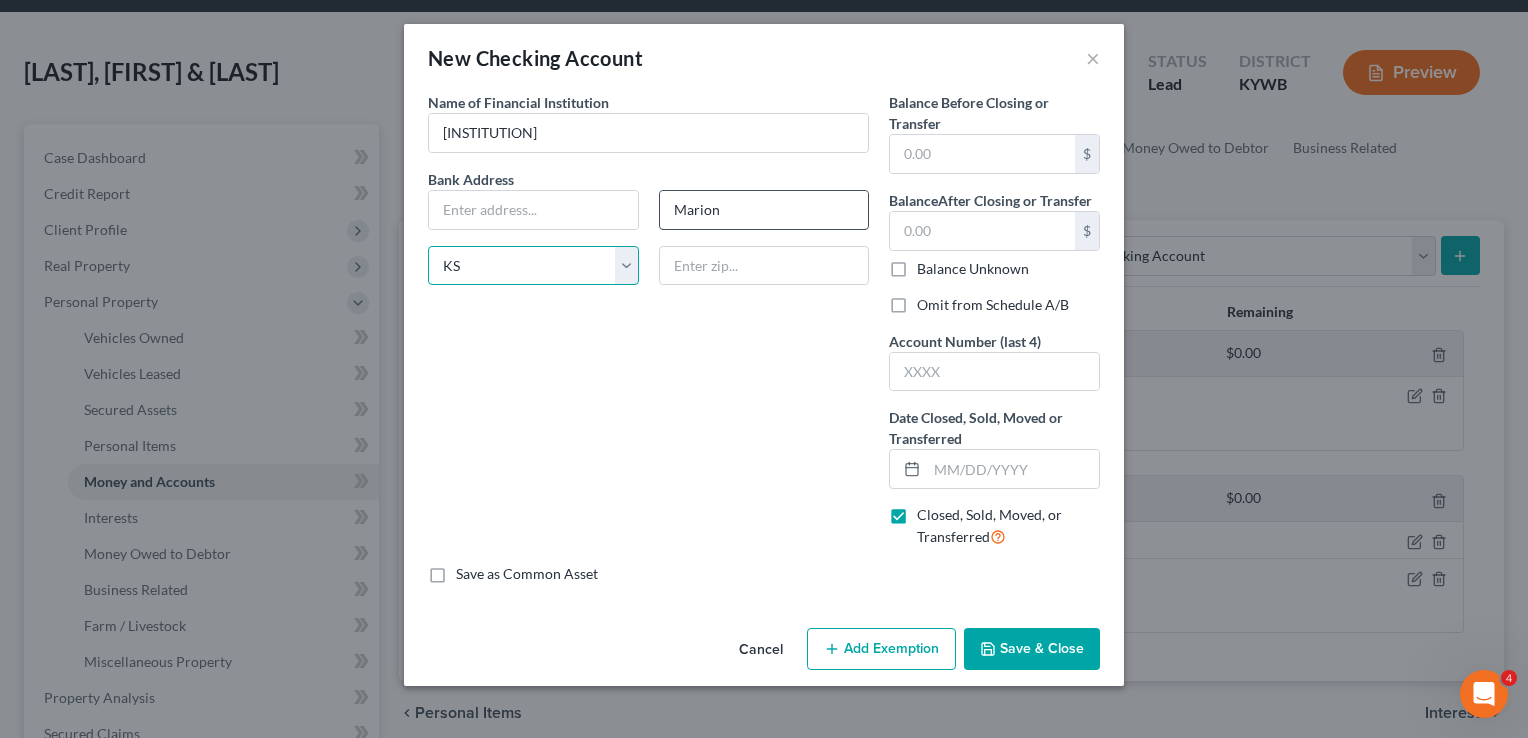 select on "18" 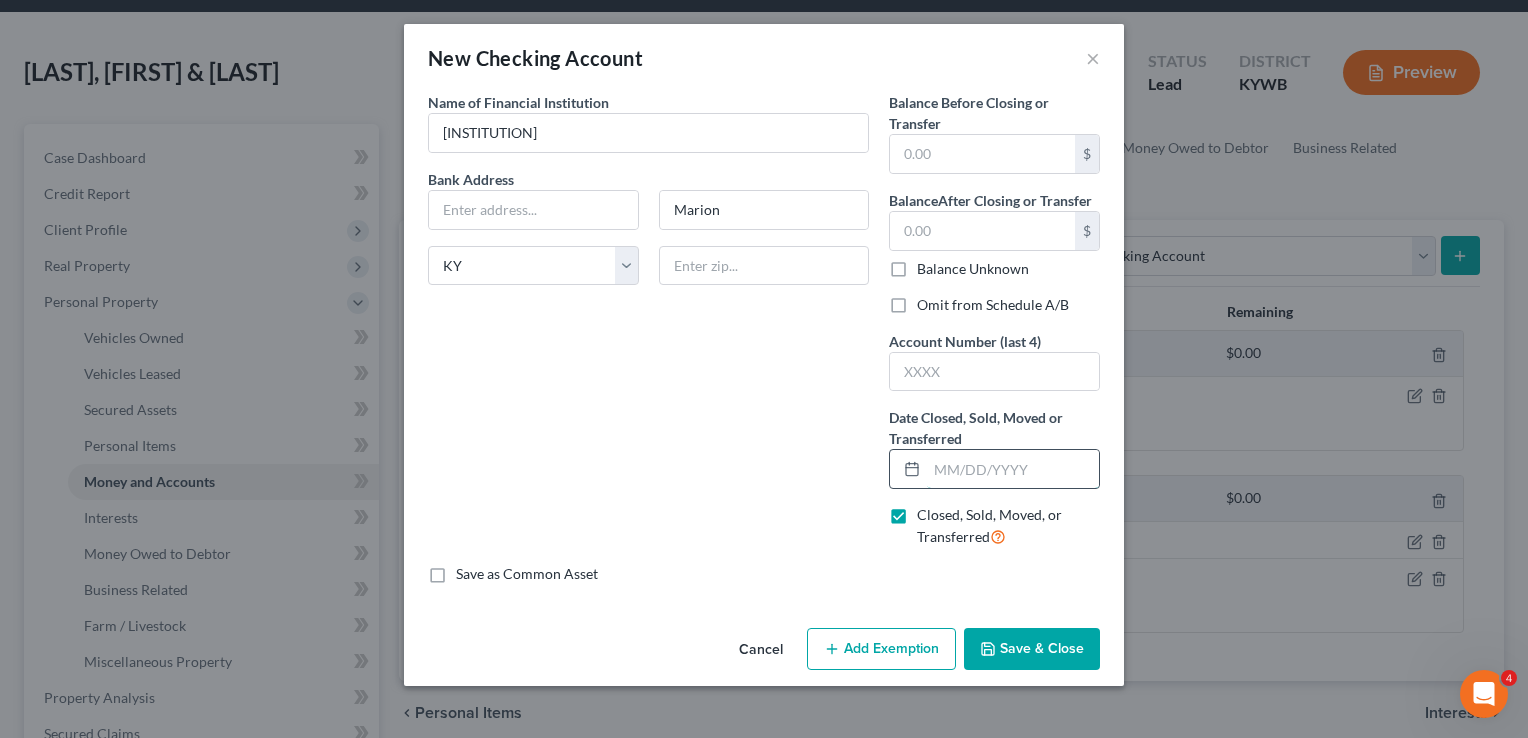 click at bounding box center [1013, 469] 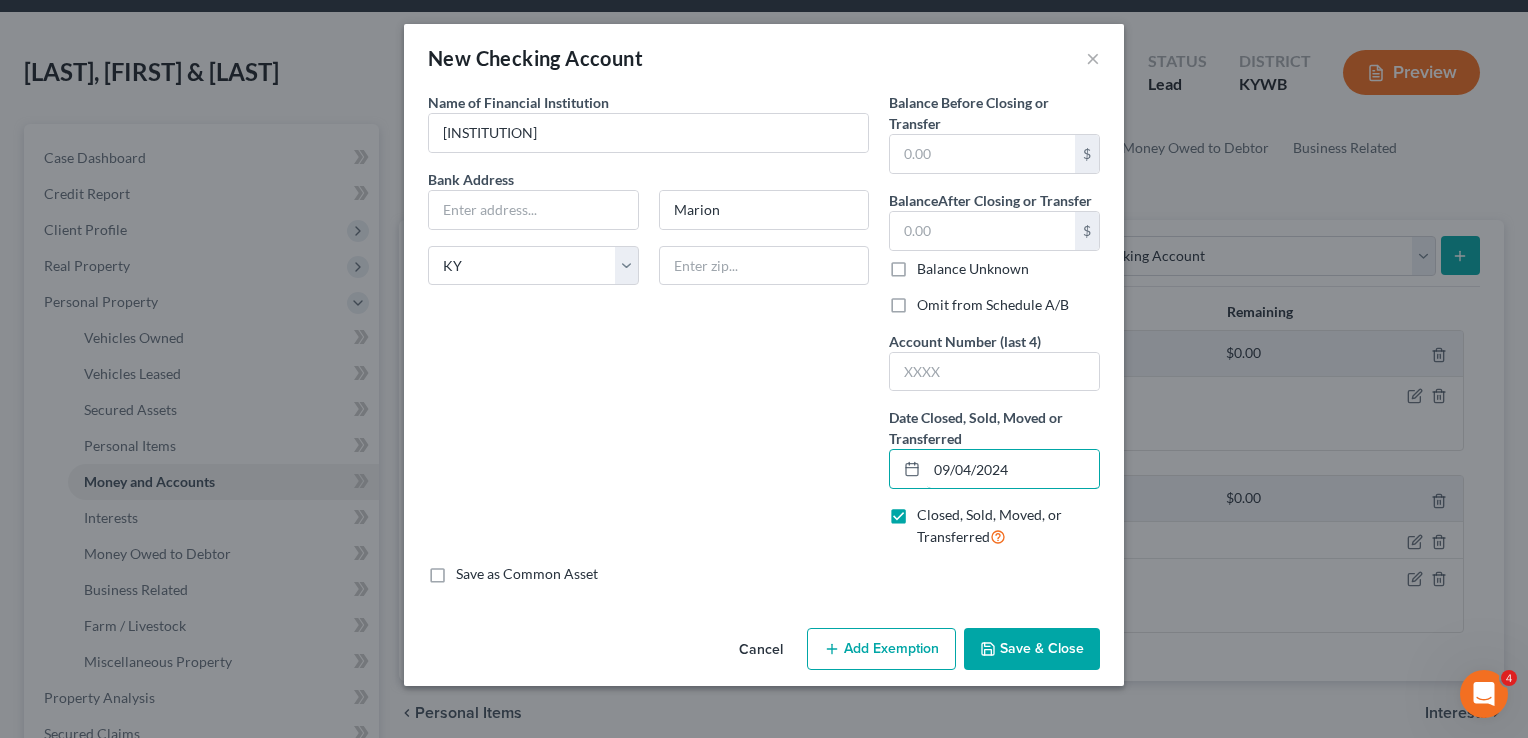 type on "09/04/2024" 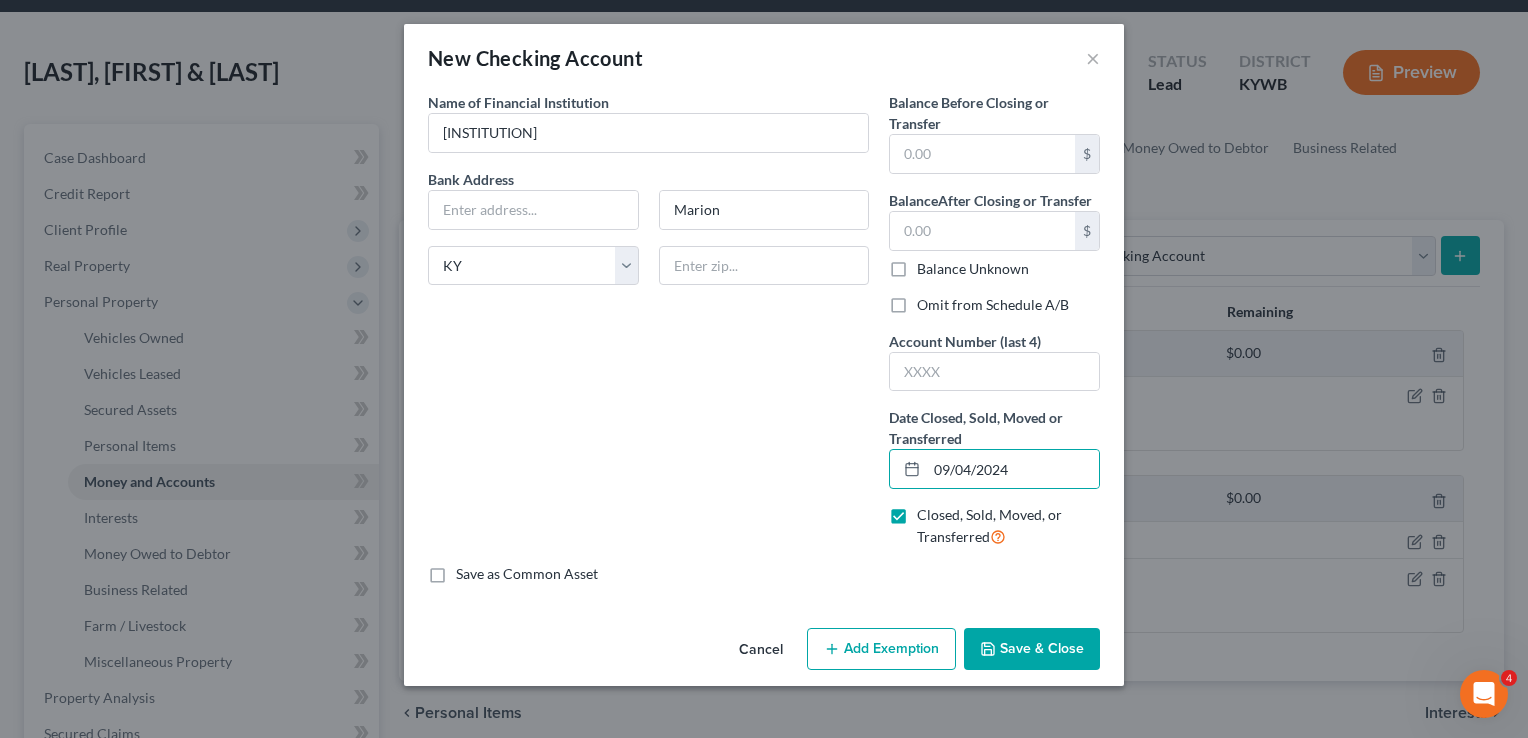 click on "Balance Before Closing or Transfer $ Balance  After Closing or Transfer
$
Balance Unknown
Balance Undetermined
$
Balance Unknown
Omit from Schedule A/B Account Number (last 4)
Date Closed, Sold, Moved or Transferred
*
[DATE] Closed, Sold, Moved, or Transferred" at bounding box center [994, 328] 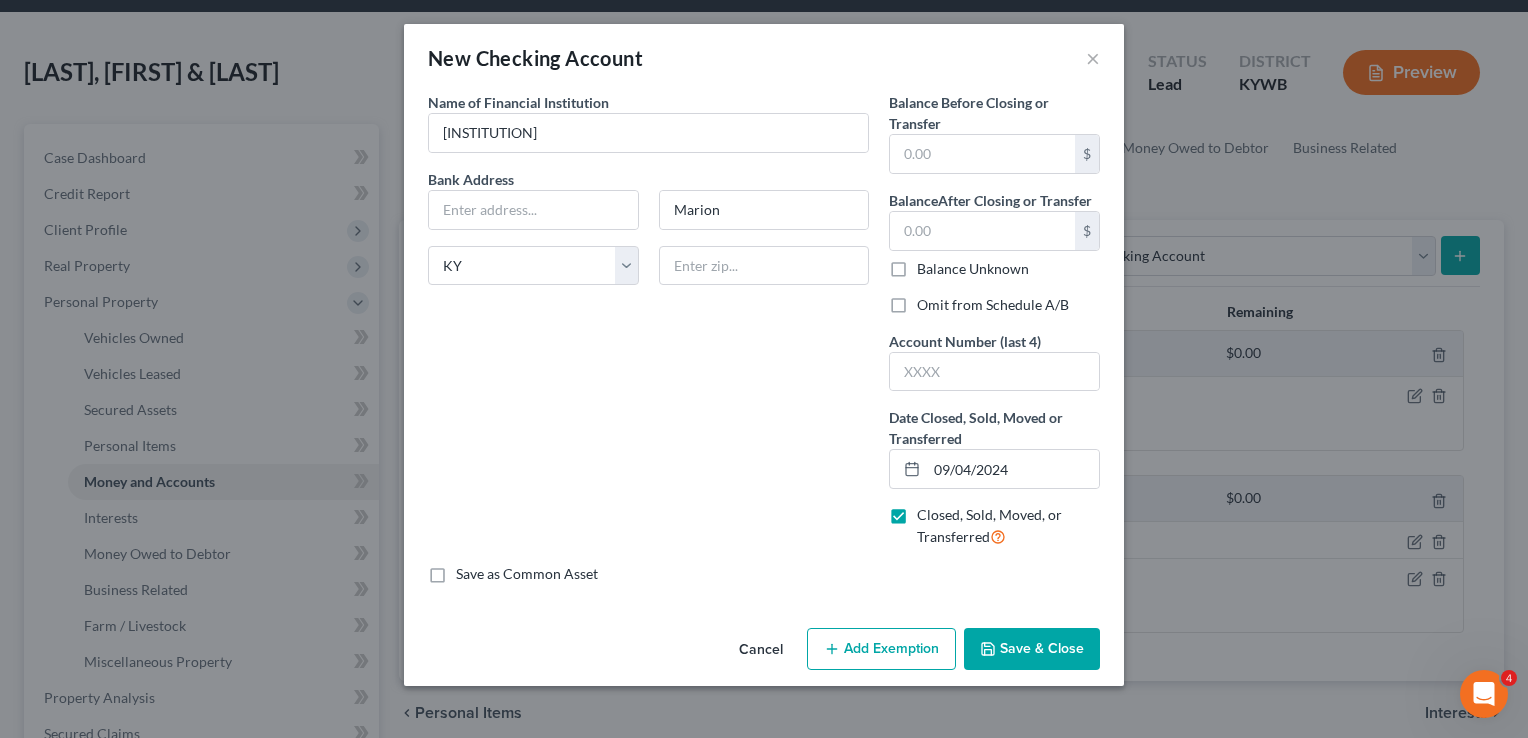 click on "Omit from Schedule A/B" at bounding box center (993, 305) 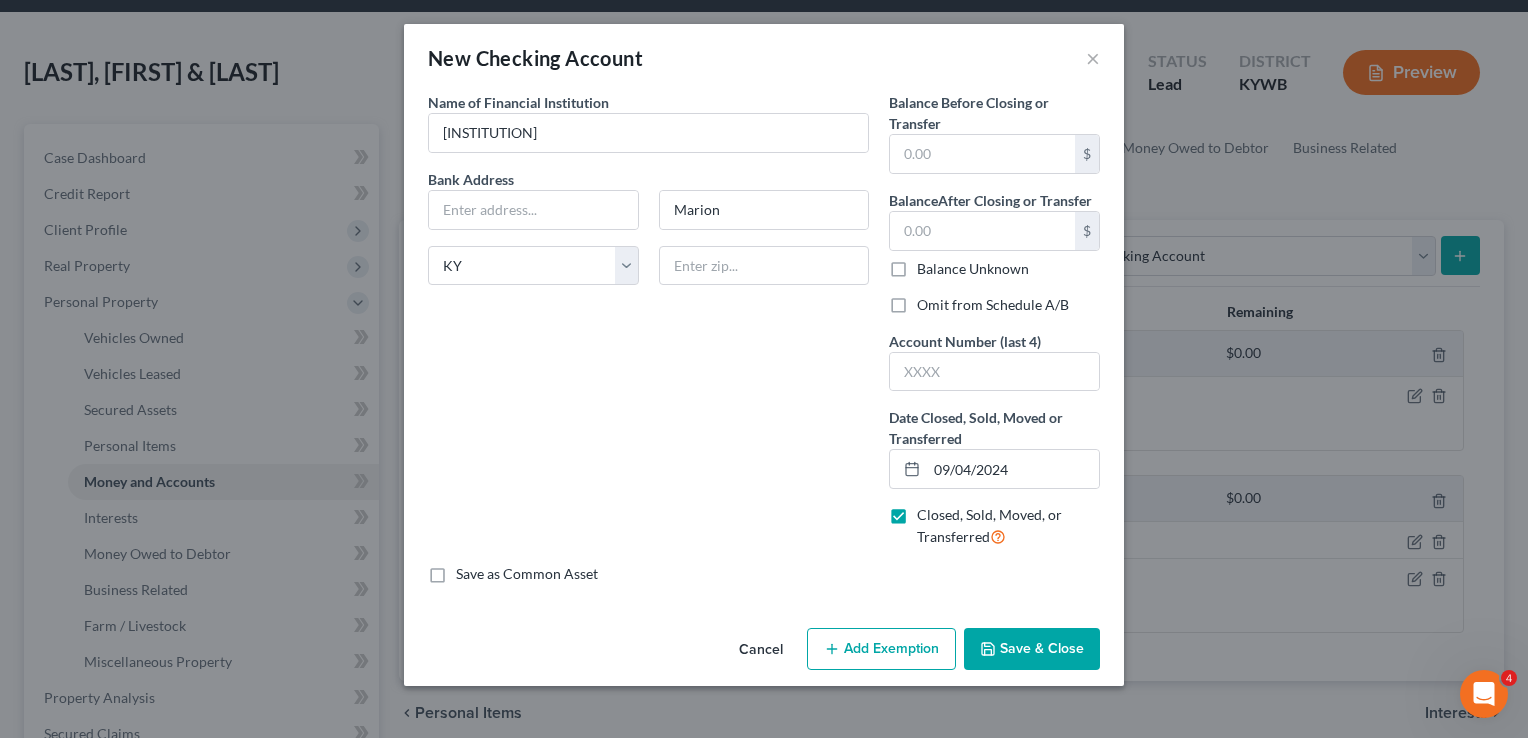 click on "Omit from Schedule A/B" at bounding box center [931, 301] 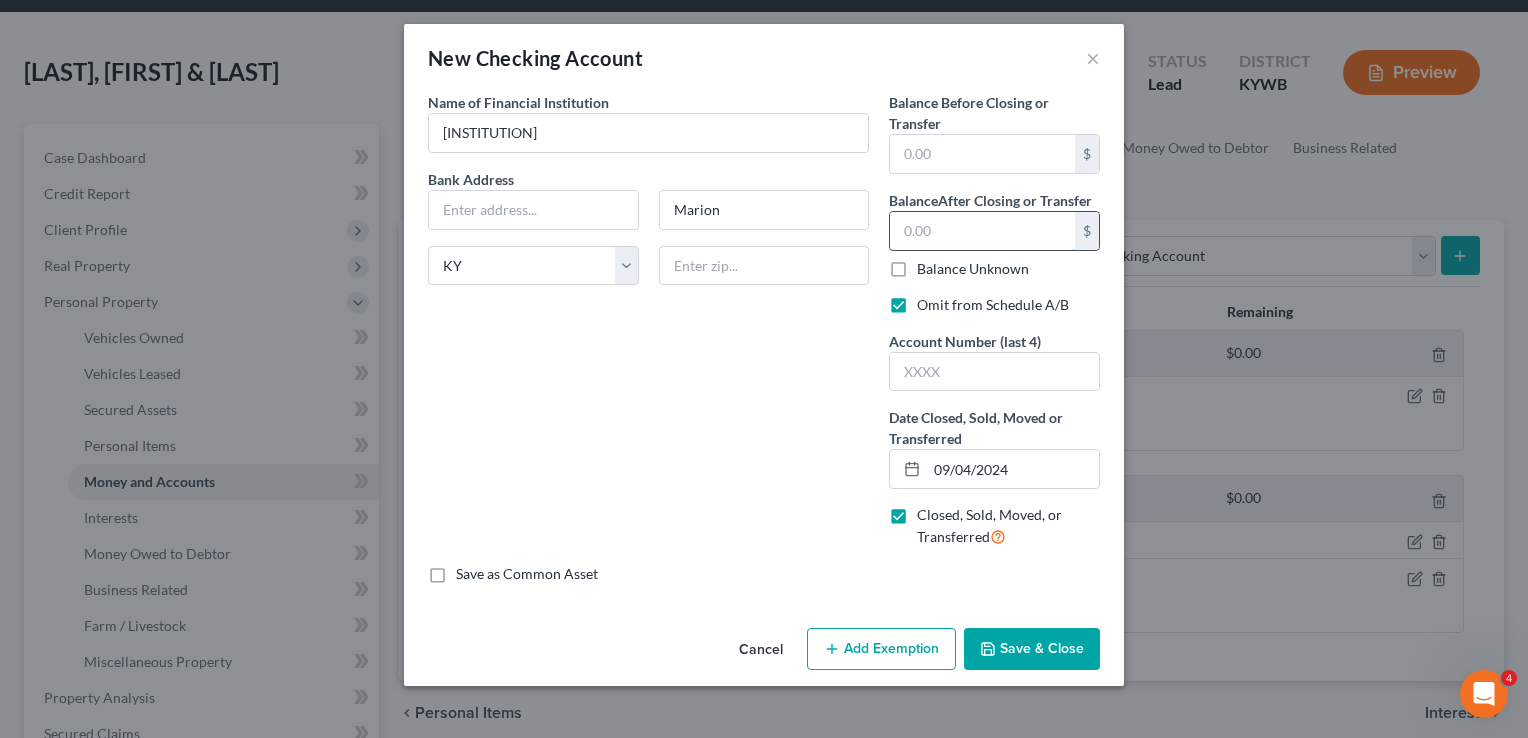 click at bounding box center (982, 231) 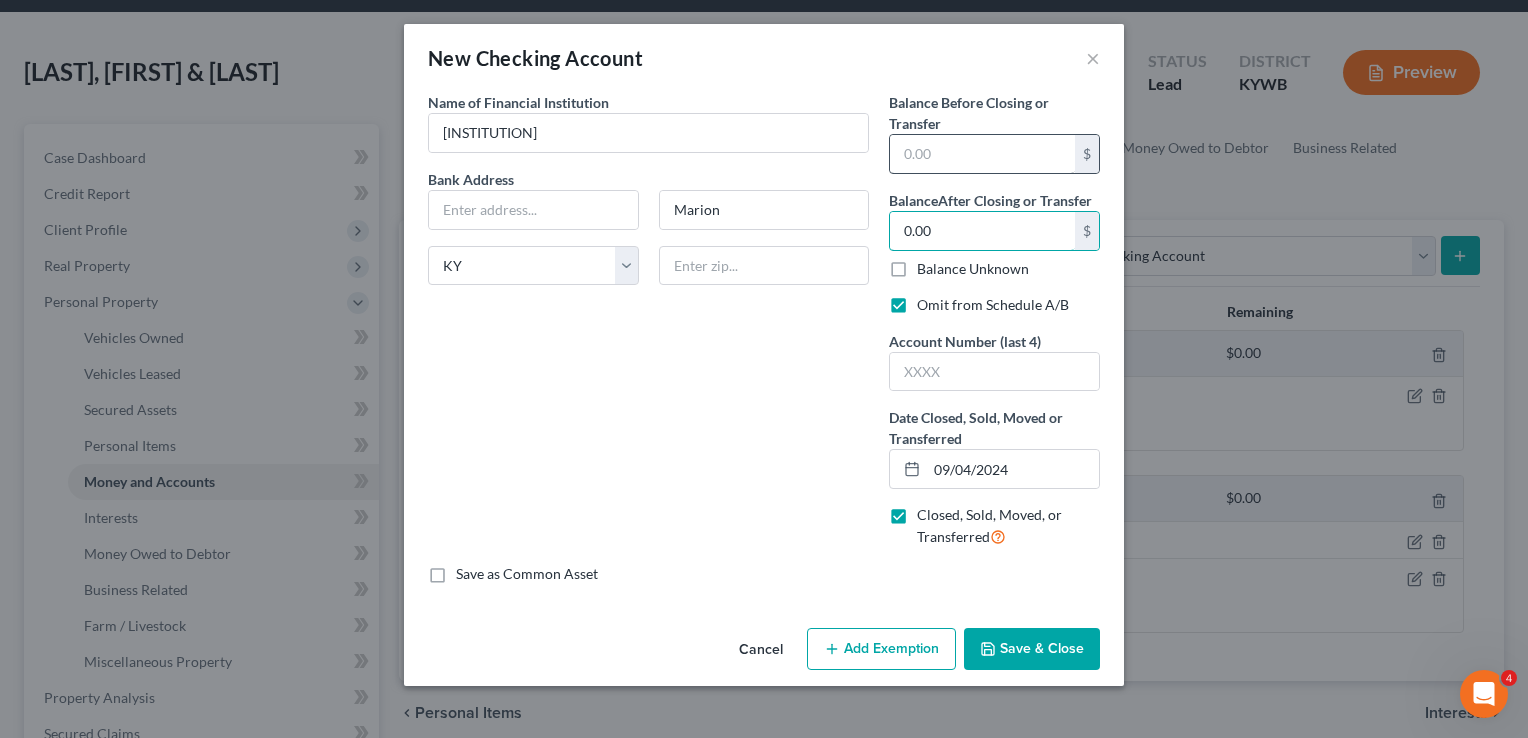 type on "0.00" 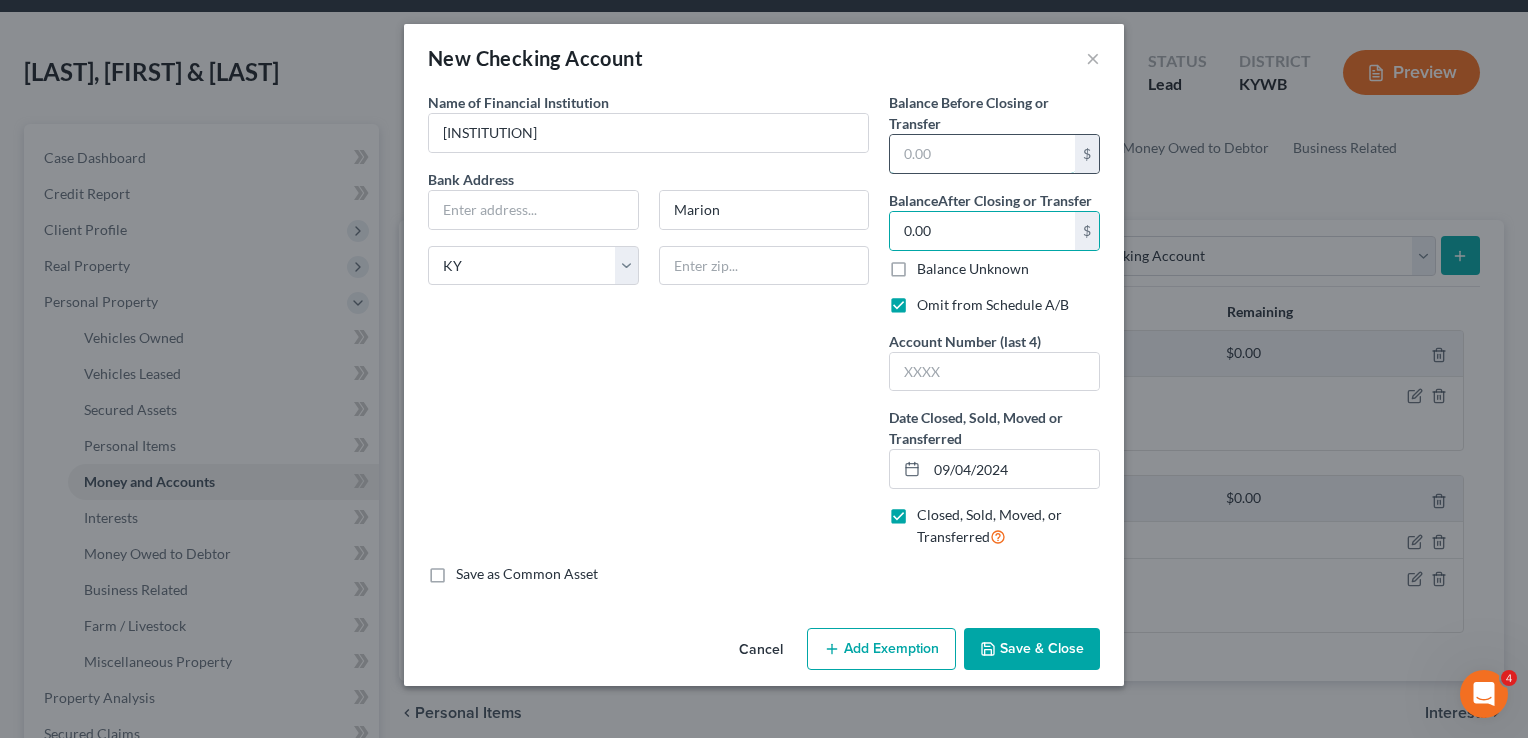 click at bounding box center (982, 154) 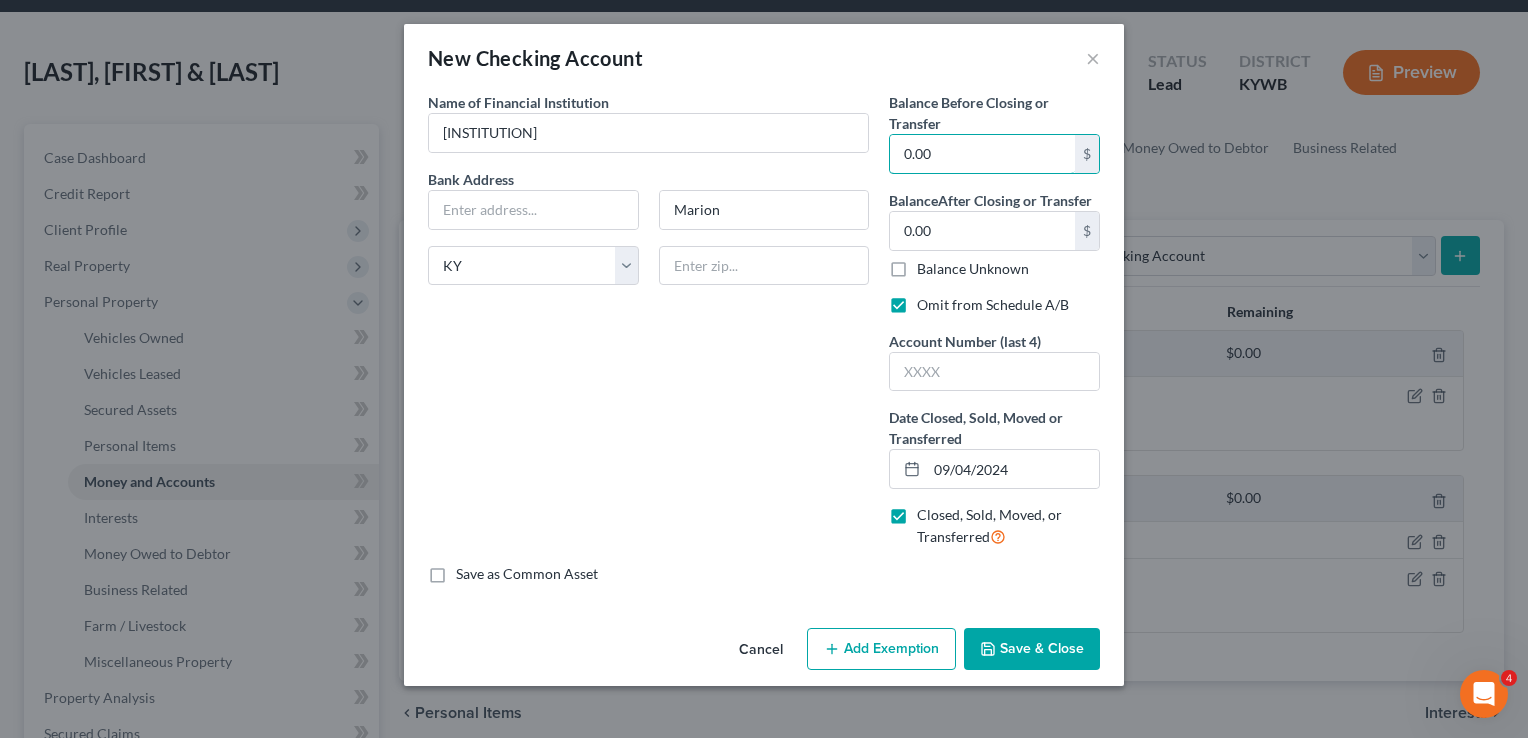 type on "0.00" 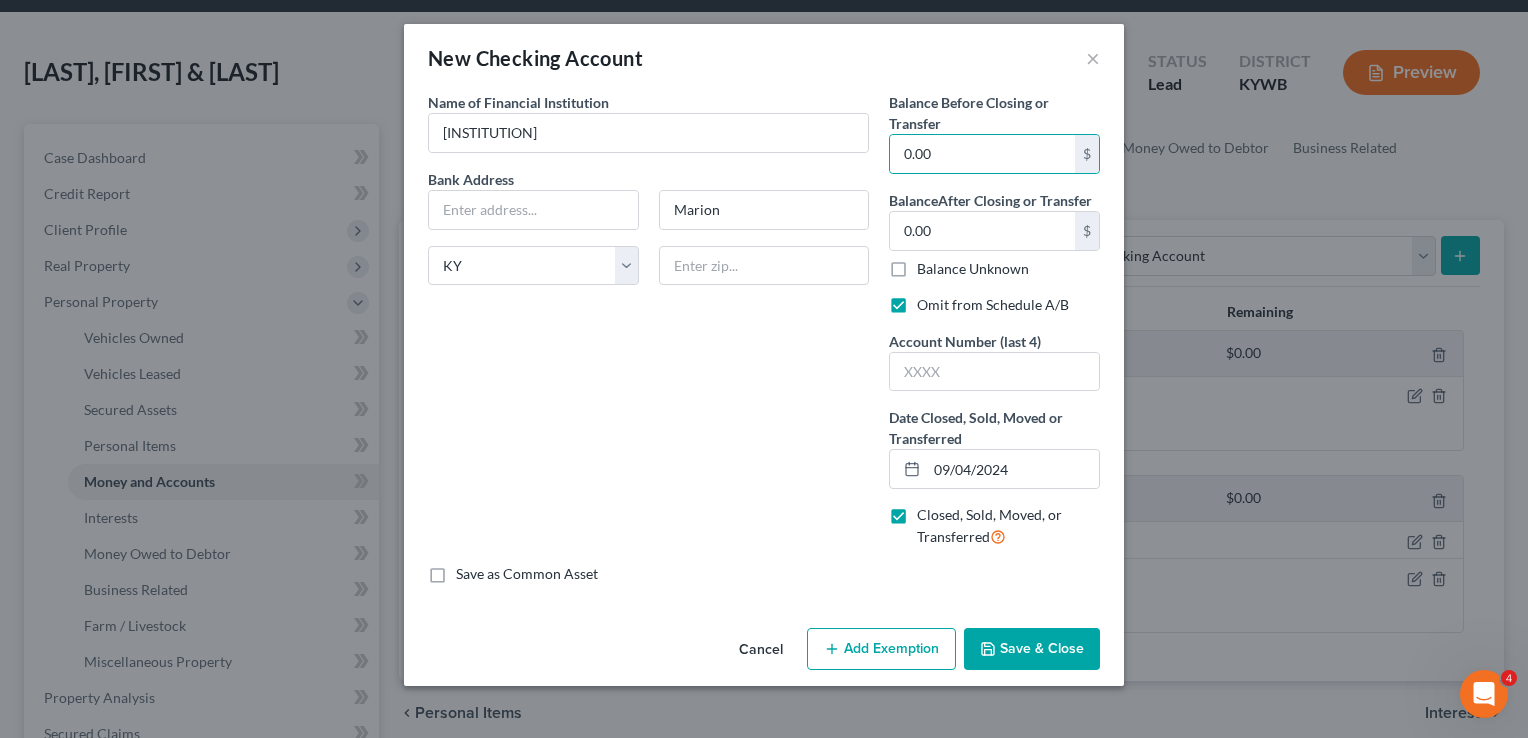 click on "Save & Close" at bounding box center (1032, 649) 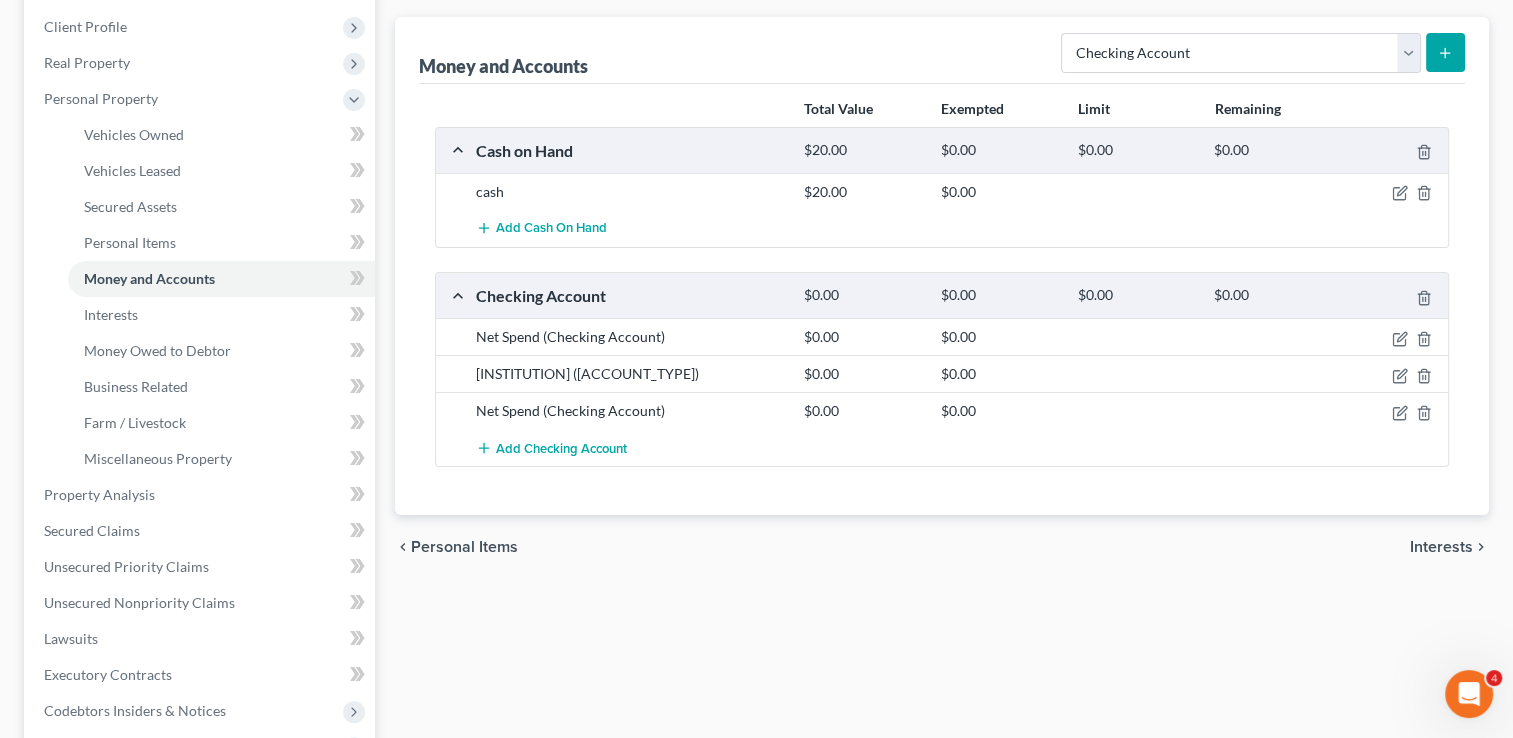 scroll, scrollTop: 272, scrollLeft: 0, axis: vertical 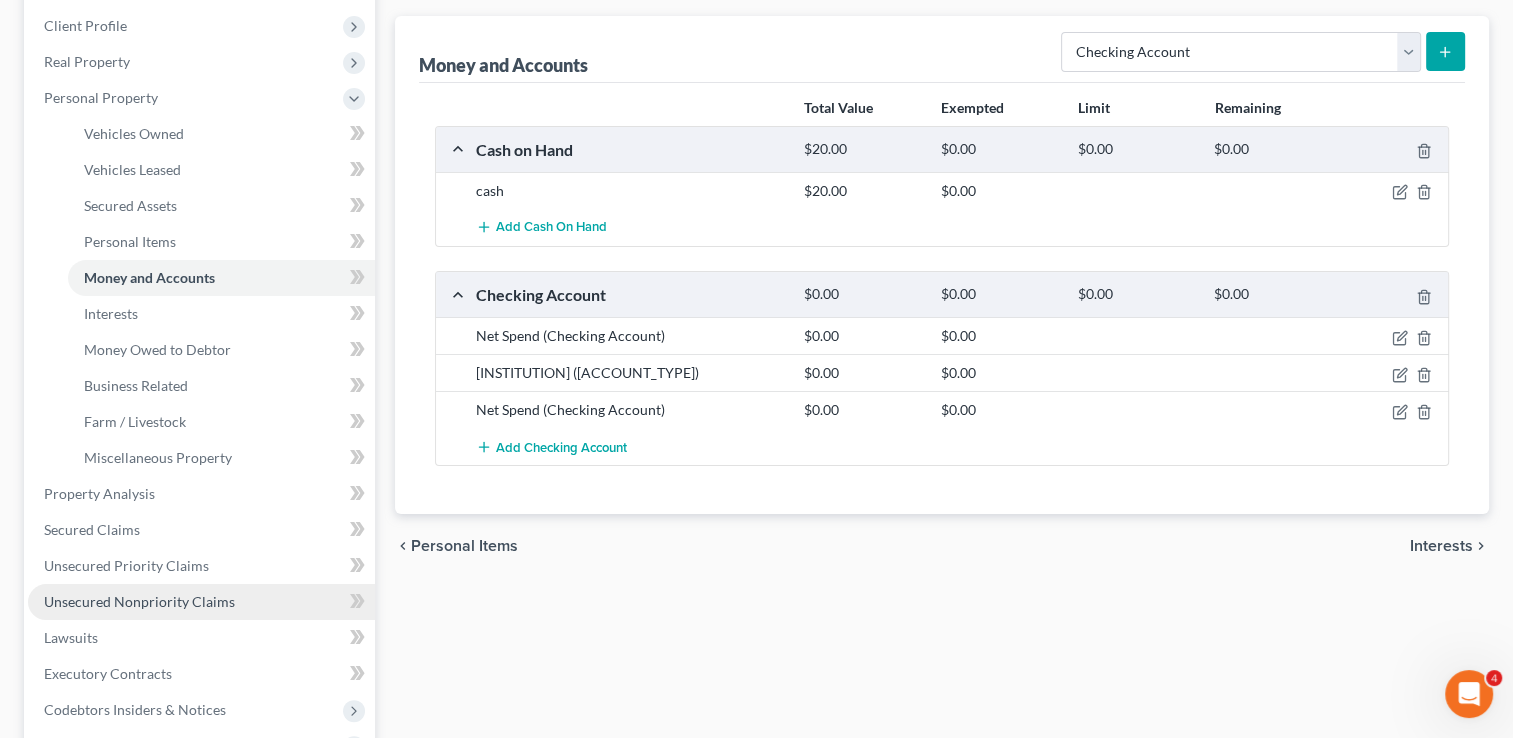 click on "Unsecured Nonpriority Claims" at bounding box center [201, 602] 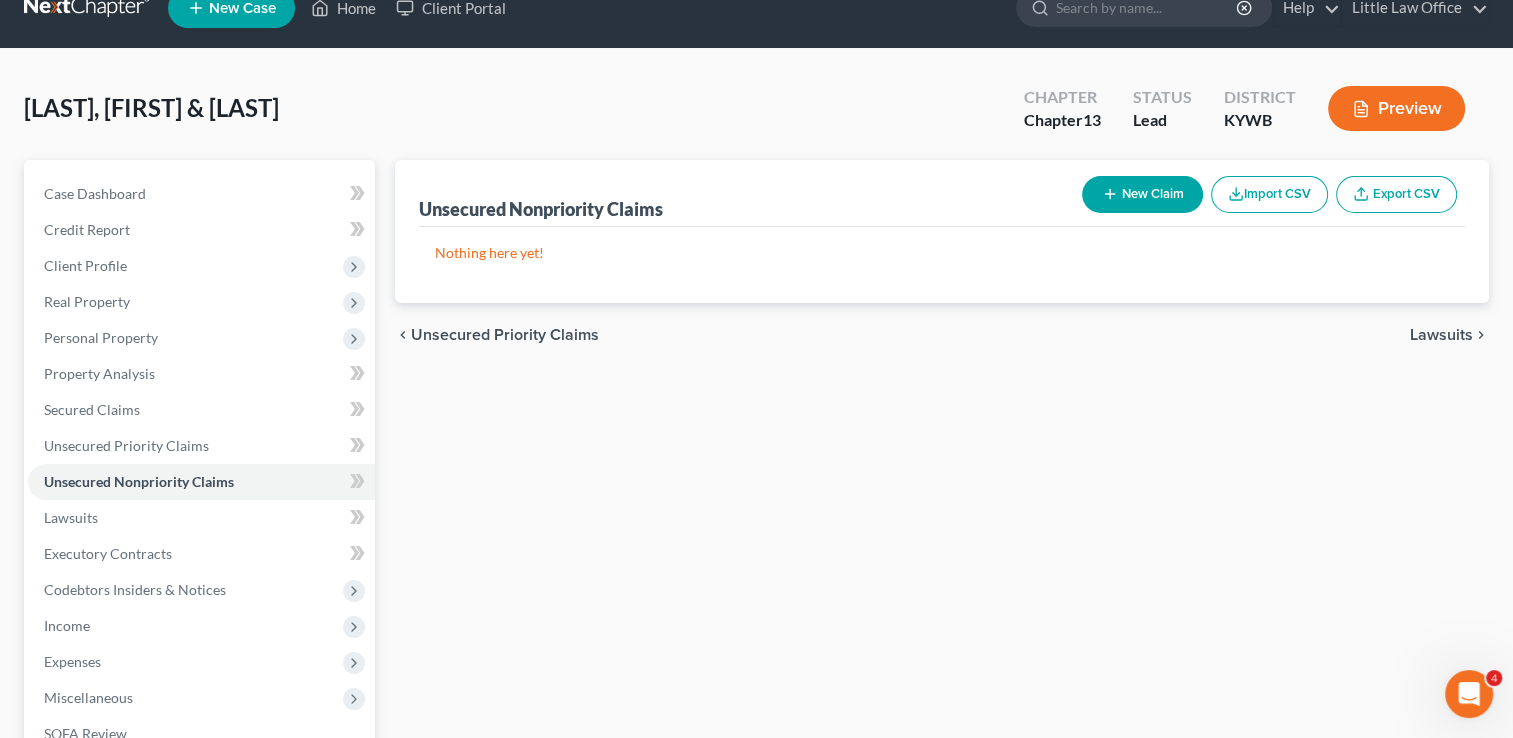 scroll, scrollTop: 0, scrollLeft: 0, axis: both 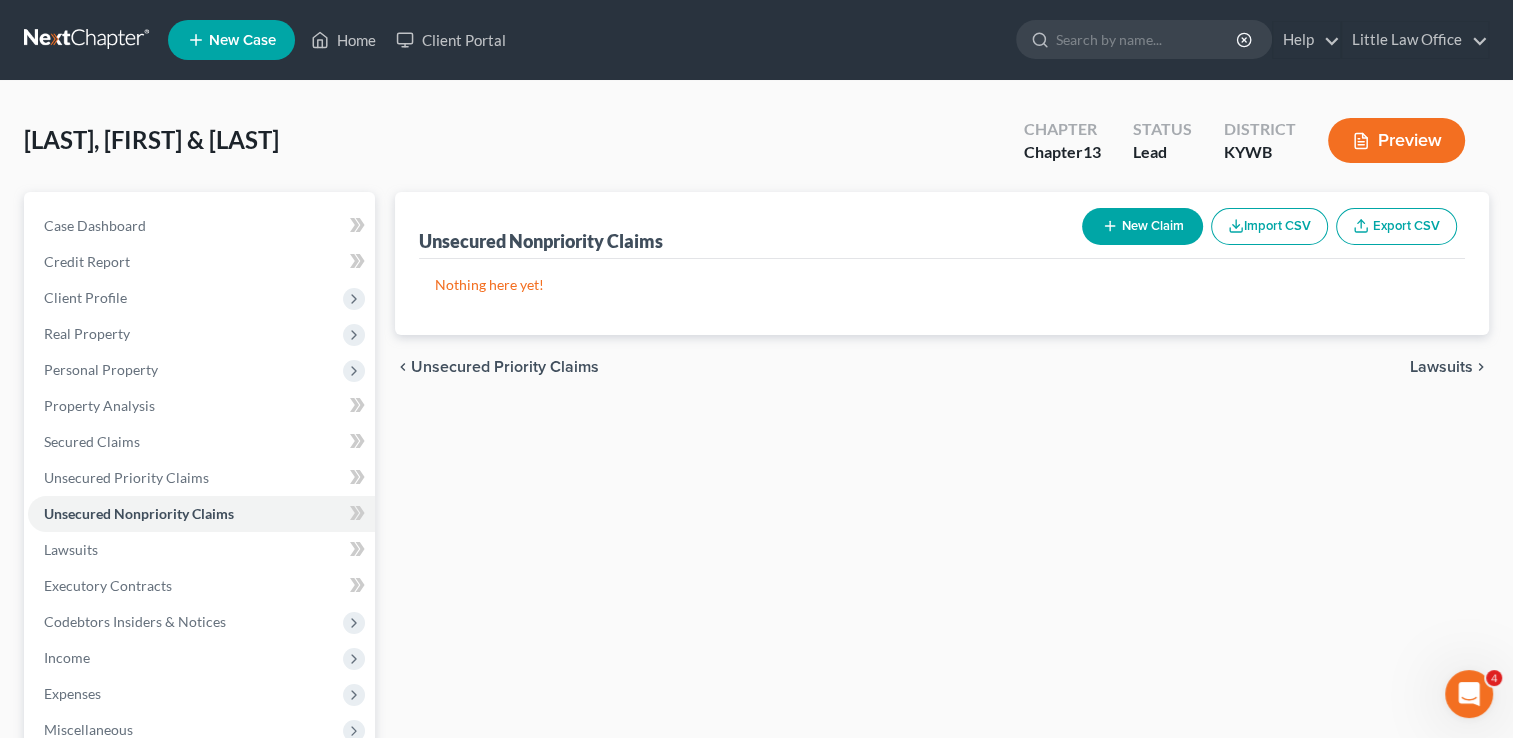 click on "New Claim" at bounding box center (1142, 226) 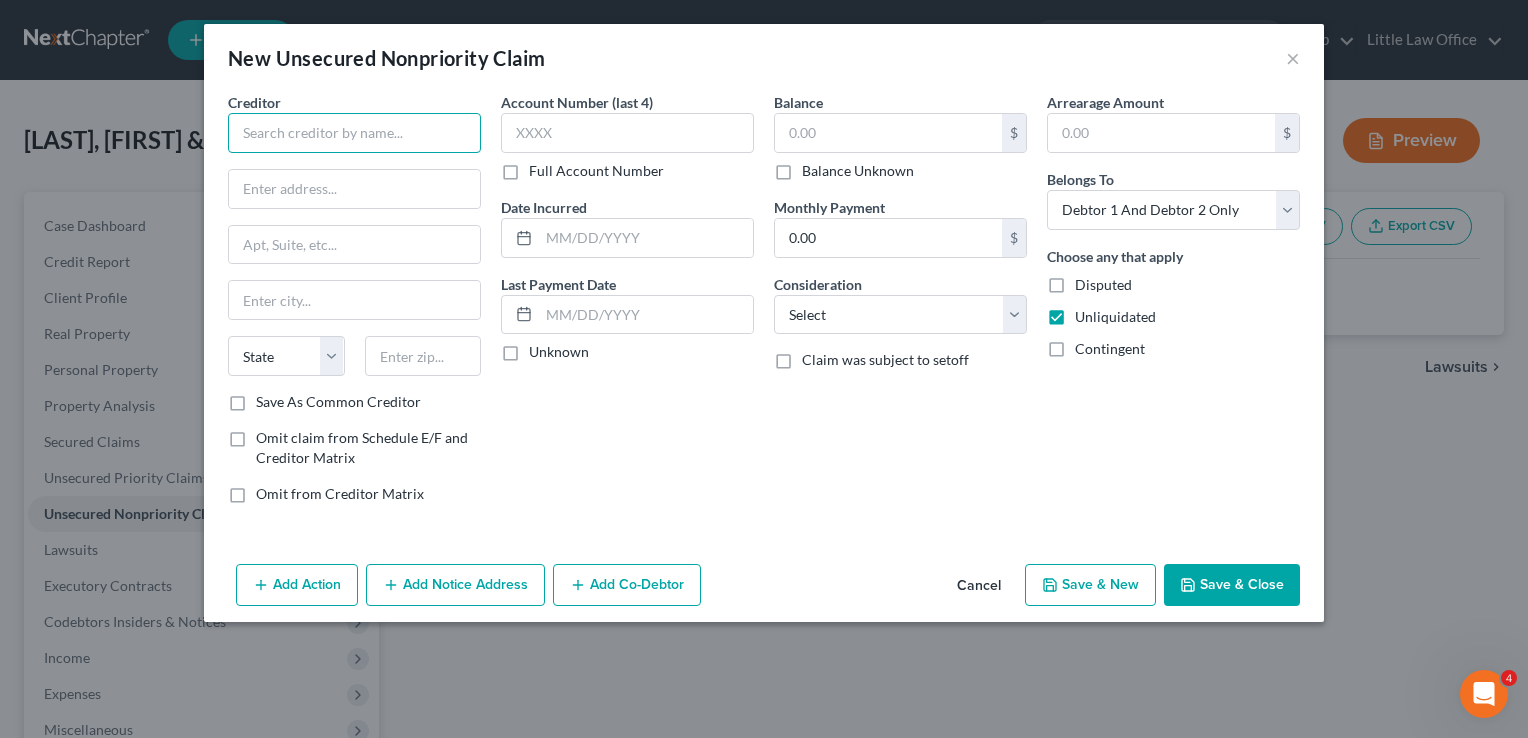 click at bounding box center (354, 133) 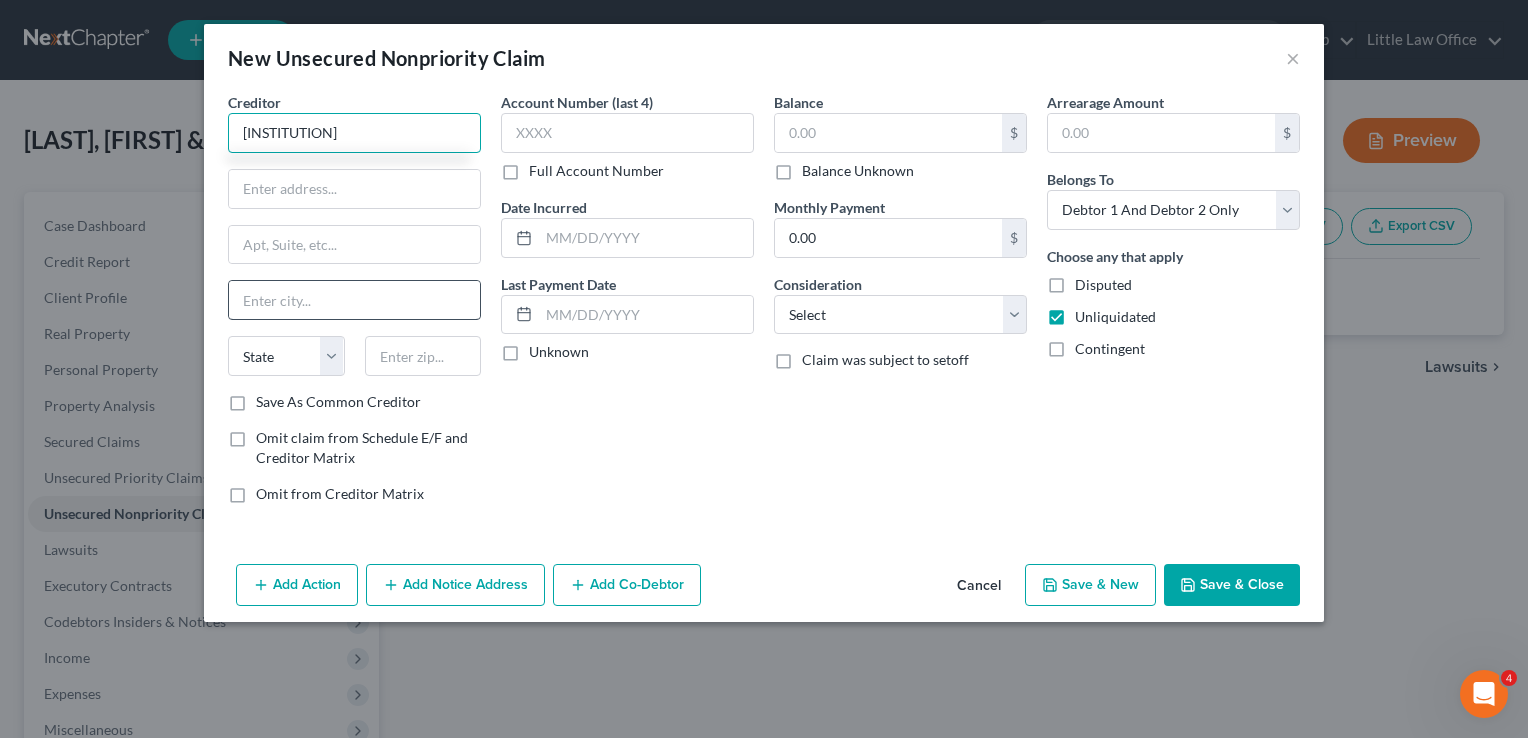 type on "[INSTITUTION]" 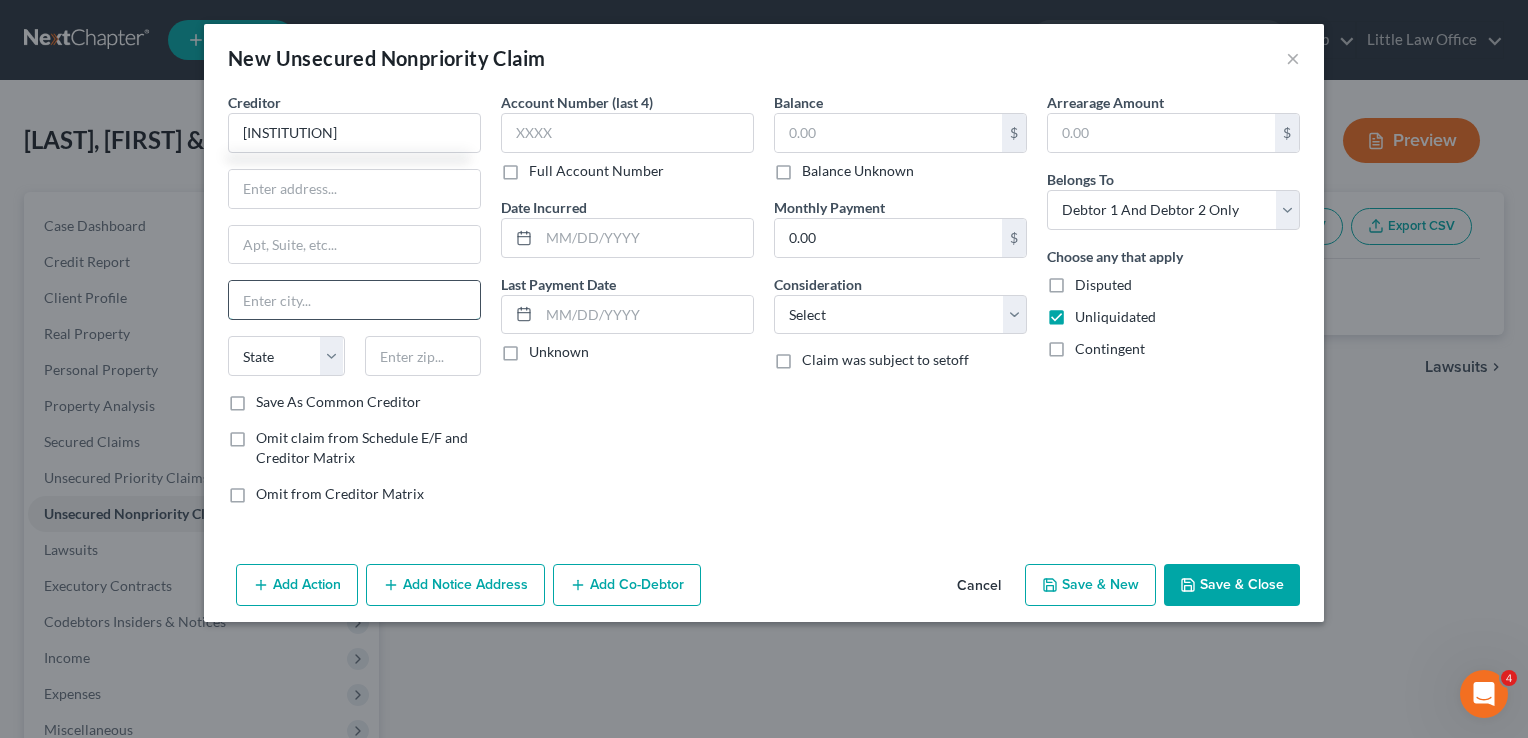 click at bounding box center [354, 300] 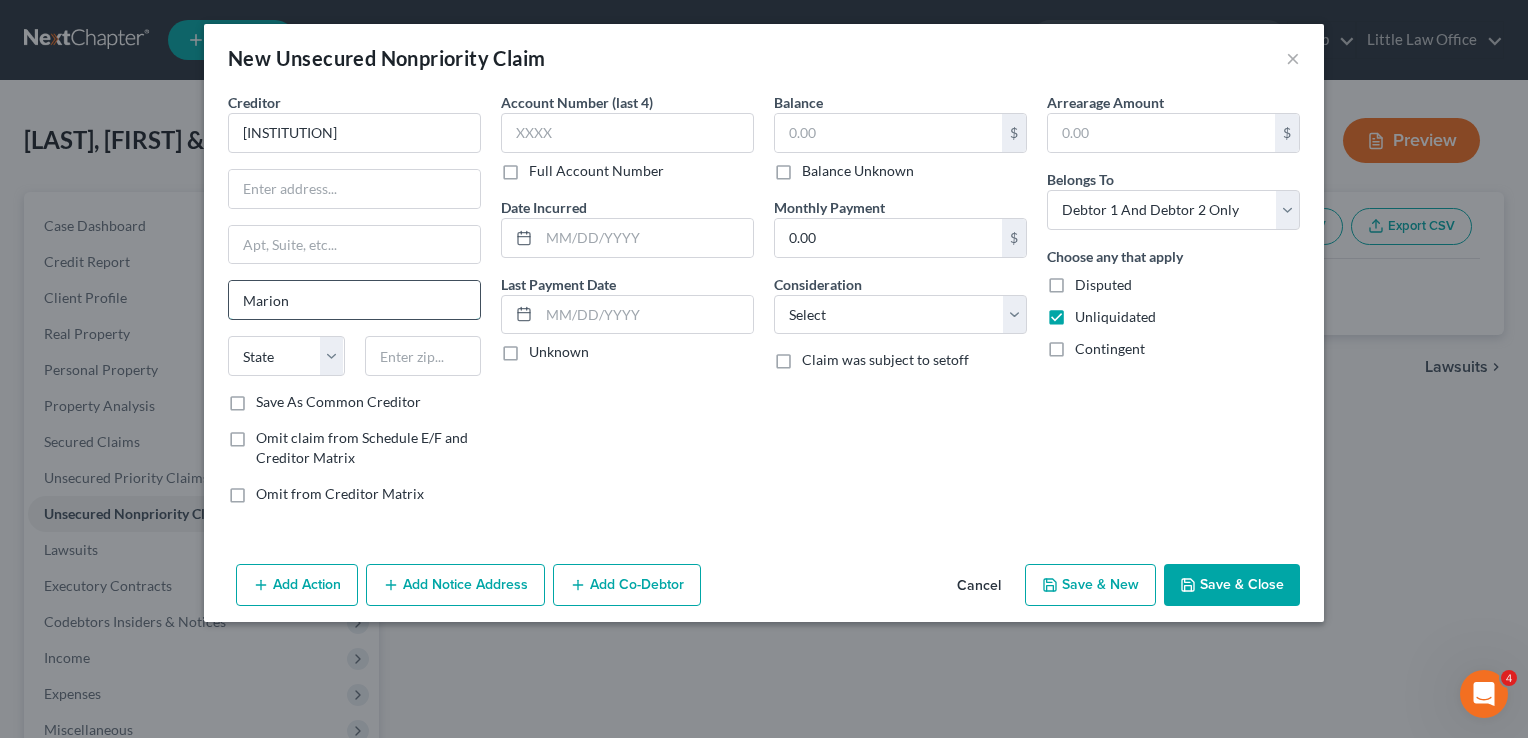 type on "Marion" 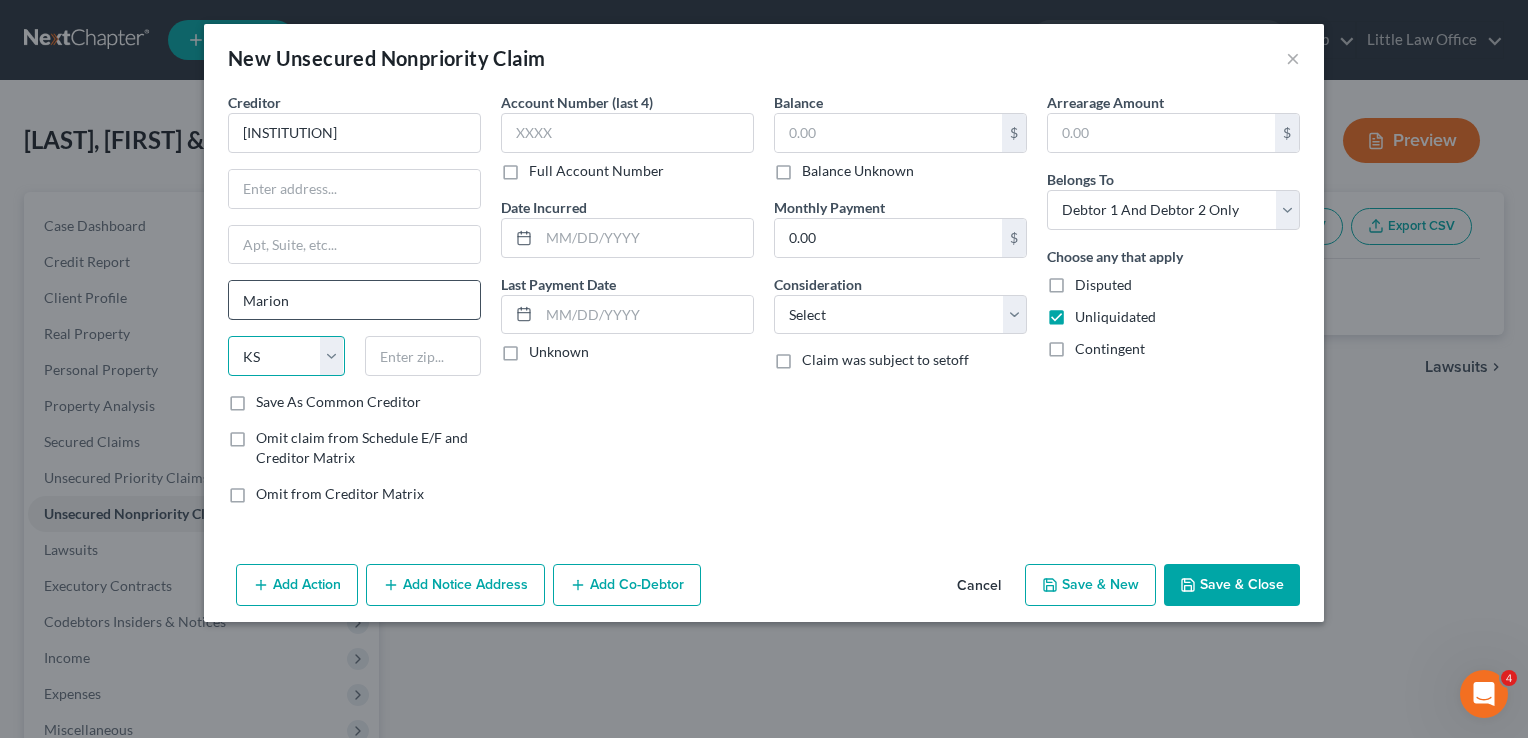select on "18" 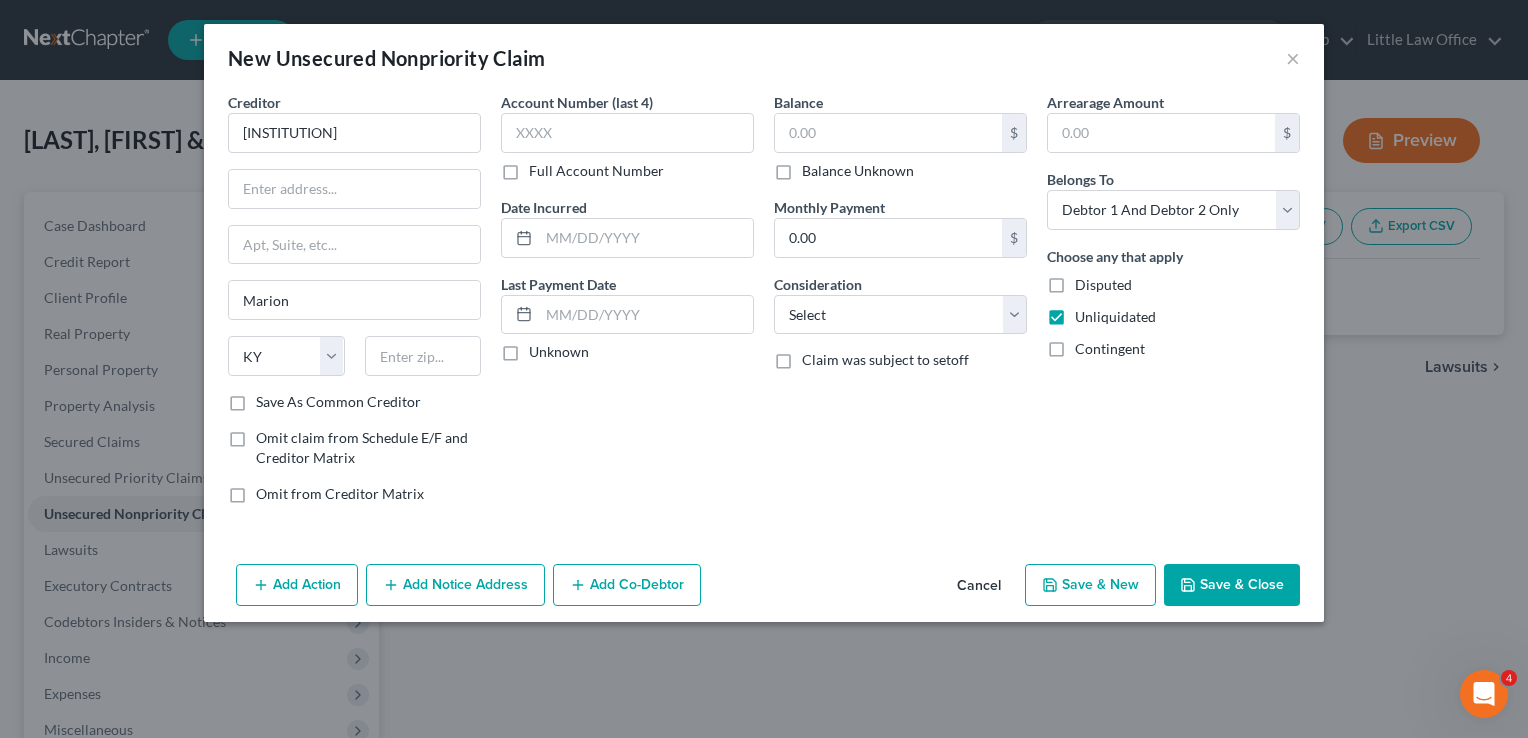 click on "Balance Unknown" at bounding box center (858, 171) 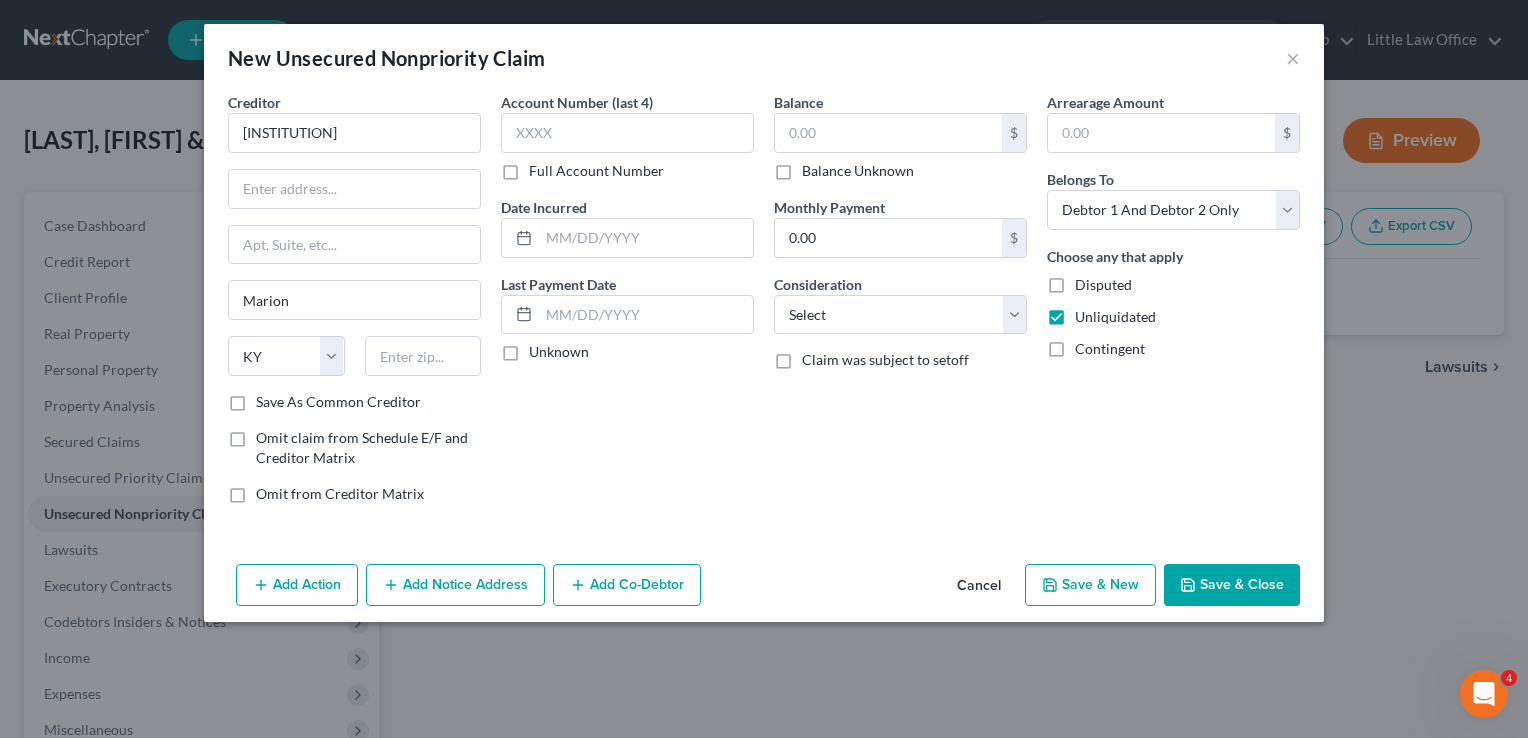 click on "Balance Unknown" at bounding box center [816, 167] 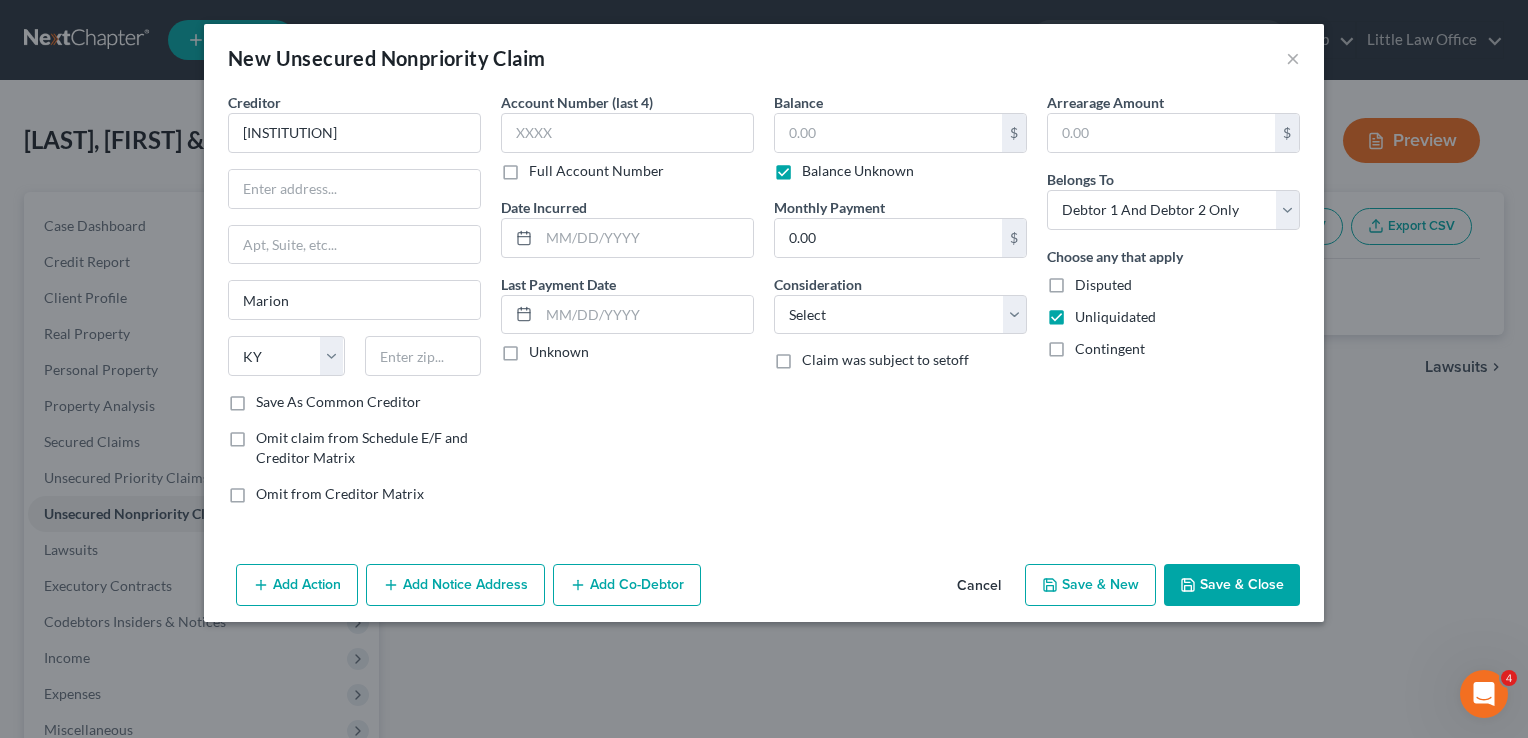 type on "0.00" 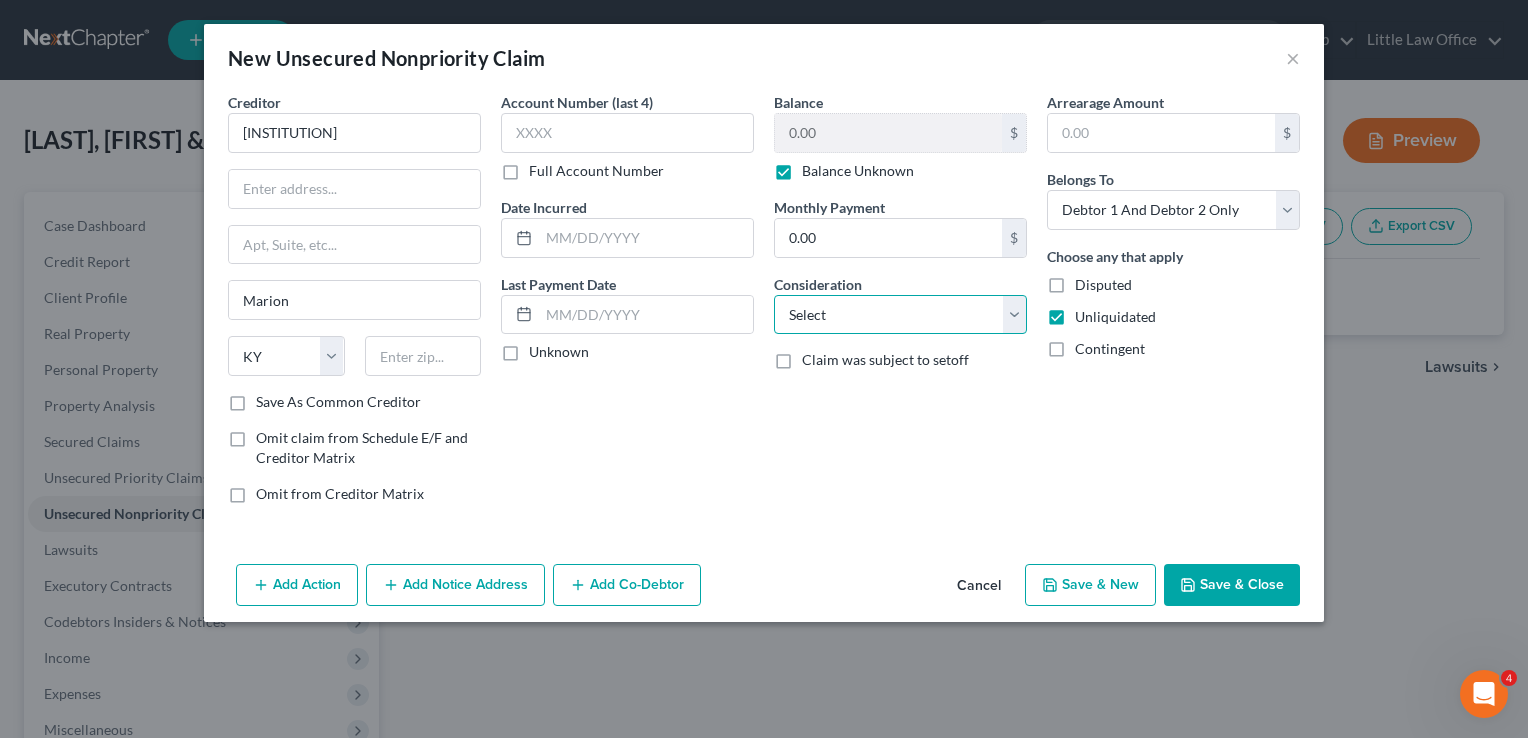 click on "Select Cable / Satellite Services Collection Agency Credit Card Debt Debt Counseling / Attorneys Deficiency Balance Domestic Support Obligations Home / Car Repairs Income Taxes Judgment Liens Medical Services Monies Loaned / Advanced Mortgage Obligation From Divorce Or Separation Obligation To Pensions Other Overdrawn Bank Account Promised To Help Pay Creditors Student Loans Suppliers And Vendors Telephone / Internet Services Utility Services" at bounding box center [900, 315] 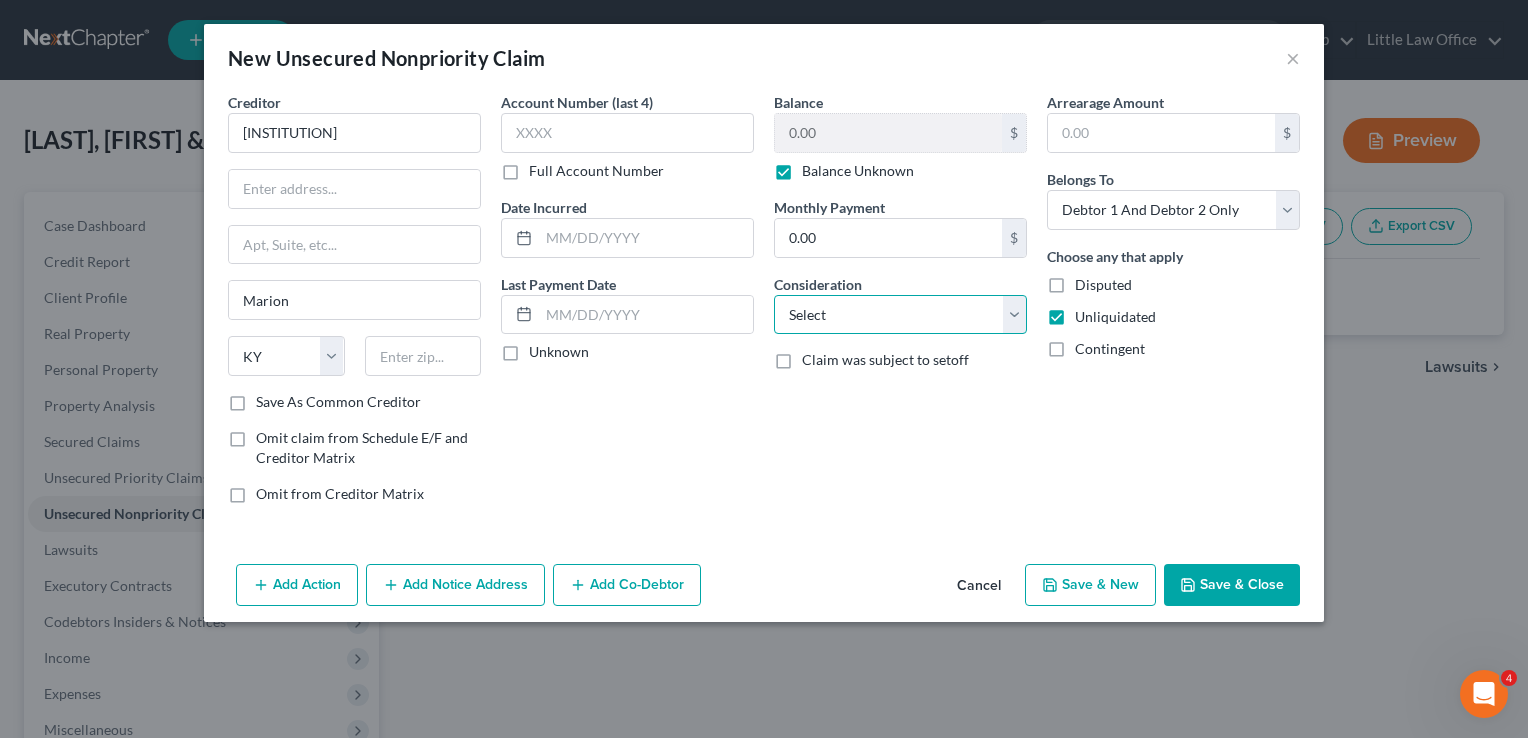 click on "Select Cable / Satellite Services Collection Agency Credit Card Debt Debt Counseling / Attorneys Deficiency Balance Domestic Support Obligations Home / Car Repairs Income Taxes Judgment Liens Medical Services Monies Loaned / Advanced Mortgage Obligation From Divorce Or Separation Obligation To Pensions Other Overdrawn Bank Account Promised To Help Pay Creditors Student Loans Suppliers And Vendors Telephone / Internet Services Utility Services" at bounding box center (900, 315) 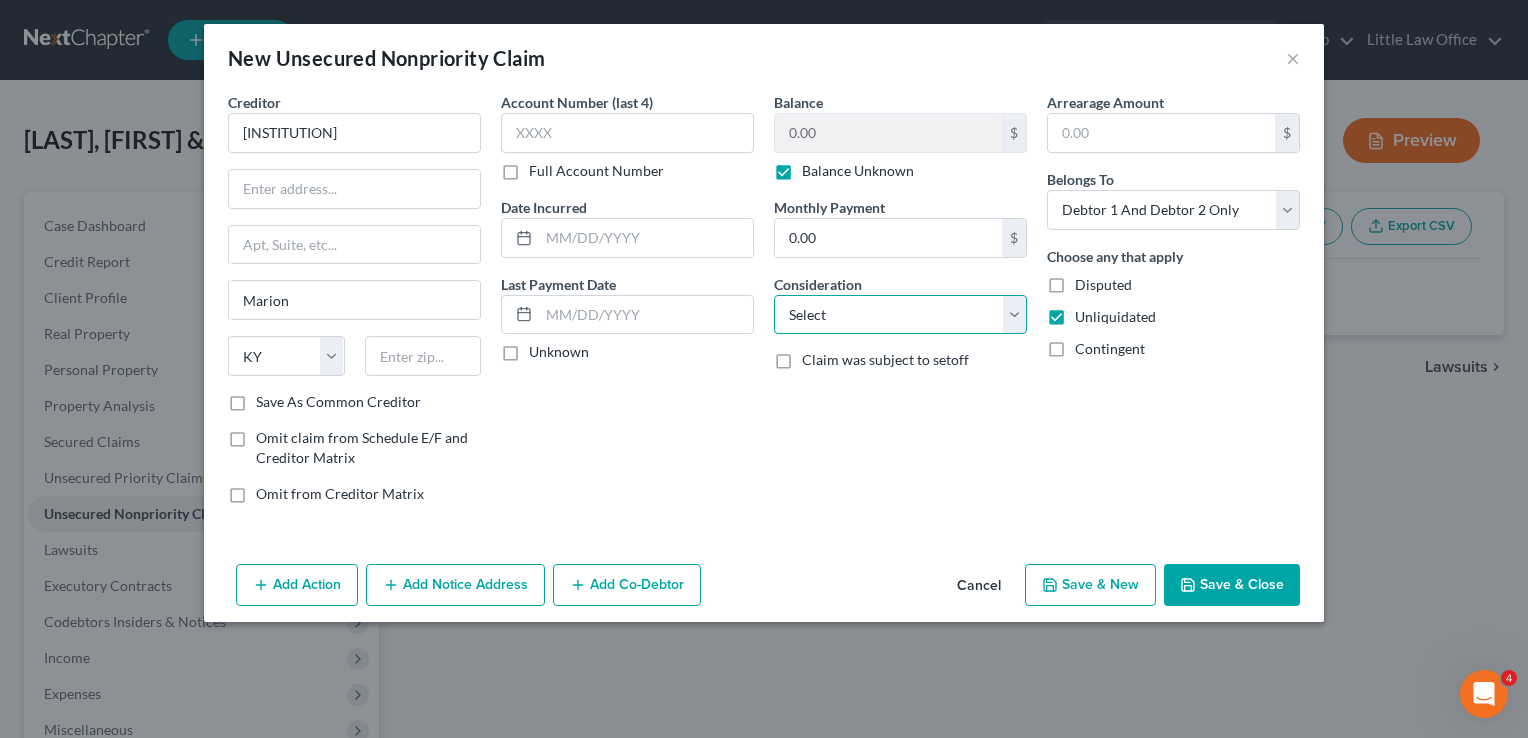 click on "Select Cable / Satellite Services Collection Agency Credit Card Debt Debt Counseling / Attorneys Deficiency Balance Domestic Support Obligations Home / Car Repairs Income Taxes Judgment Liens Medical Services Monies Loaned / Advanced Mortgage Obligation From Divorce Or Separation Obligation To Pensions Other Overdrawn Bank Account Promised To Help Pay Creditors Student Loans Suppliers And Vendors Telephone / Internet Services Utility Services" at bounding box center [900, 315] 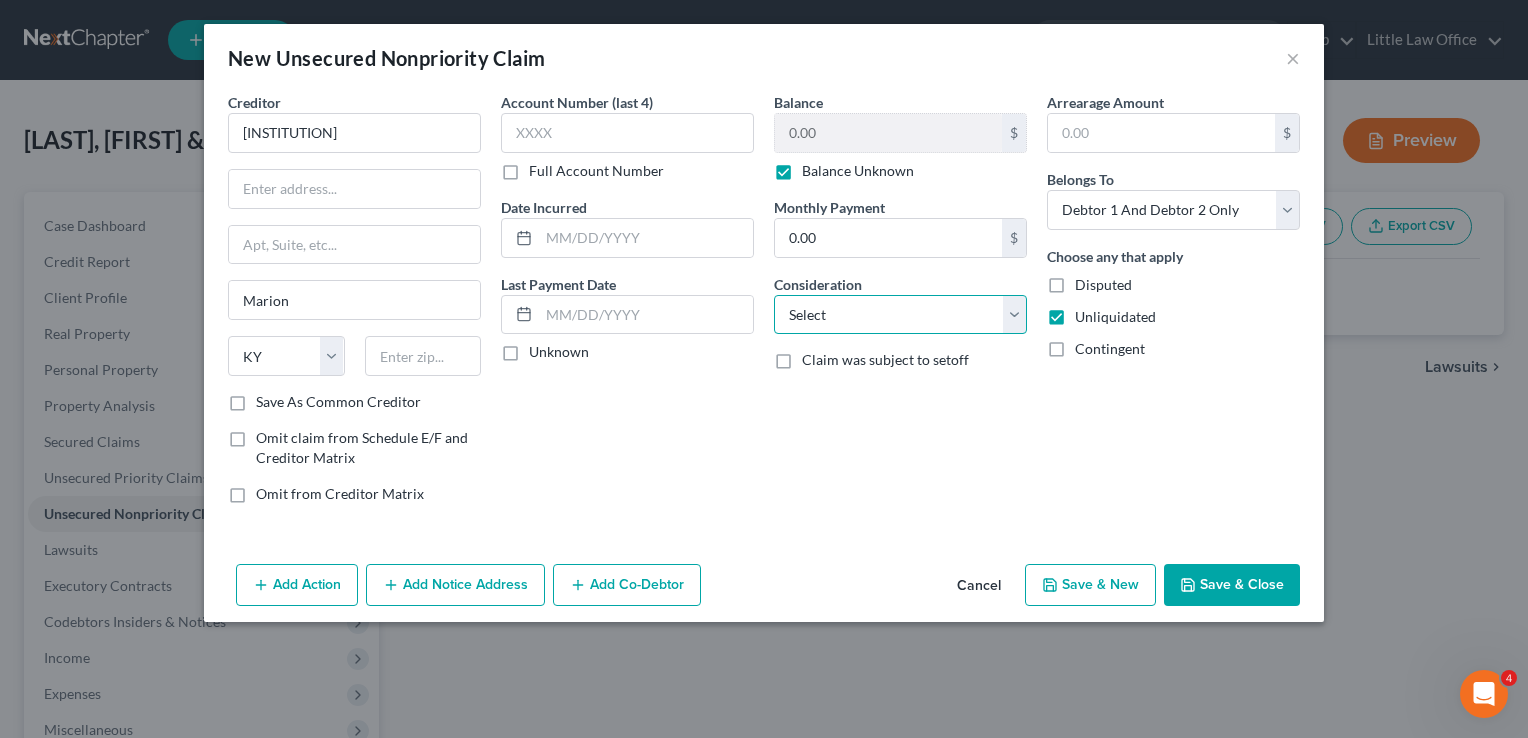 select on "14" 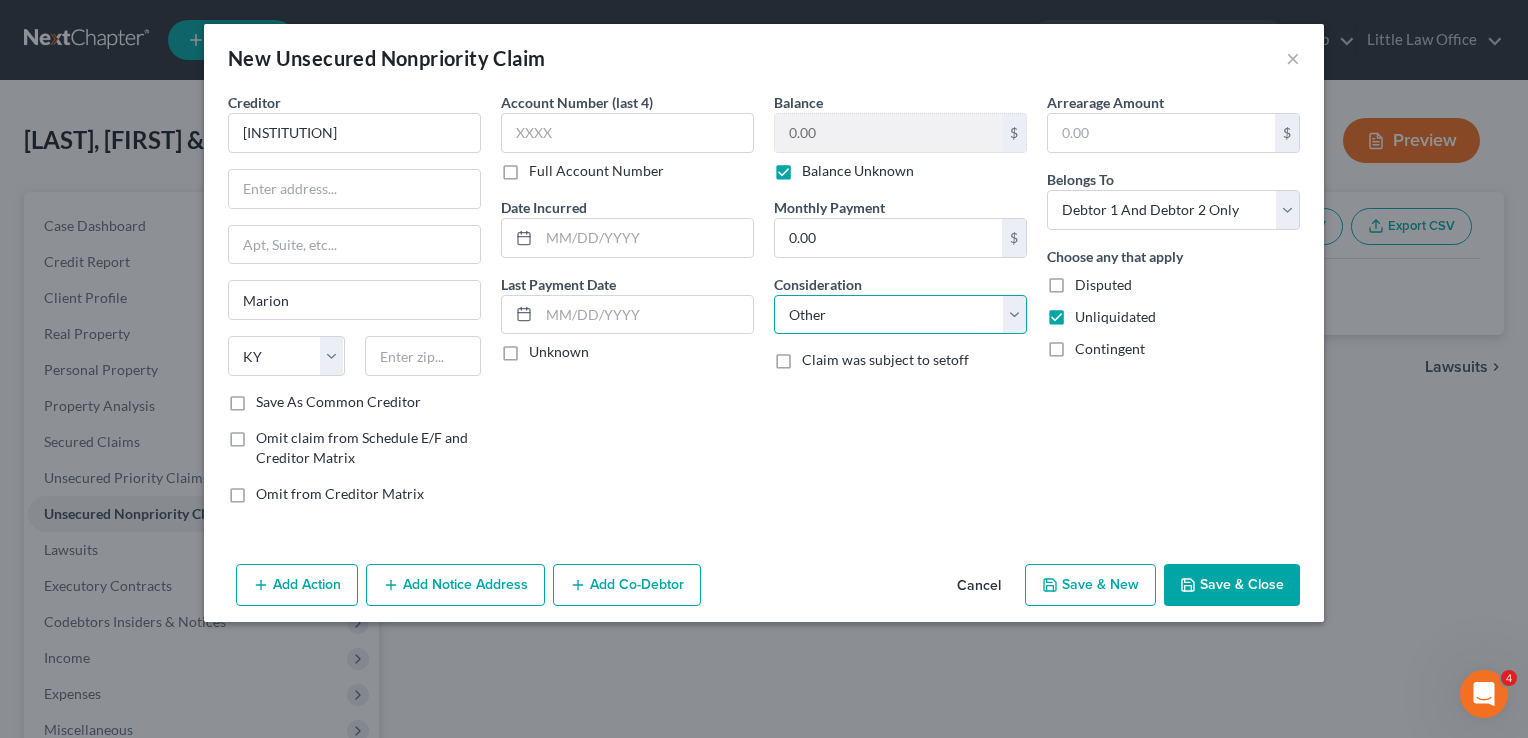 click on "Select Cable / Satellite Services Collection Agency Credit Card Debt Debt Counseling / Attorneys Deficiency Balance Domestic Support Obligations Home / Car Repairs Income Taxes Judgment Liens Medical Services Monies Loaned / Advanced Mortgage Obligation From Divorce Or Separation Obligation To Pensions Other Overdrawn Bank Account Promised To Help Pay Creditors Student Loans Suppliers And Vendors Telephone / Internet Services Utility Services" at bounding box center (900, 315) 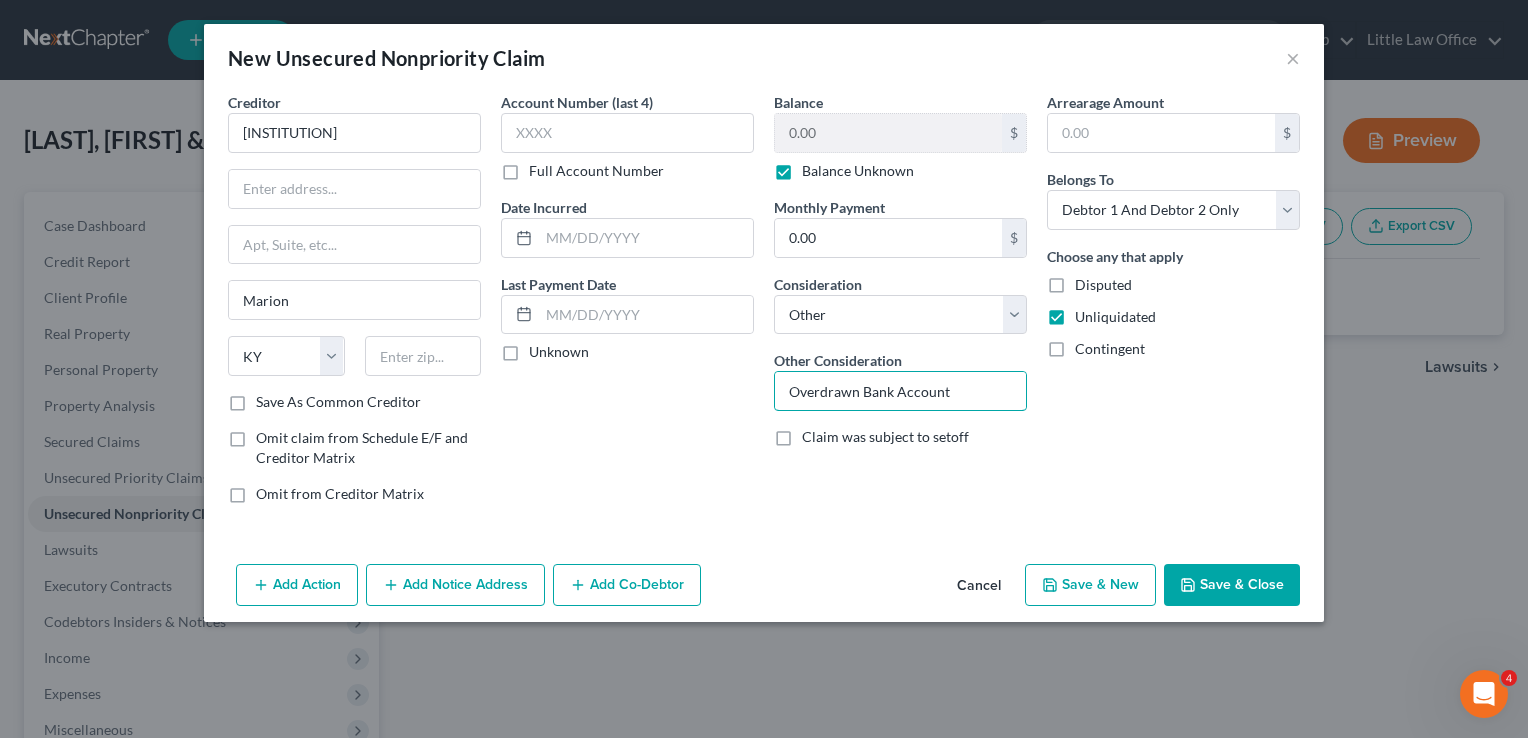 type on "Overdrawn Bank Account" 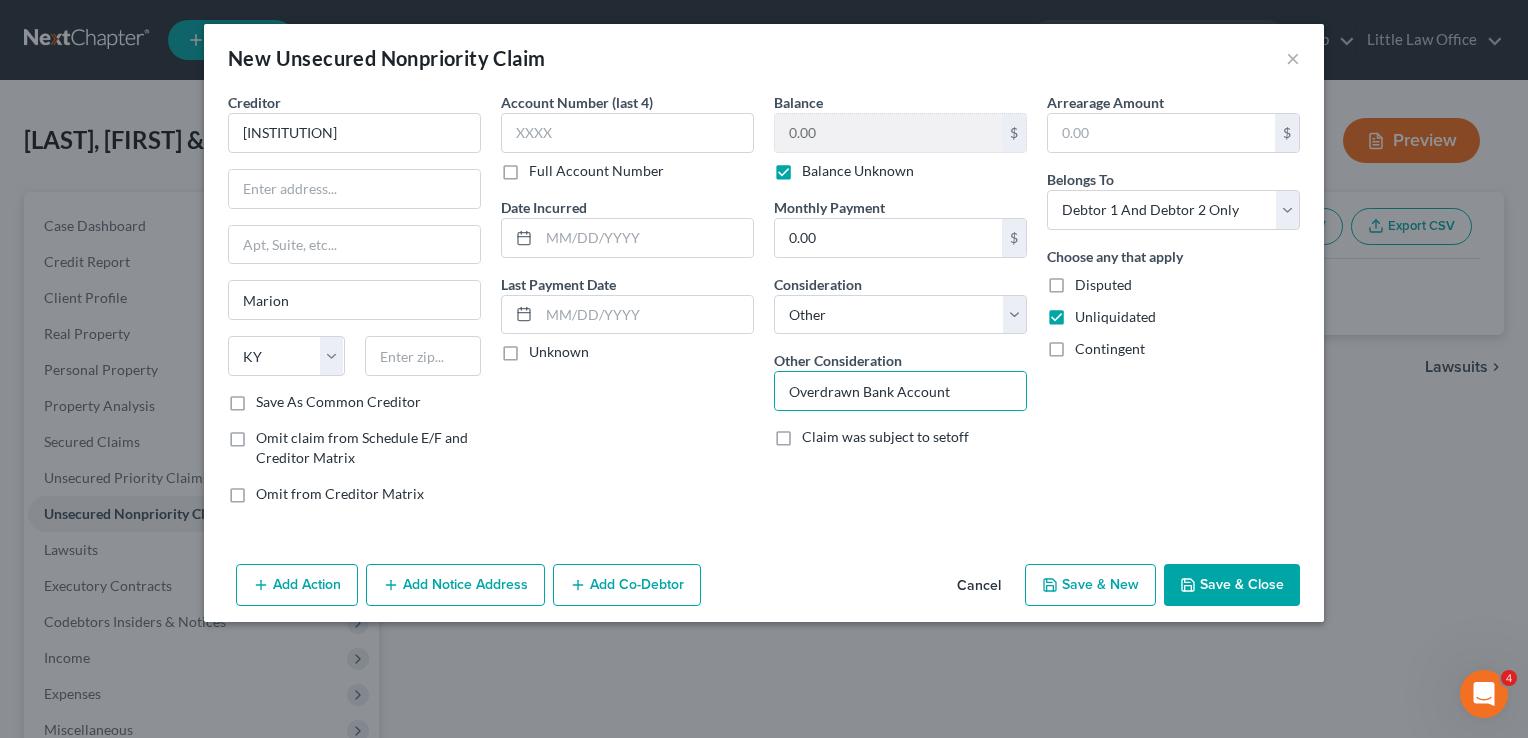click on "Save & Close" at bounding box center (1232, 585) 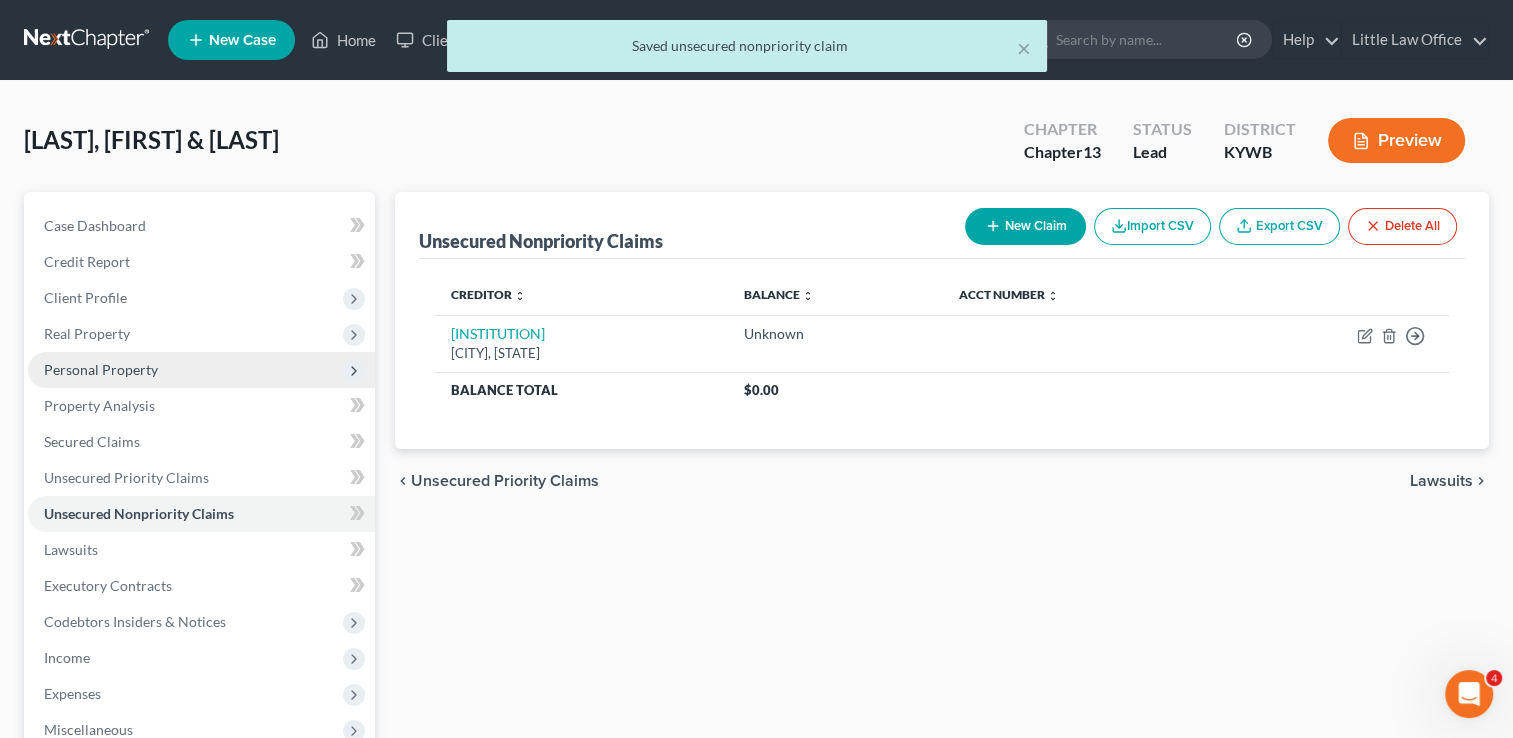 click on "Personal Property" at bounding box center (101, 369) 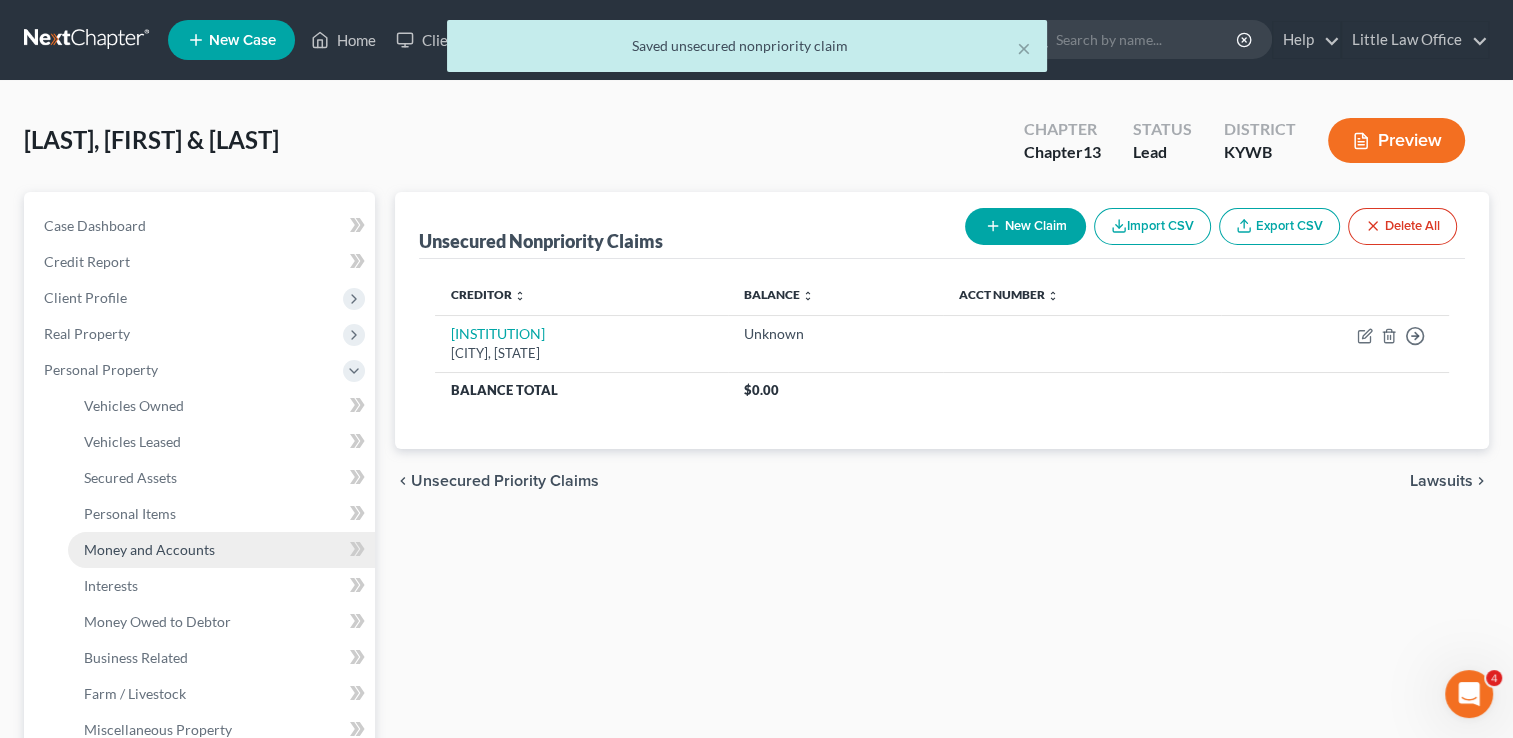 click on "Money and Accounts" at bounding box center [149, 549] 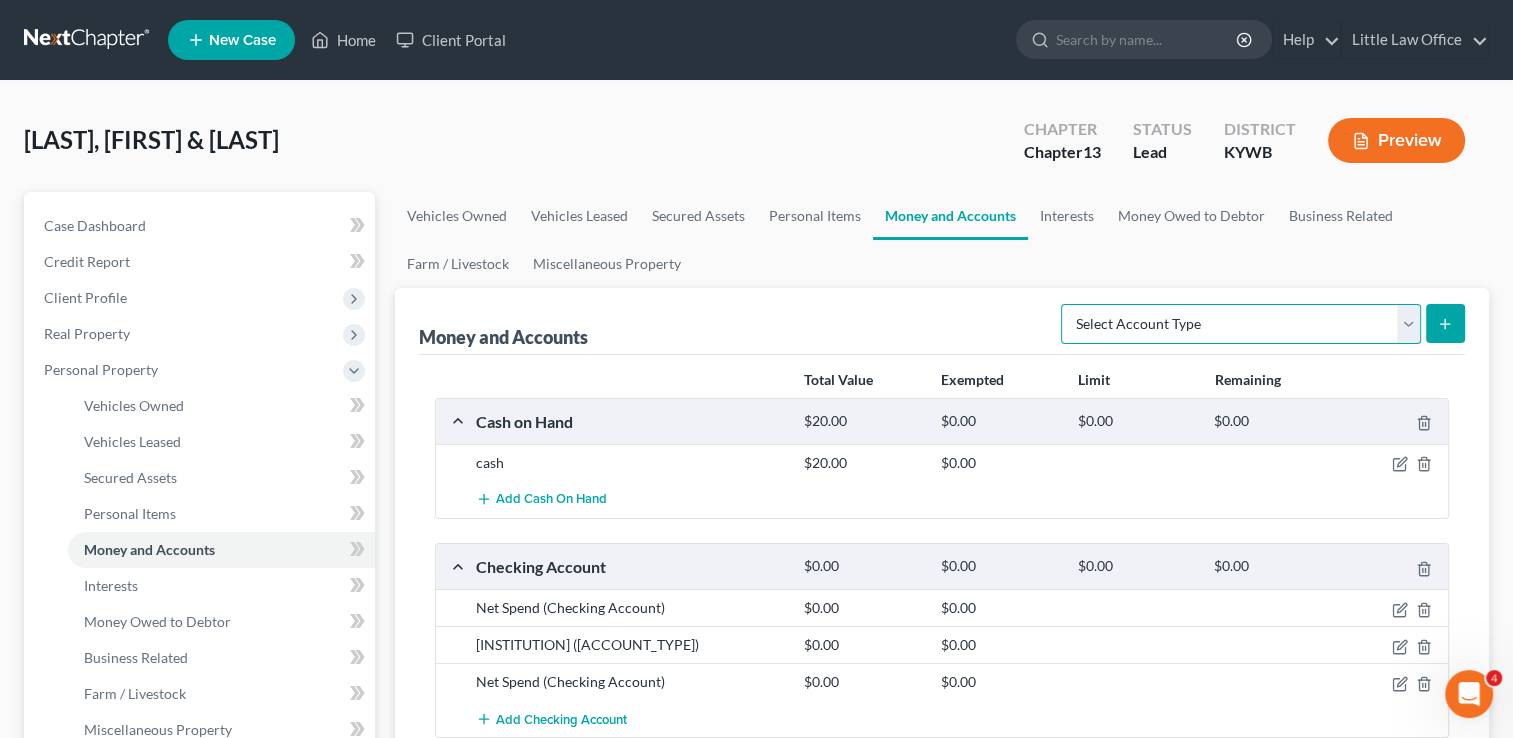 click on "Select Account Type Brokerage Cash on Hand Certificates of Deposit Checking Account Money Market Other (Credit Union, Health Savings Account, etc) Safe Deposit Box Savings Account Security Deposits or Prepayments" at bounding box center (1241, 324) 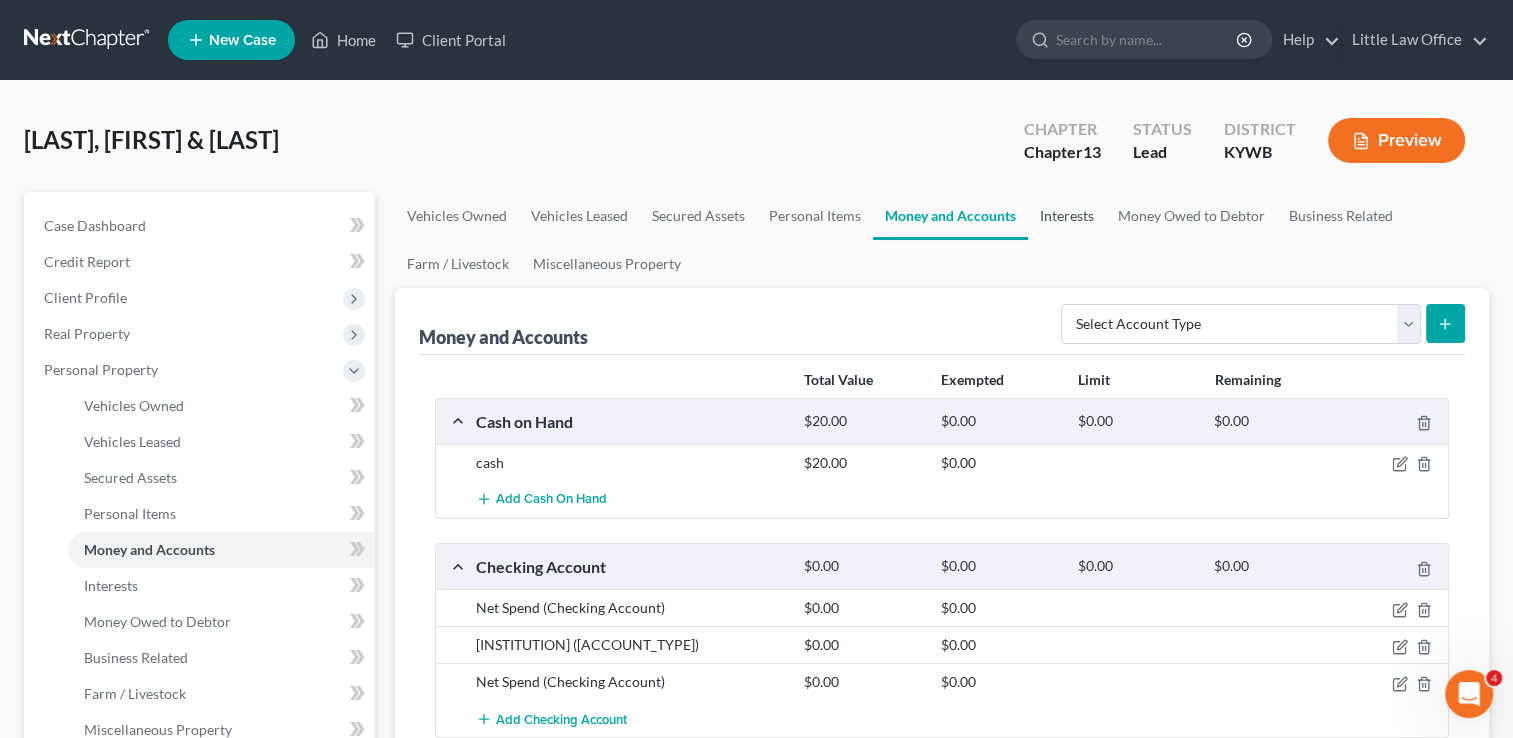 click on "Interests" at bounding box center [1067, 216] 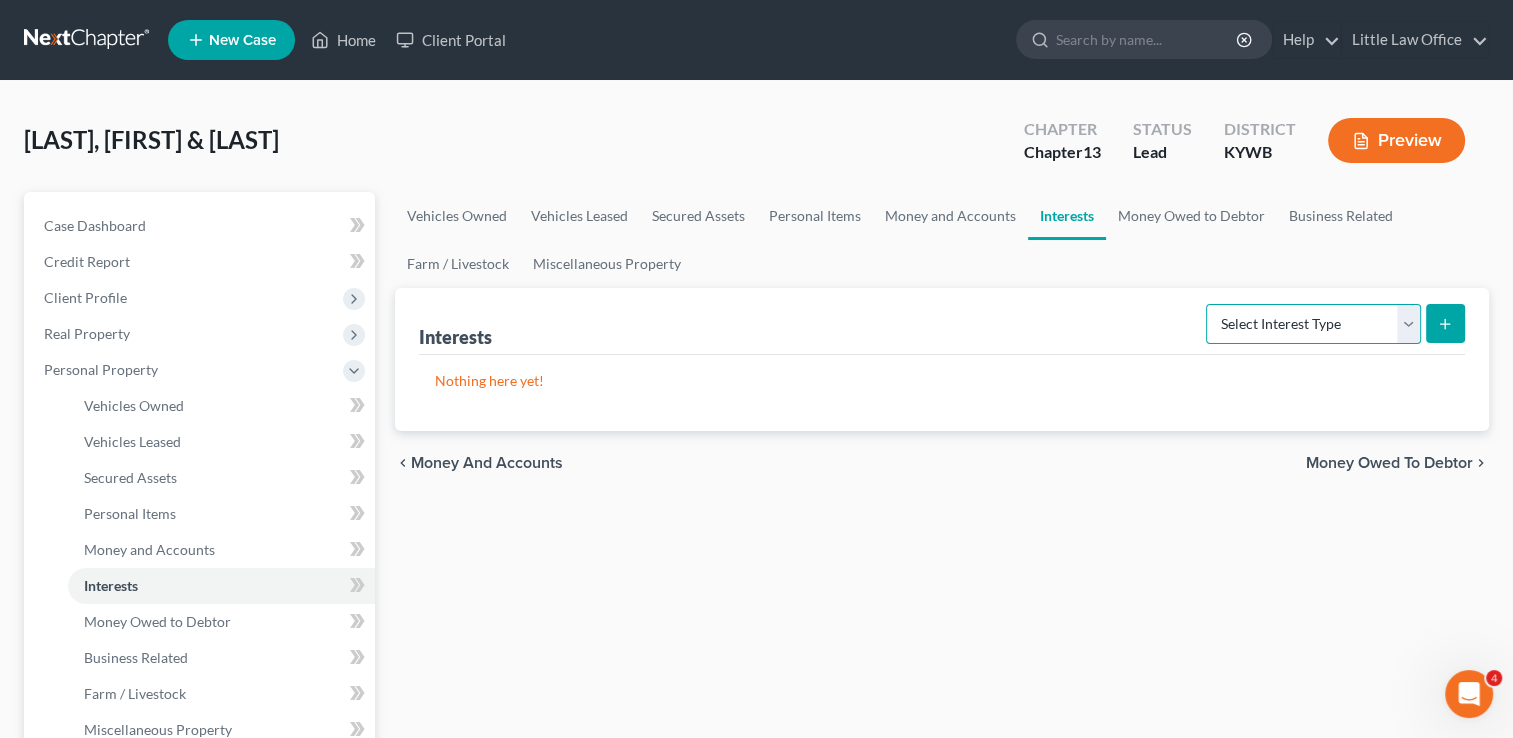 click on "Select Interest Type 401K Annuity Bond Education IRA Government Bond Government Pension Plan Incorporated Business IRA Joint Venture (Active) Joint Venture (Inactive) Keogh Mutual Fund Other Retirement Plan Partnership (Active) Partnership (Inactive) Pension Plan Stock Term Life Insurance Unincorporated Business Whole Life Insurance" at bounding box center [1313, 324] 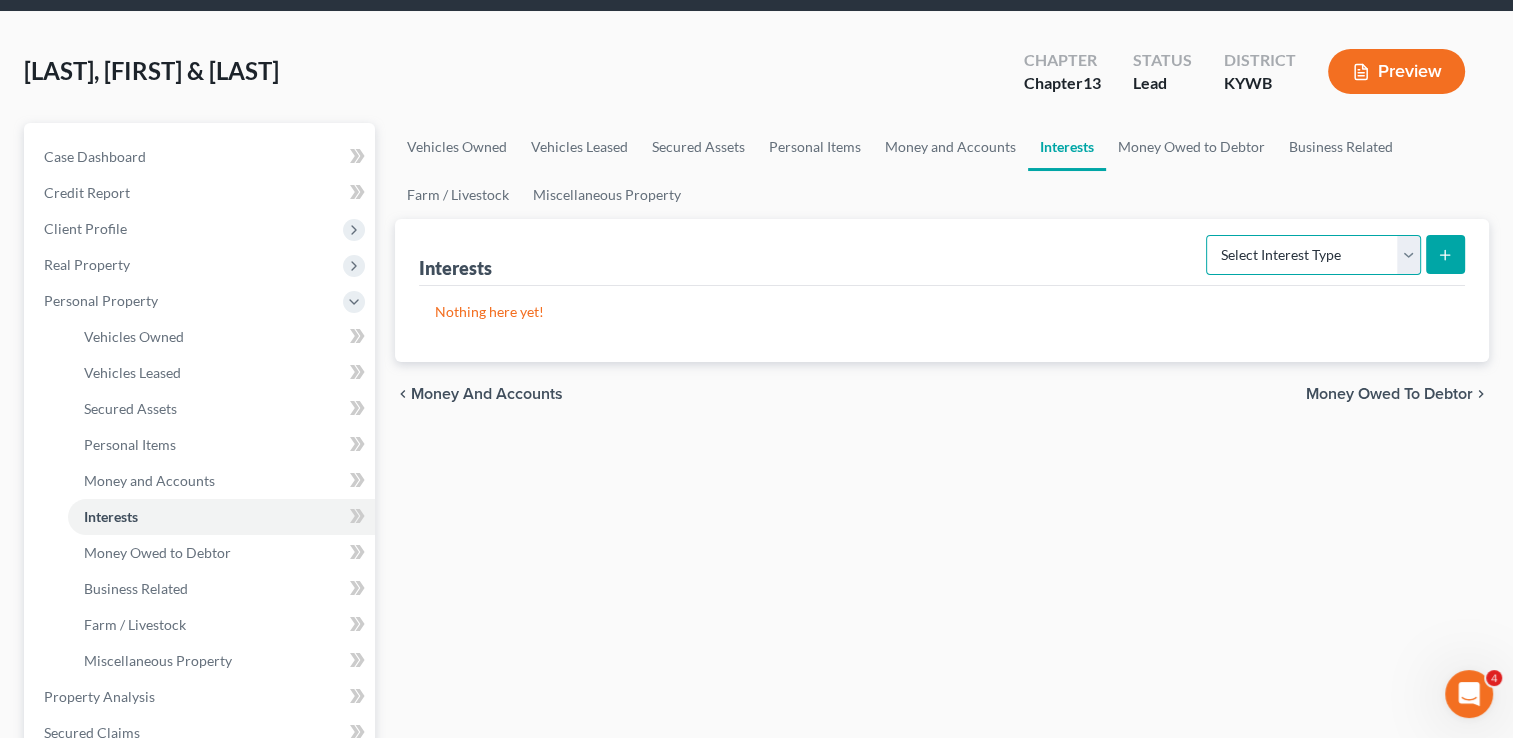 scroll, scrollTop: 80, scrollLeft: 0, axis: vertical 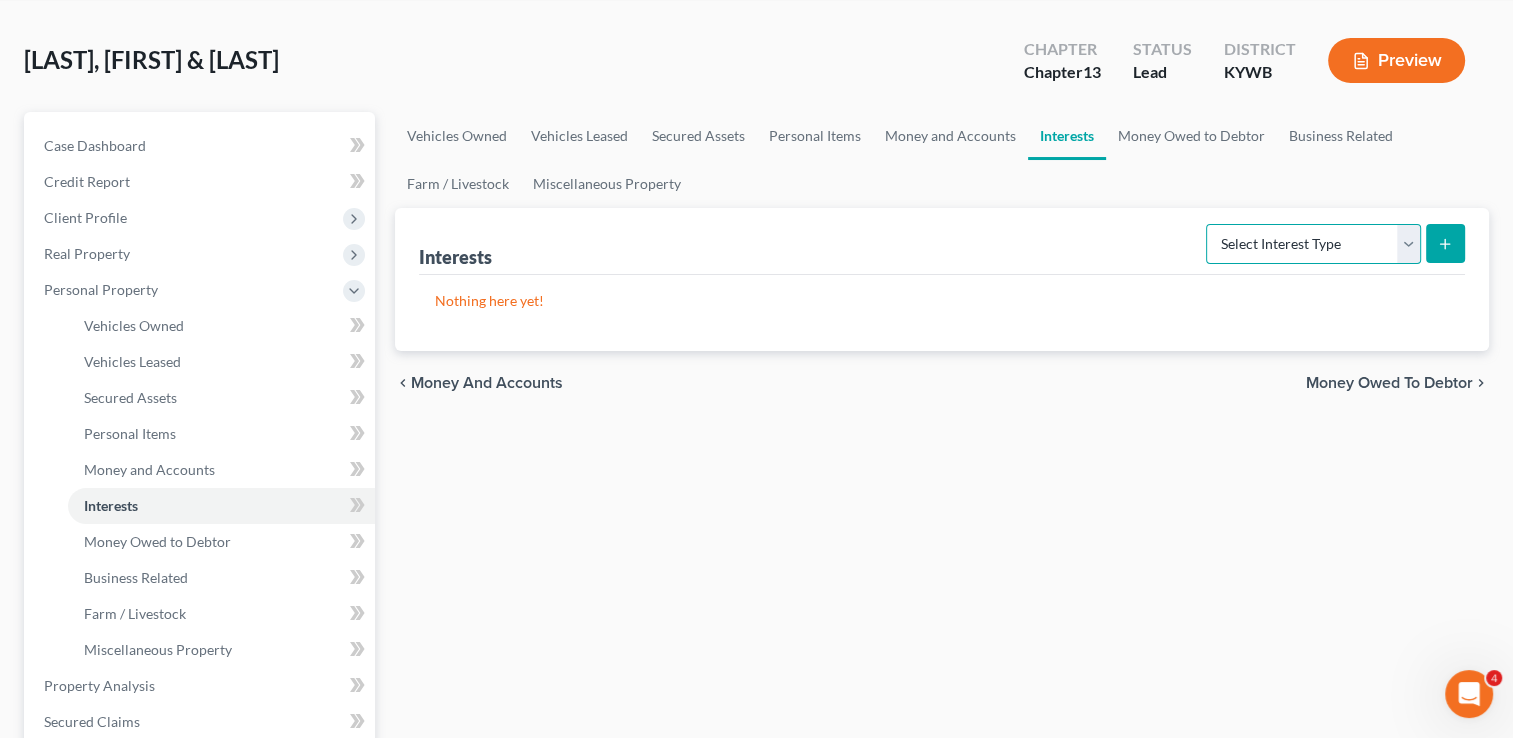 click on "Select Interest Type 401K Annuity Bond Education IRA Government Bond Government Pension Plan Incorporated Business IRA Joint Venture (Active) Joint Venture (Inactive) Keogh Mutual Fund Other Retirement Plan Partnership (Active) Partnership (Inactive) Pension Plan Stock Term Life Insurance Unincorporated Business Whole Life Insurance" at bounding box center [1313, 244] 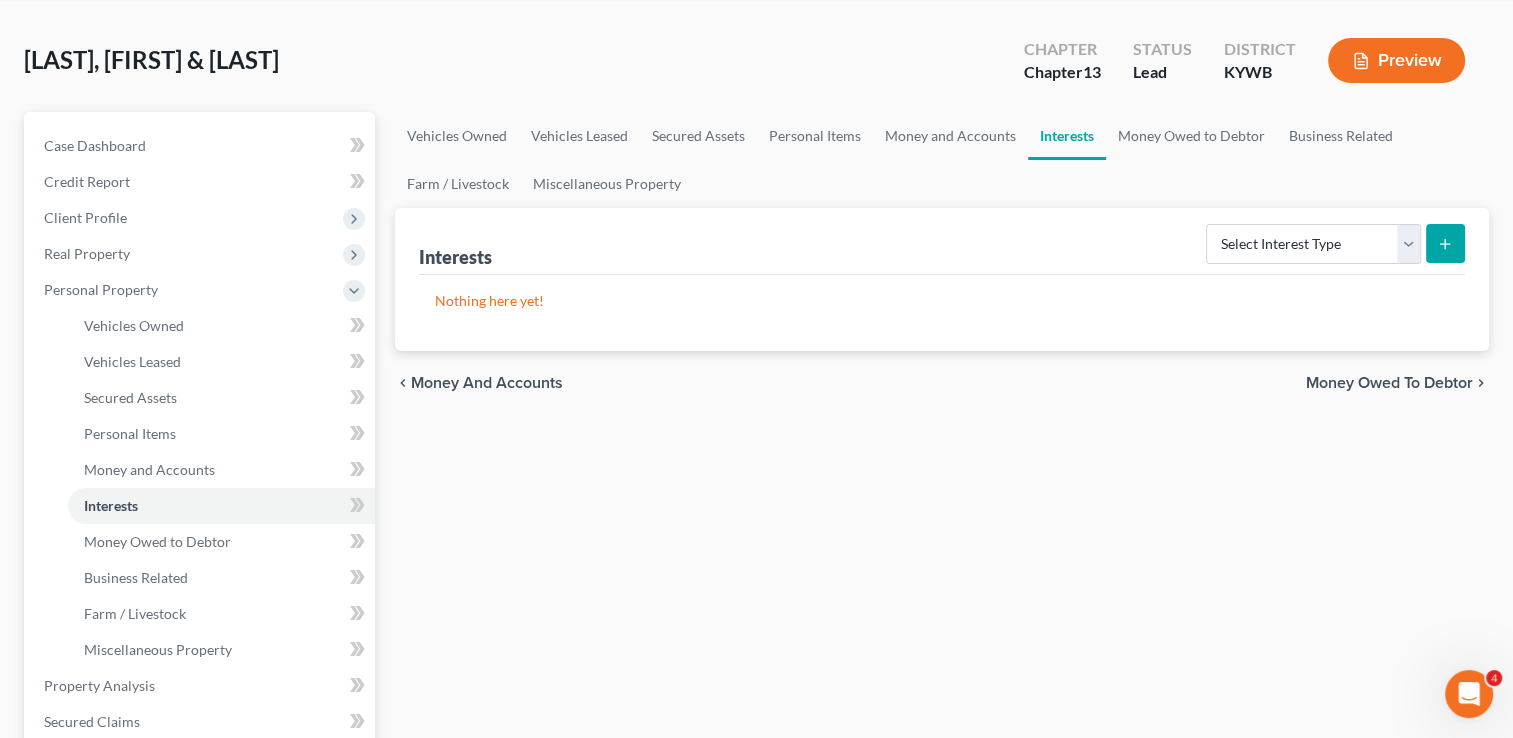 click on "Vehicles Owned
Vehicles Leased
Secured Assets
Personal Items
Money and Accounts
Interests
Money Owed to Debtor
Business Related
Farm / Livestock
Miscellaneous Property
Interests Select Interest Type 401K Annuity Bond Education IRA Government Bond Government Pension Plan Incorporated Business IRA Joint Venture (Active) Joint Venture (Inactive) Keogh Mutual Fund Other Retirement Plan Partnership (Active) Partnership (Inactive) Pension Plan Stock Term Life Insurance Unincorporated Business Whole Life Insurance
Nothing here yet!
chevron_left
Money and Accounts
Money Owed to Debtor
chevron_right" at bounding box center [942, 707] 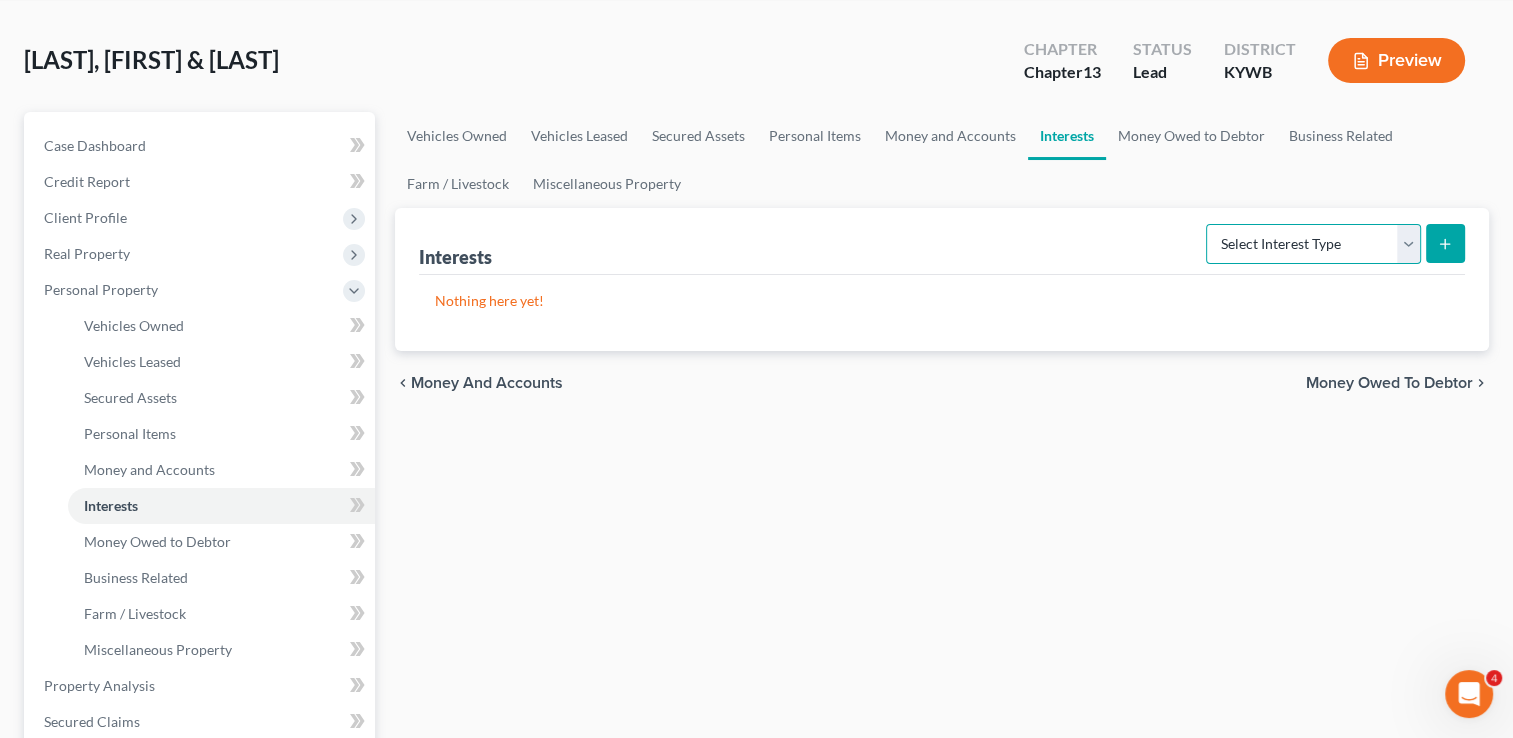 click on "Select Interest Type 401K Annuity Bond Education IRA Government Bond Government Pension Plan Incorporated Business IRA Joint Venture (Active) Joint Venture (Inactive) Keogh Mutual Fund Other Retirement Plan Partnership (Active) Partnership (Inactive) Pension Plan Stock Term Life Insurance Unincorporated Business Whole Life Insurance" at bounding box center [1313, 244] 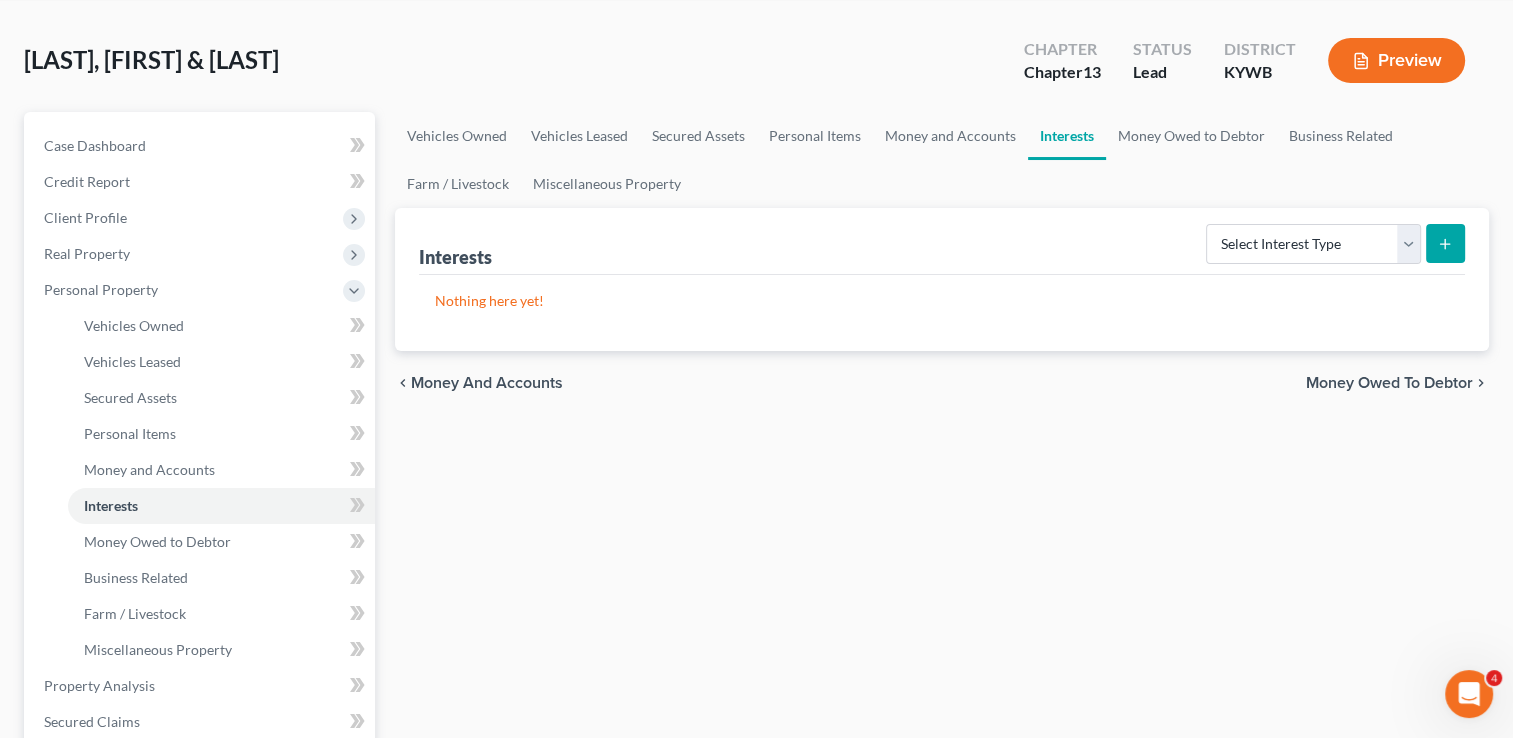 click on "Vehicles Owned
Vehicles Leased
Secured Assets
Personal Items
Money and Accounts
Interests
Money Owed to Debtor
Business Related
Farm / Livestock
Miscellaneous Property
Interests Select Interest Type 401K Annuity Bond Education IRA Government Bond Government Pension Plan Incorporated Business IRA Joint Venture (Active) Joint Venture (Inactive) Keogh Mutual Fund Other Retirement Plan Partnership (Active) Partnership (Inactive) Pension Plan Stock Term Life Insurance Unincorporated Business Whole Life Insurance
Nothing here yet!
chevron_left
Money and Accounts
Money Owed to Debtor
chevron_right" at bounding box center (942, 707) 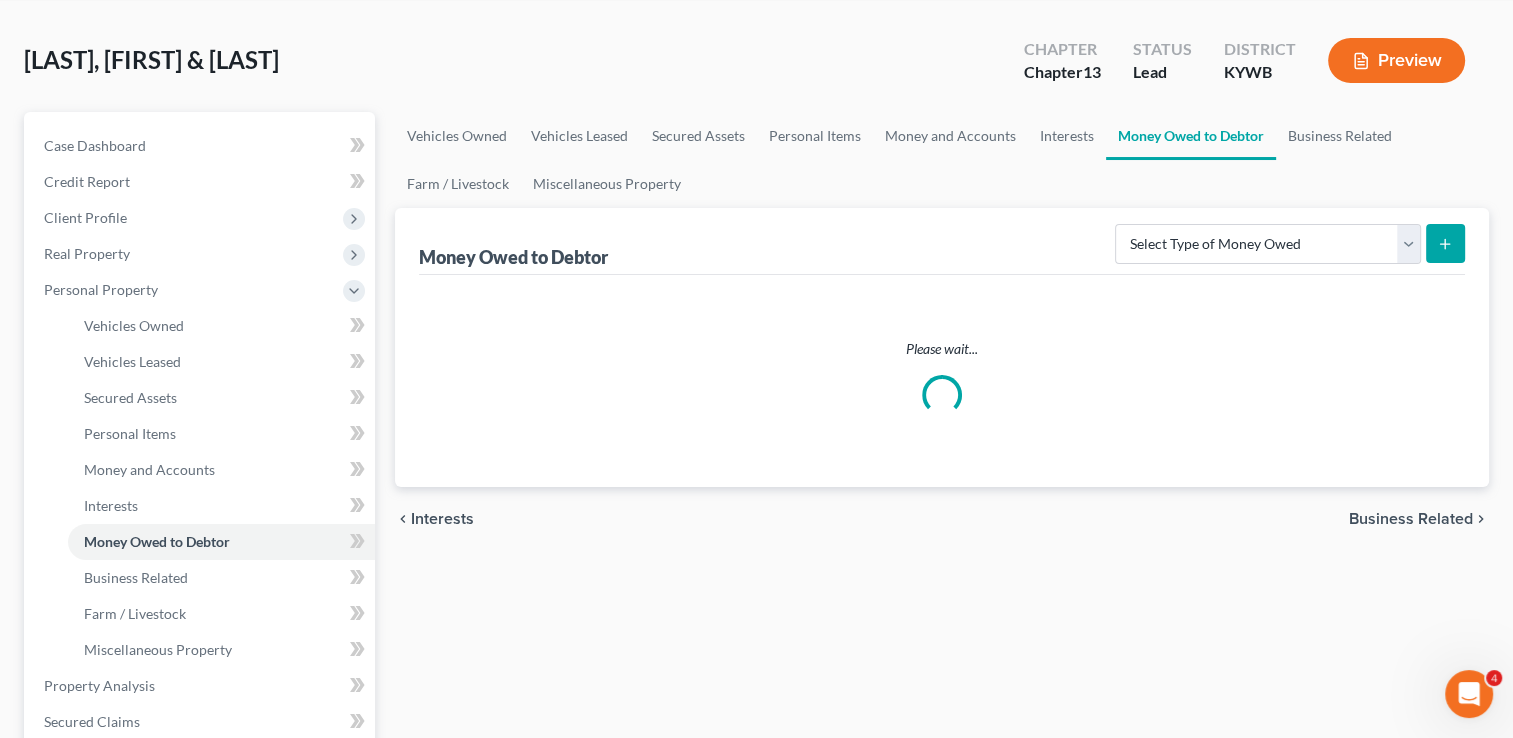 scroll, scrollTop: 0, scrollLeft: 0, axis: both 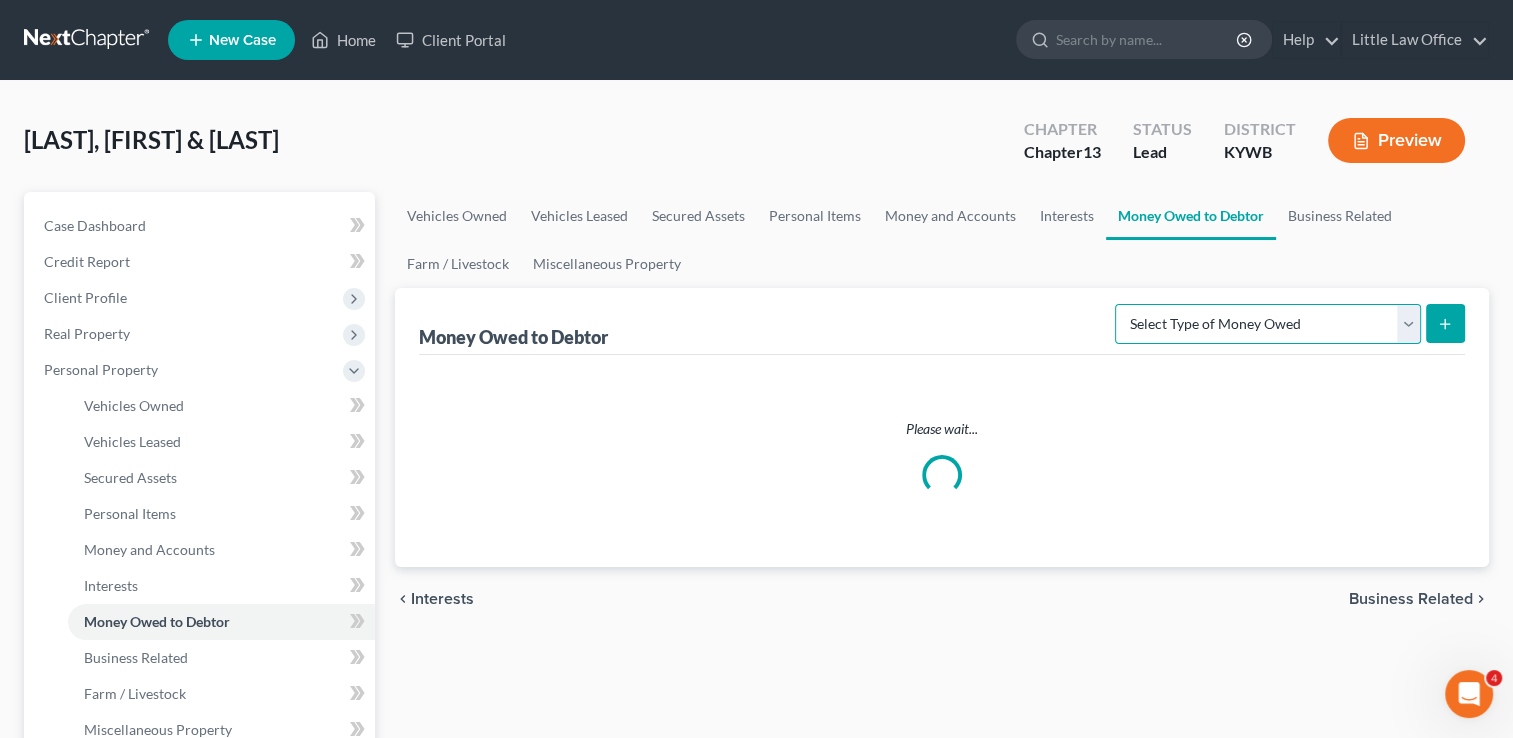click on "Select Type of Money Owed Accounts Receivable Alimony Child Support Claims Against Third Parties Disability Benefits Disability Insurance Payments Divorce Settlements Equitable or Future Interests Expected Tax Refund and Unused NOLs Financial Assets Not Yet Listed Life Estate of Descendants Maintenance Other Contingent & Unliquidated Claims Property Settlements Sick or Vacation Pay Social Security Benefits Trusts Unpaid Loans Unpaid Wages Workers Compensation" at bounding box center [1268, 324] 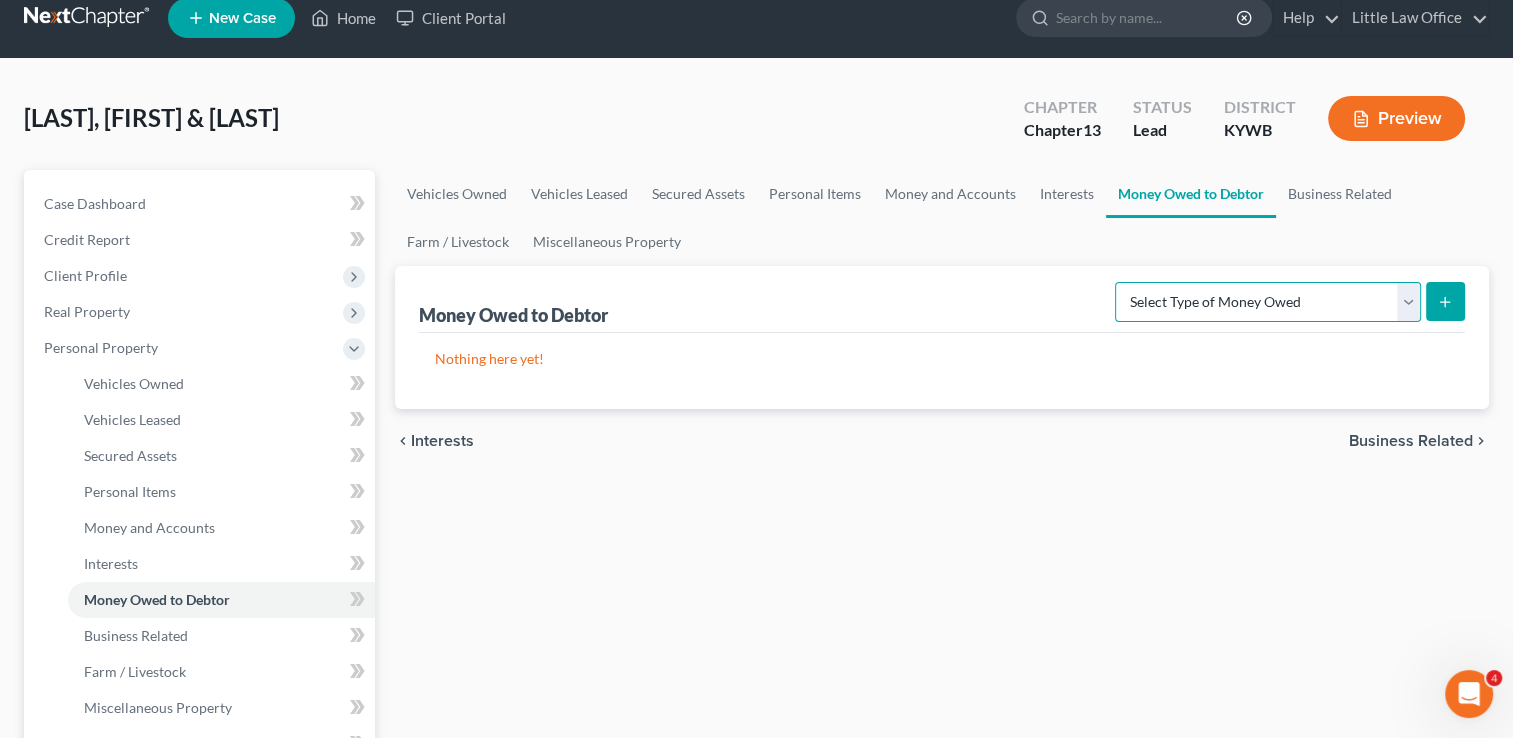 scroll, scrollTop: 24, scrollLeft: 0, axis: vertical 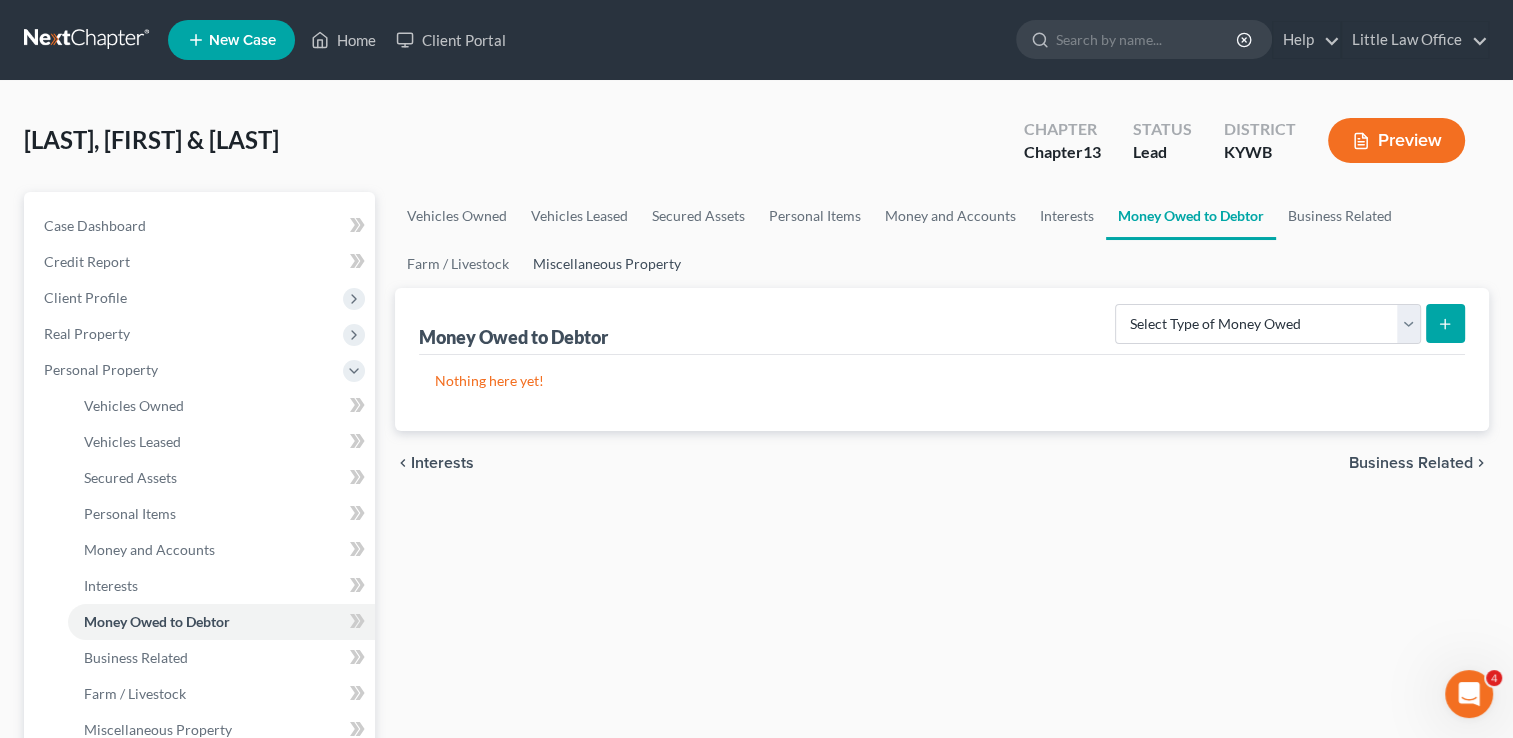 click on "Miscellaneous Property" at bounding box center [607, 264] 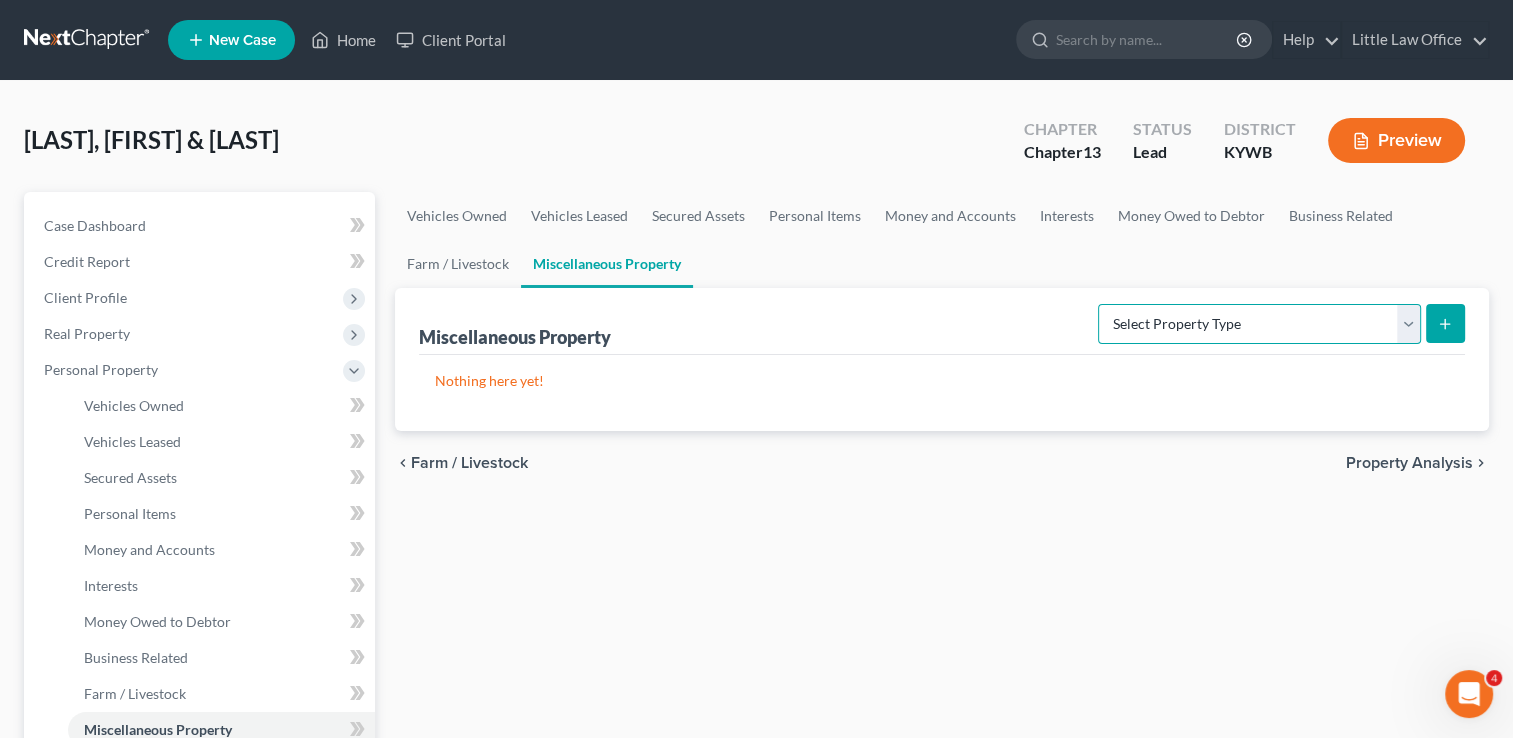 click on "Select Property Type Assigned for Creditor Benefit Within 1 Year Holding for Another Not Yet Listed Stored Within 1 Year Transferred" at bounding box center [1259, 324] 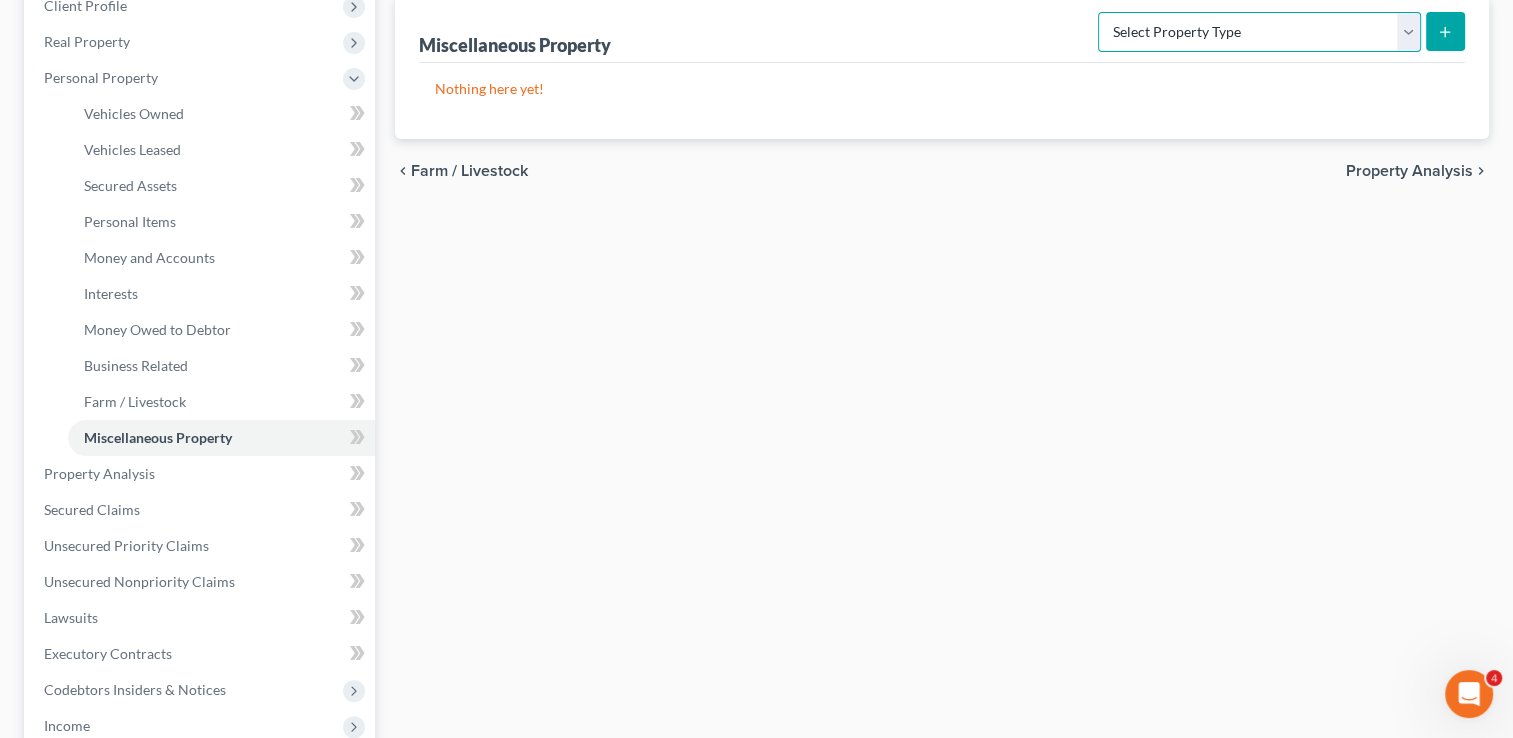 scroll, scrollTop: 308, scrollLeft: 0, axis: vertical 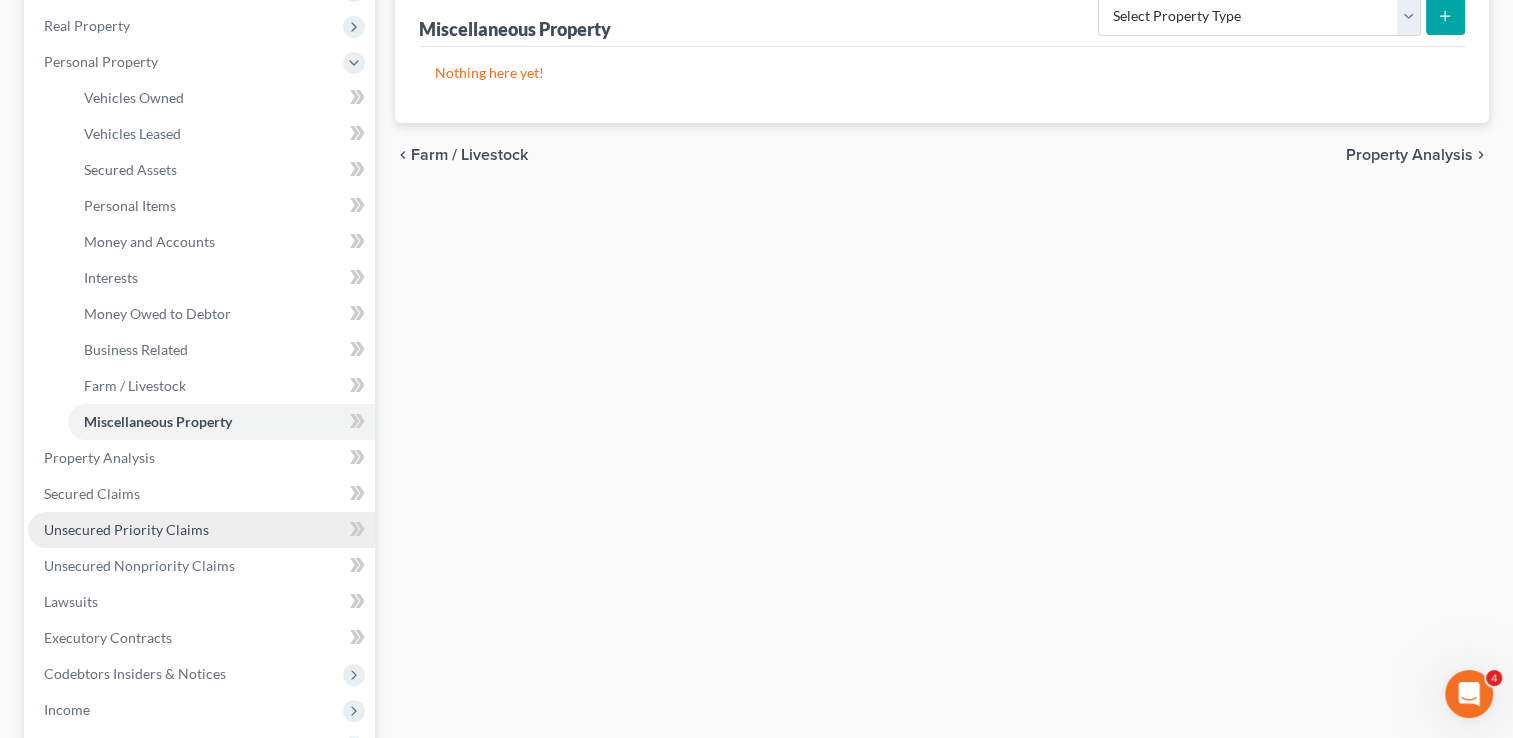 click on "Unsecured Priority Claims" at bounding box center (126, 529) 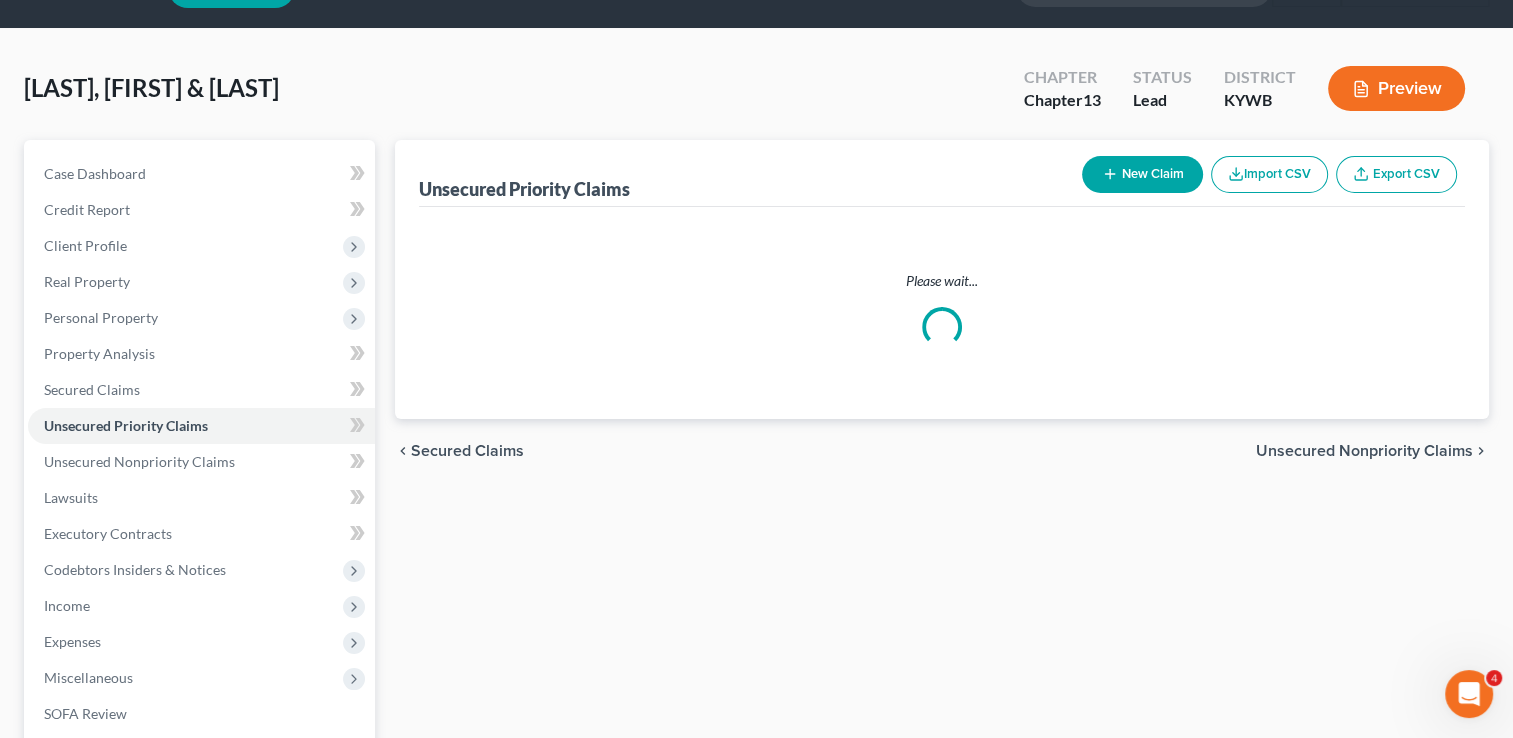 scroll, scrollTop: 0, scrollLeft: 0, axis: both 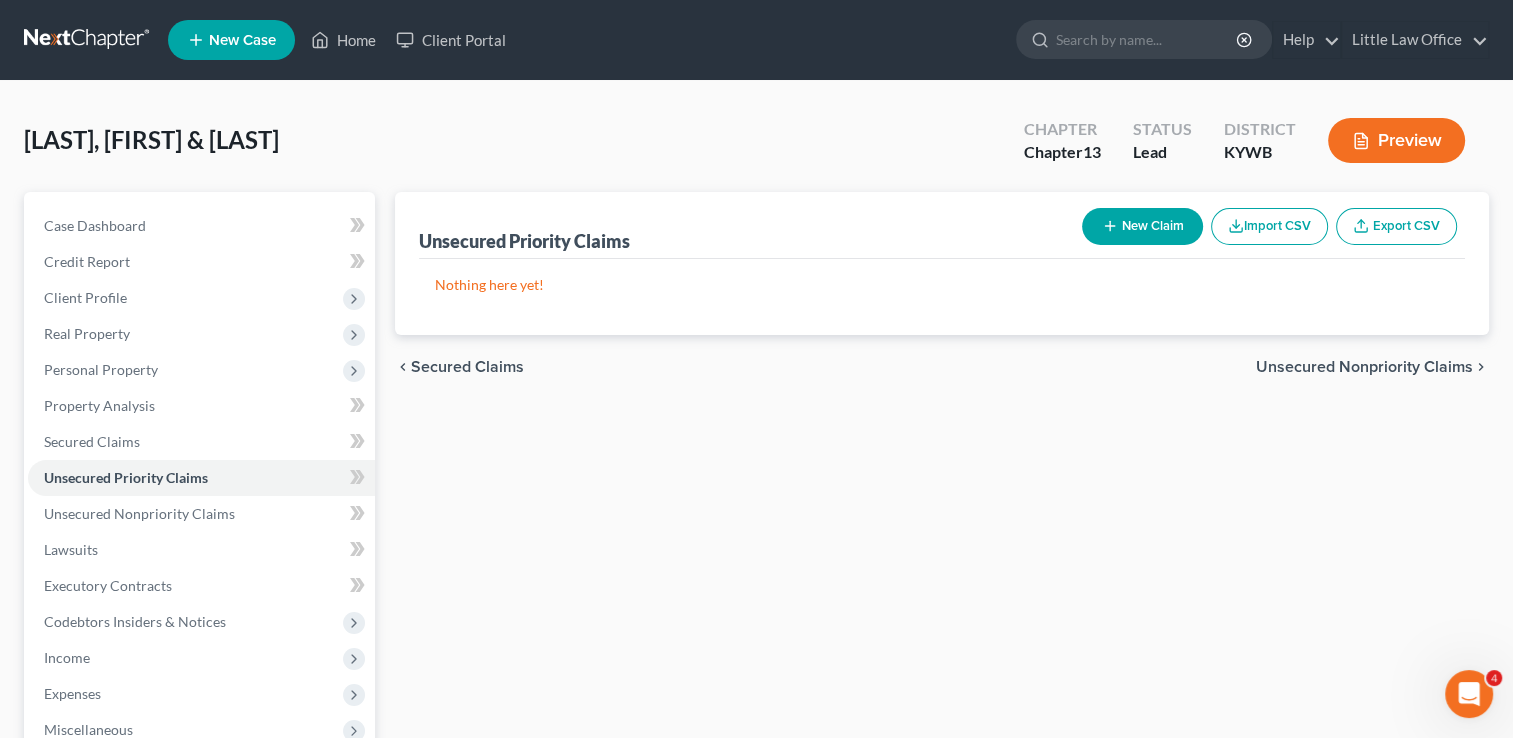 click on "New Claim" at bounding box center (1142, 226) 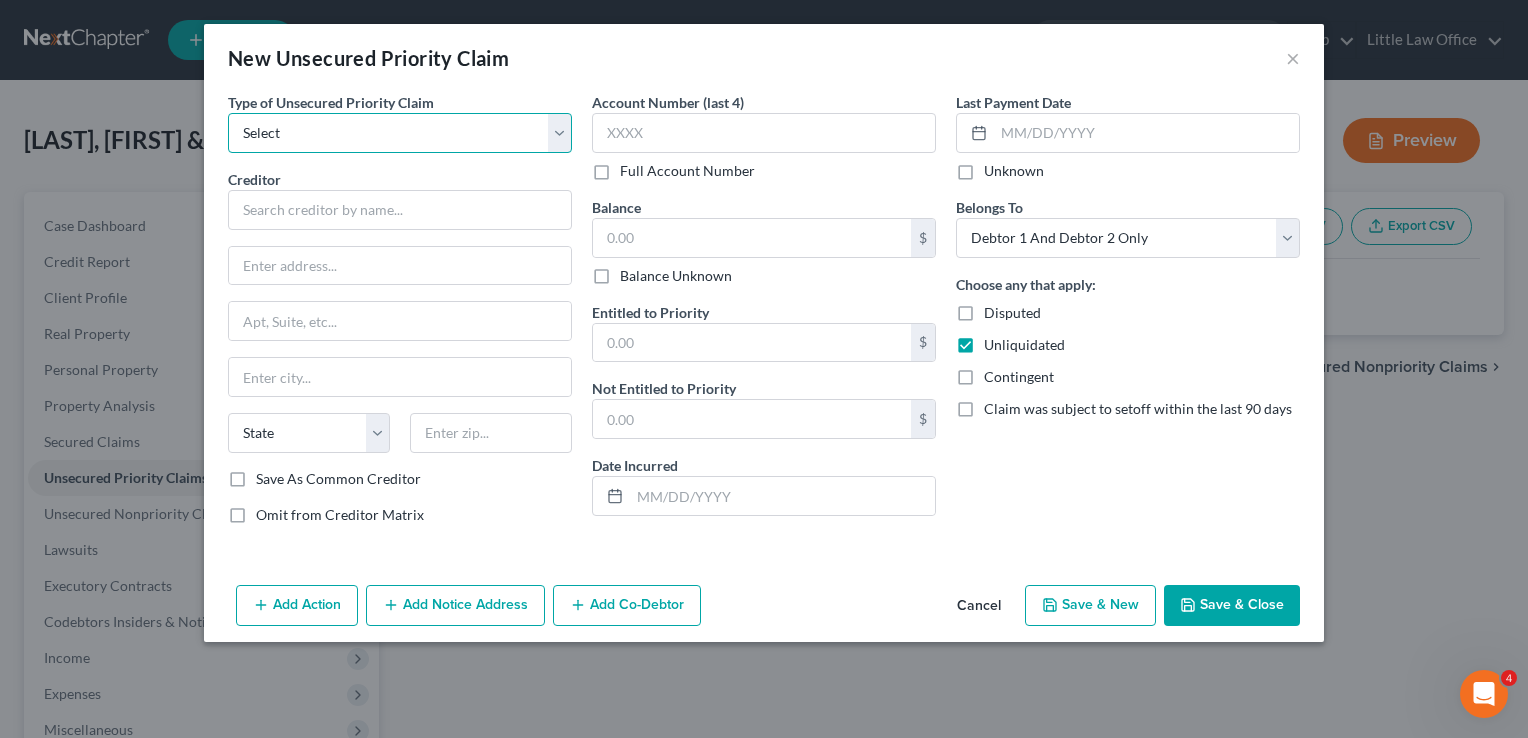 click on "Select Taxes & Other Government Units Domestic Support Obligations Extensions of credit in an involuntary case Wages, Salaries, Commissions Contributions to employee benefits Certain farmers and fisherman Deposits by individuals Commitments to maintain capitals Claims for death or injury while intoxicated Other" at bounding box center (400, 133) 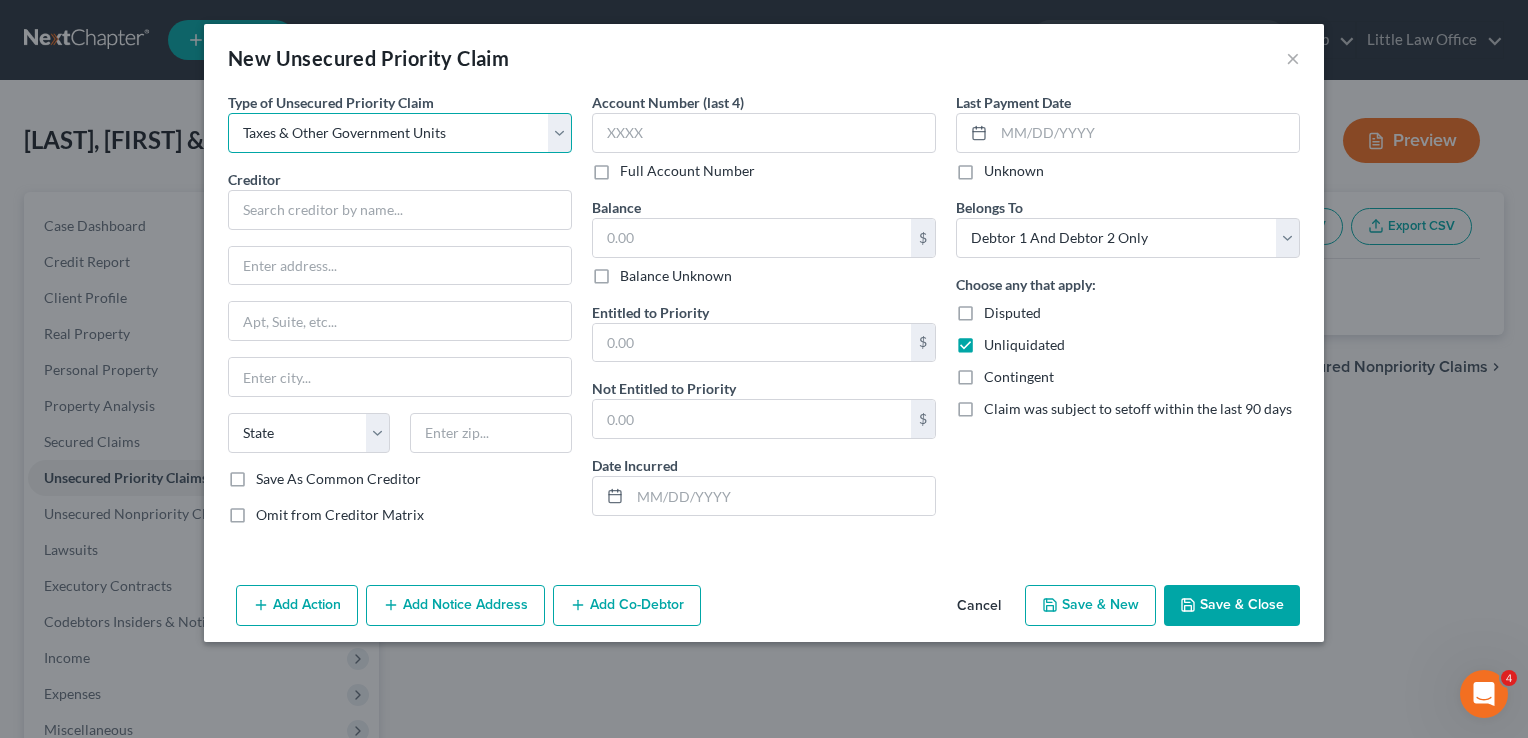click on "Select Taxes & Other Government Units Domestic Support Obligations Extensions of credit in an involuntary case Wages, Salaries, Commissions Contributions to employee benefits Certain farmers and fisherman Deposits by individuals Commitments to maintain capitals Claims for death or injury while intoxicated Other" at bounding box center [400, 133] 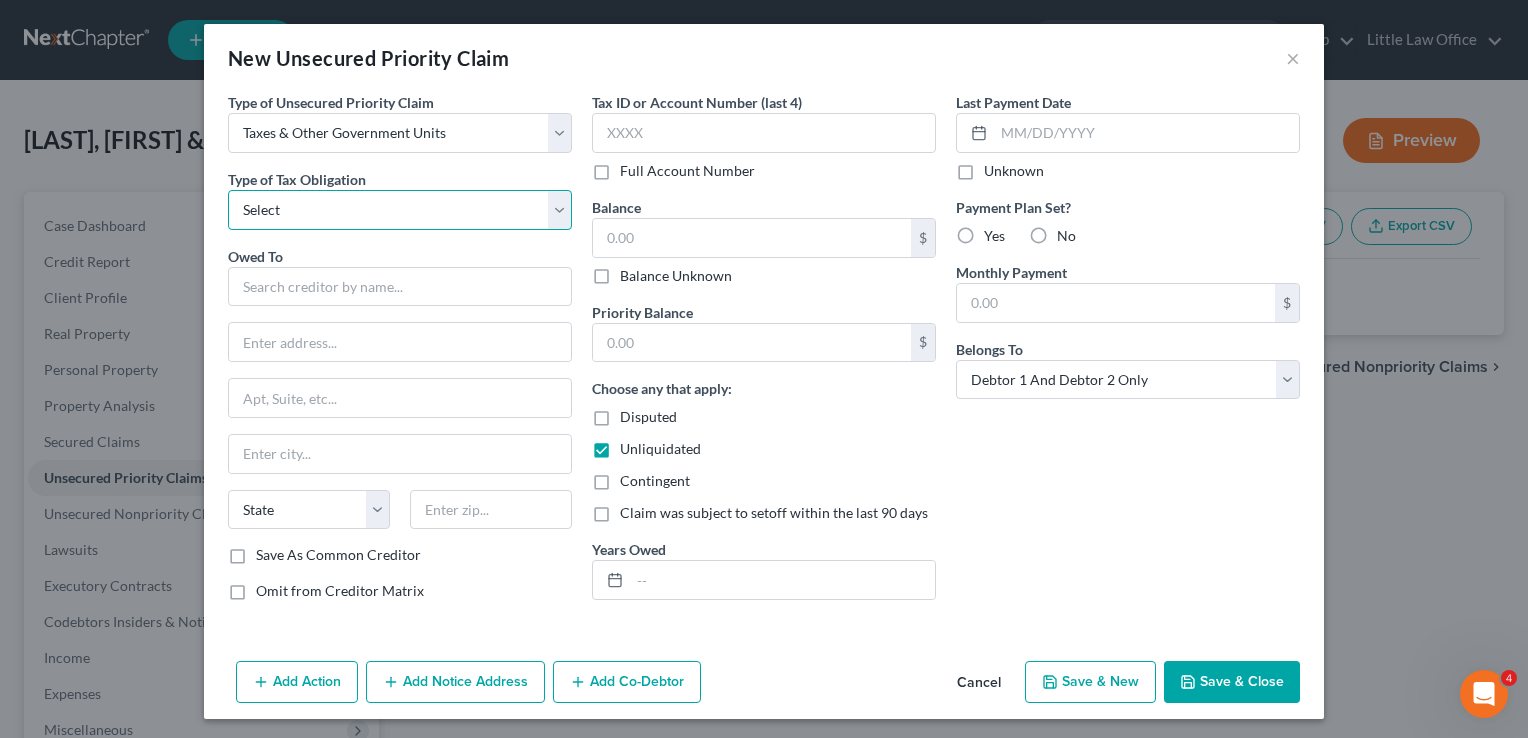 click on "Select Federal City State Franchise Tax Board Other" at bounding box center (400, 210) 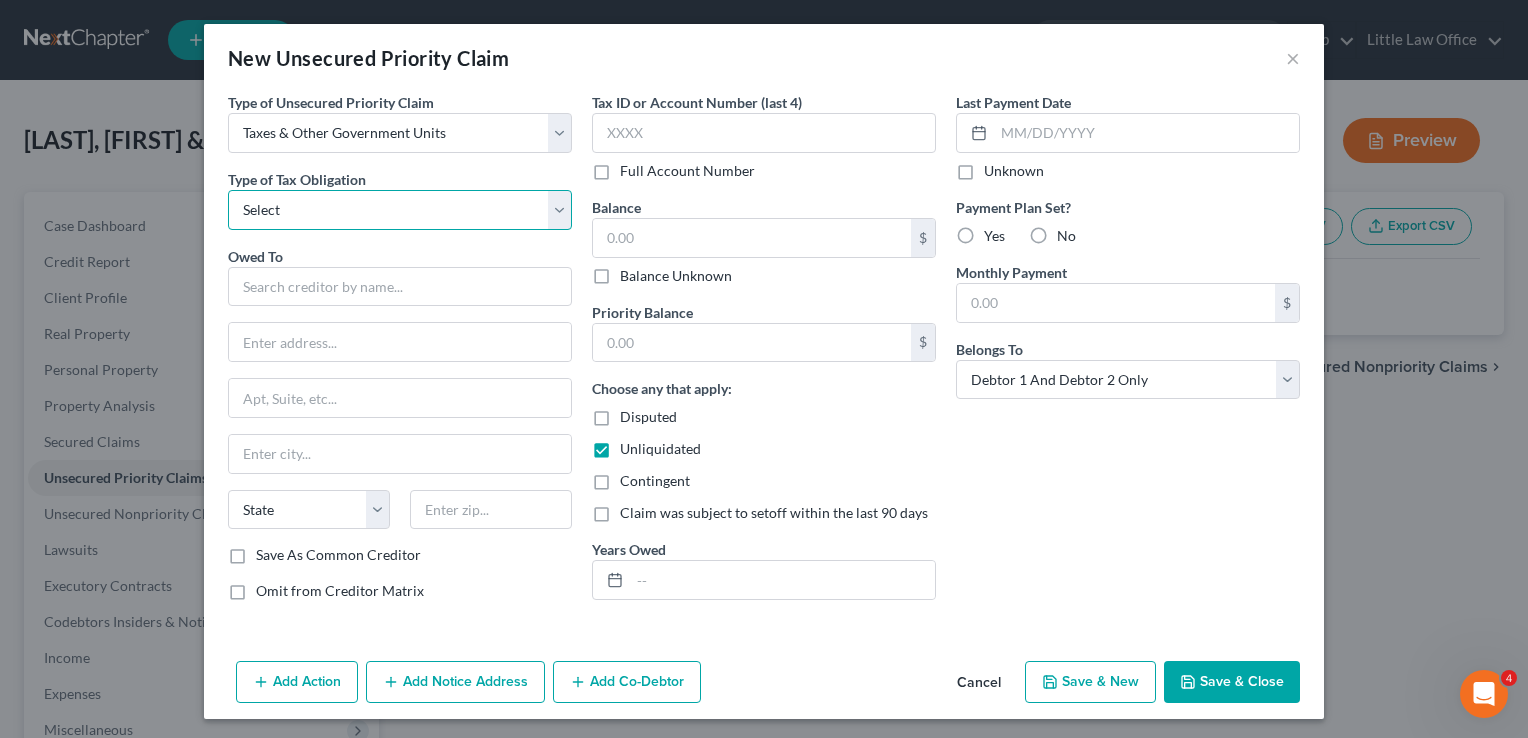 select on "0" 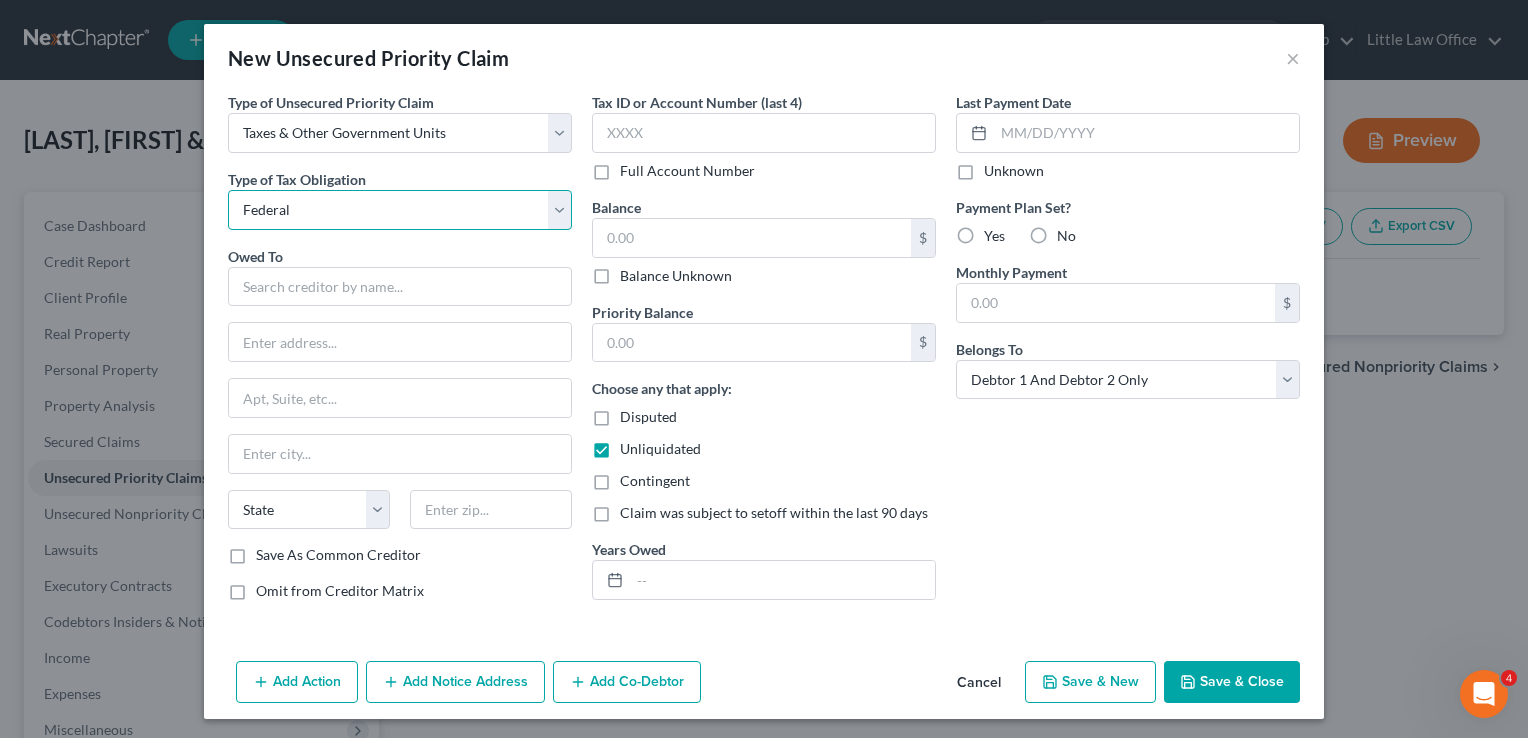 click on "Select Federal City State Franchise Tax Board Other" at bounding box center (400, 210) 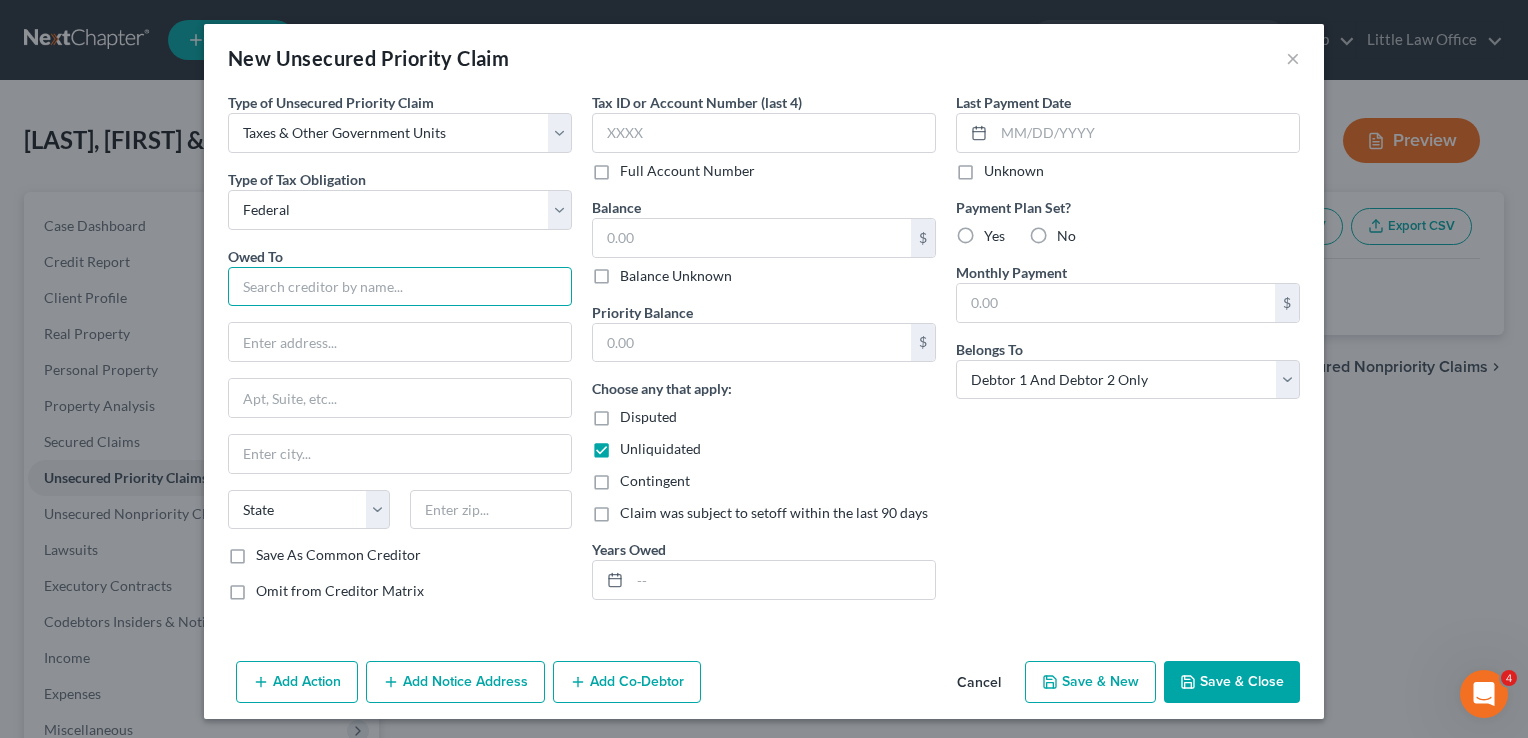 click at bounding box center [400, 287] 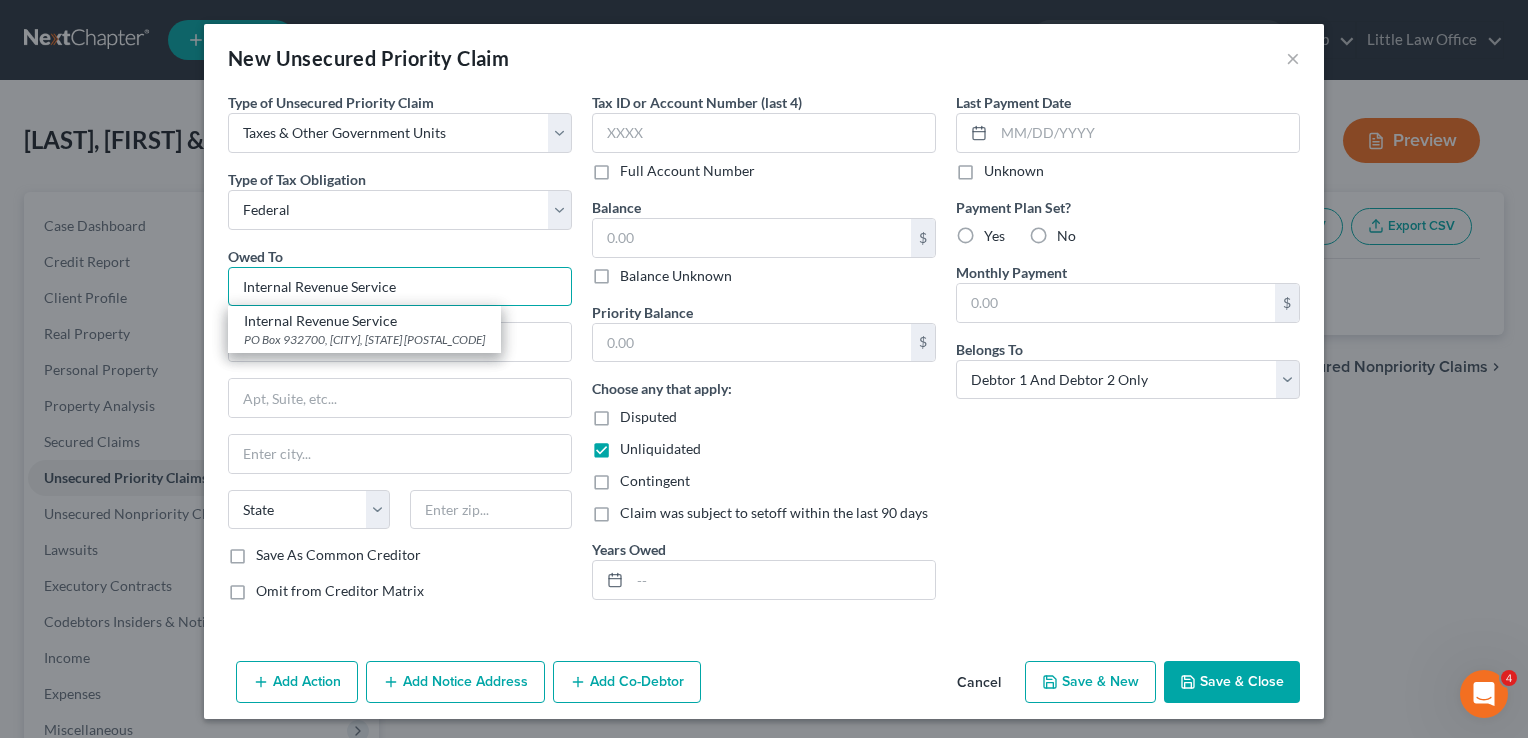 type on "Internal Revenue Service" 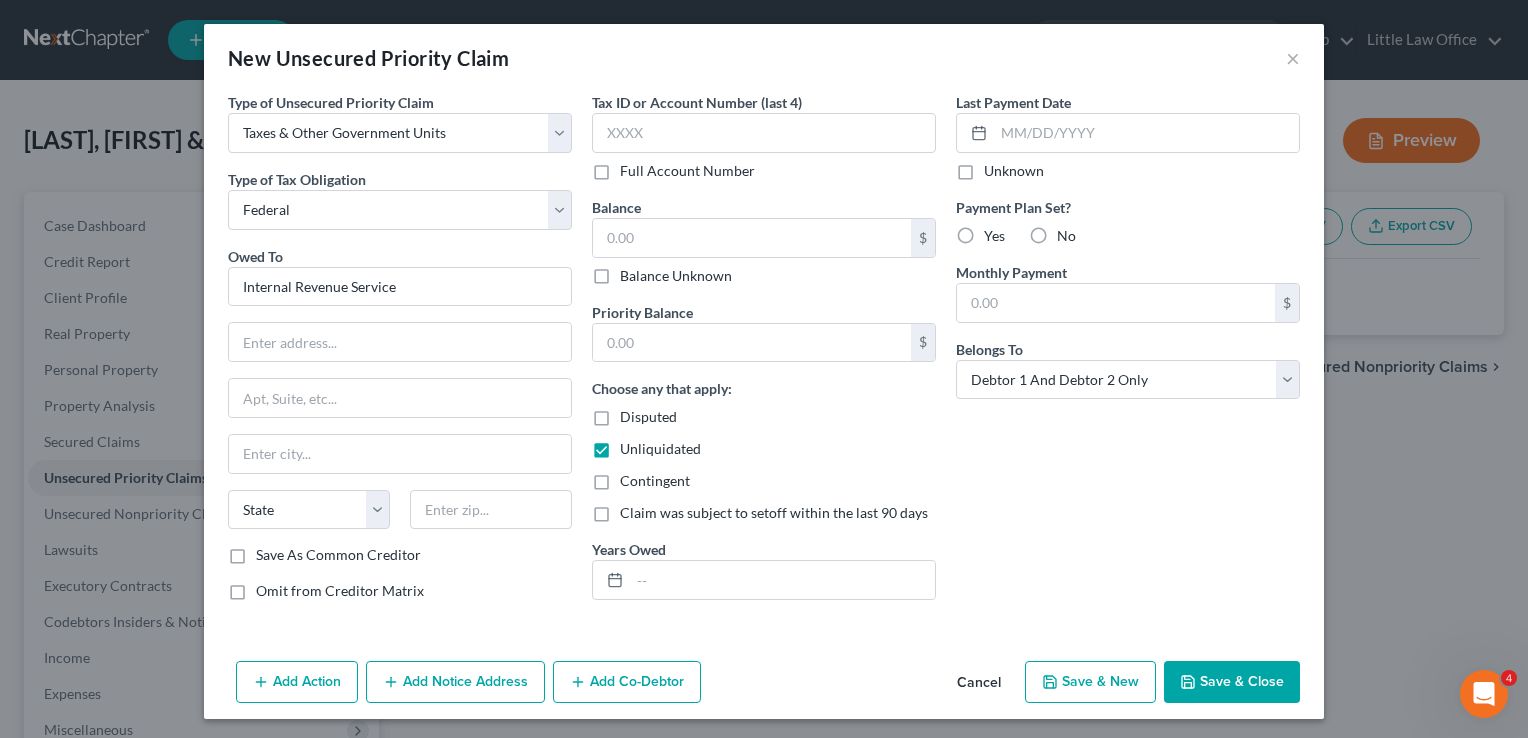click on "Save & Close" at bounding box center [1232, 682] 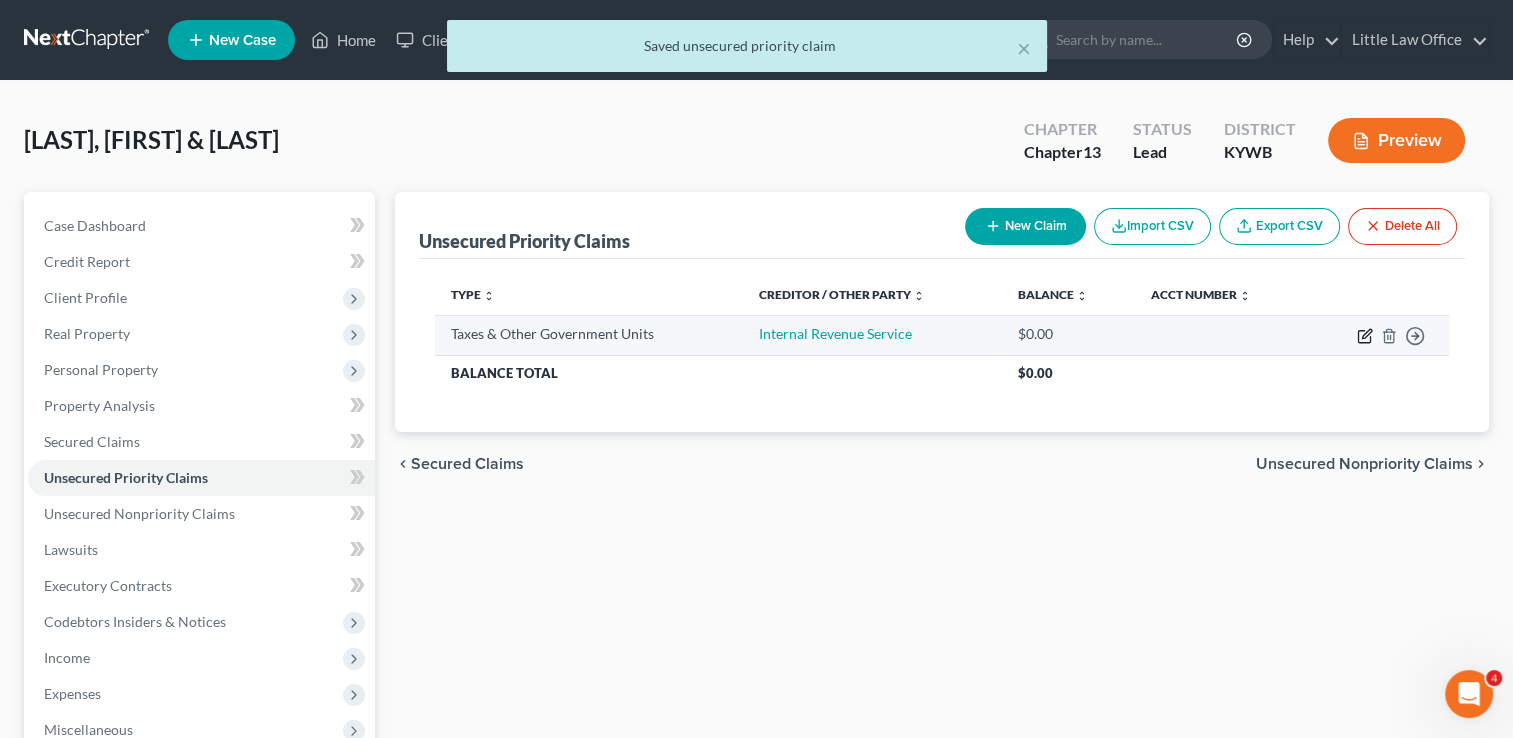 click 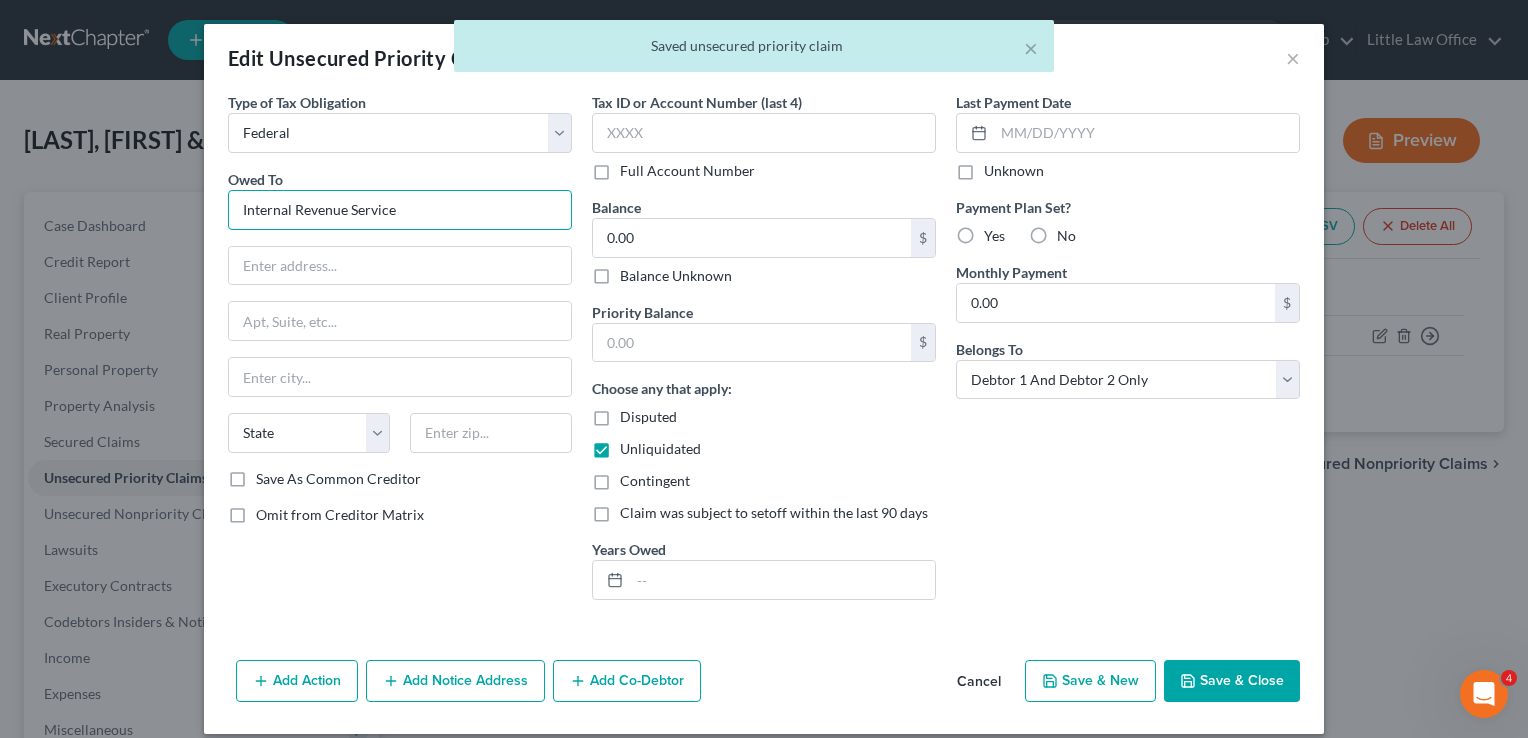 click on "Internal Revenue Service" at bounding box center (400, 210) 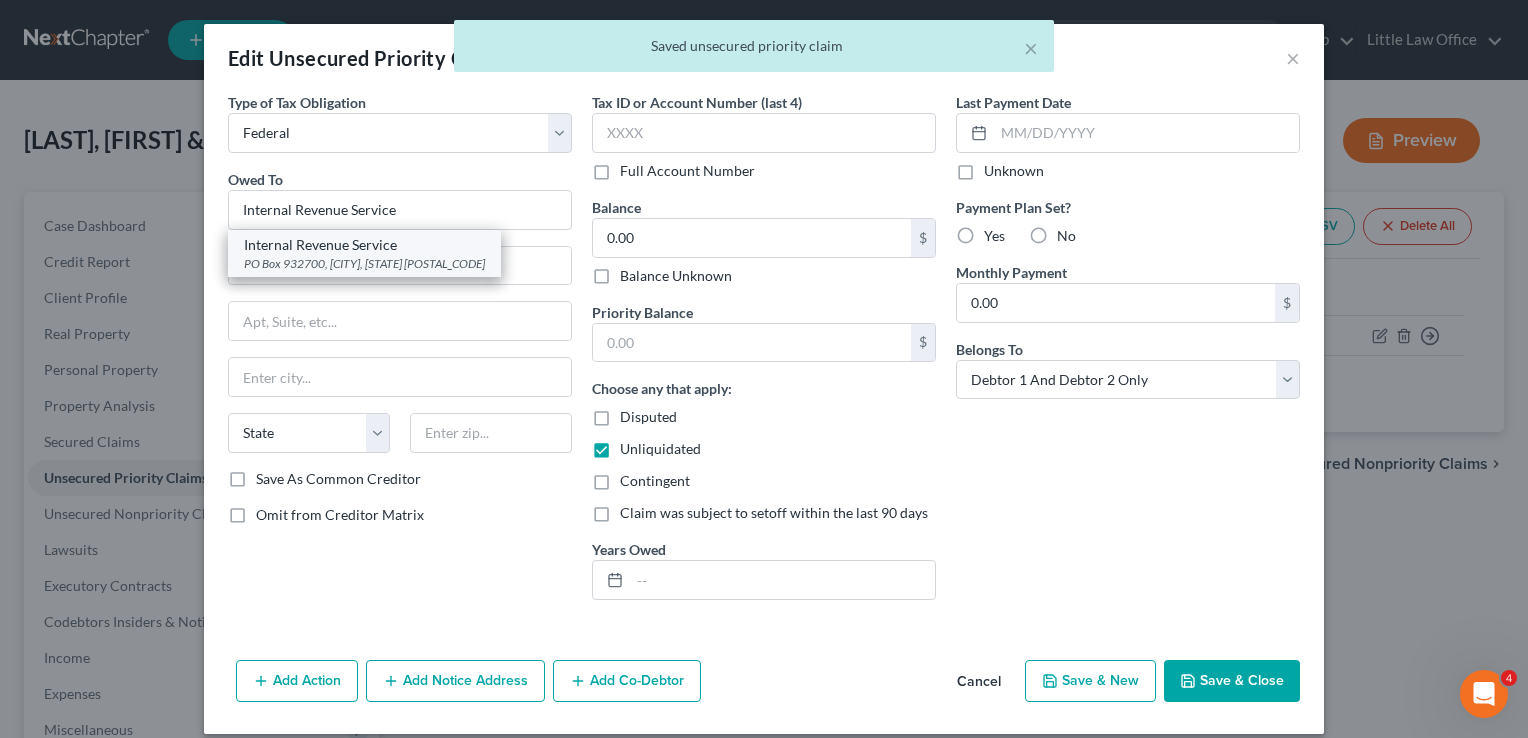 click on "Internal Revenue Service" at bounding box center (364, 245) 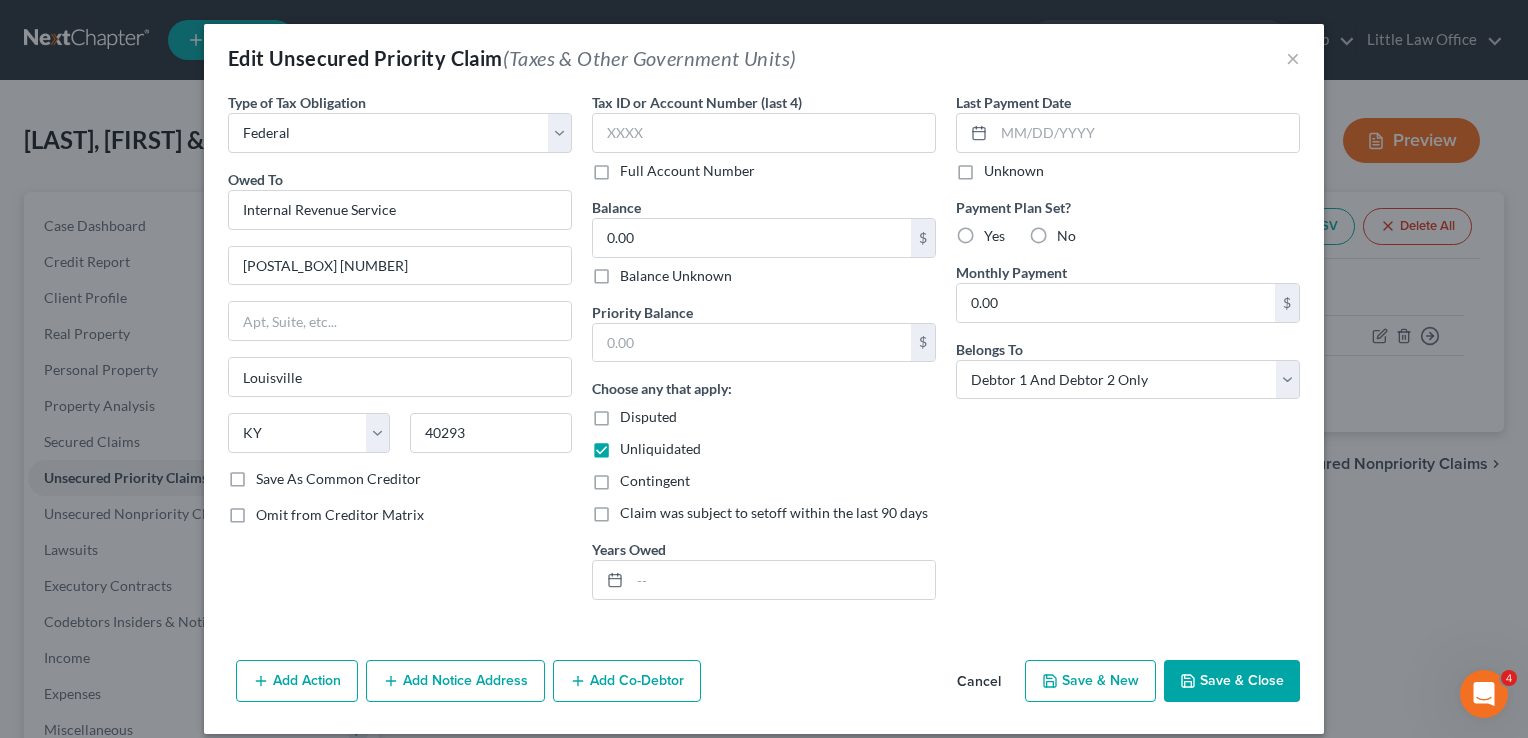 click on "Save & Close" at bounding box center (1232, 681) 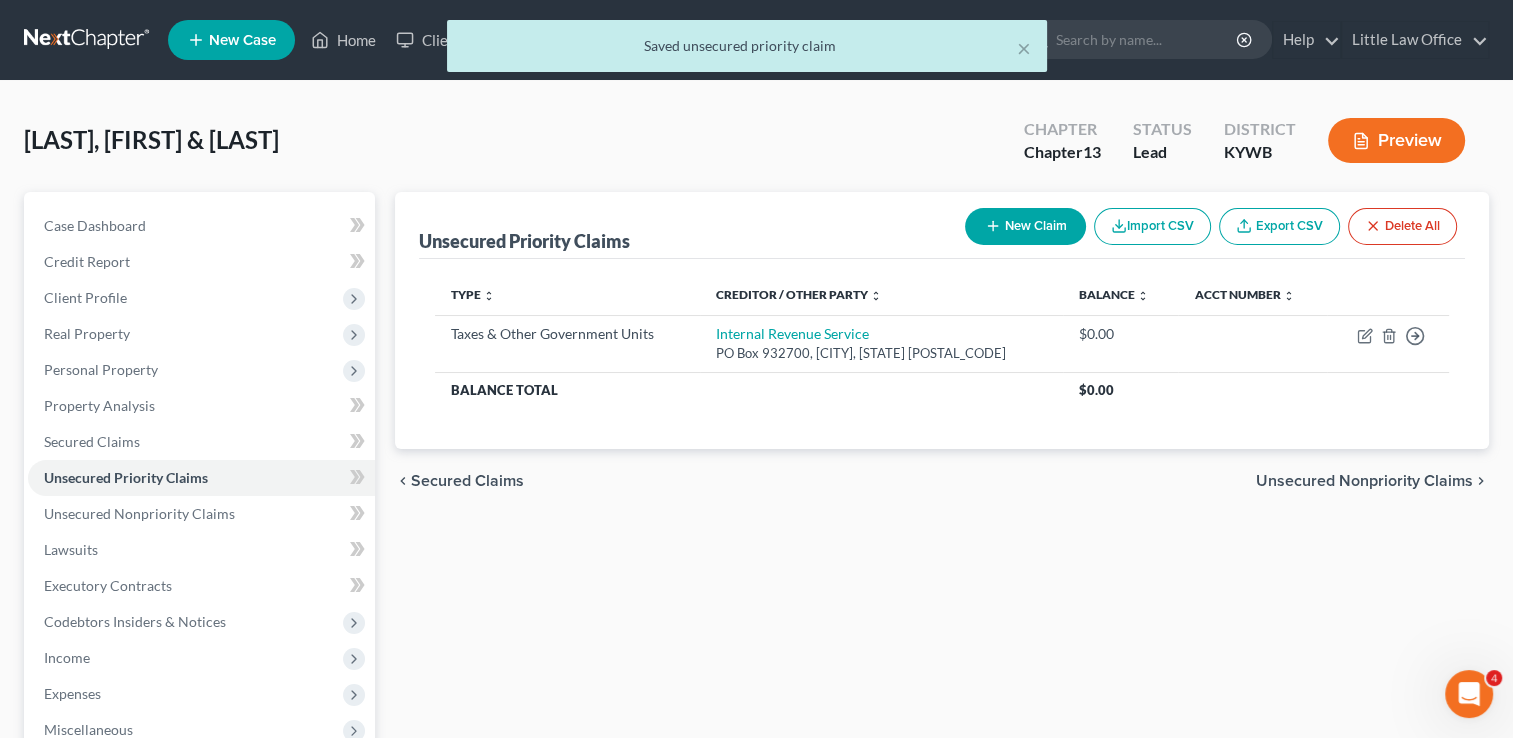 click on "New Claim" at bounding box center [1025, 226] 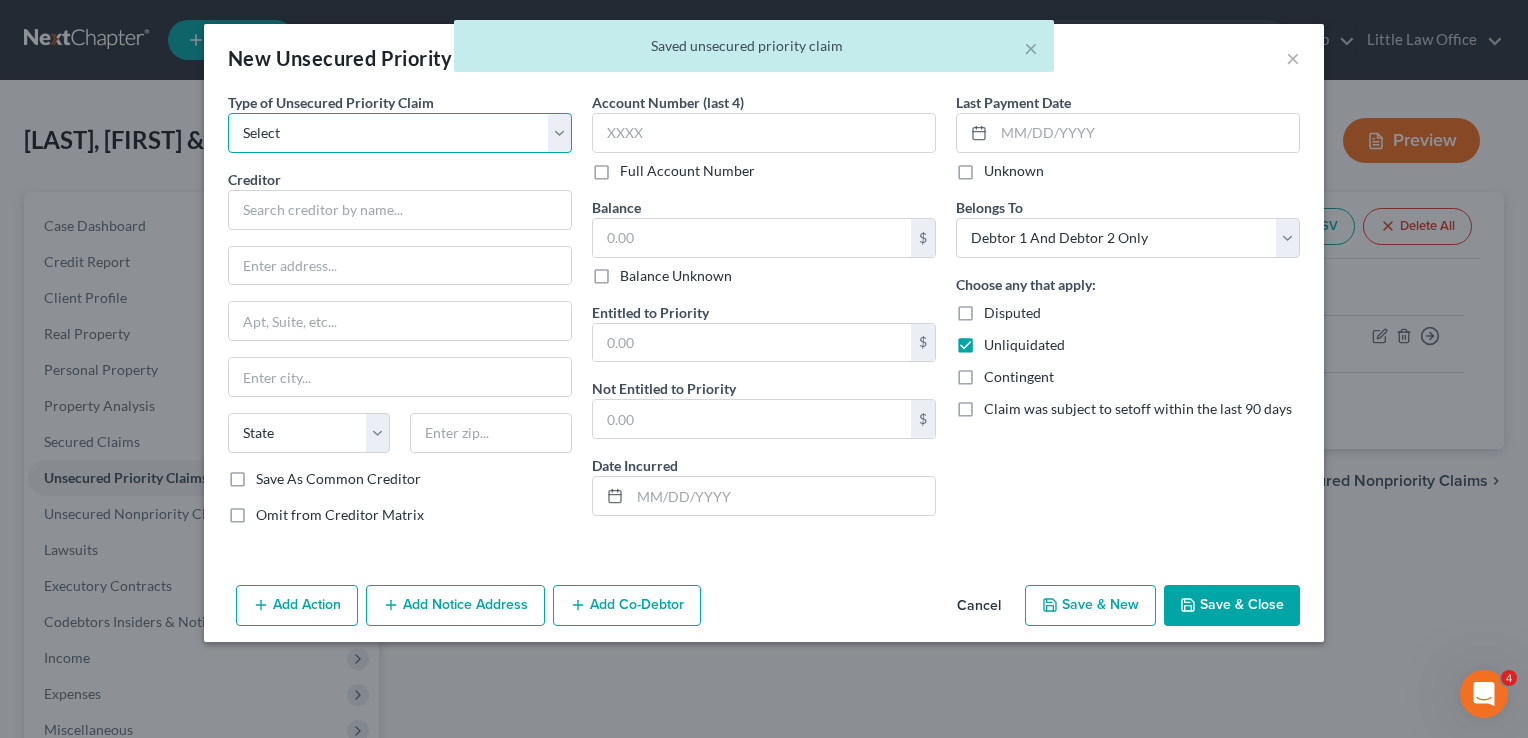 click on "Select Taxes & Other Government Units Domestic Support Obligations Extensions of credit in an involuntary case Wages, Salaries, Commissions Contributions to employee benefits Certain farmers and fisherman Deposits by individuals Commitments to maintain capitals Claims for death or injury while intoxicated Other" at bounding box center [400, 133] 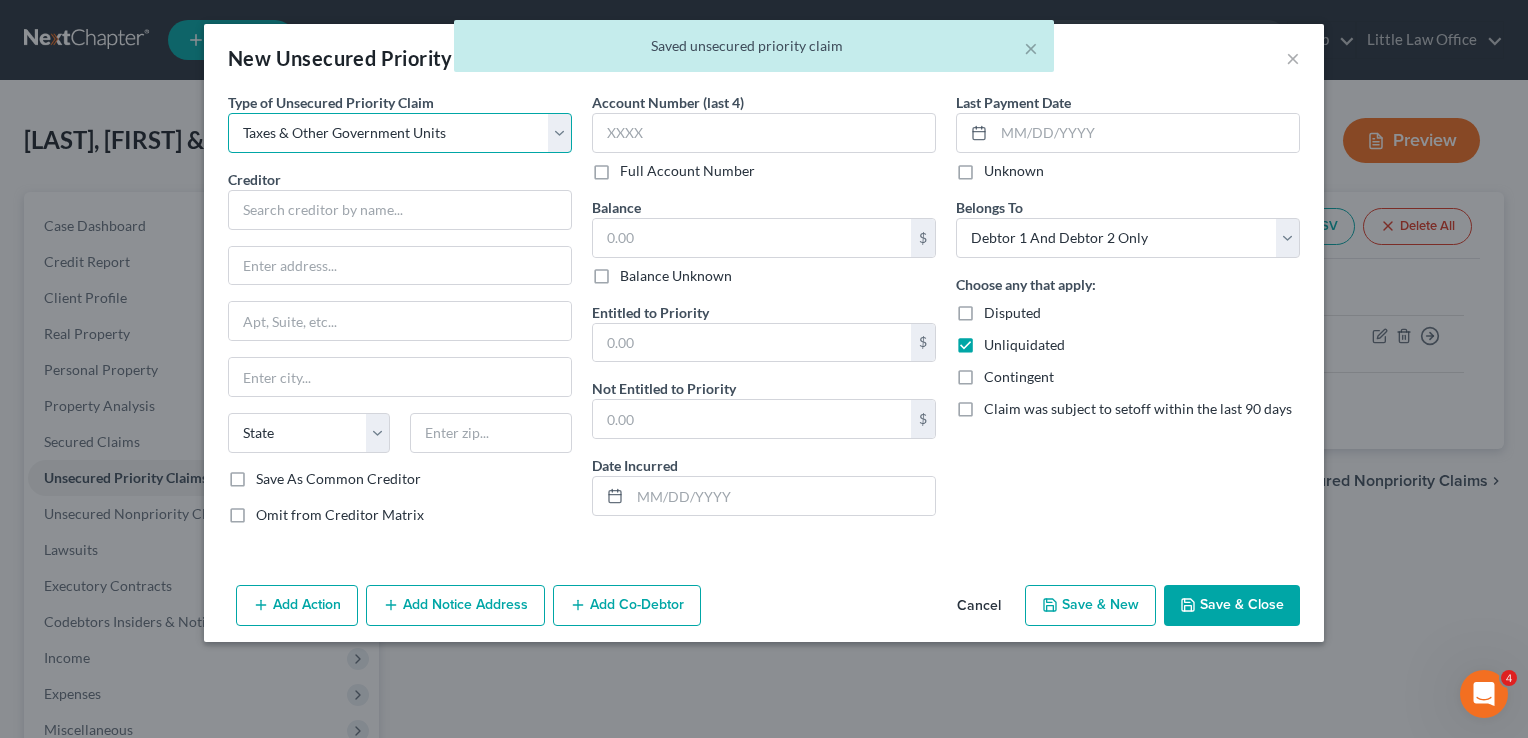 click on "Select Taxes & Other Government Units Domestic Support Obligations Extensions of credit in an involuntary case Wages, Salaries, Commissions Contributions to employee benefits Certain farmers and fisherman Deposits by individuals Commitments to maintain capitals Claims for death or injury while intoxicated Other" at bounding box center [400, 133] 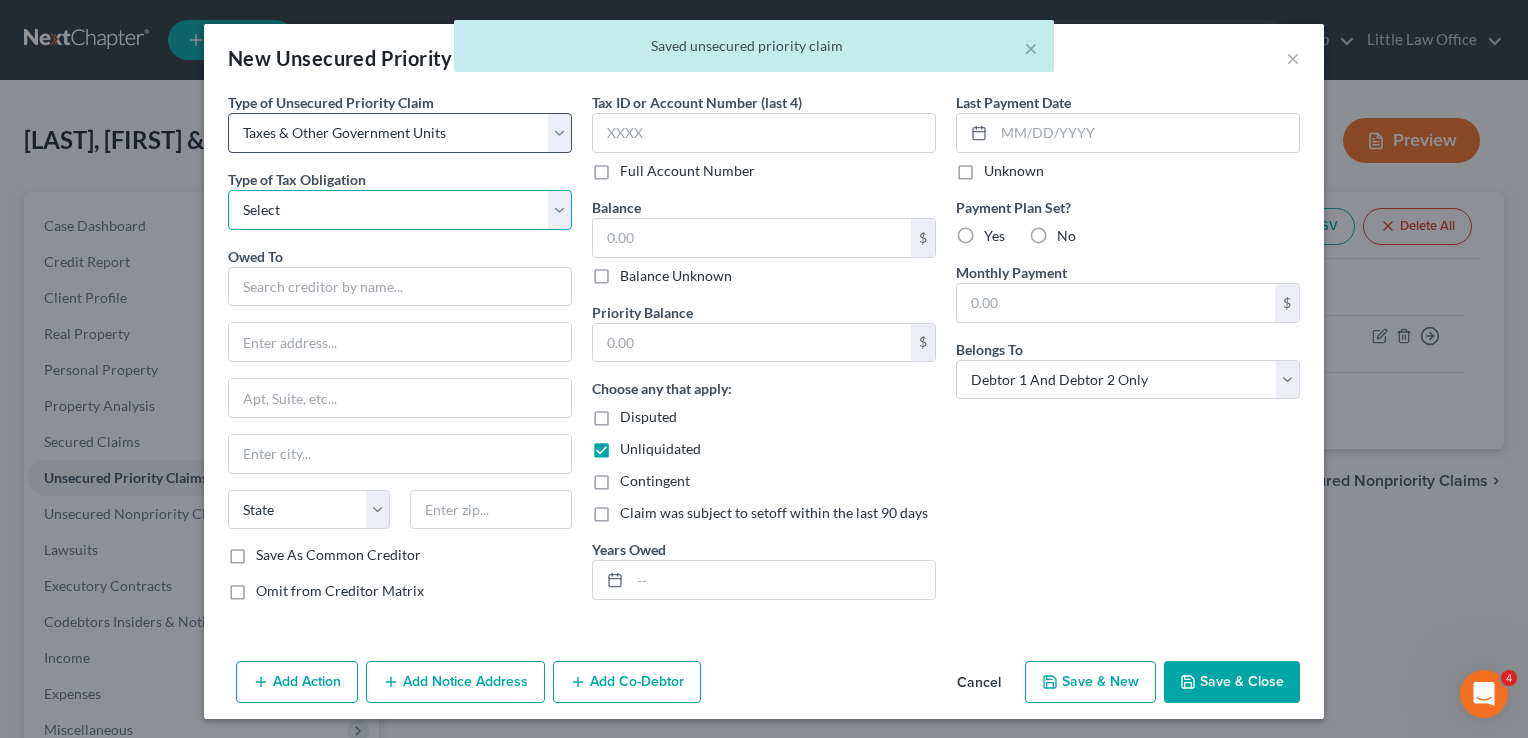 select on "2" 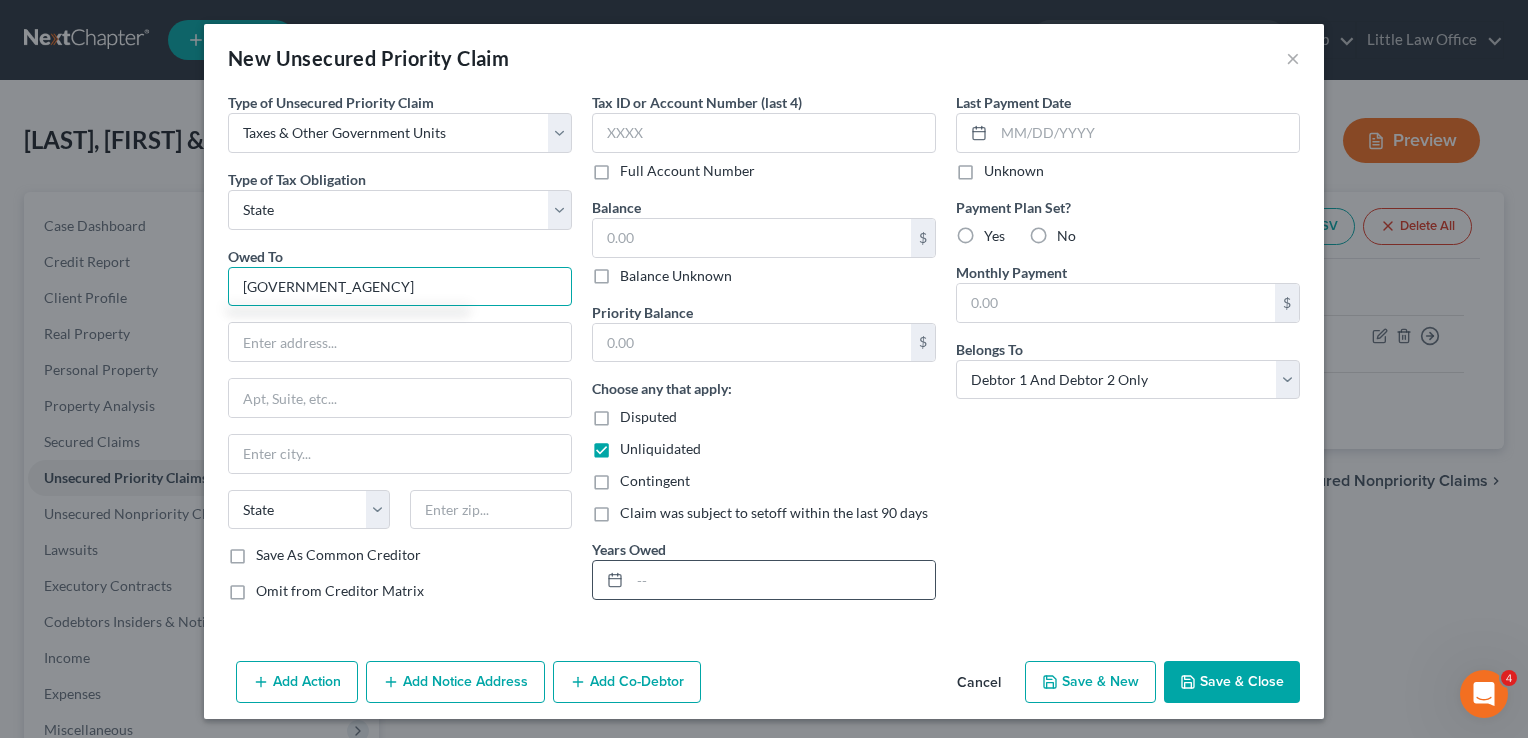 type on "[GOVERNMENT_AGENCY]" 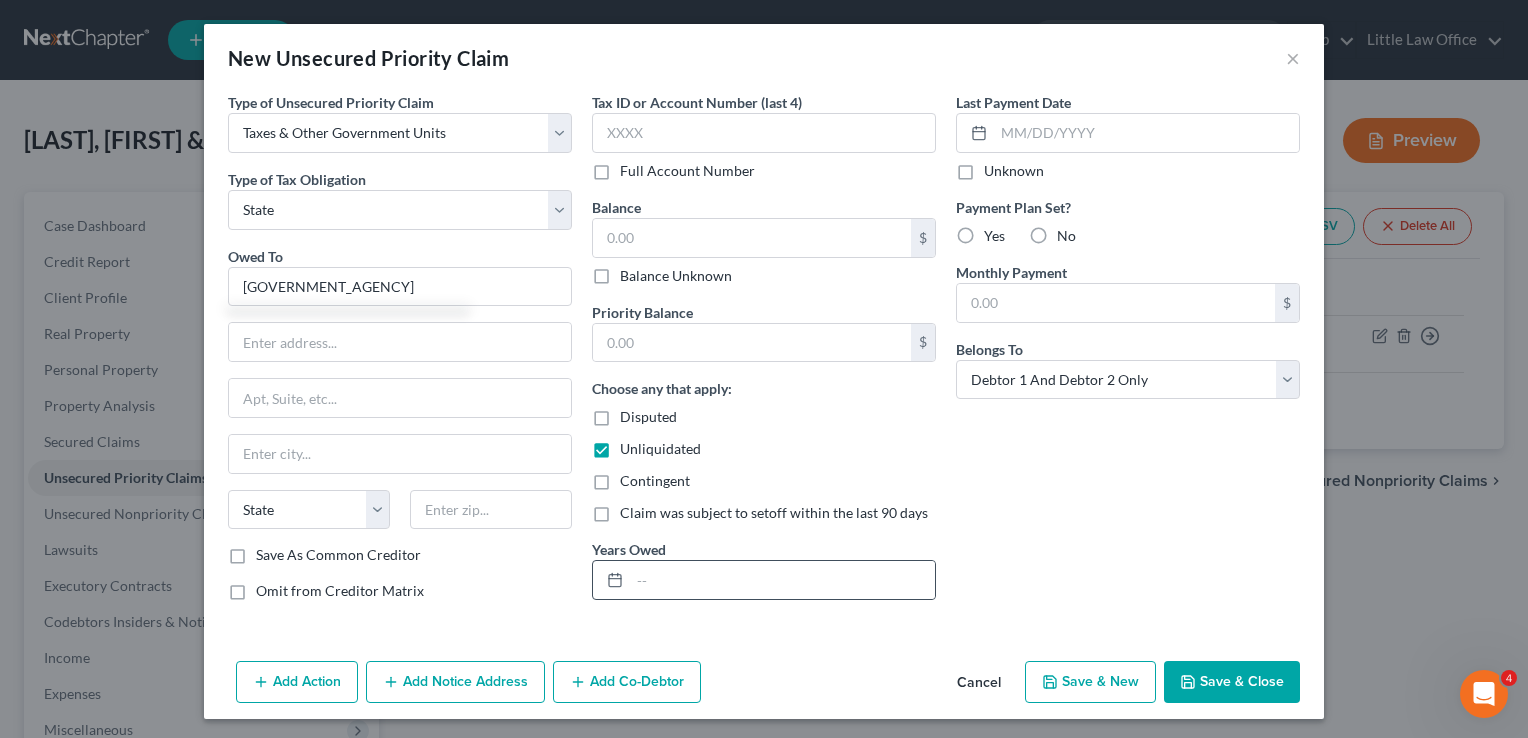 click at bounding box center [764, 580] 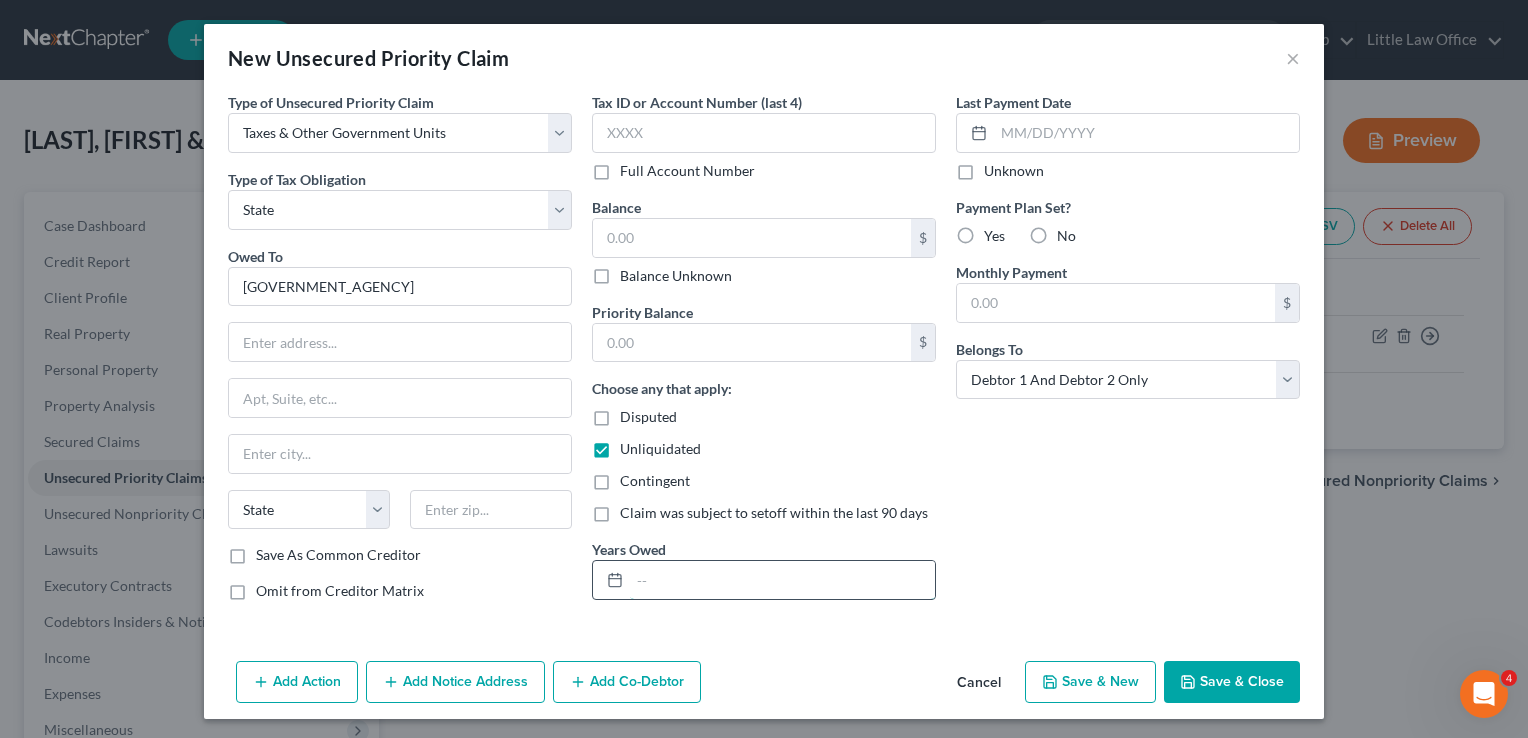 click at bounding box center (782, 580) 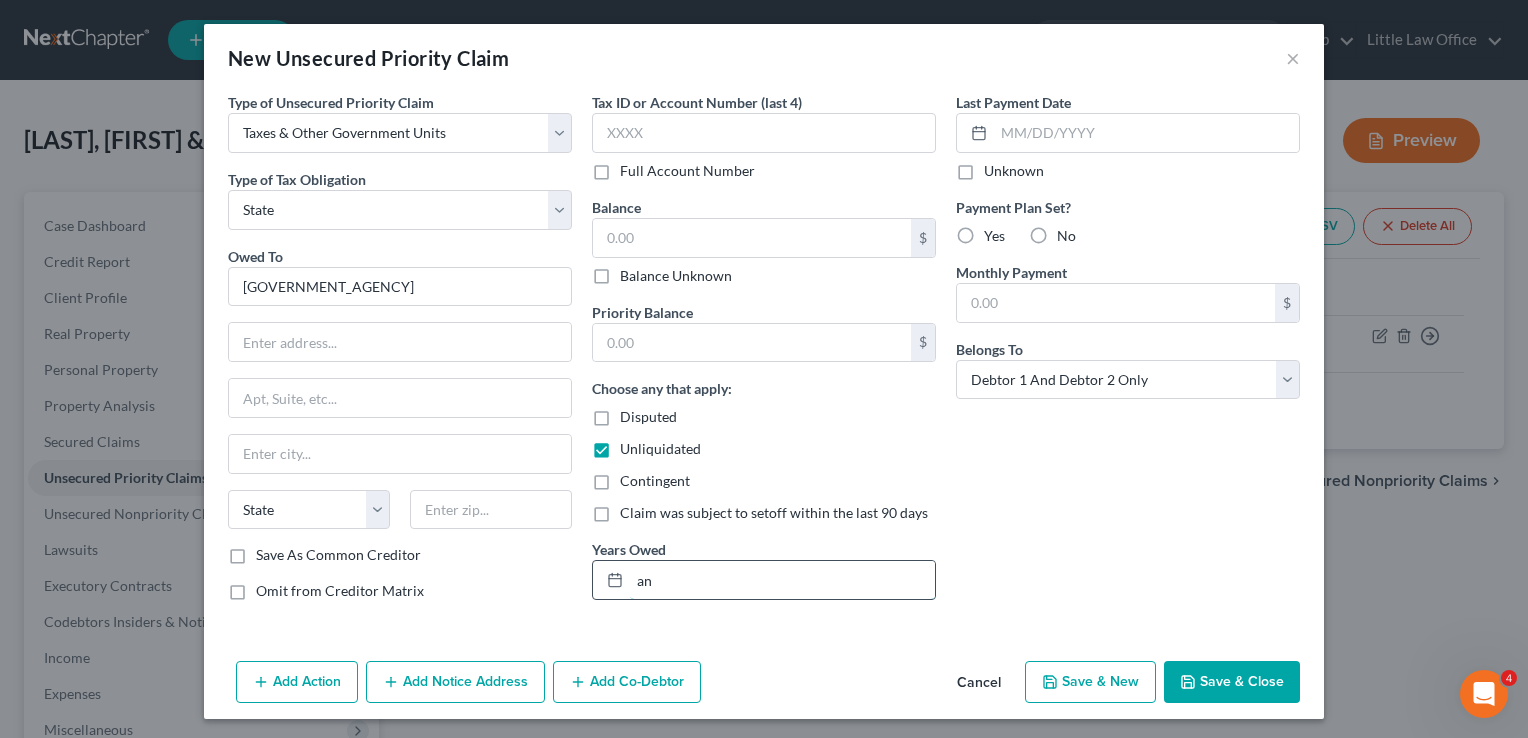 type on "a" 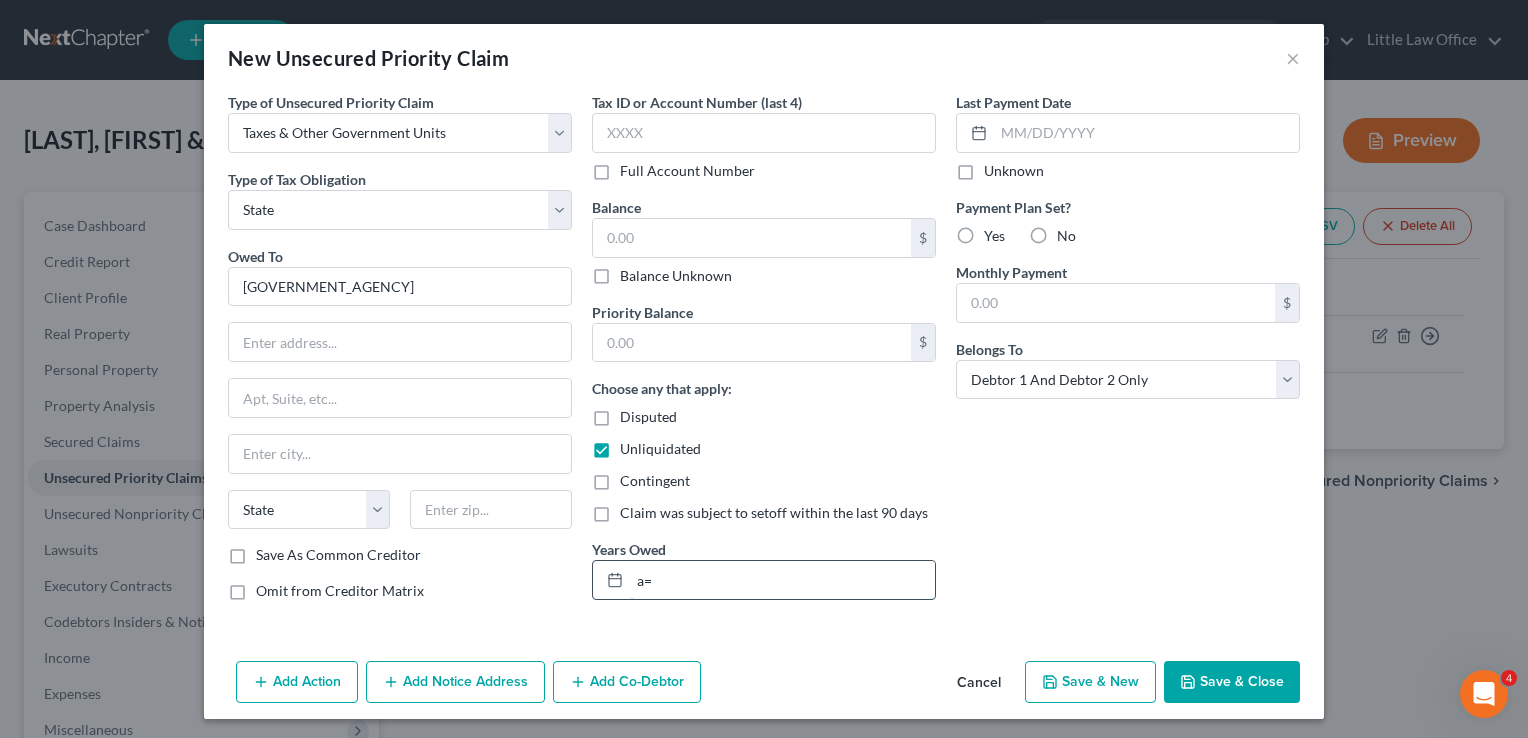 type on "a" 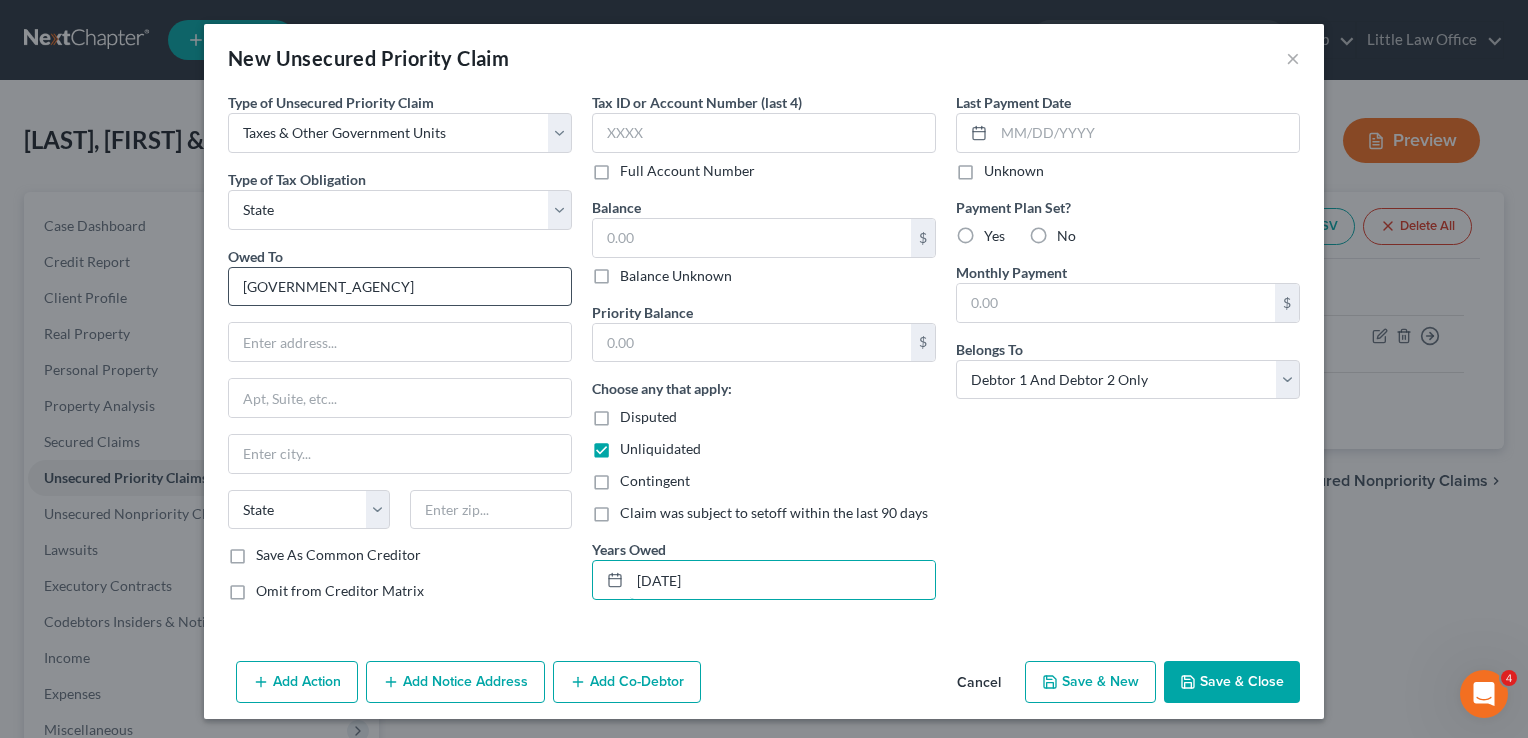 type on "[DATE]" 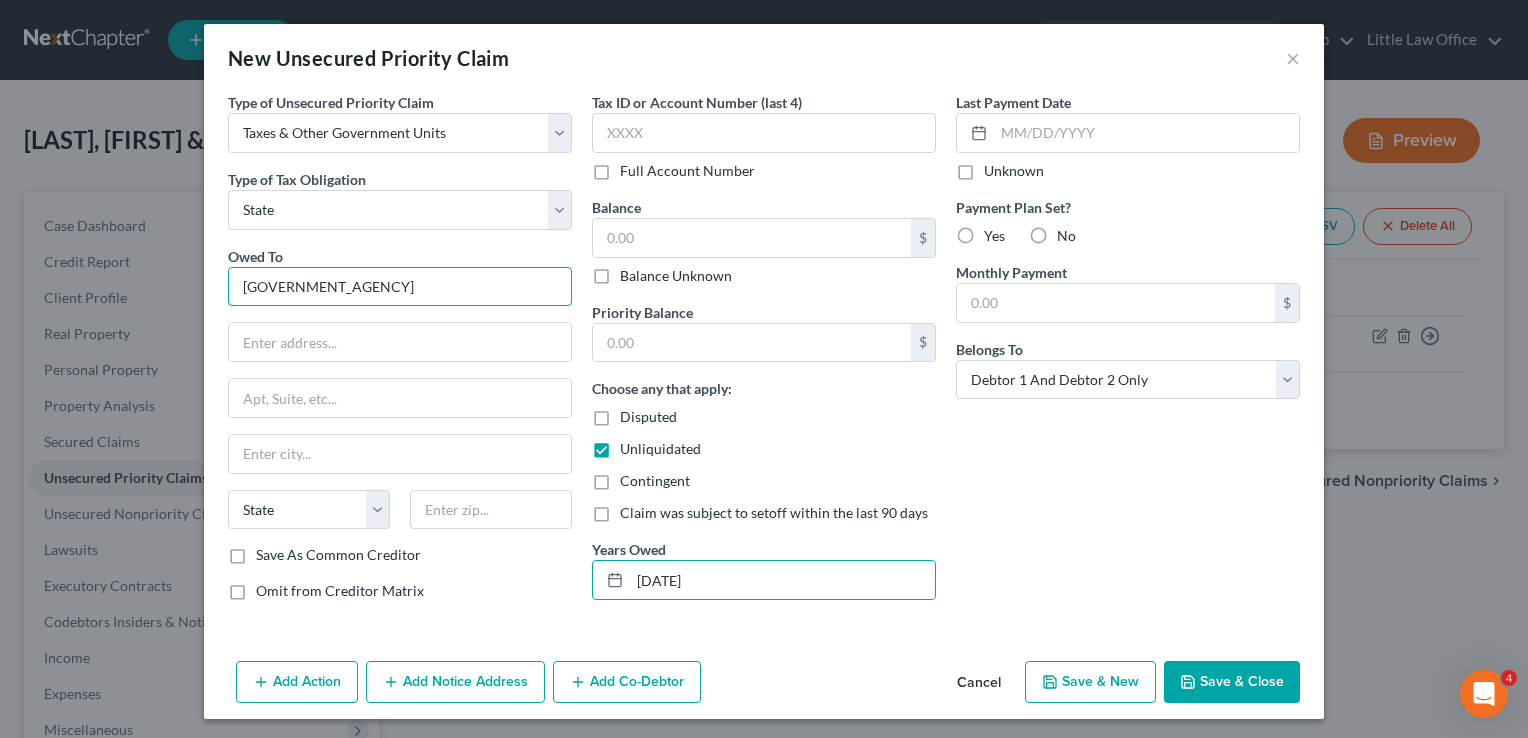 click on "[GOVERNMENT_AGENCY]" at bounding box center (400, 287) 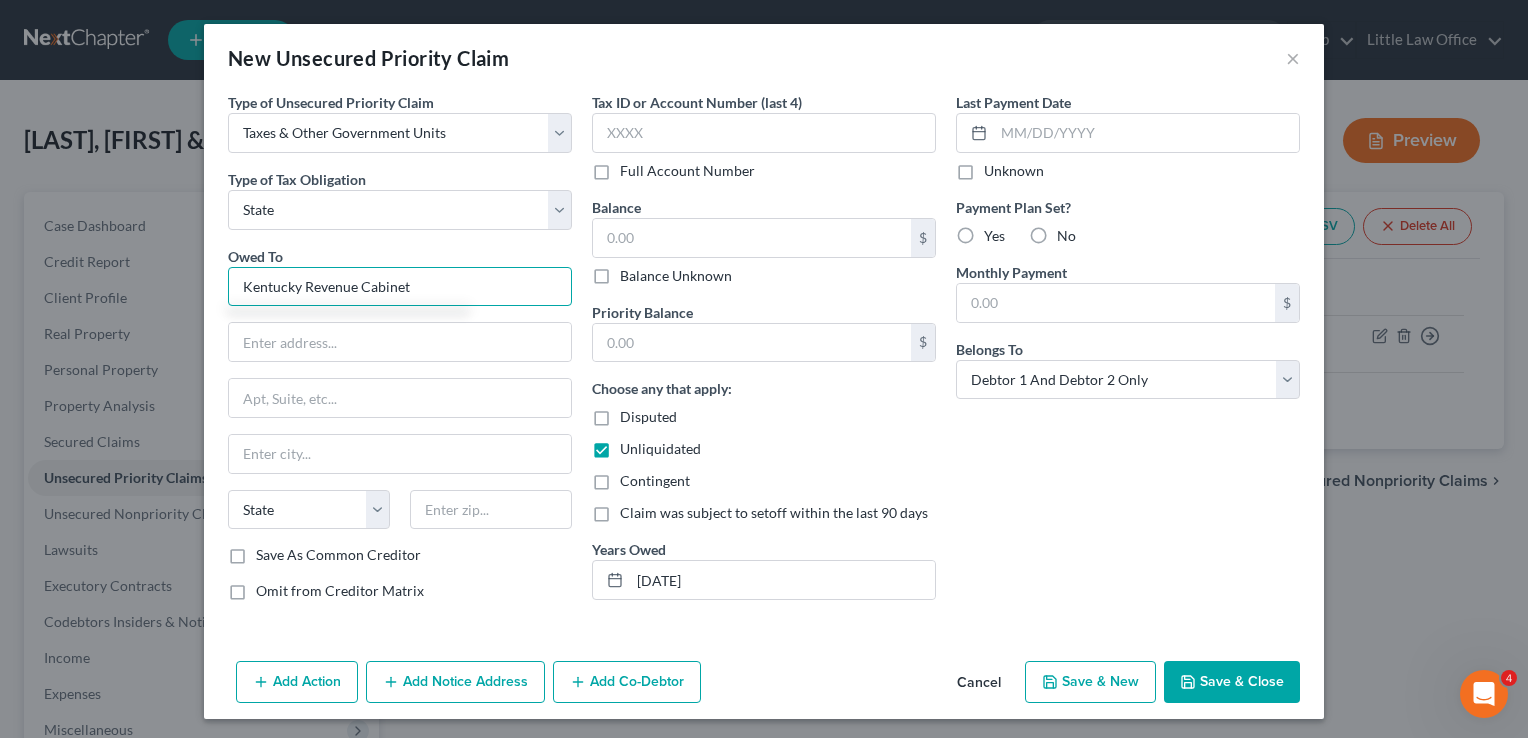 type on "Kentucky Revenue Cabinet" 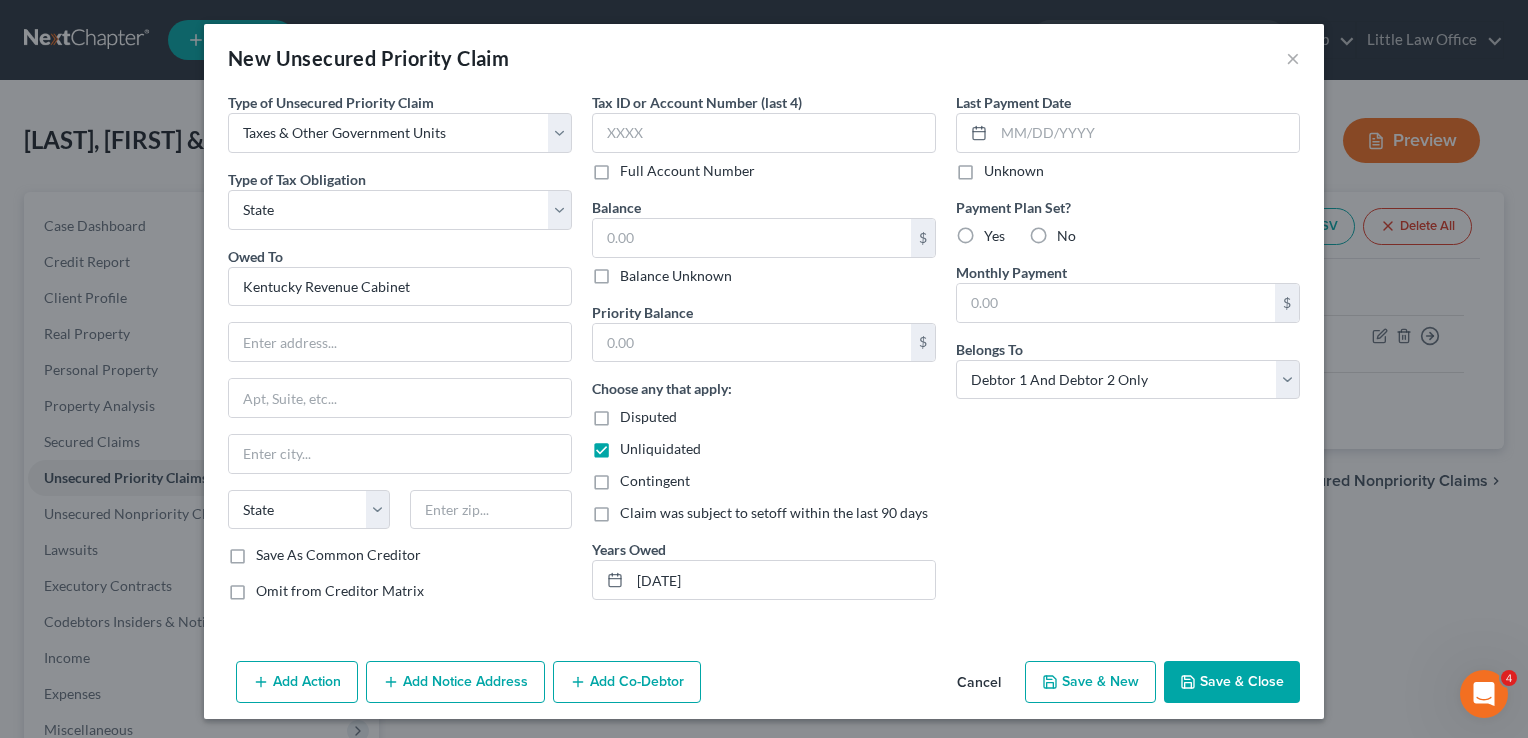 drag, startPoint x: 1194, startPoint y: 694, endPoint x: 1048, endPoint y: 606, distance: 170.46994 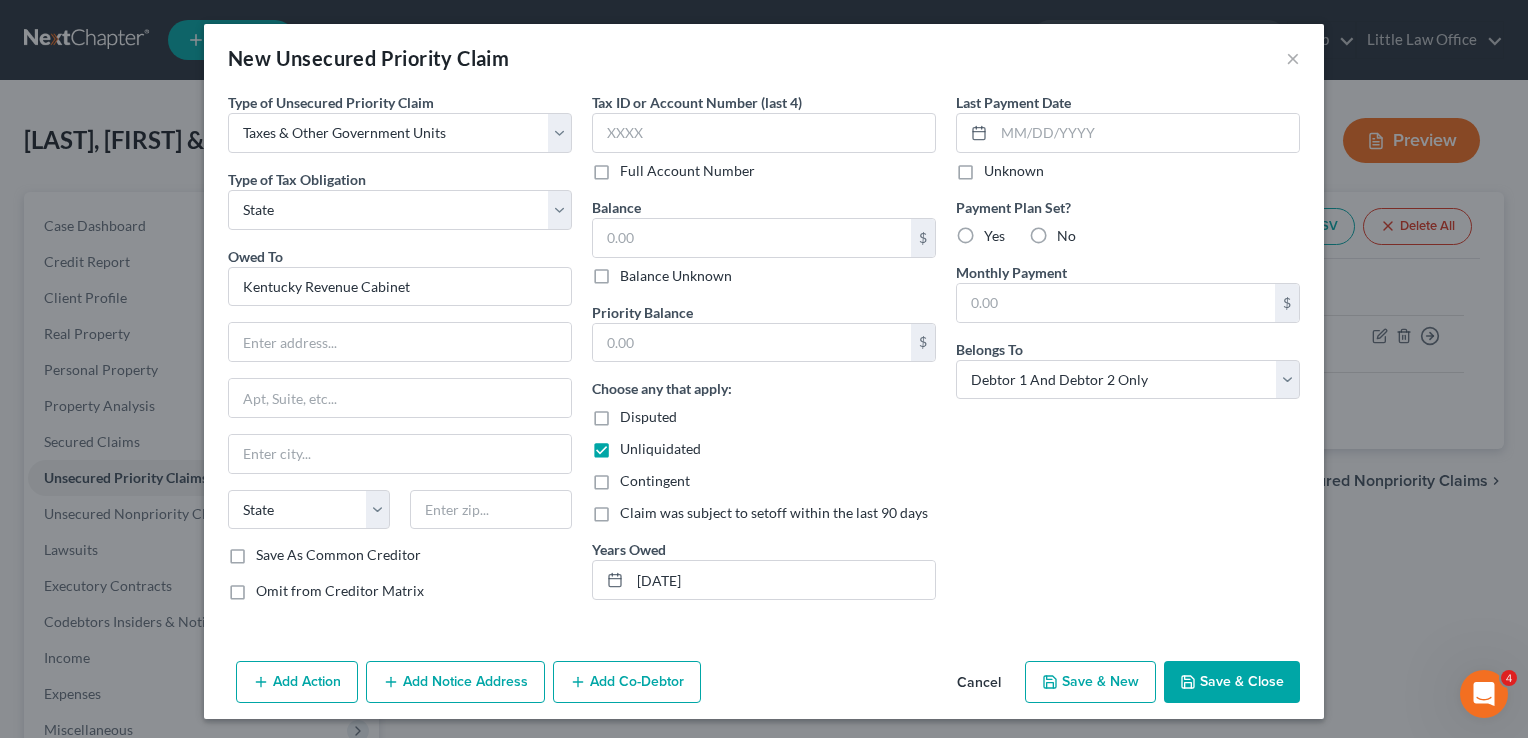 click on "Save & Close" at bounding box center (1232, 682) 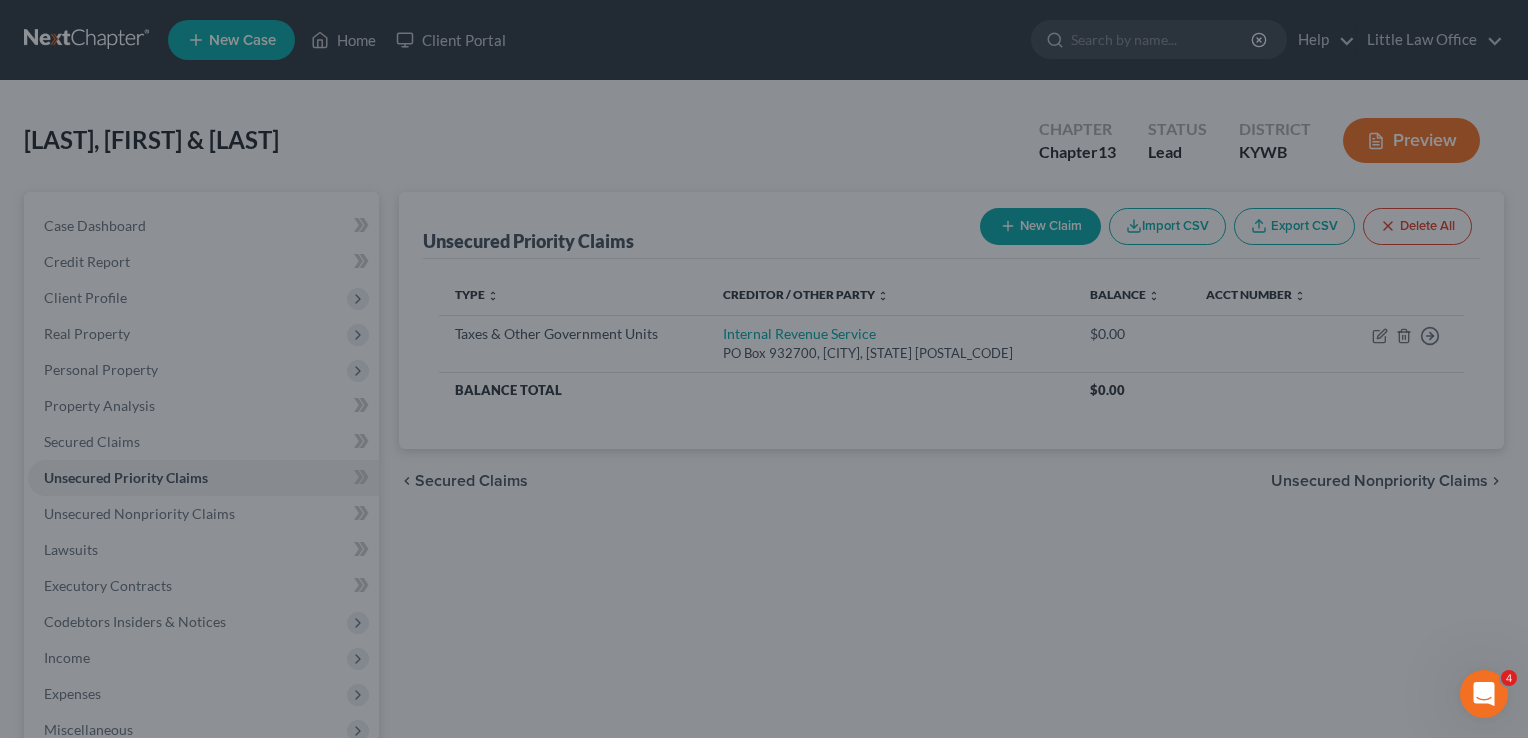 type on "0.00" 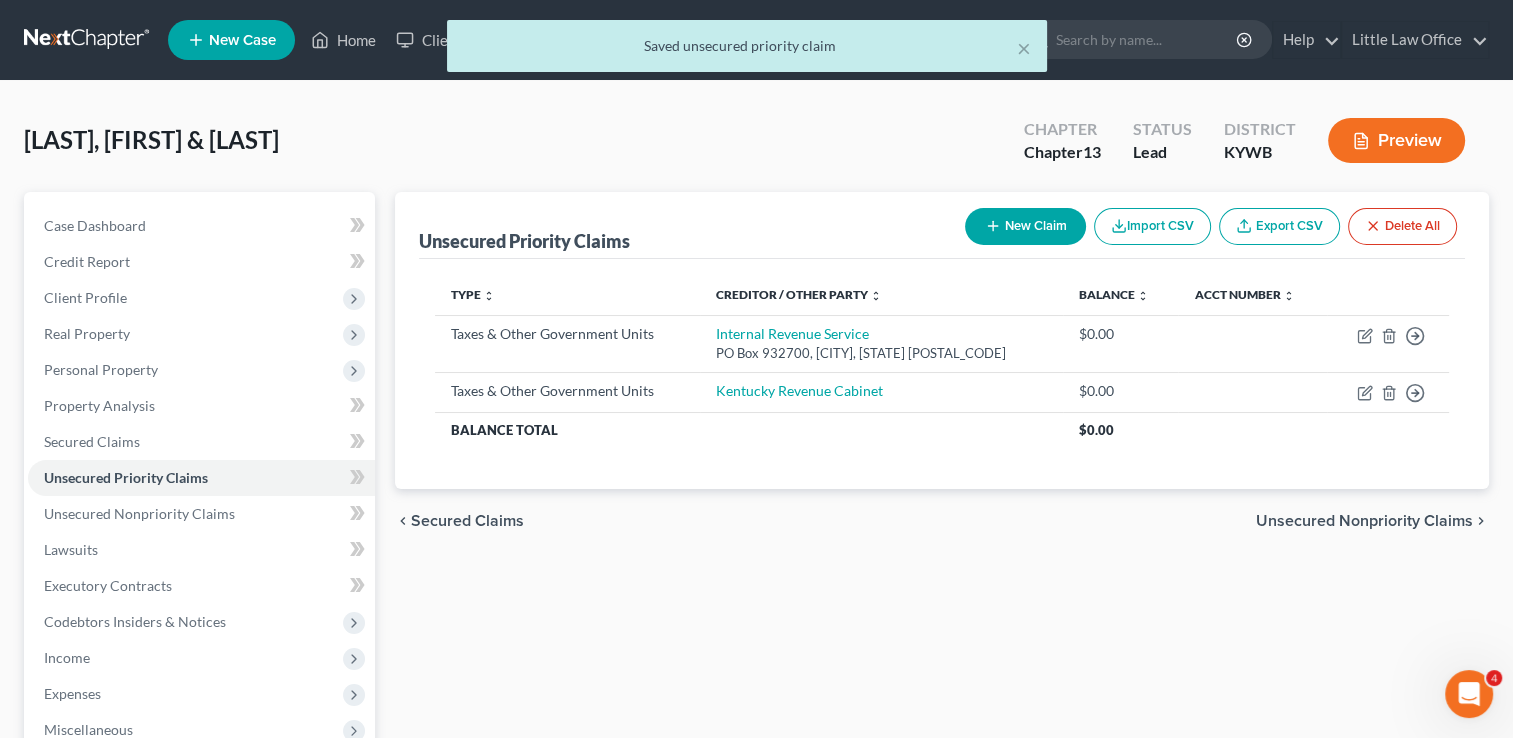 click on "Unsecured Nonpriority Claims" at bounding box center [1364, 521] 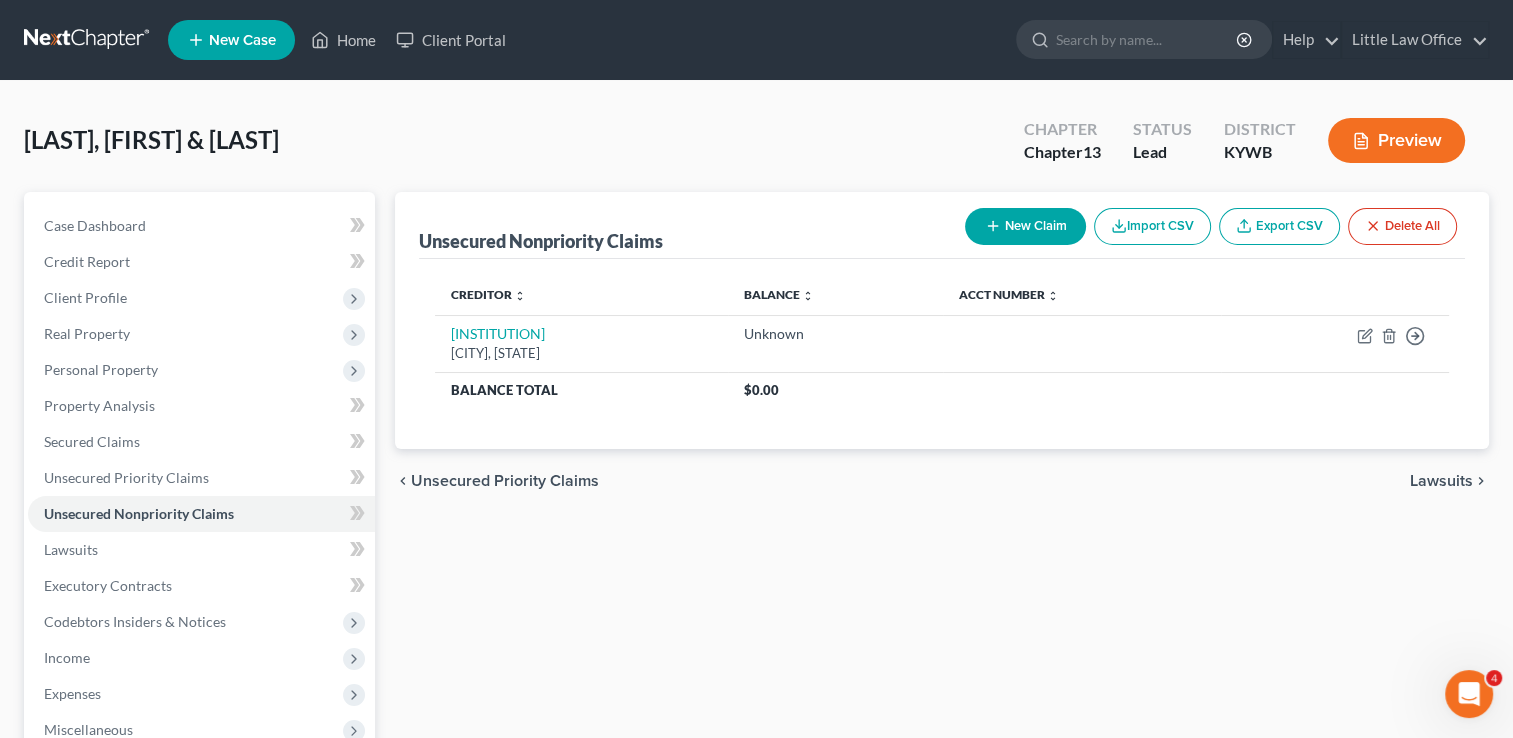 click on "New Claim" at bounding box center (1025, 226) 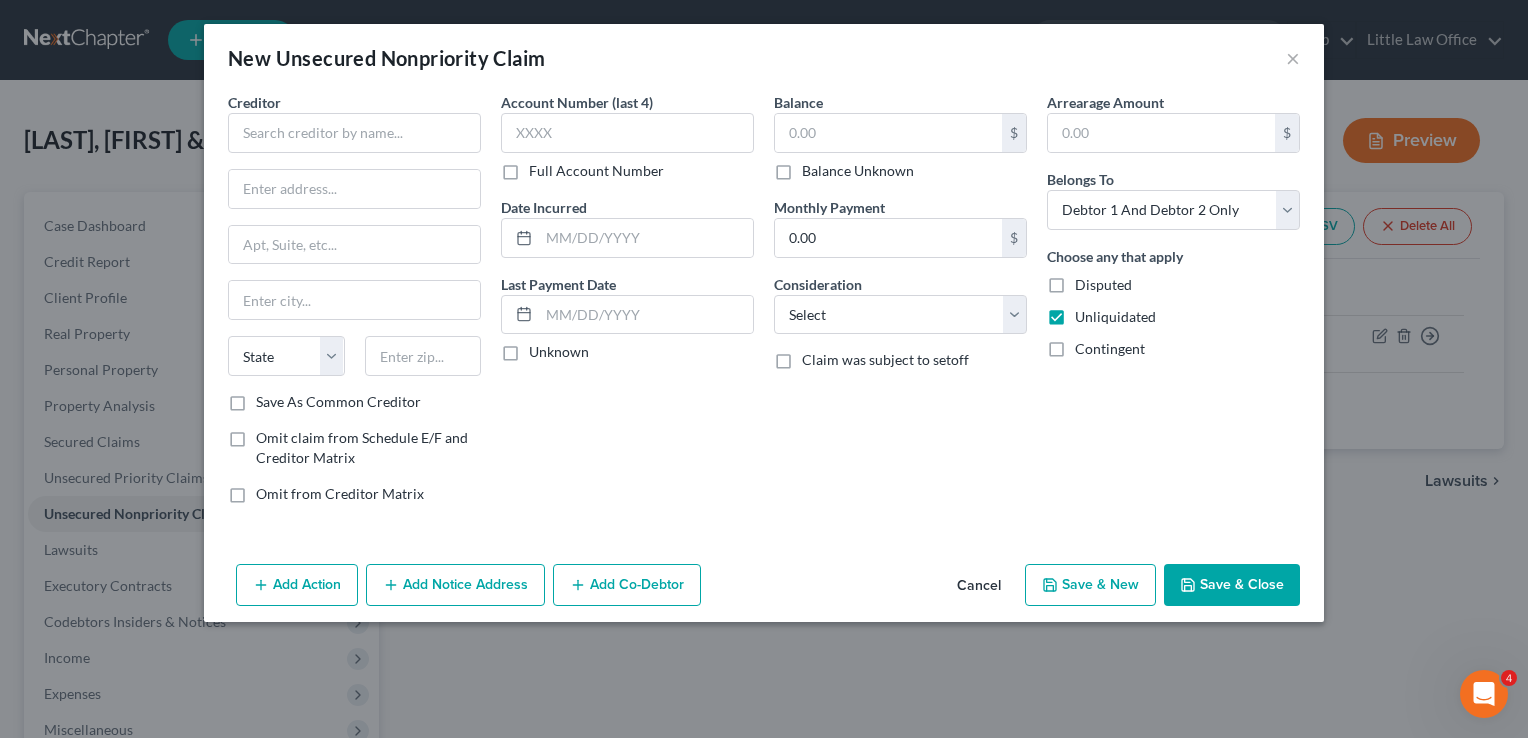 click on "Cancel" at bounding box center (979, 586) 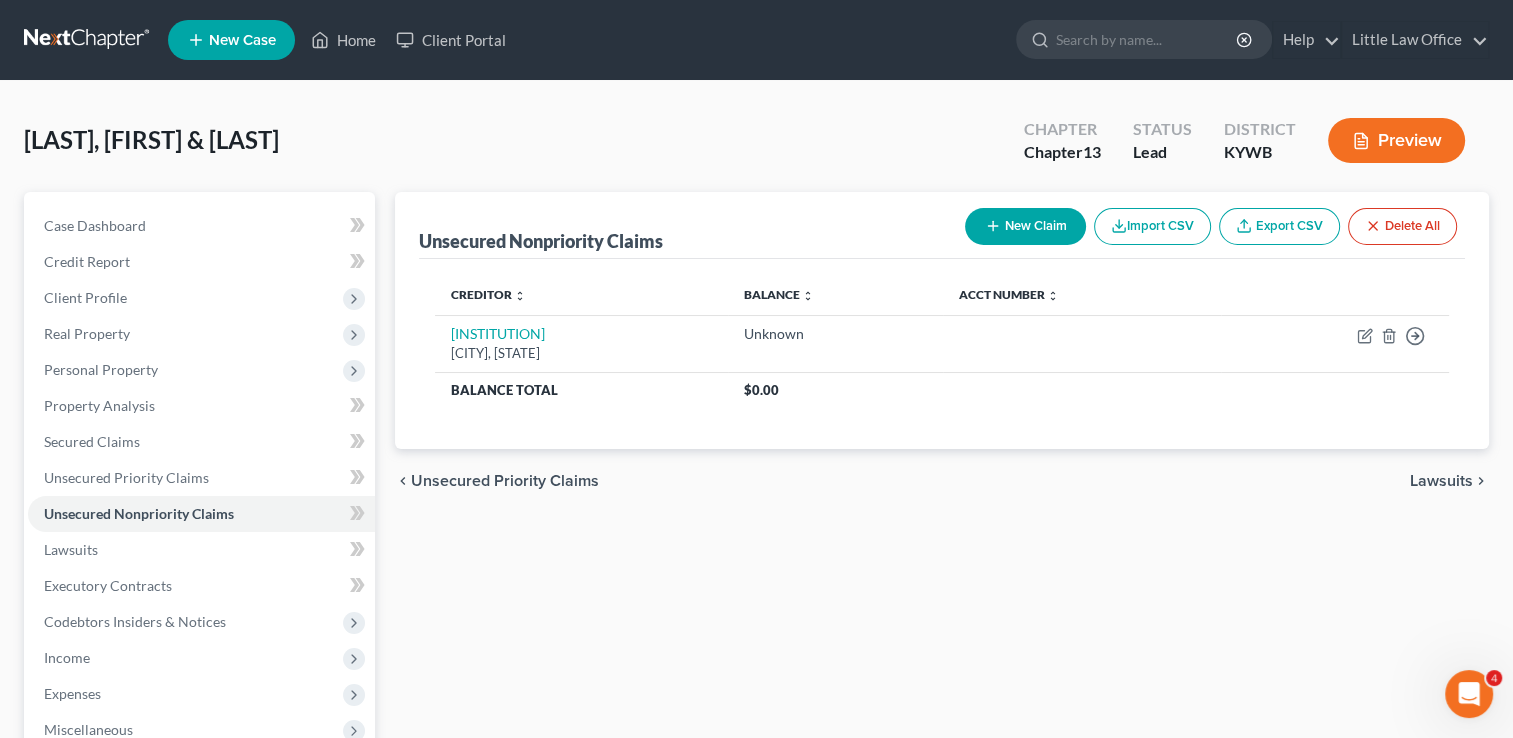click on "New Claim" at bounding box center [1025, 226] 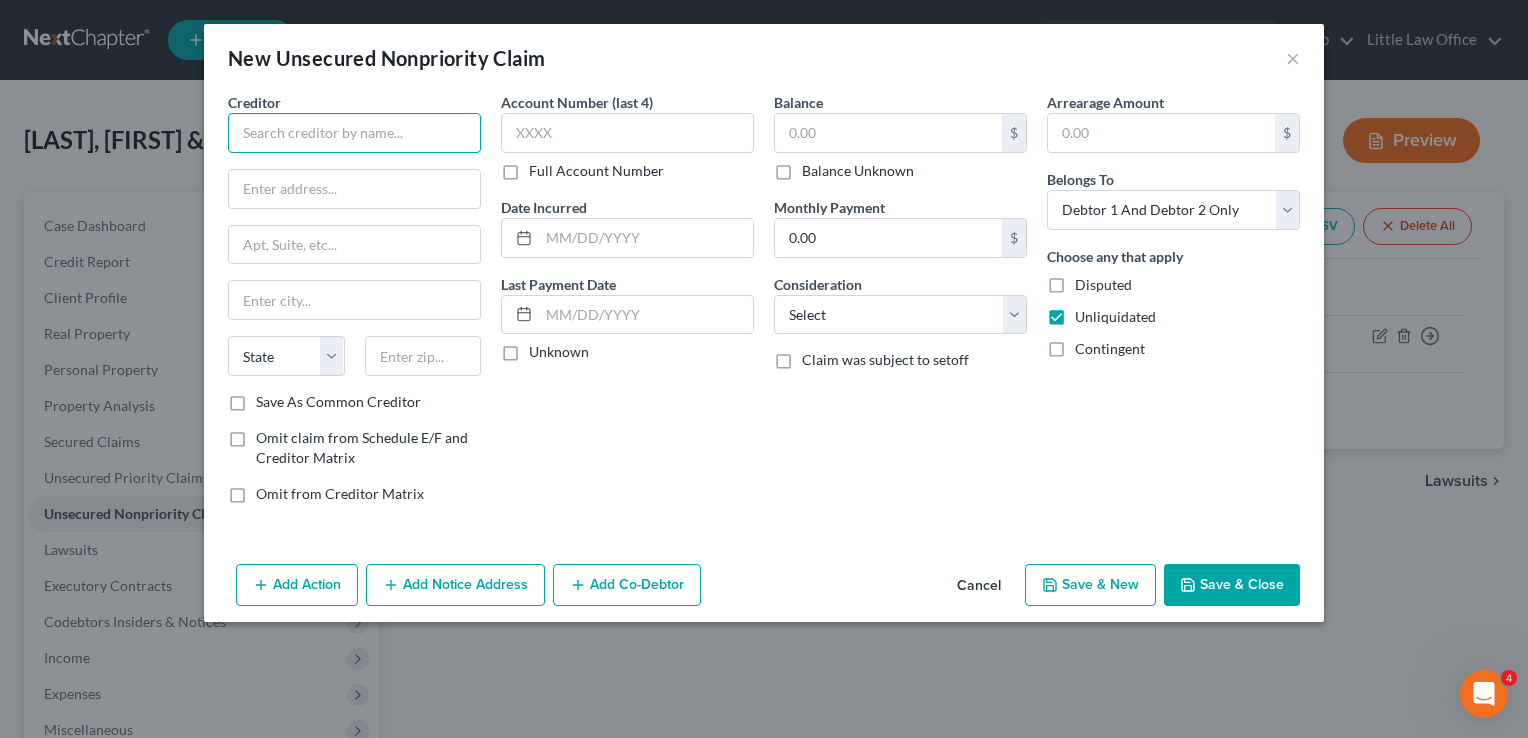 click at bounding box center (354, 133) 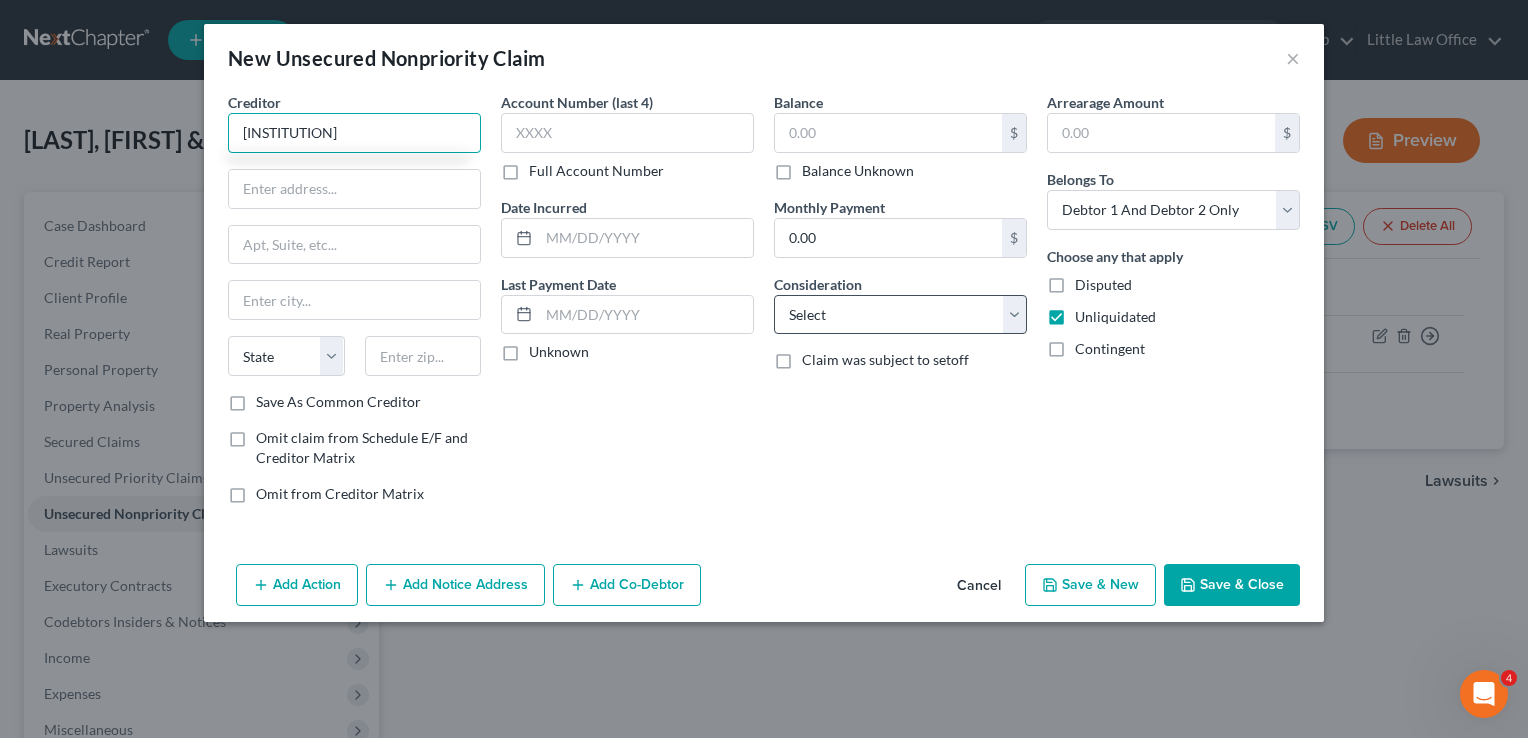 type on "[INSTITUTION]" 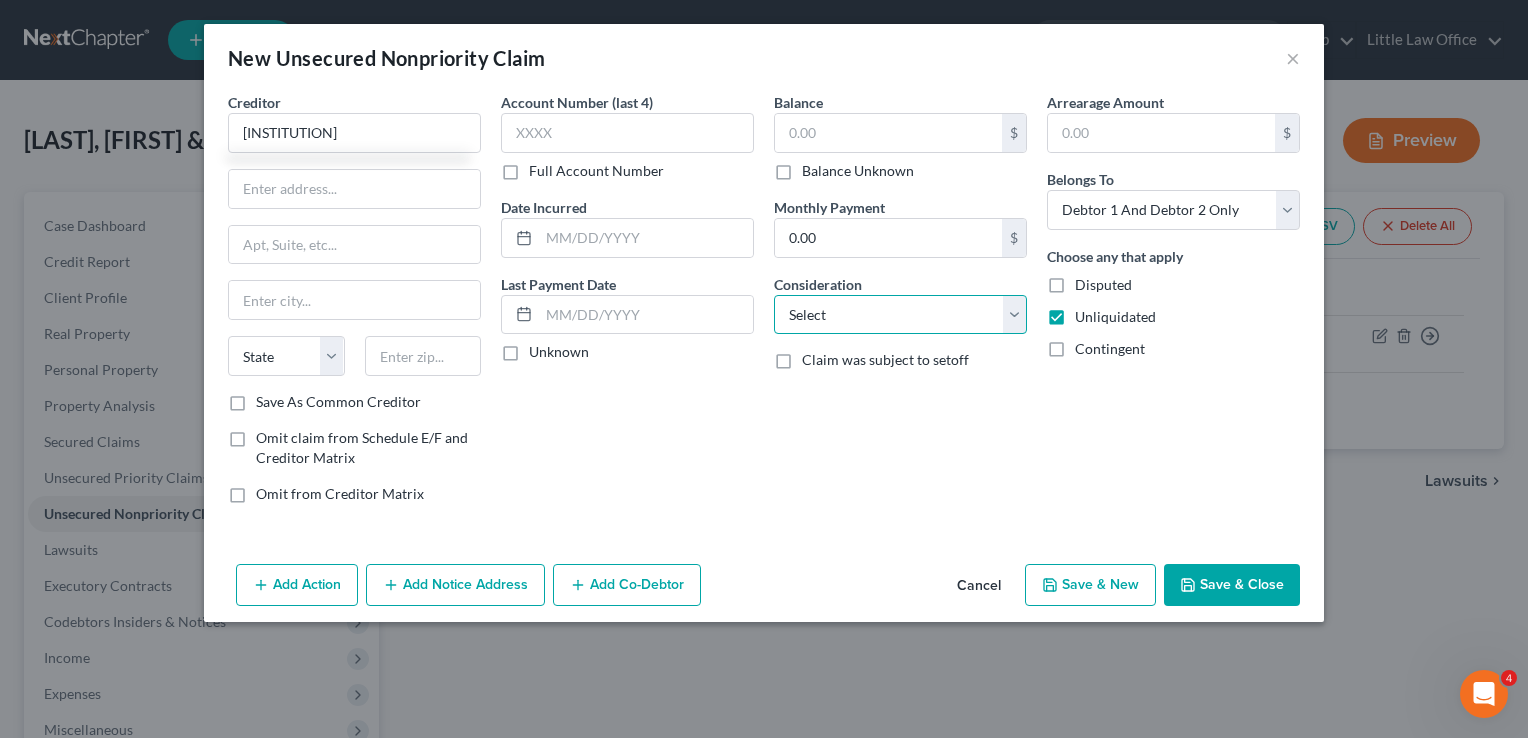 click on "Select Cable / Satellite Services Collection Agency Credit Card Debt Debt Counseling / Attorneys Deficiency Balance Domestic Support Obligations Home / Car Repairs Income Taxes Judgment Liens Medical Services Monies Loaned / Advanced Mortgage Obligation From Divorce Or Separation Obligation To Pensions Other Overdrawn Bank Account Promised To Help Pay Creditors Student Loans Suppliers And Vendors Telephone / Internet Services Utility Services" at bounding box center [900, 315] 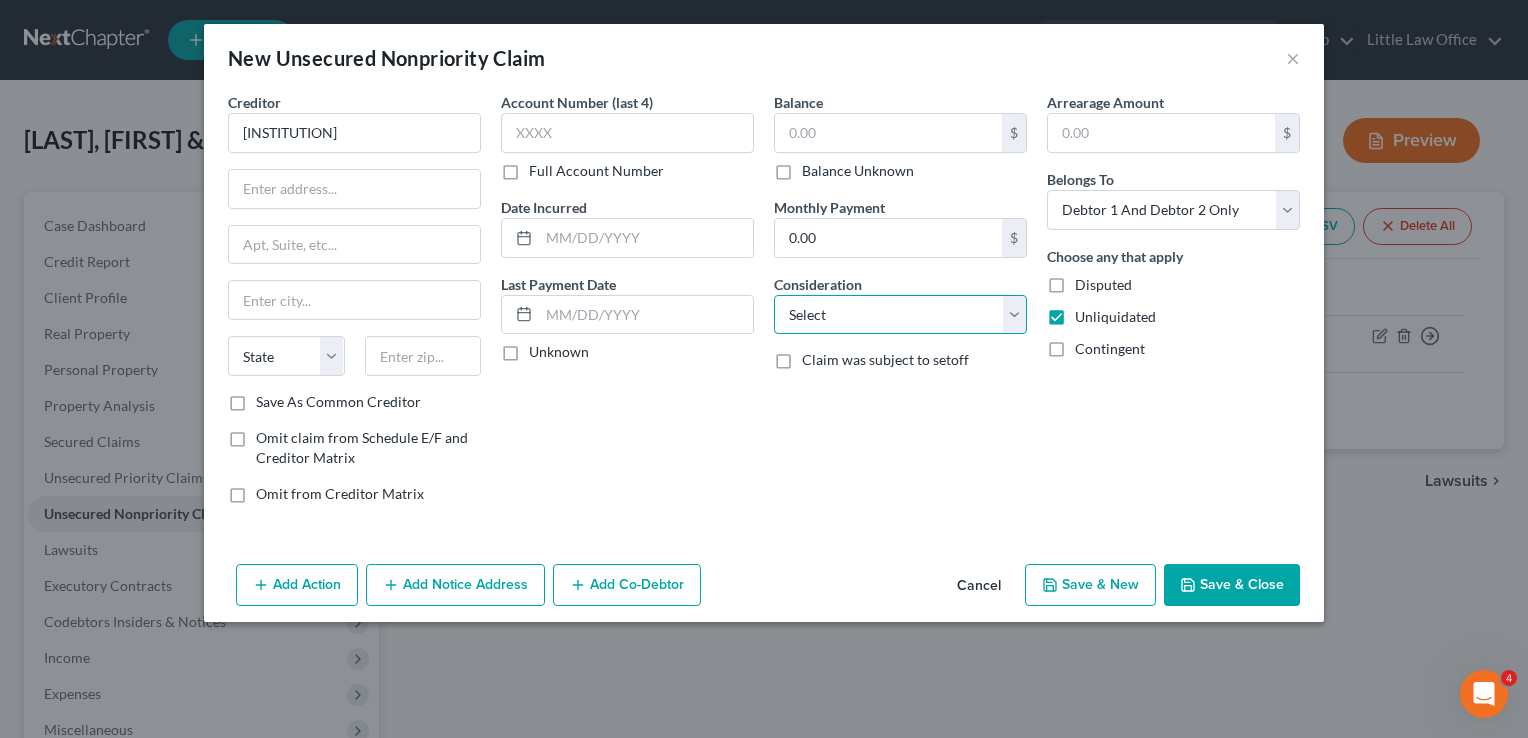 select on "9" 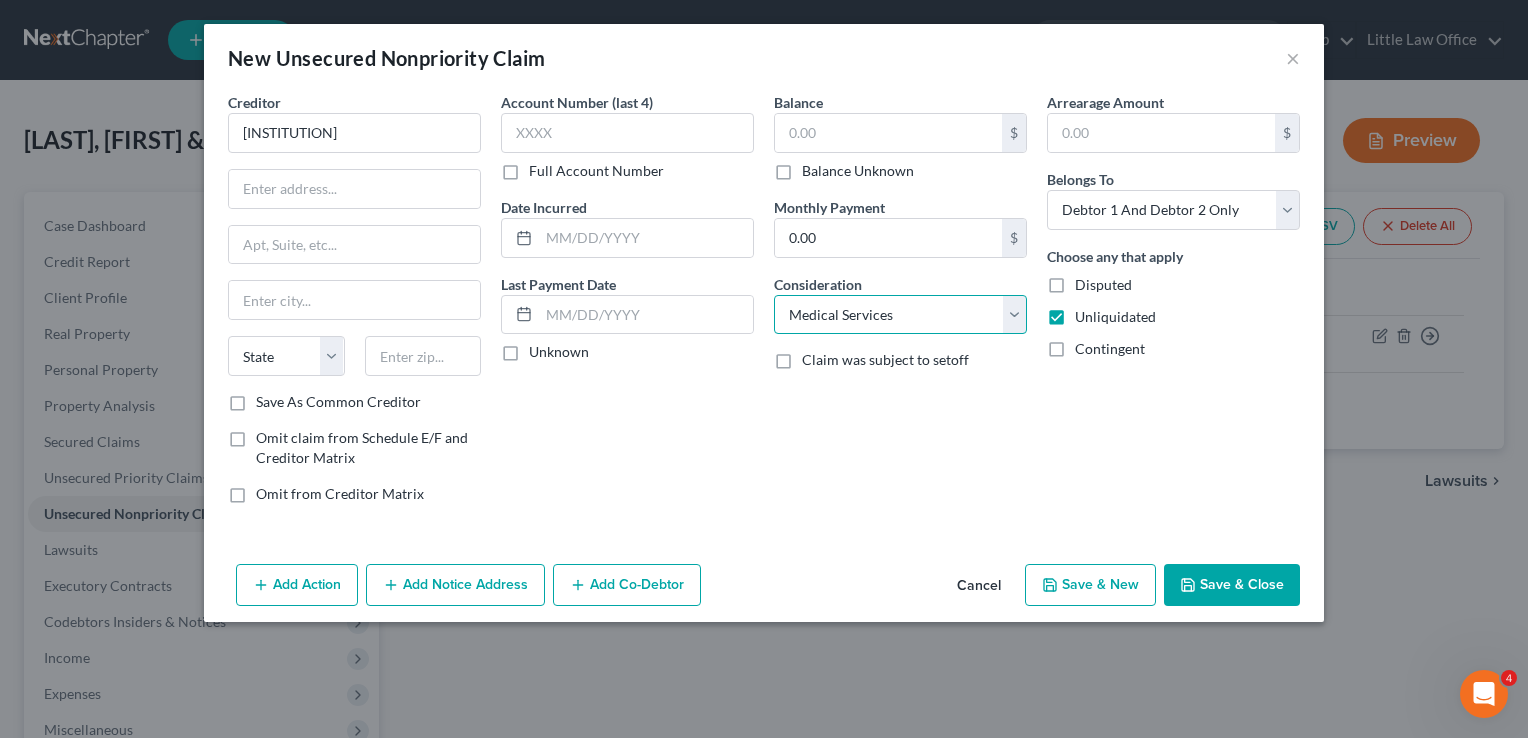 click on "Select Cable / Satellite Services Collection Agency Credit Card Debt Debt Counseling / Attorneys Deficiency Balance Domestic Support Obligations Home / Car Repairs Income Taxes Judgment Liens Medical Services Monies Loaned / Advanced Mortgage Obligation From Divorce Or Separation Obligation To Pensions Other Overdrawn Bank Account Promised To Help Pay Creditors Student Loans Suppliers And Vendors Telephone / Internet Services Utility Services" at bounding box center [900, 315] 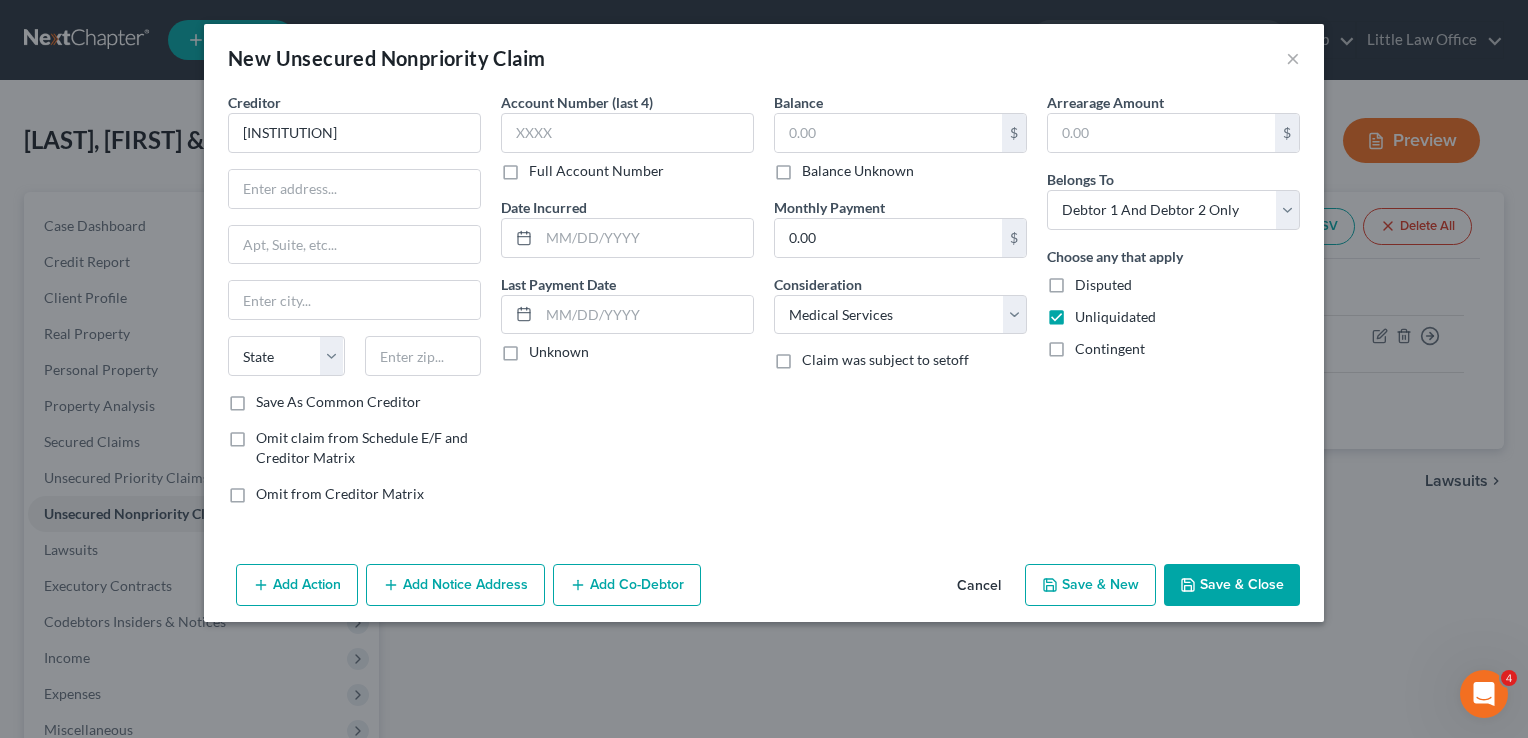 click on "Balance Unknown" at bounding box center (858, 171) 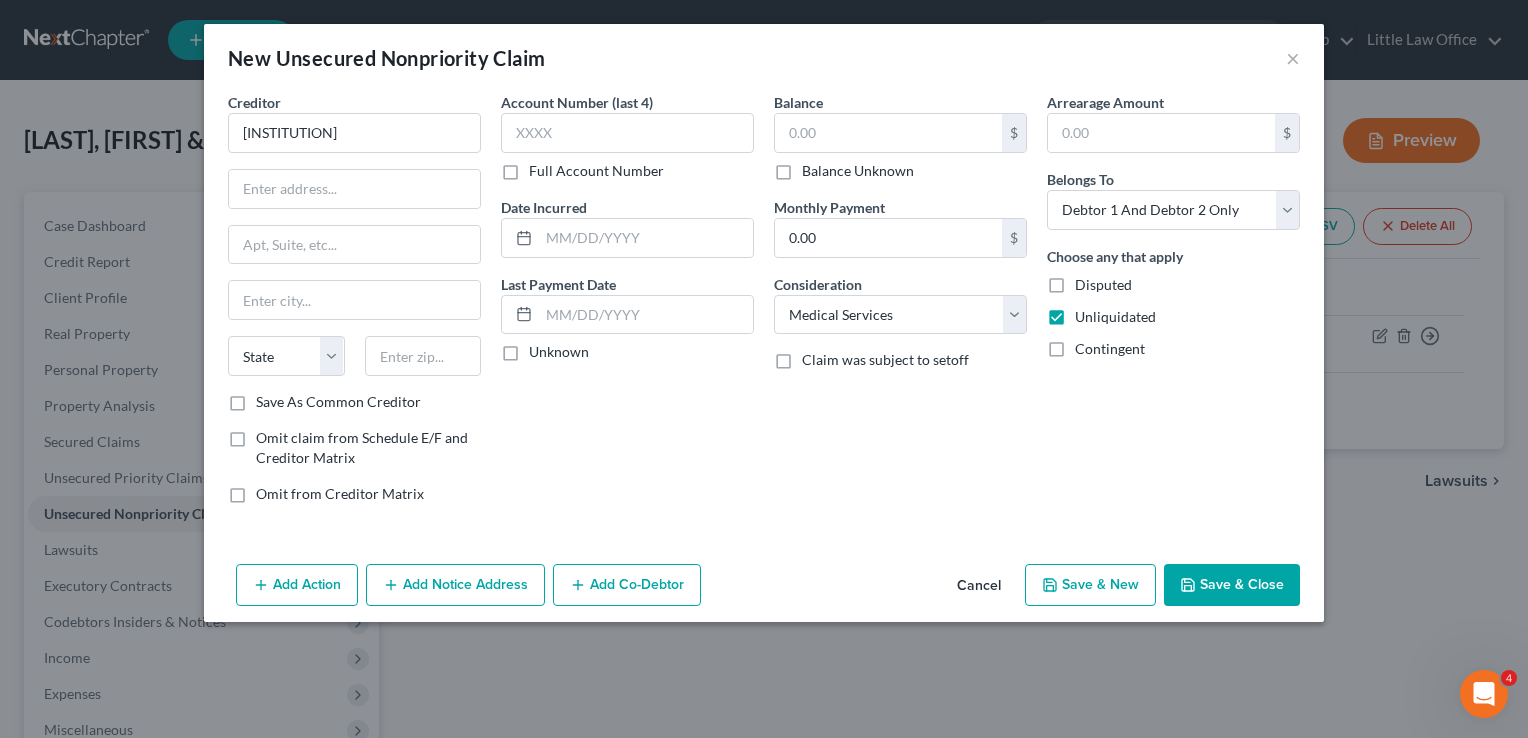 click on "Balance Unknown" at bounding box center [816, 167] 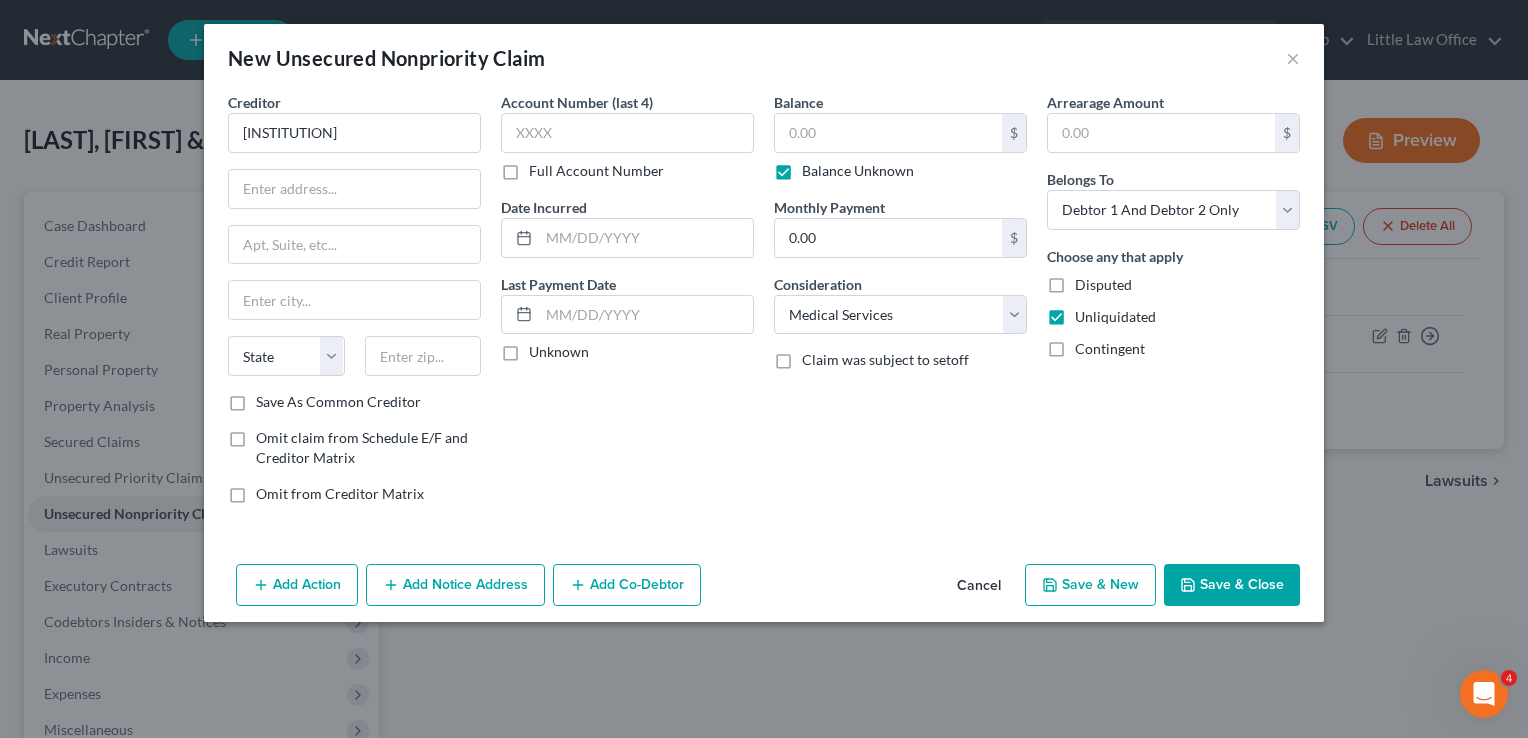 type on "0.00" 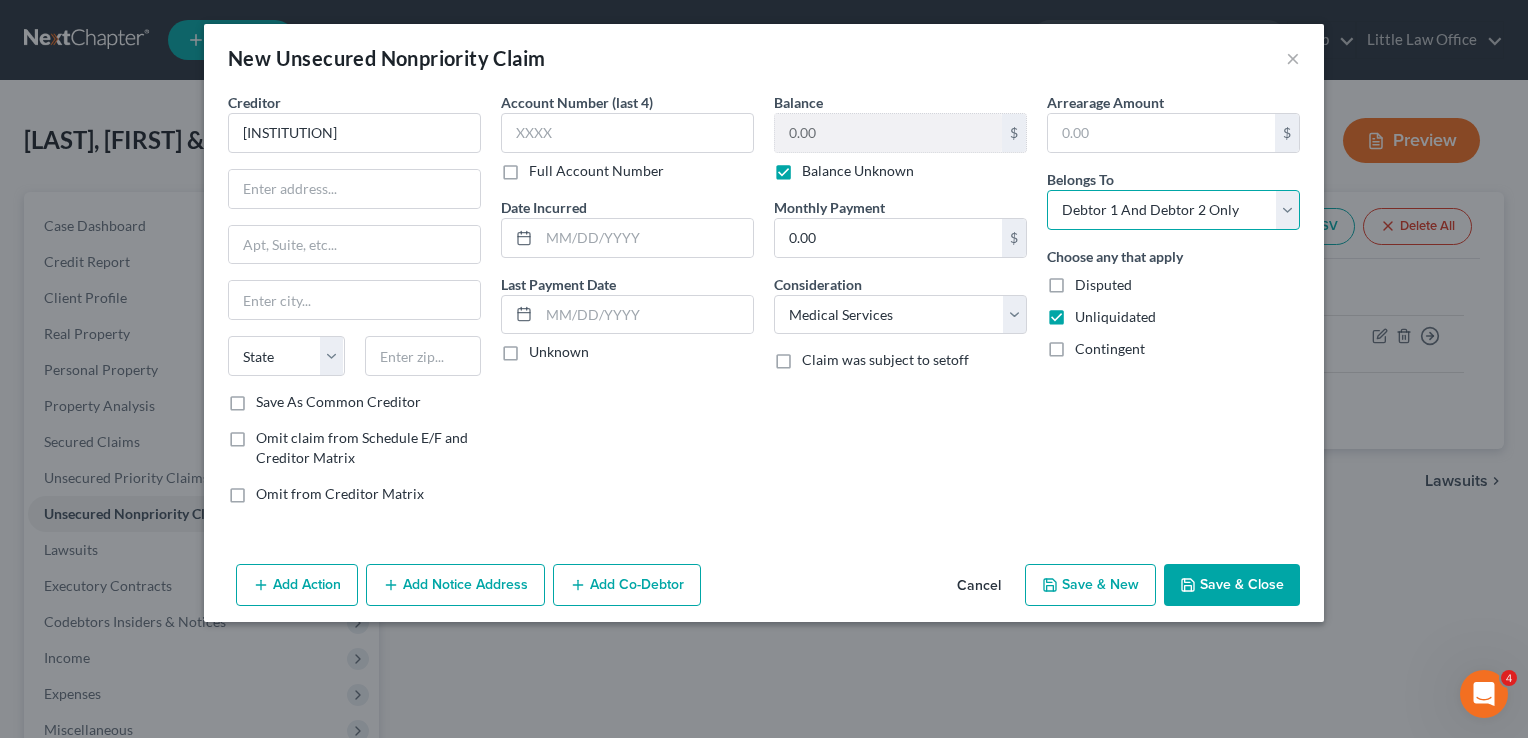 click on "Select Debtor 1 Only Debtor 2 Only Debtor 1 And Debtor 2 Only At Least One Of The Debtors And Another Community Property" at bounding box center (1173, 210) 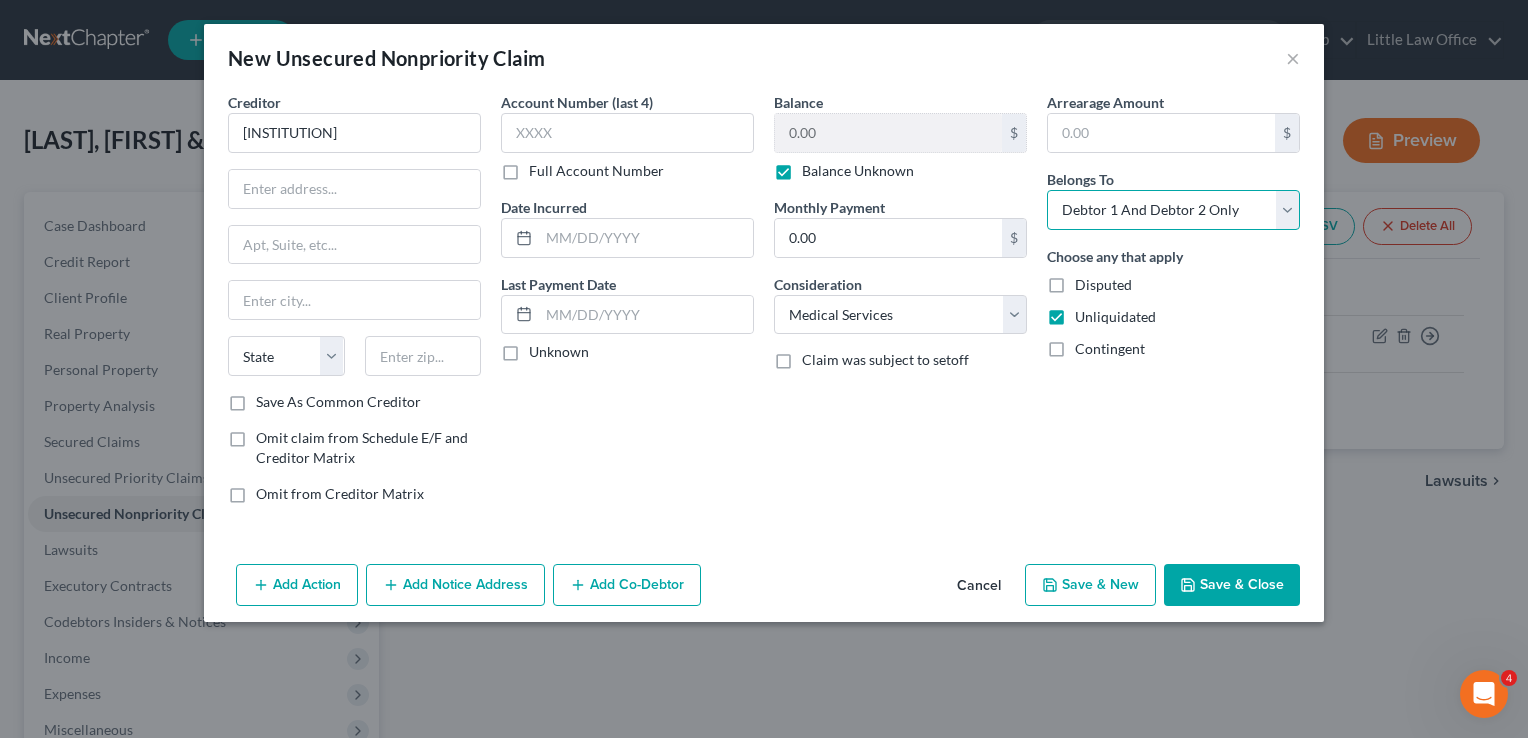 select on "0" 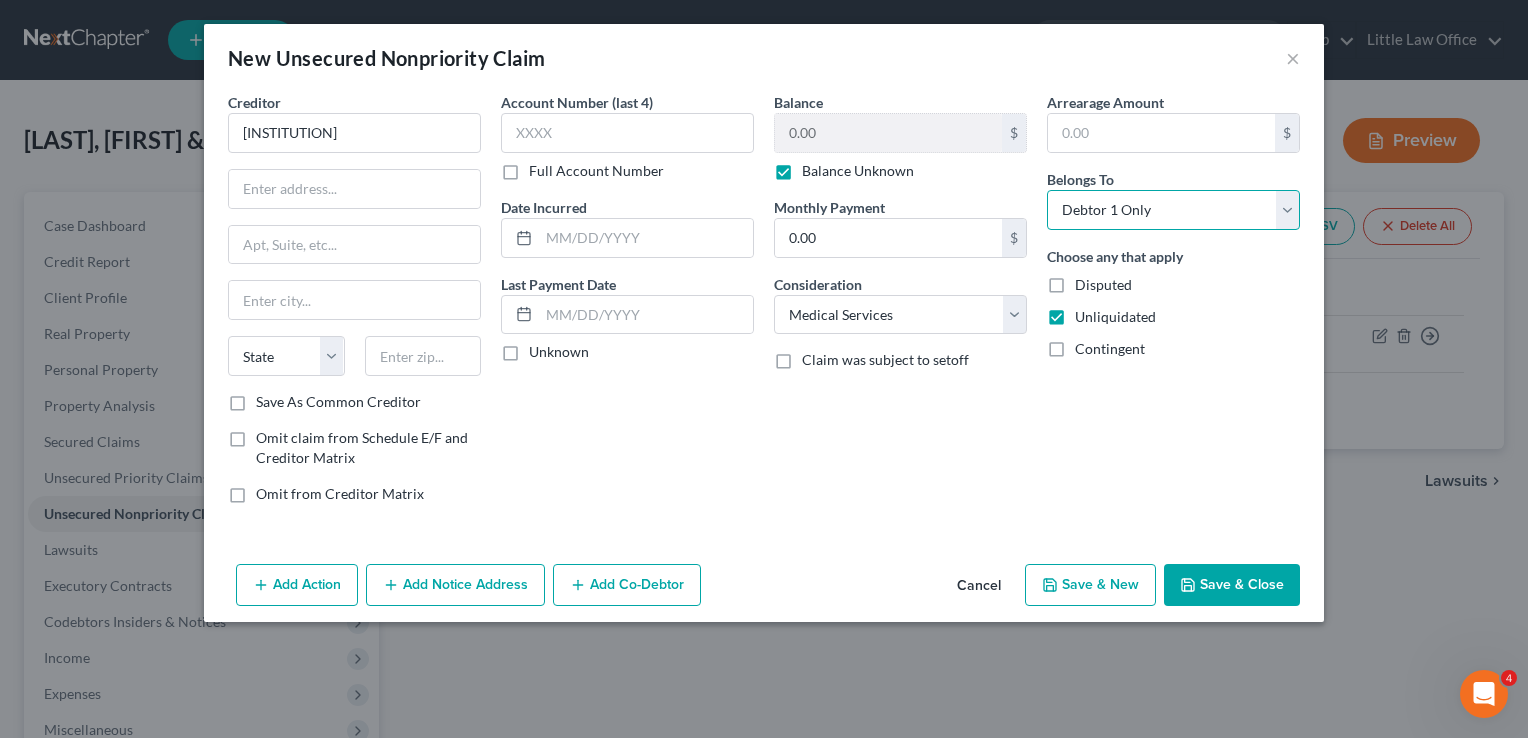 click on "Select Debtor 1 Only Debtor 2 Only Debtor 1 And Debtor 2 Only At Least One Of The Debtors And Another Community Property" at bounding box center (1173, 210) 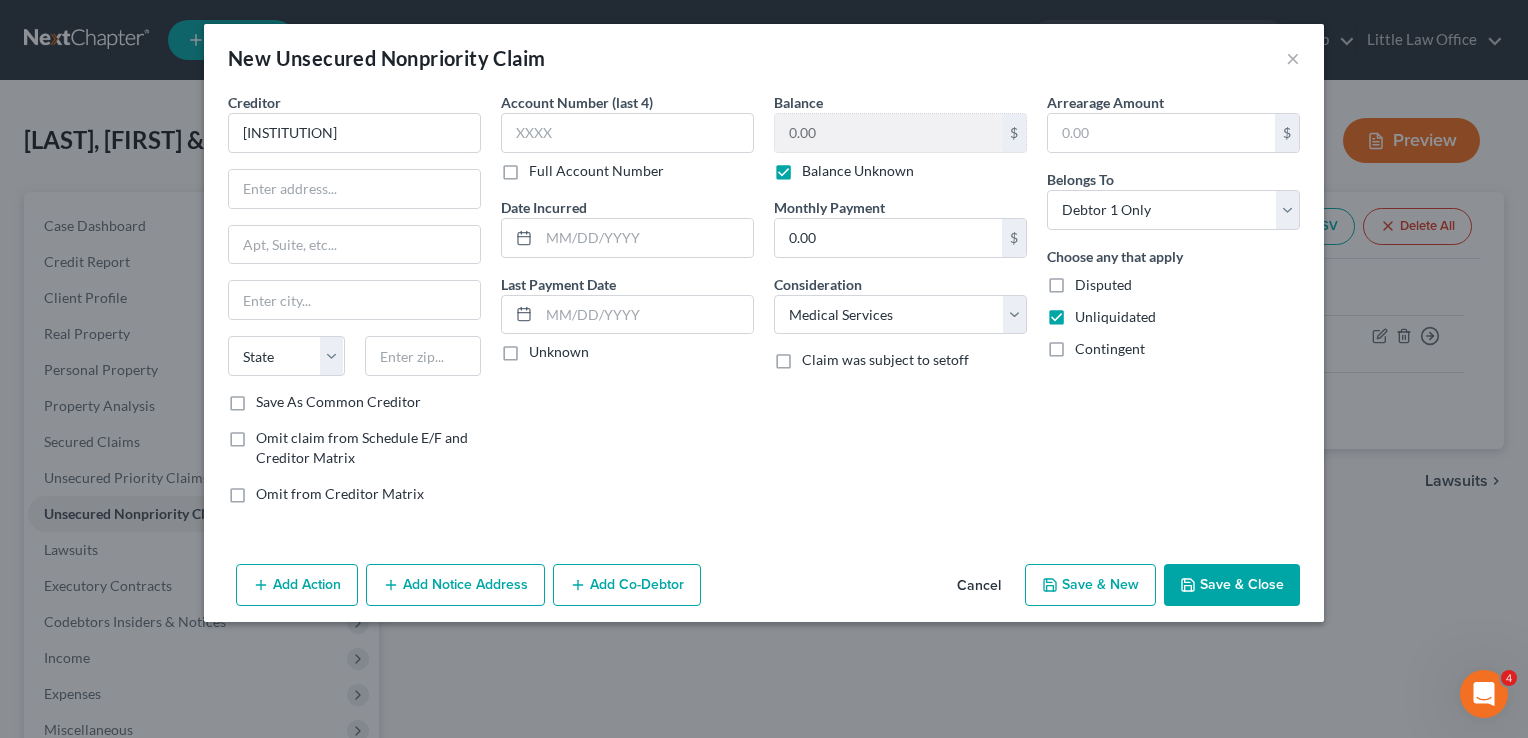 click on "Save & Close" at bounding box center [1232, 585] 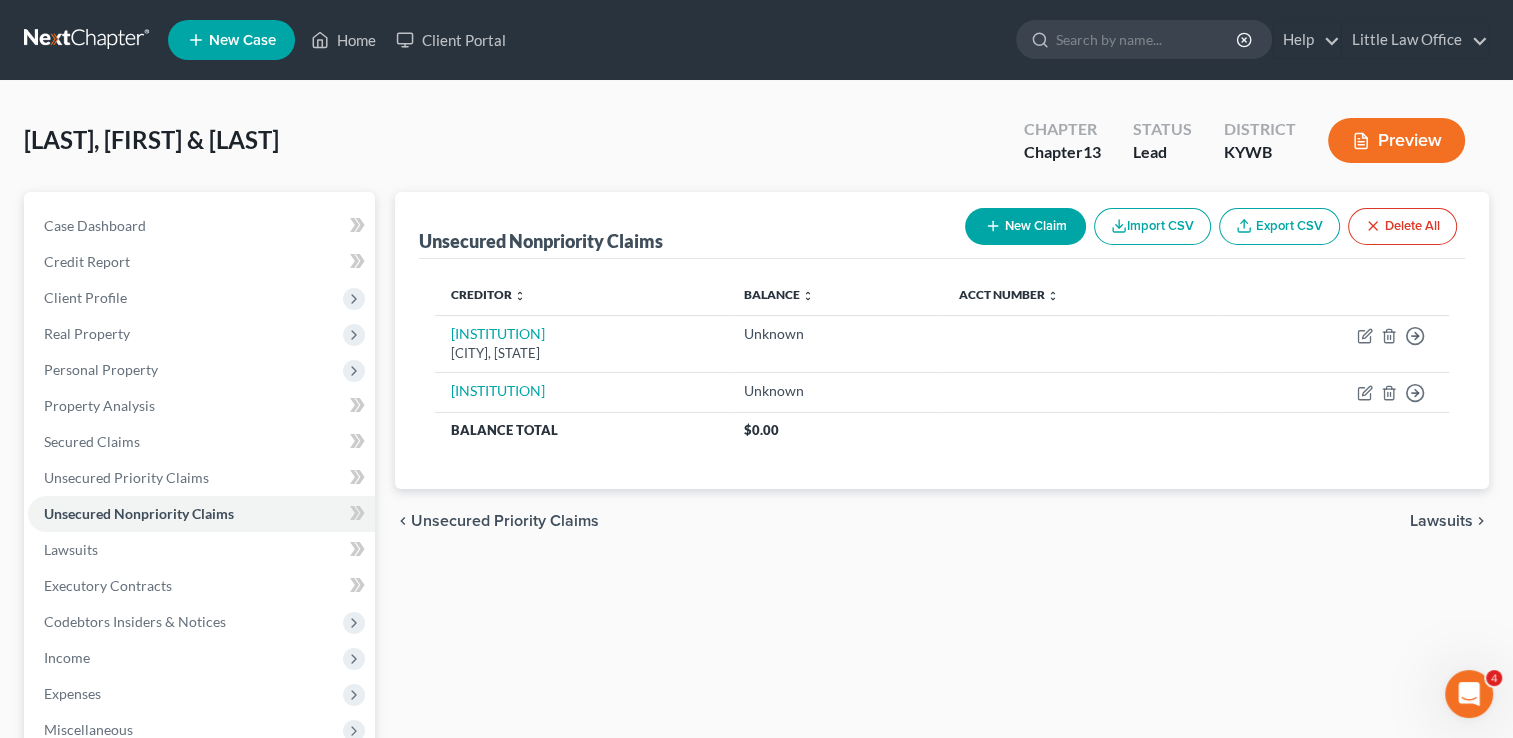 click on "New Claim" at bounding box center [1025, 226] 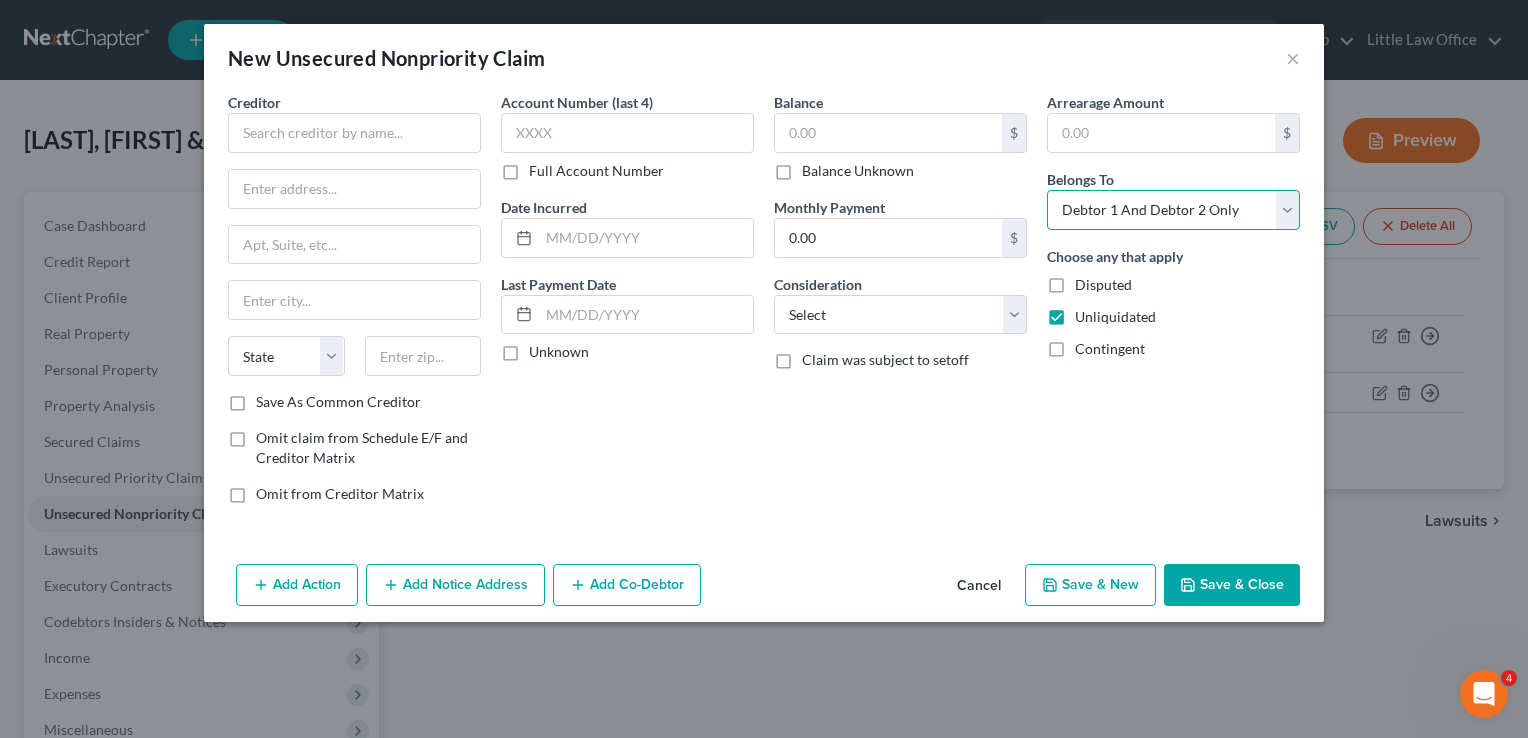 click on "Select Debtor 1 Only Debtor 2 Only Debtor 1 And Debtor 2 Only At Least One Of The Debtors And Another Community Property" at bounding box center (1173, 210) 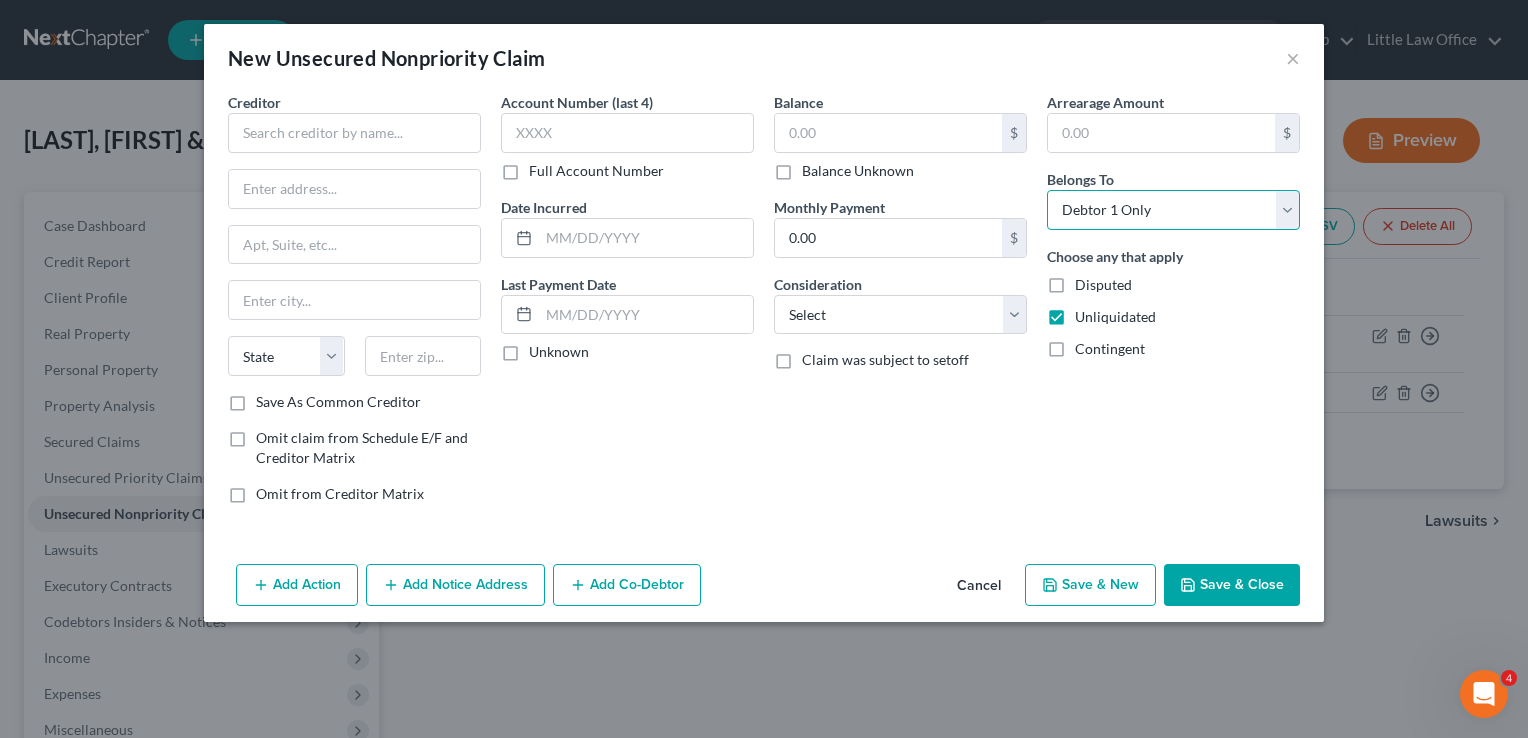 click on "Select Debtor 1 Only Debtor 2 Only Debtor 1 And Debtor 2 Only At Least One Of The Debtors And Another Community Property" at bounding box center (1173, 210) 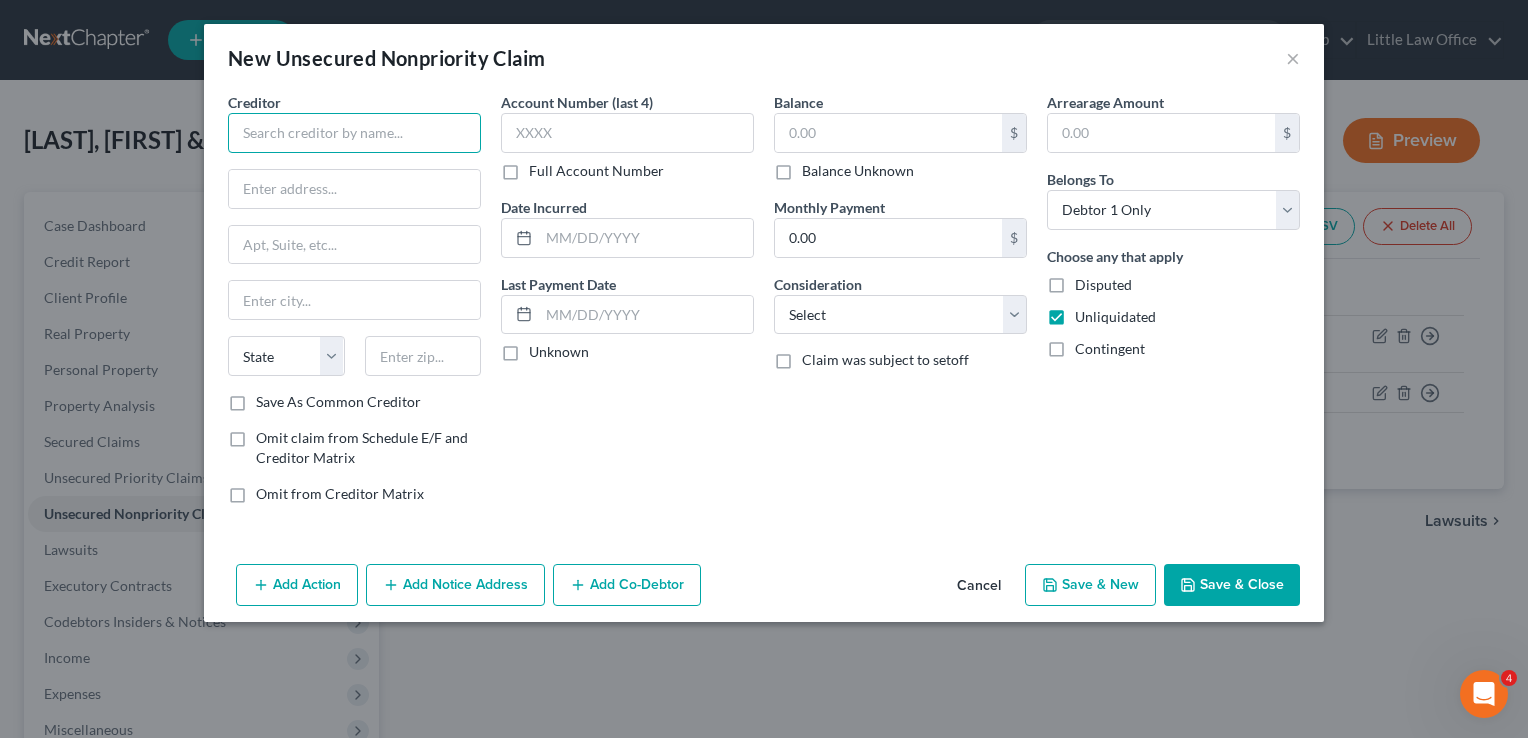 click at bounding box center [354, 133] 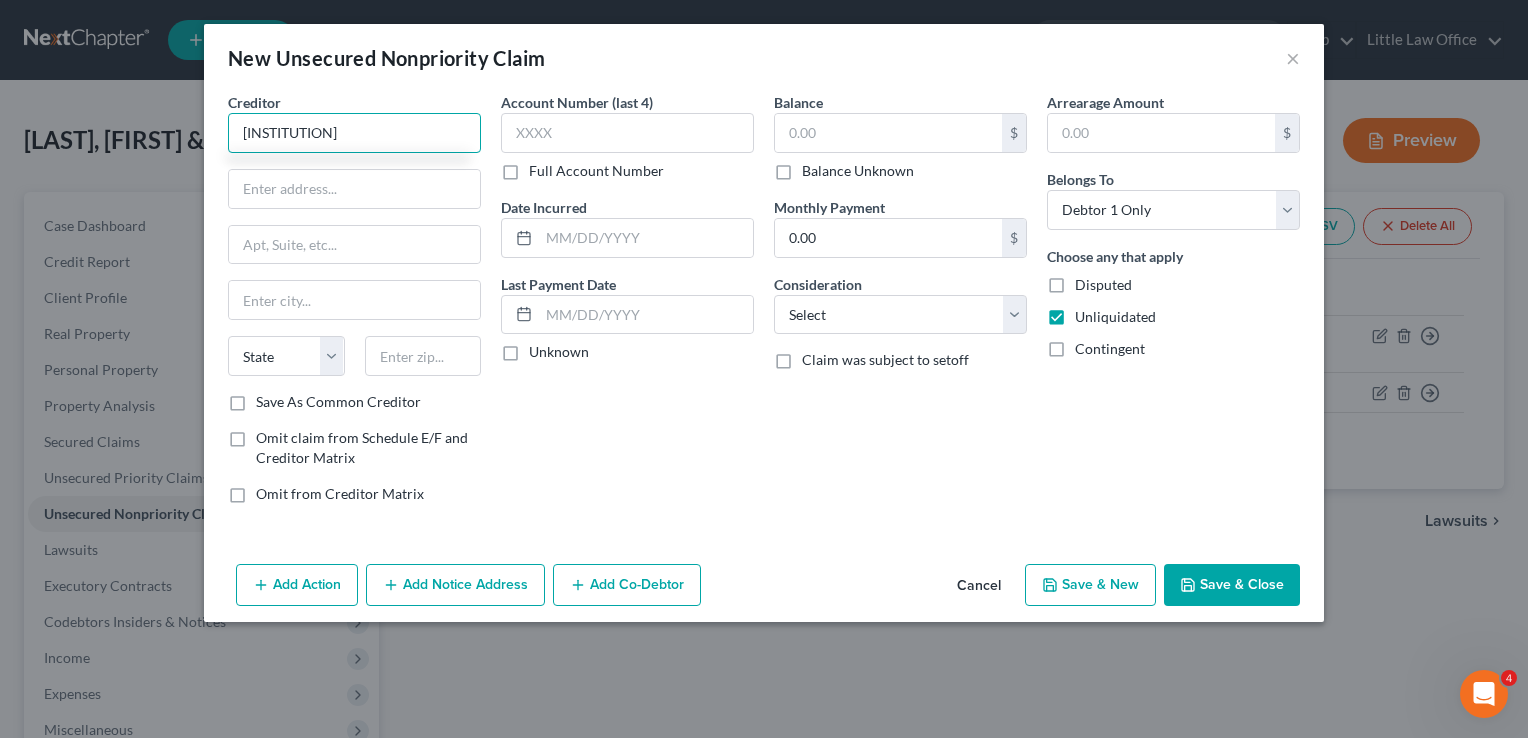 click on "[INSTITUTION]" at bounding box center [354, 133] 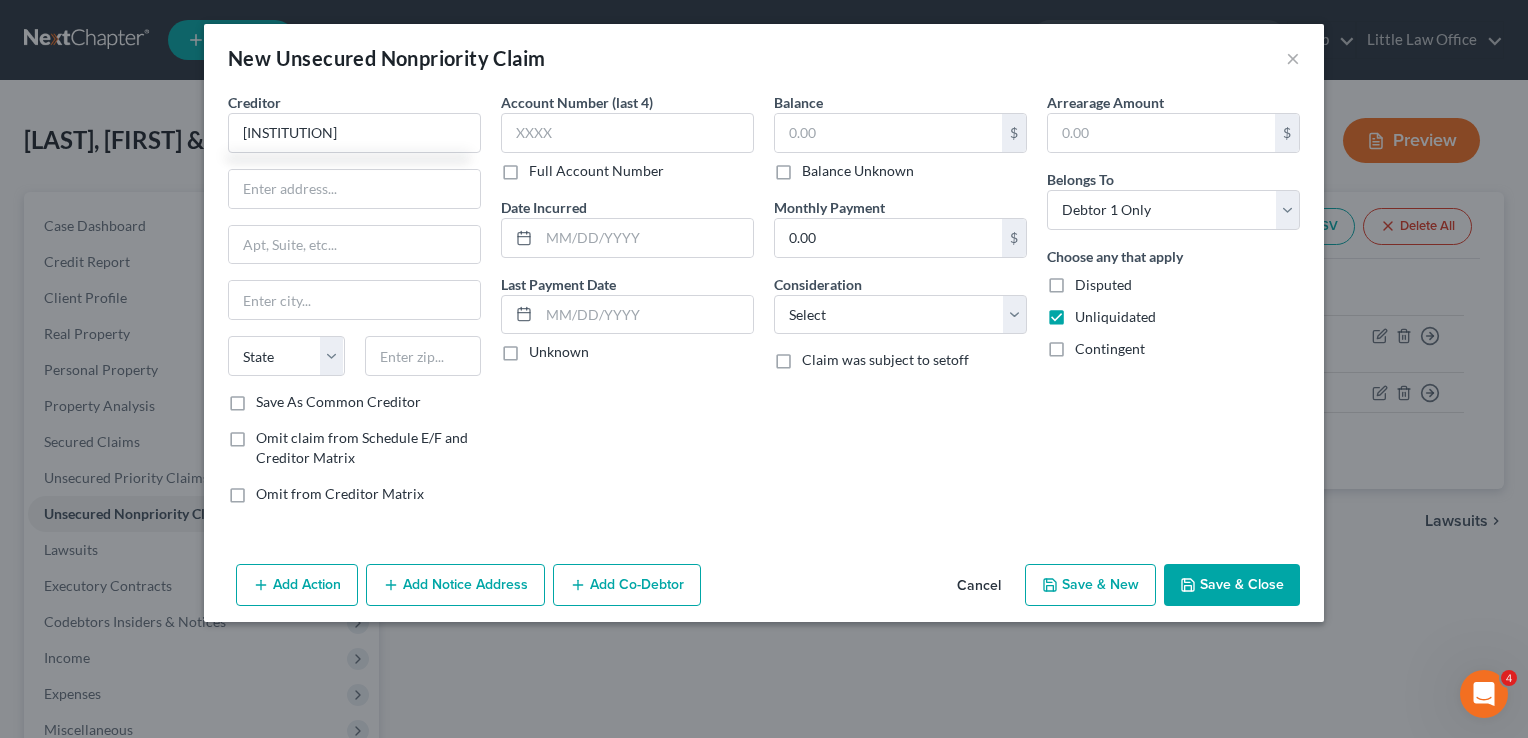 click on "Balance Unknown" at bounding box center [858, 171] 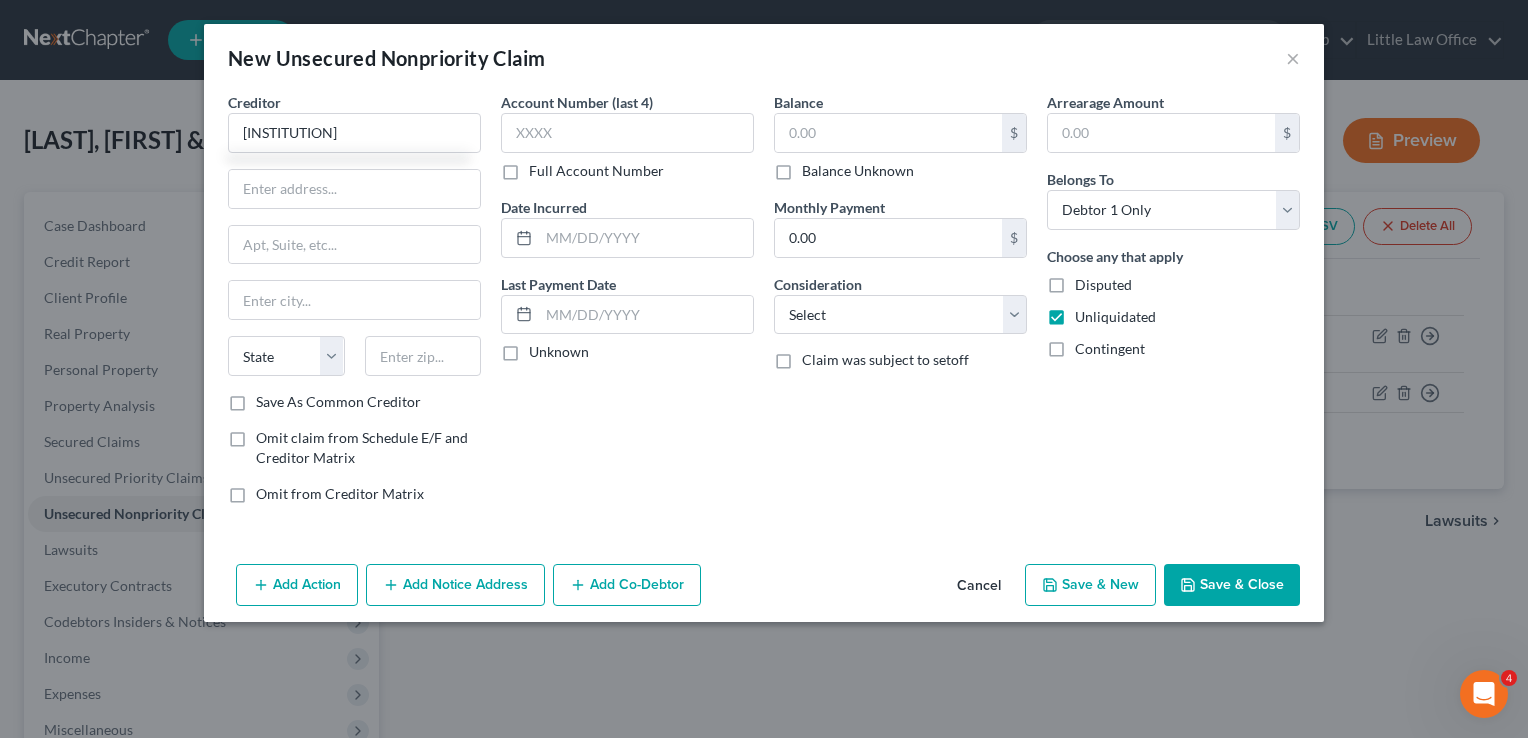 click on "Balance Unknown" at bounding box center (816, 167) 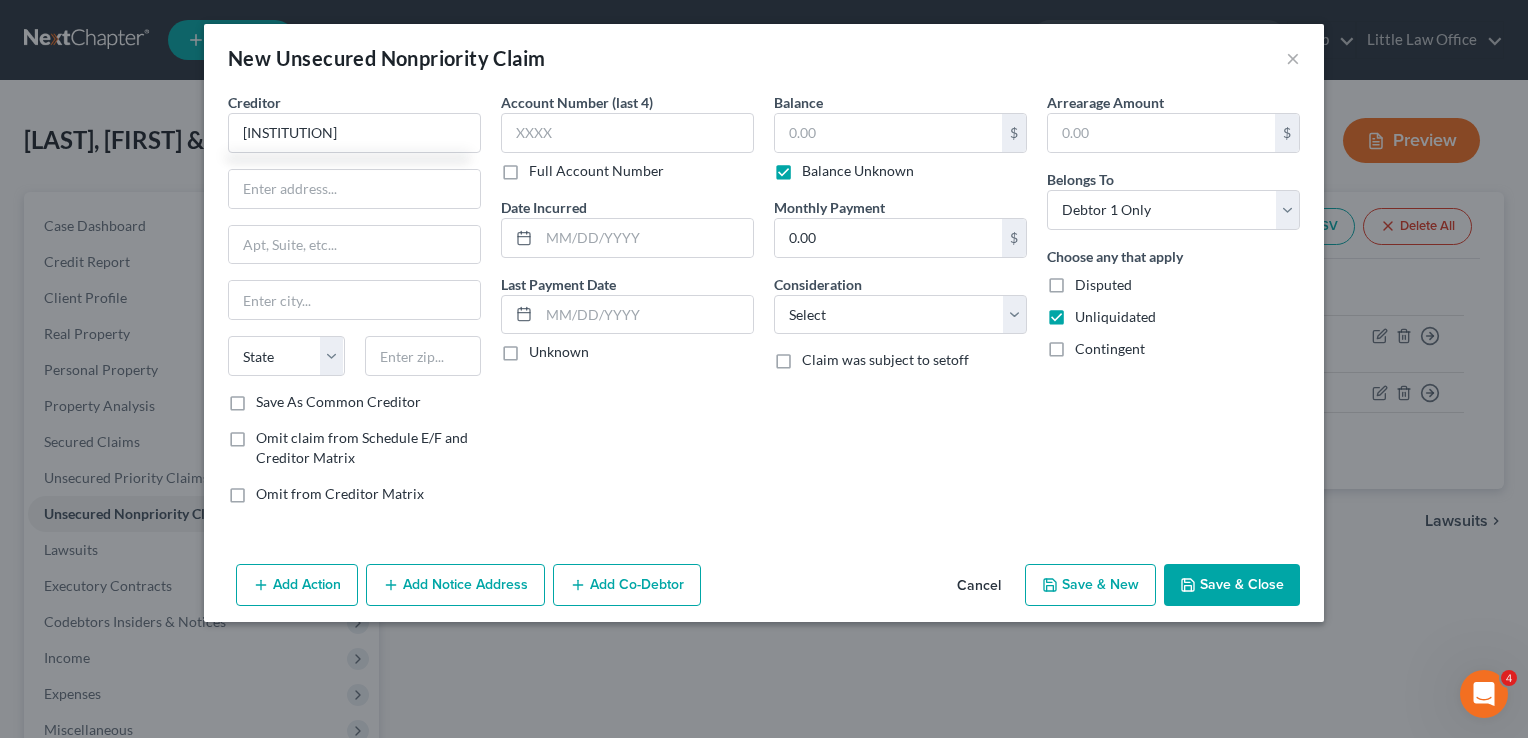 type on "0.00" 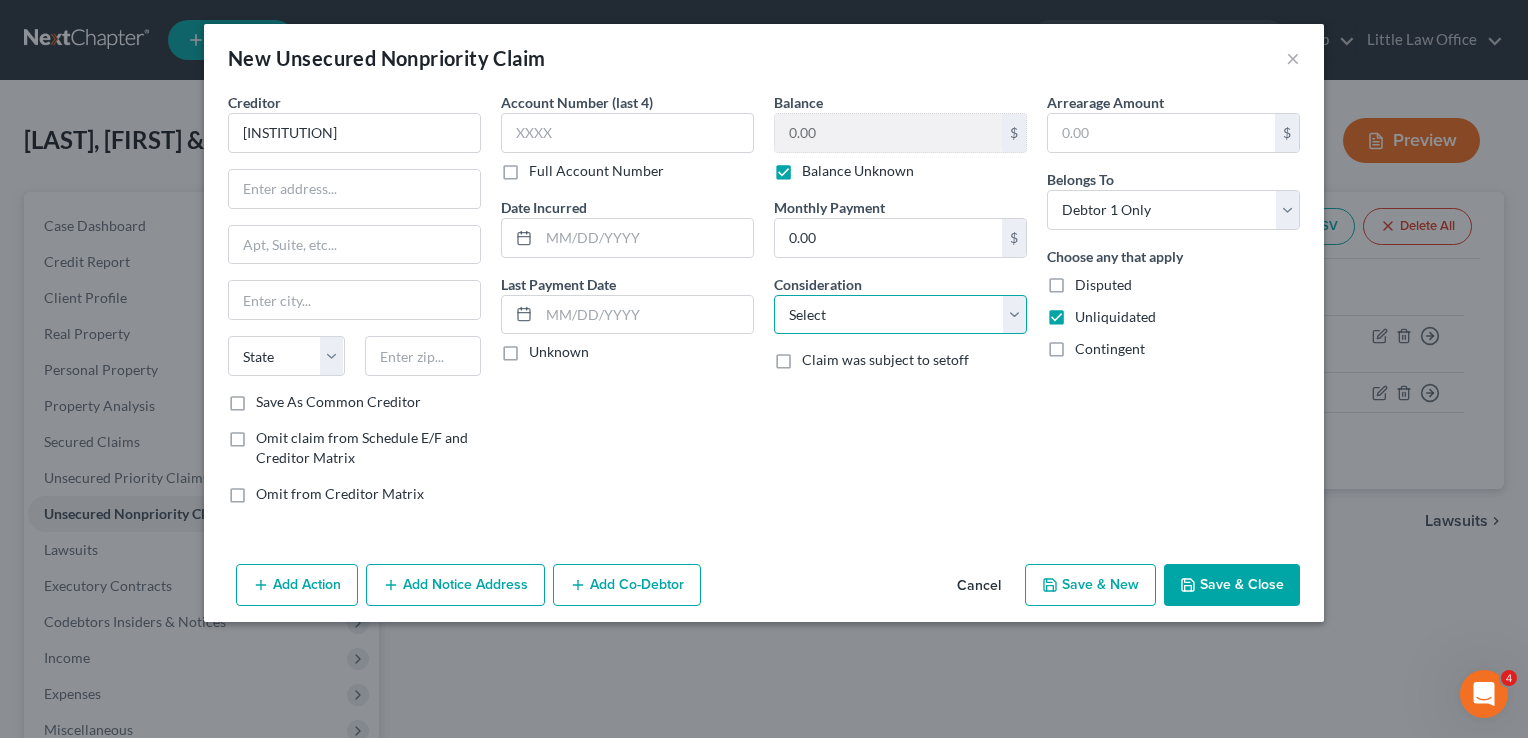 click on "Select Cable / Satellite Services Collection Agency Credit Card Debt Debt Counseling / Attorneys Deficiency Balance Domestic Support Obligations Home / Car Repairs Income Taxes Judgment Liens Medical Services Monies Loaned / Advanced Mortgage Obligation From Divorce Or Separation Obligation To Pensions Other Overdrawn Bank Account Promised To Help Pay Creditors Student Loans Suppliers And Vendors Telephone / Internet Services Utility Services" at bounding box center [900, 315] 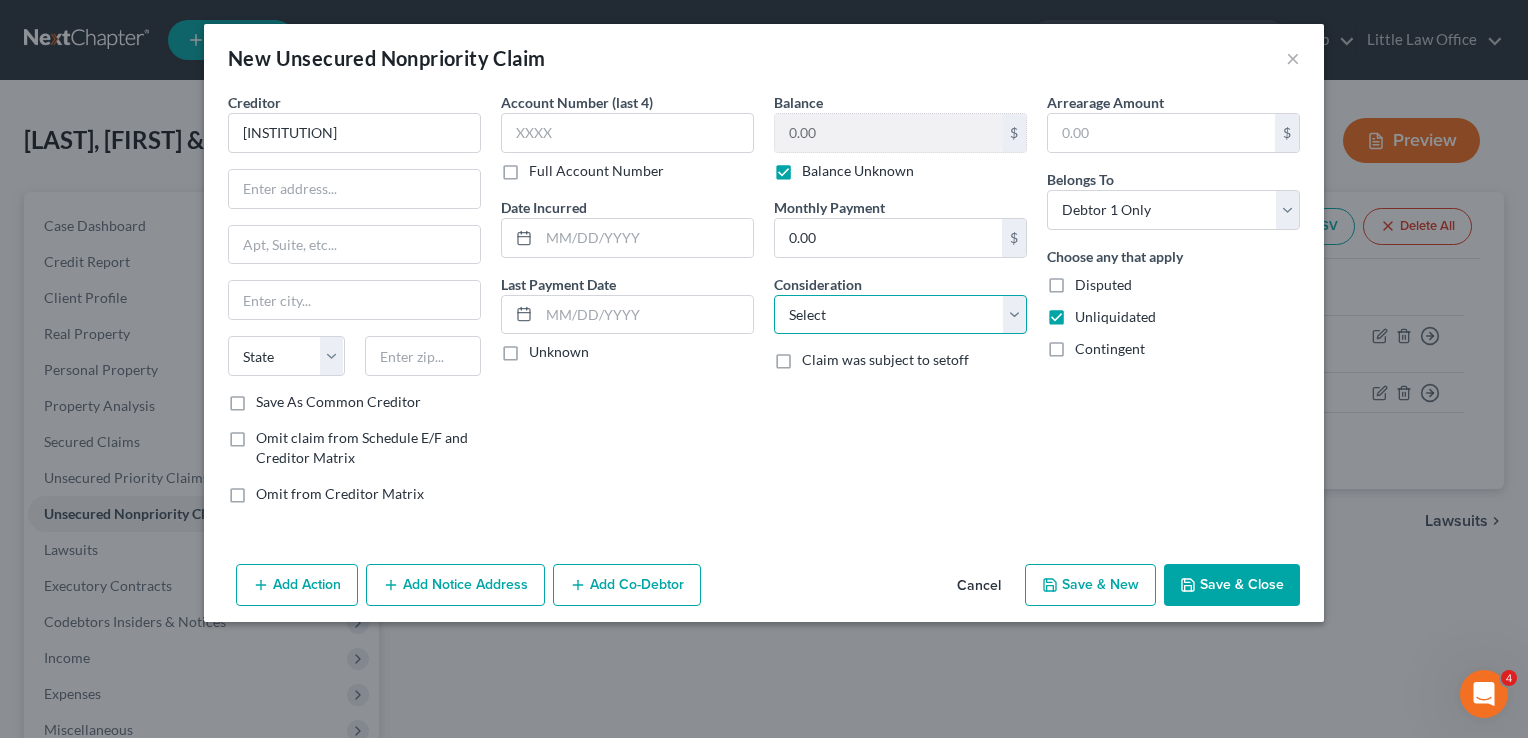select on "9" 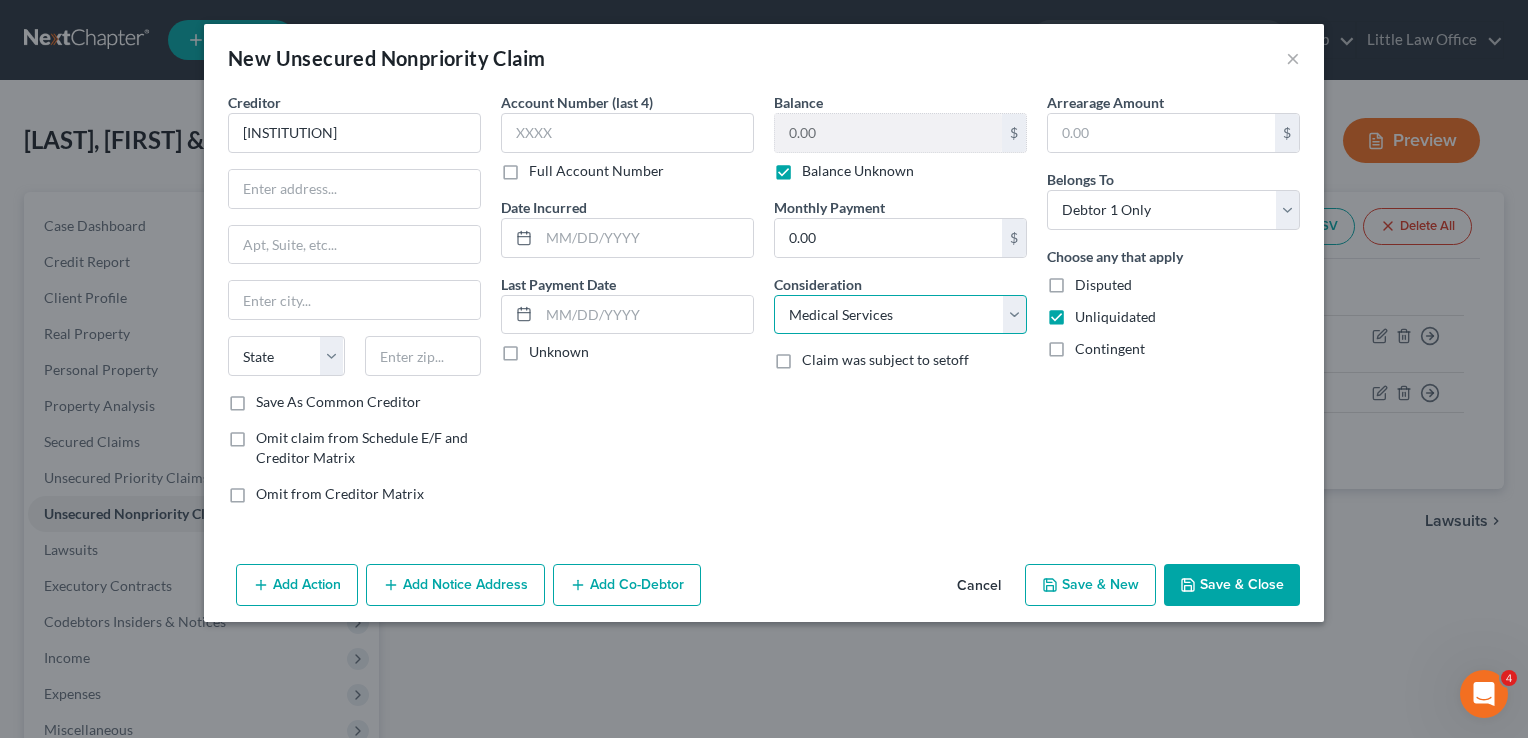 click on "Select Cable / Satellite Services Collection Agency Credit Card Debt Debt Counseling / Attorneys Deficiency Balance Domestic Support Obligations Home / Car Repairs Income Taxes Judgment Liens Medical Services Monies Loaned / Advanced Mortgage Obligation From Divorce Or Separation Obligation To Pensions Other Overdrawn Bank Account Promised To Help Pay Creditors Student Loans Suppliers And Vendors Telephone / Internet Services Utility Services" at bounding box center (900, 315) 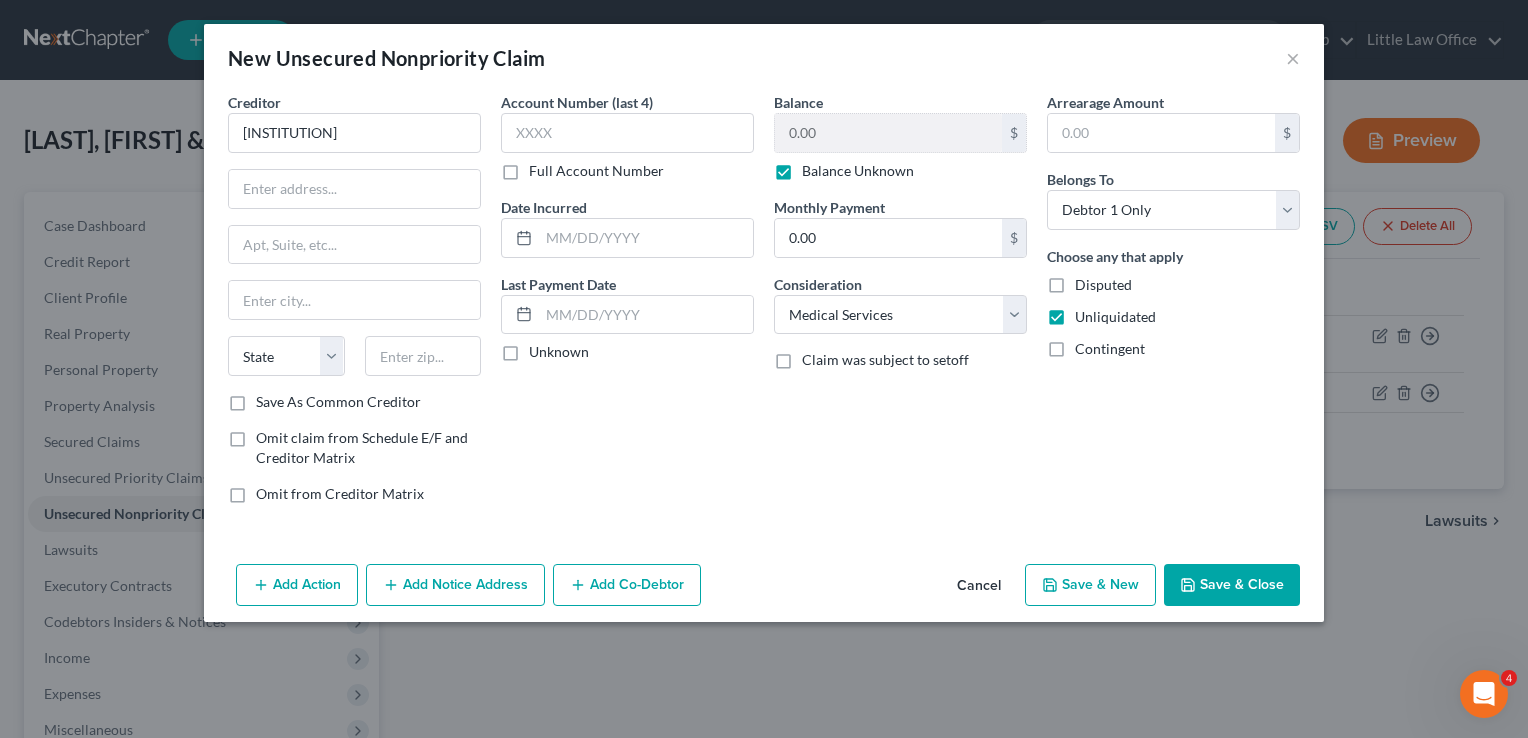 click on "Save & Close" at bounding box center (1232, 585) 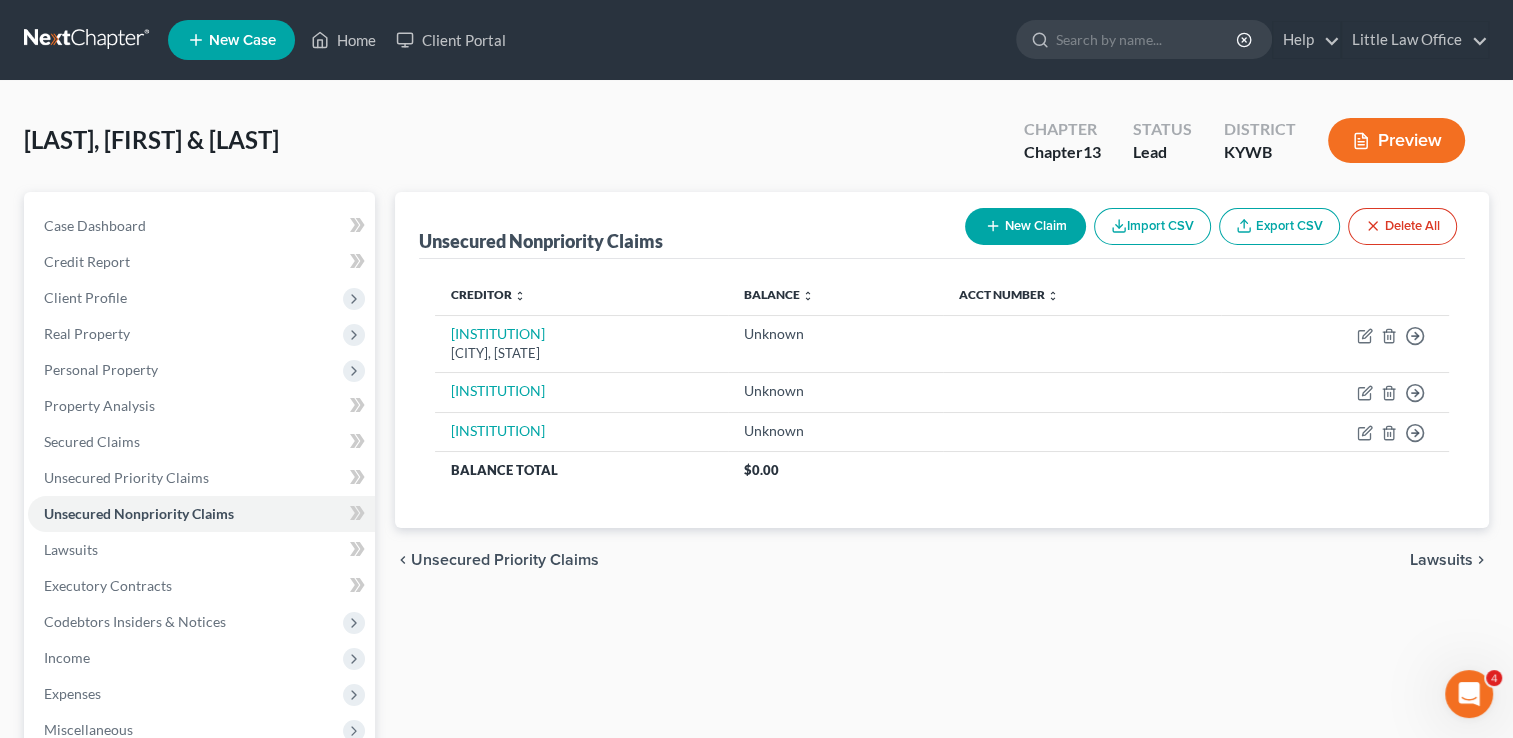 click on "Lawsuits" at bounding box center [1441, 560] 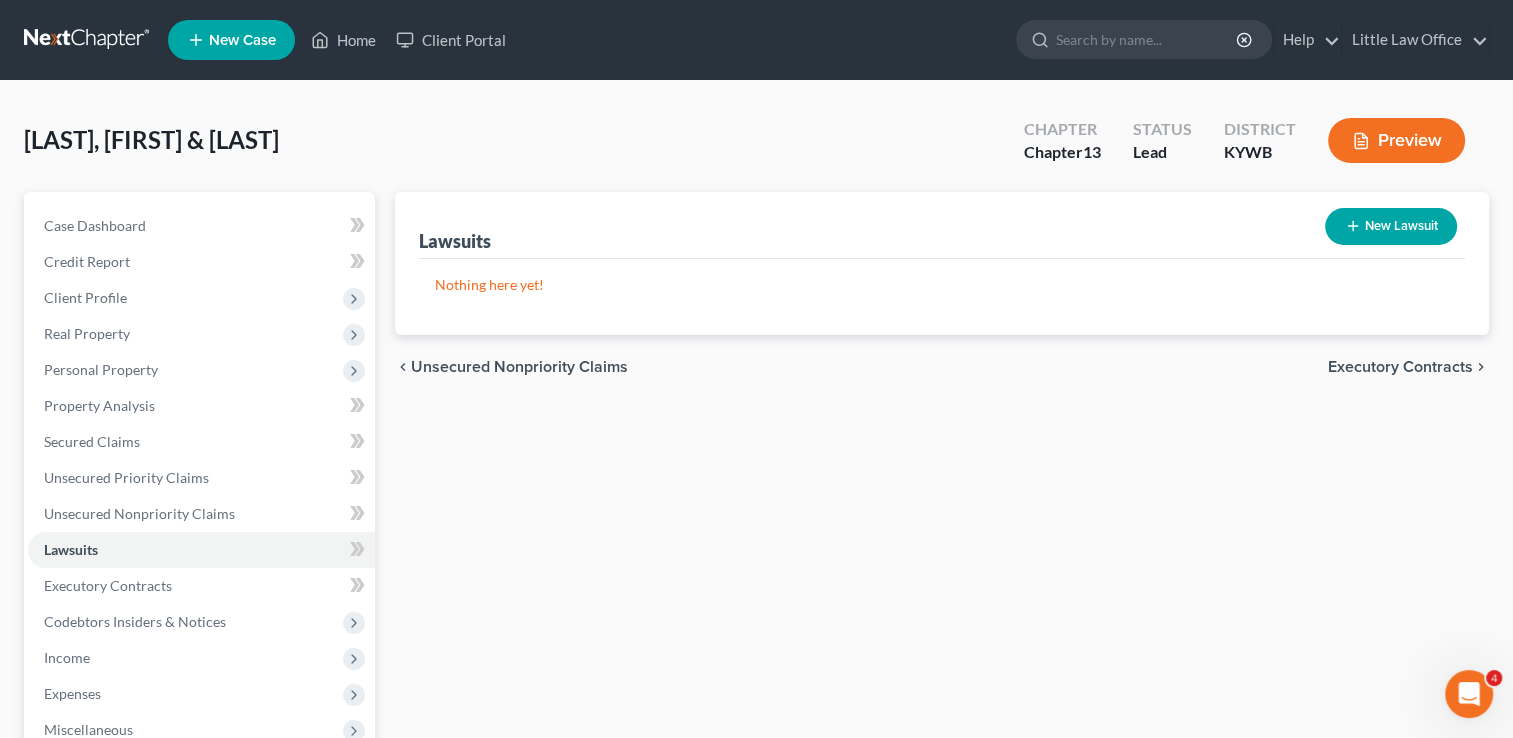 click on "Executory Contracts" at bounding box center [1400, 367] 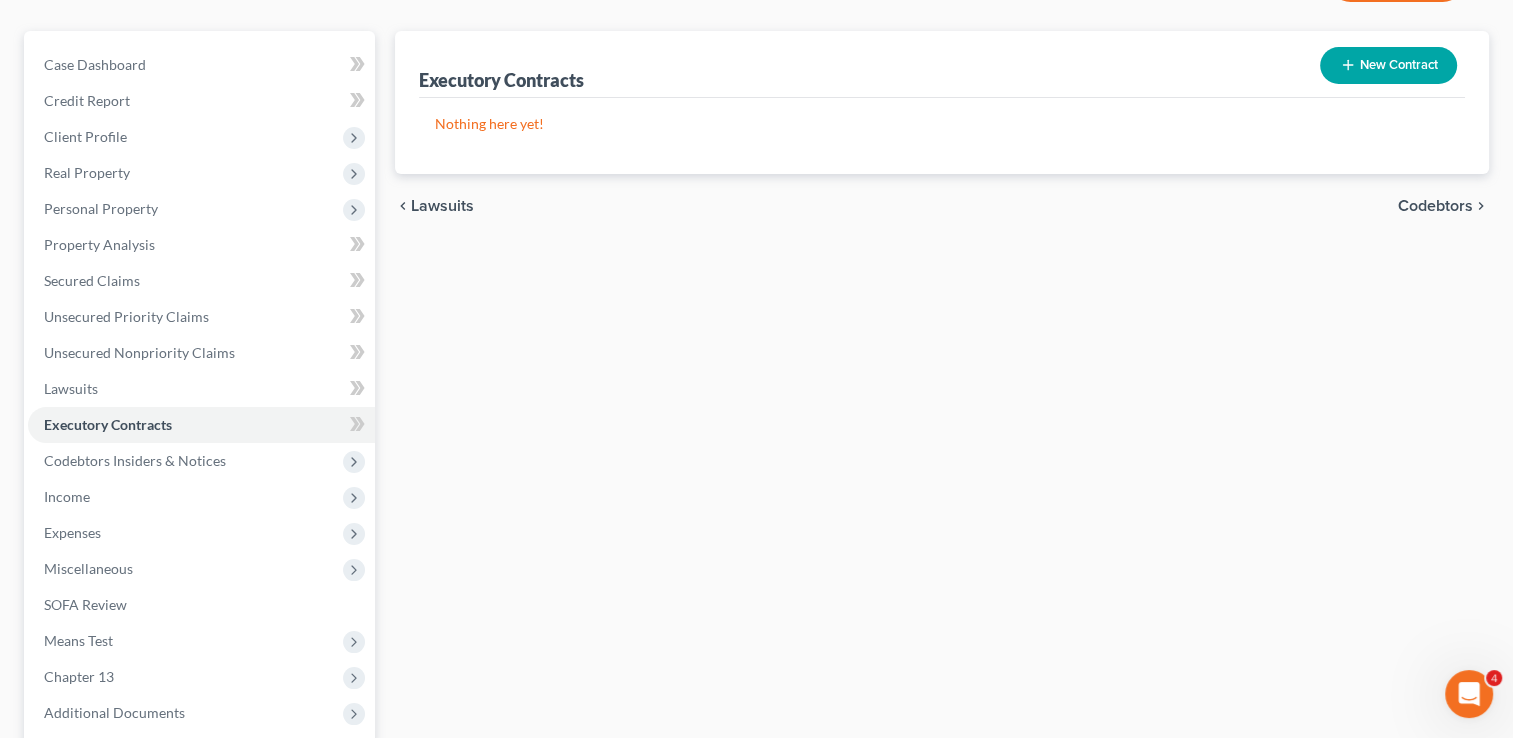scroll, scrollTop: 176, scrollLeft: 0, axis: vertical 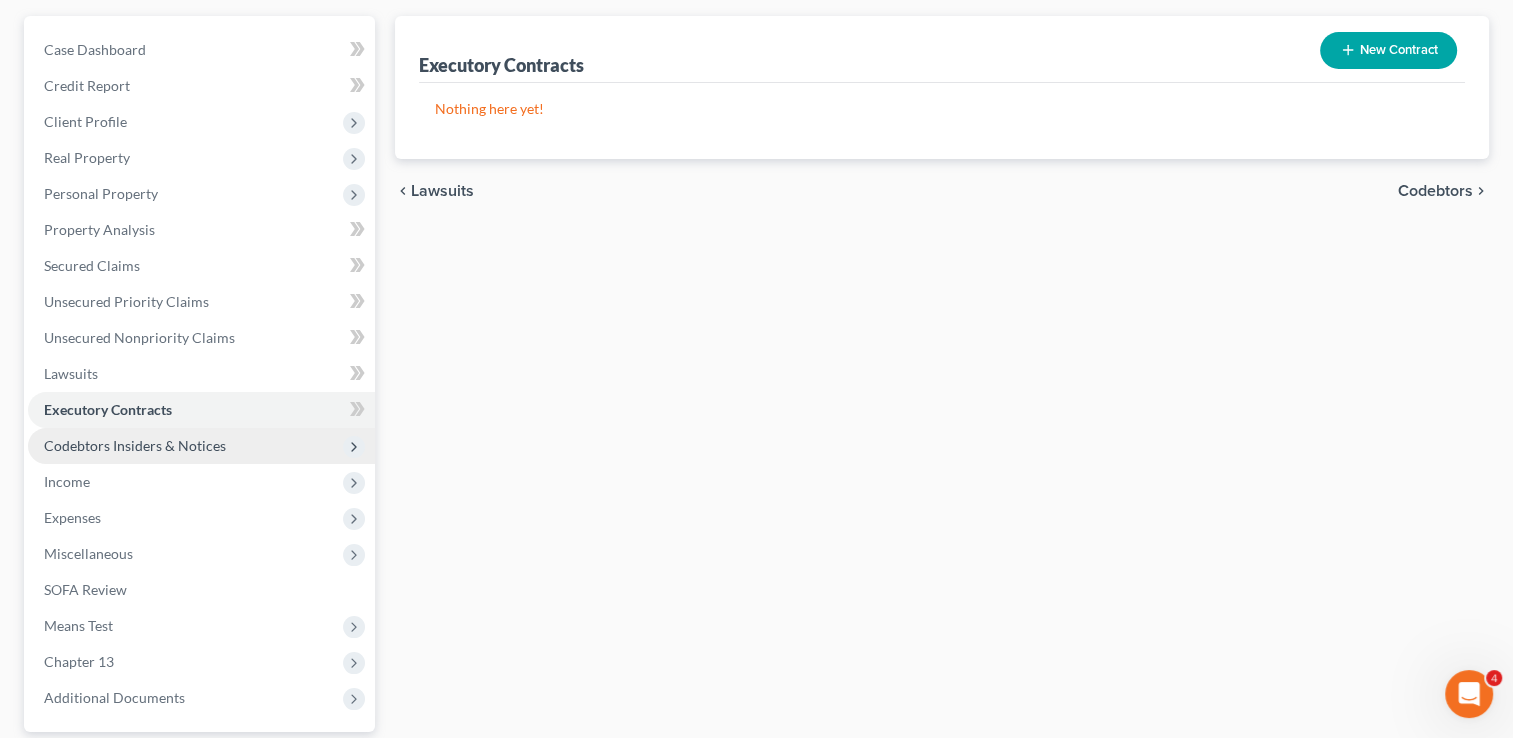 click on "Codebtors Insiders & Notices" at bounding box center (201, 446) 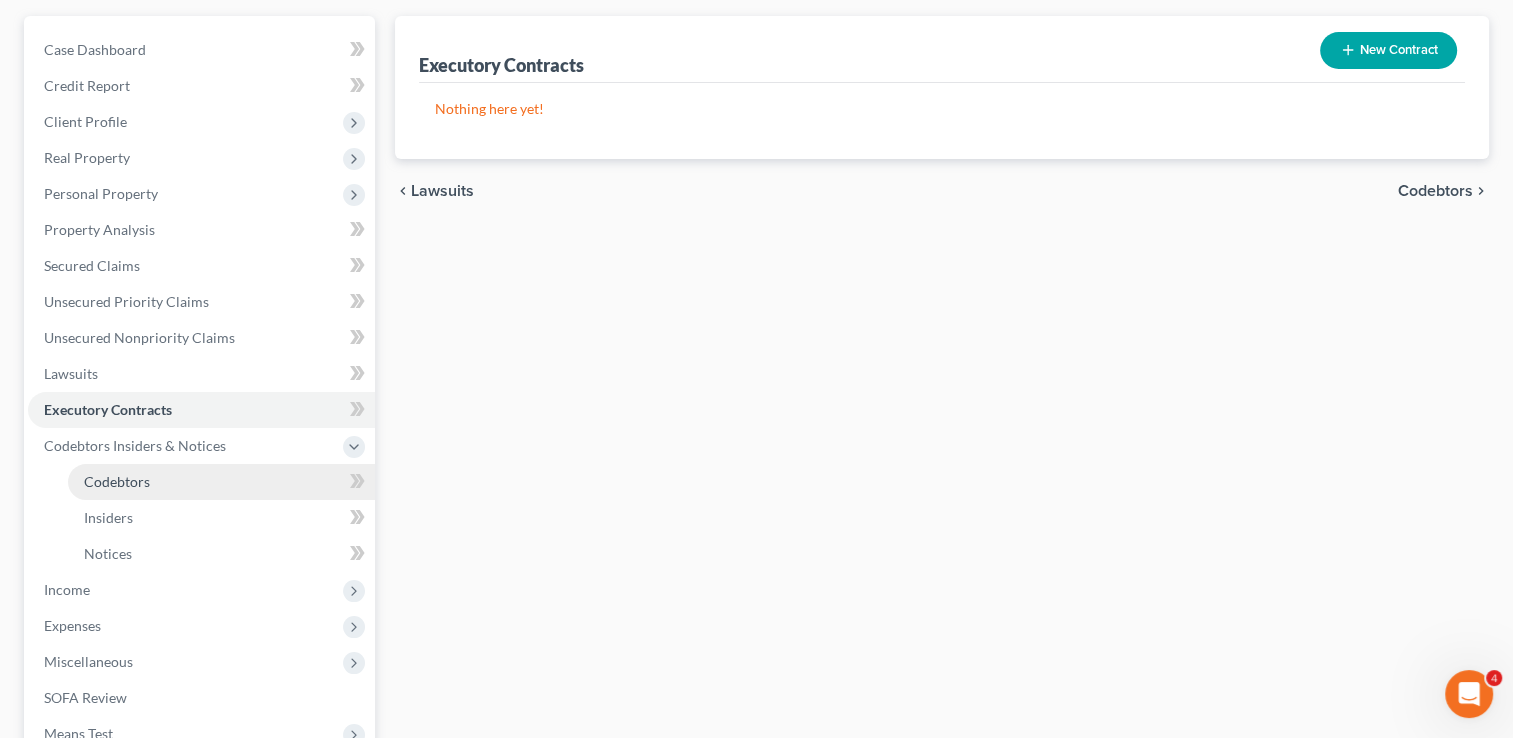 click on "Codebtors" at bounding box center (221, 482) 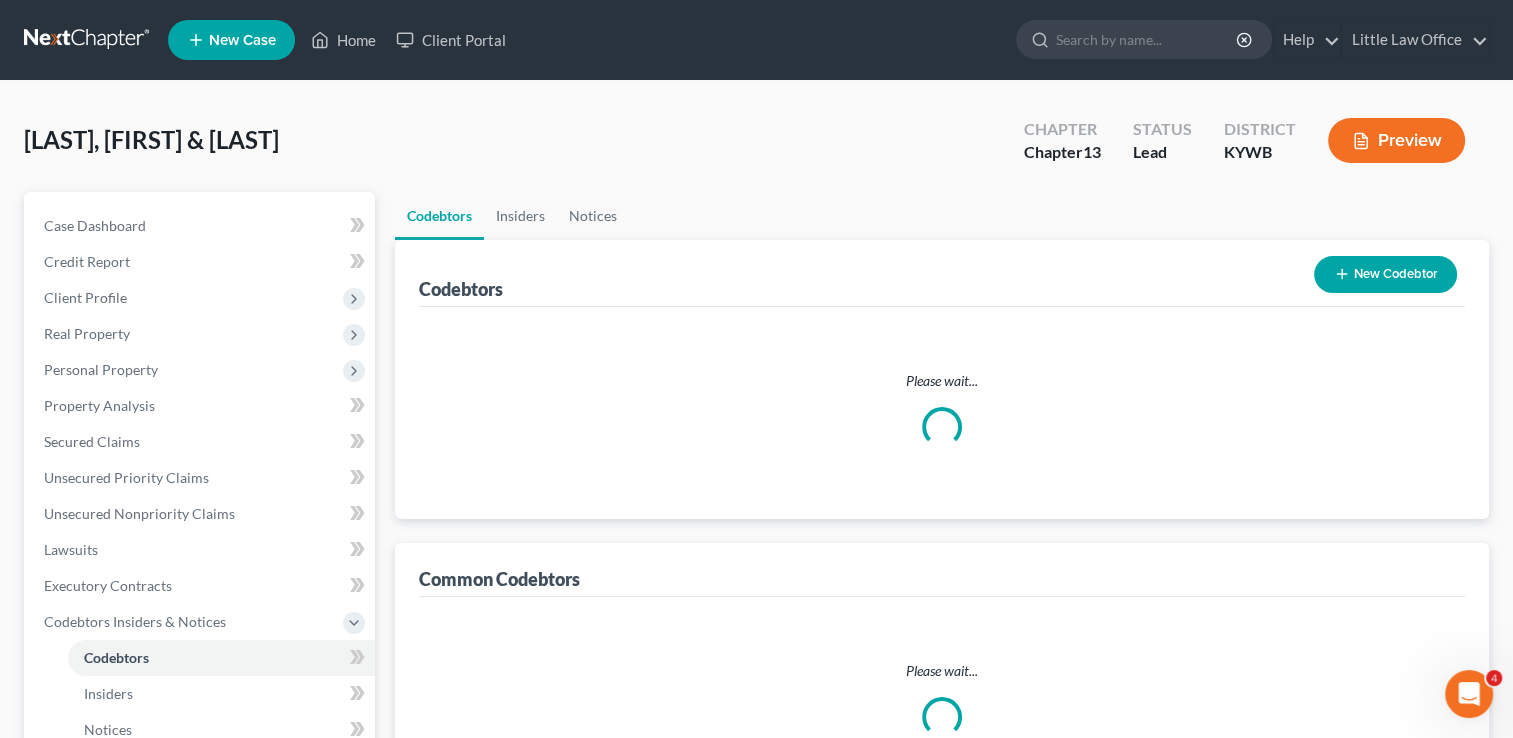 scroll, scrollTop: 0, scrollLeft: 0, axis: both 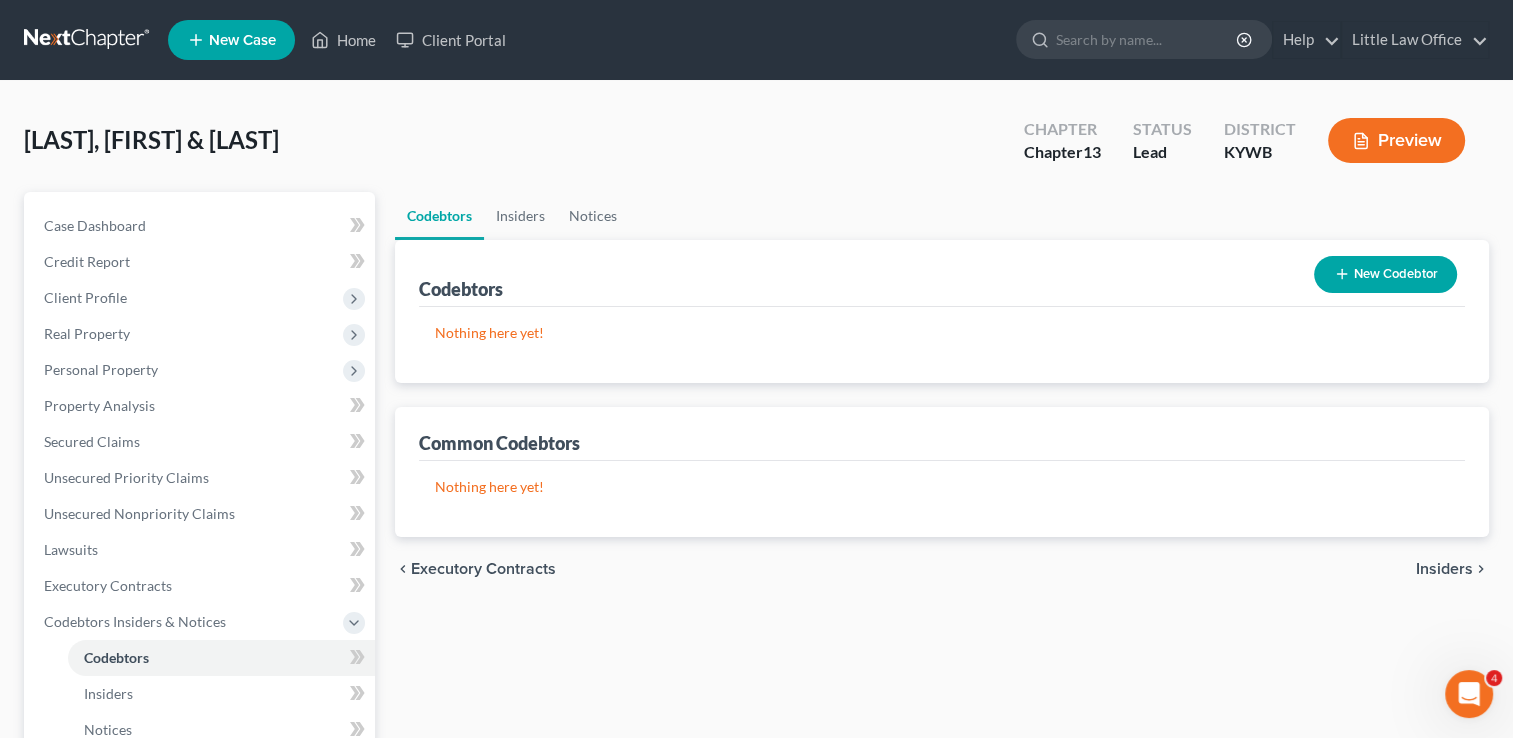 click on "Insiders" at bounding box center (1444, 569) 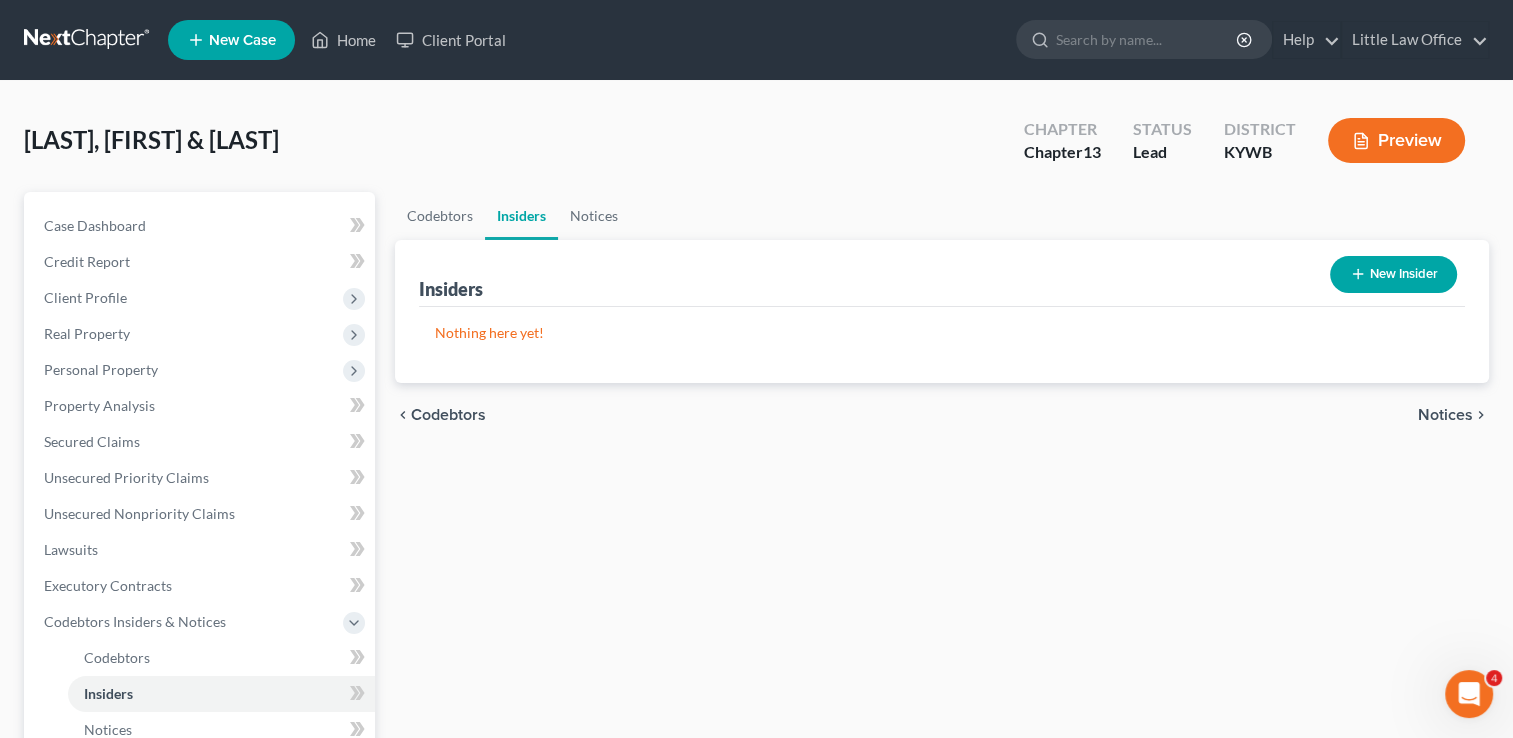 click on "Notices" at bounding box center (1445, 415) 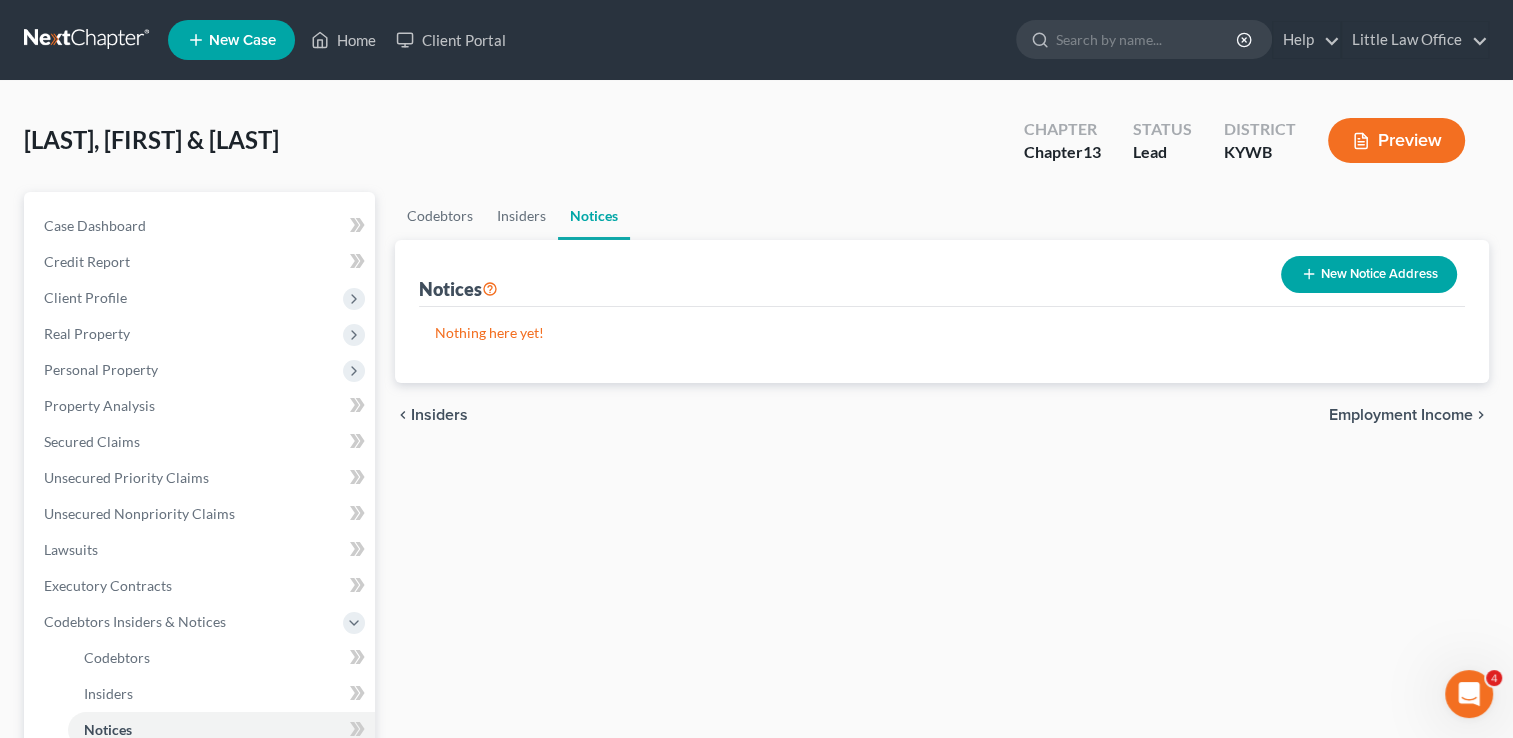 click on "Employment Income" at bounding box center [1401, 415] 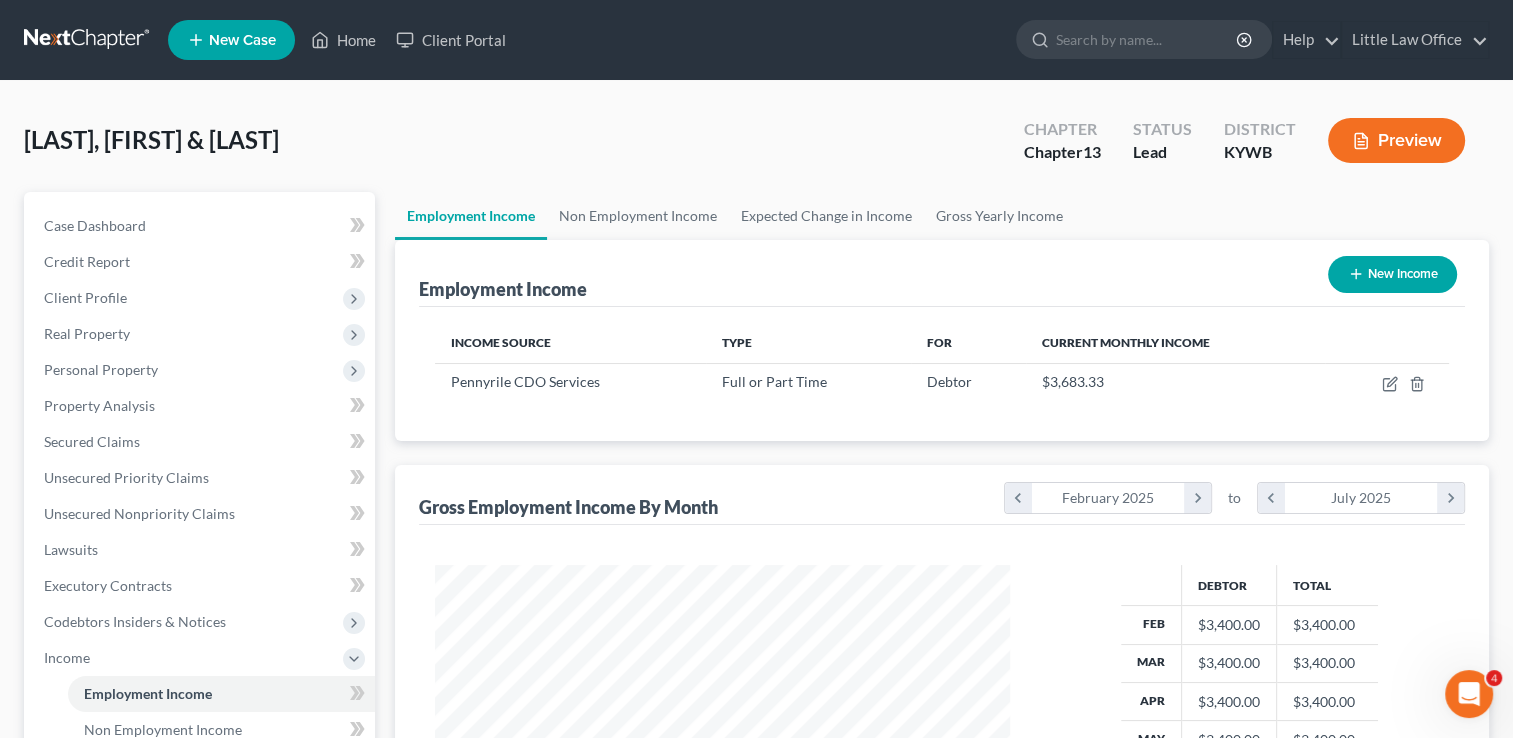 scroll, scrollTop: 999643, scrollLeft: 999385, axis: both 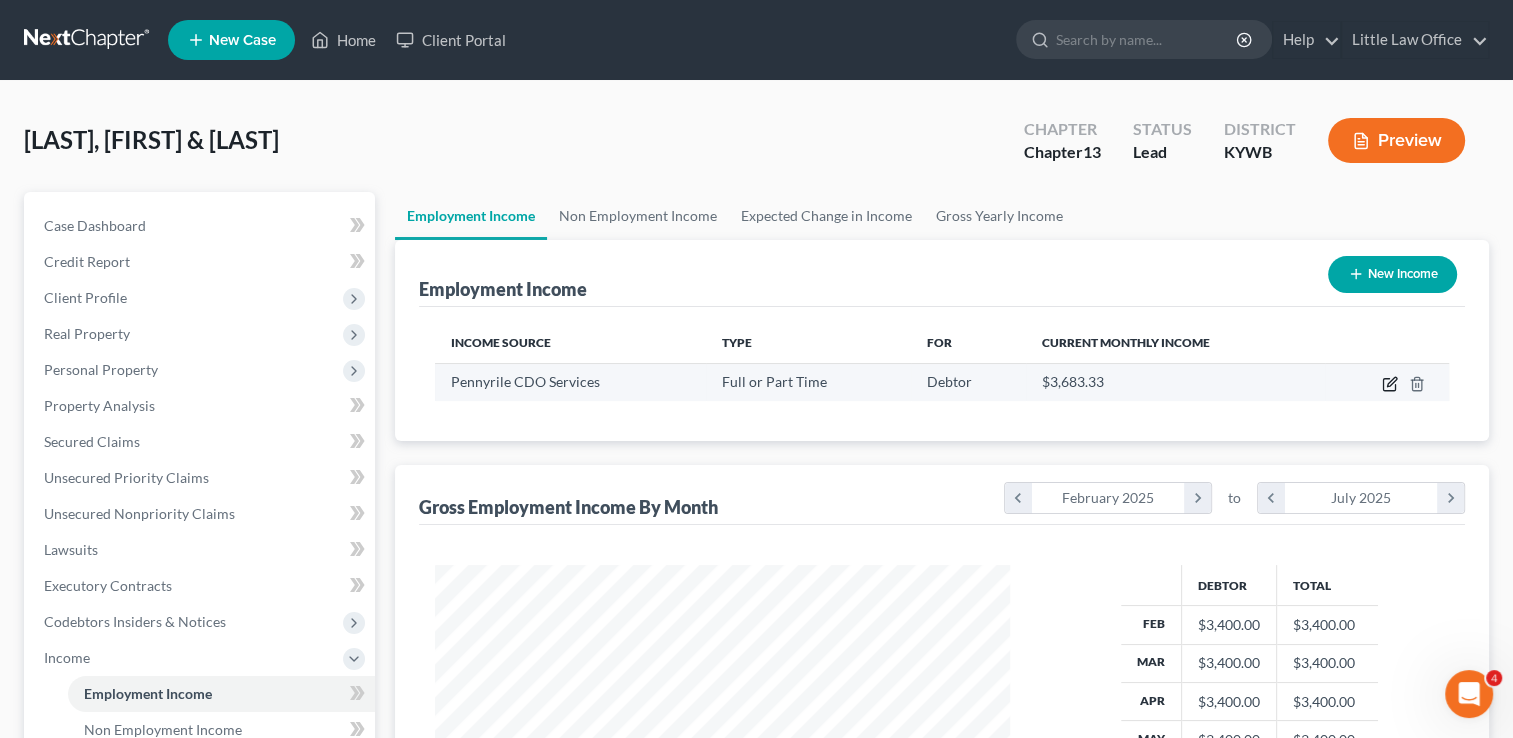 click 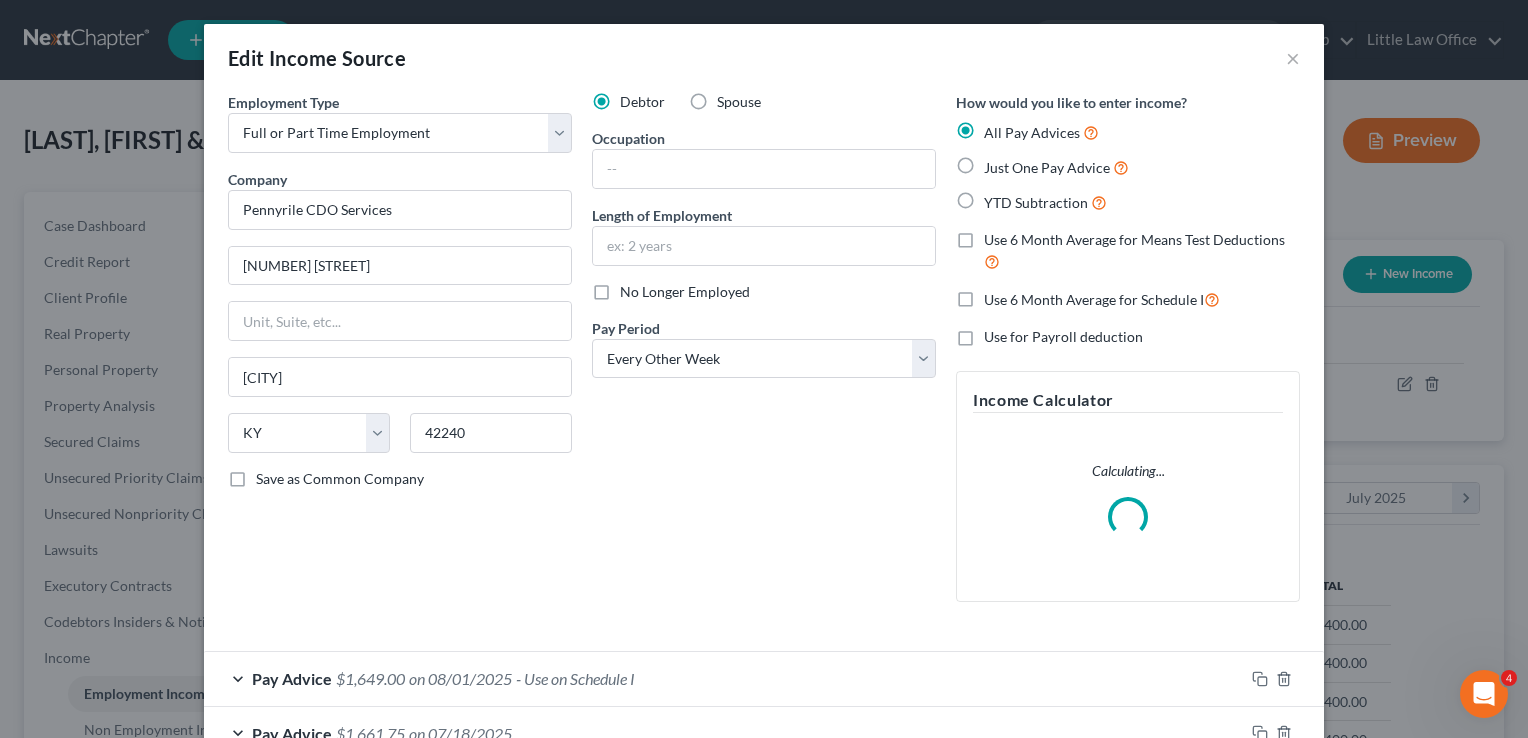 scroll, scrollTop: 999643, scrollLeft: 999378, axis: both 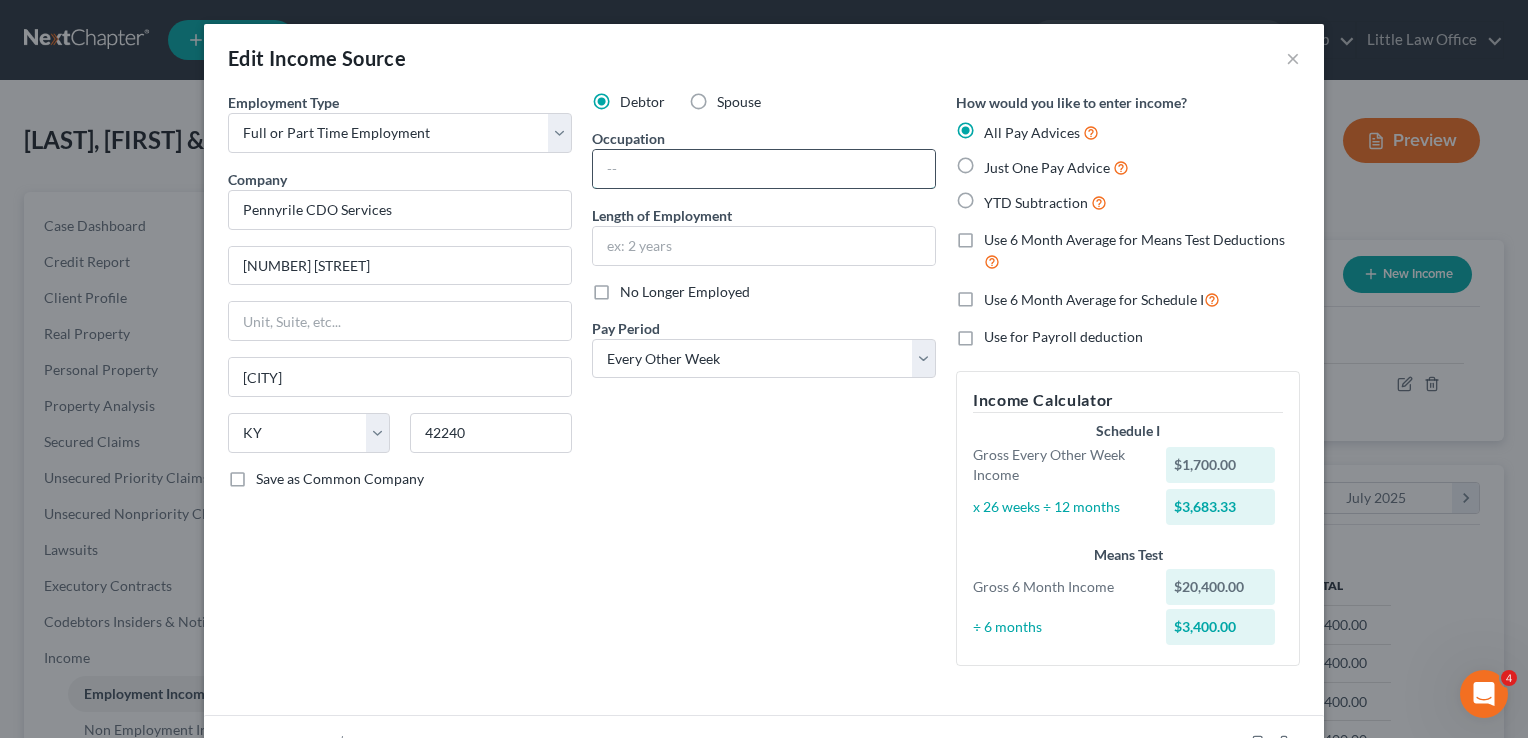 click at bounding box center (764, 169) 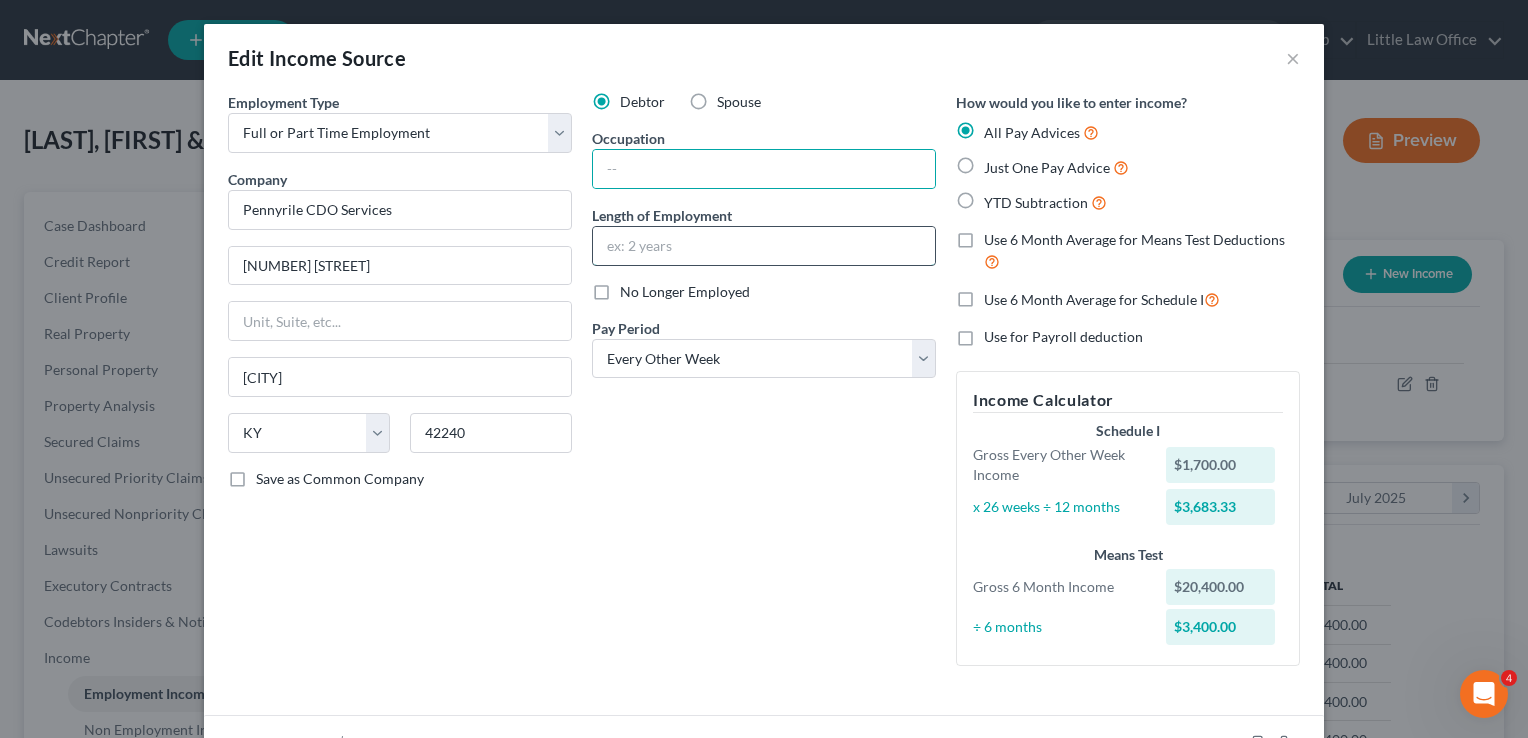 click at bounding box center (764, 246) 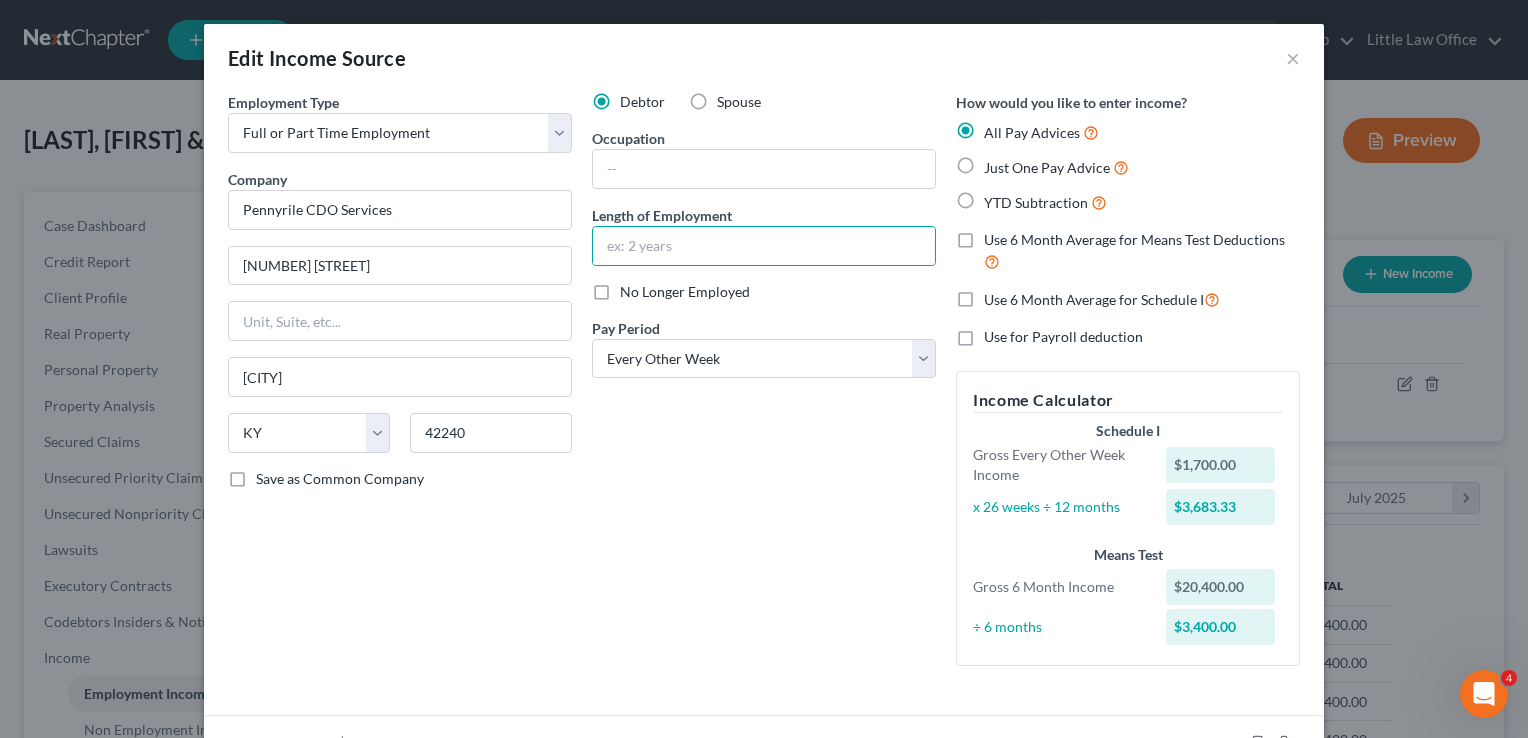 click on "Debtor Spouse Occupation Length of Employment No Longer Employed
Pay Period
*
Select Monthly Twice Monthly Every Other Week Weekly" at bounding box center [764, 387] 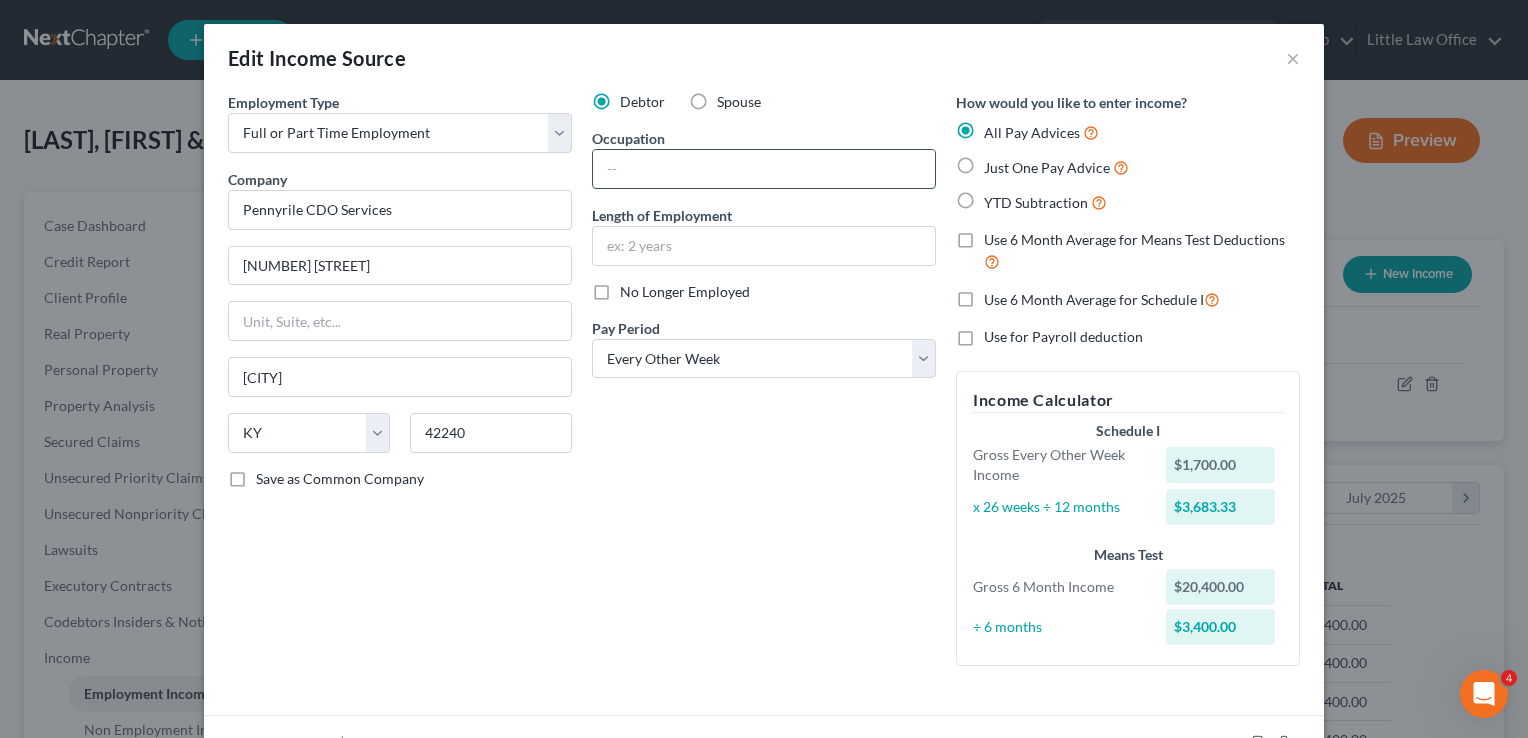 click at bounding box center [764, 169] 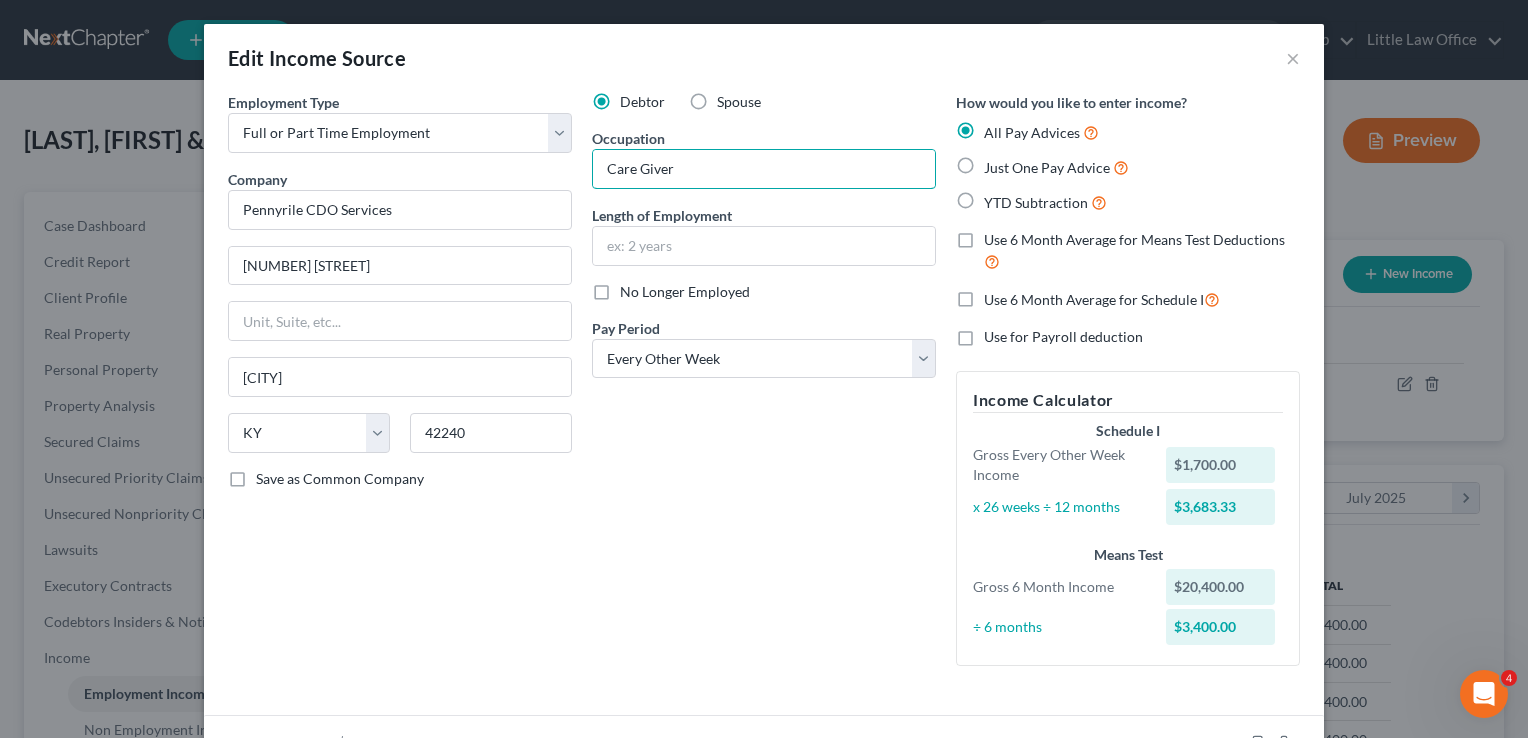 type on "Care Giver" 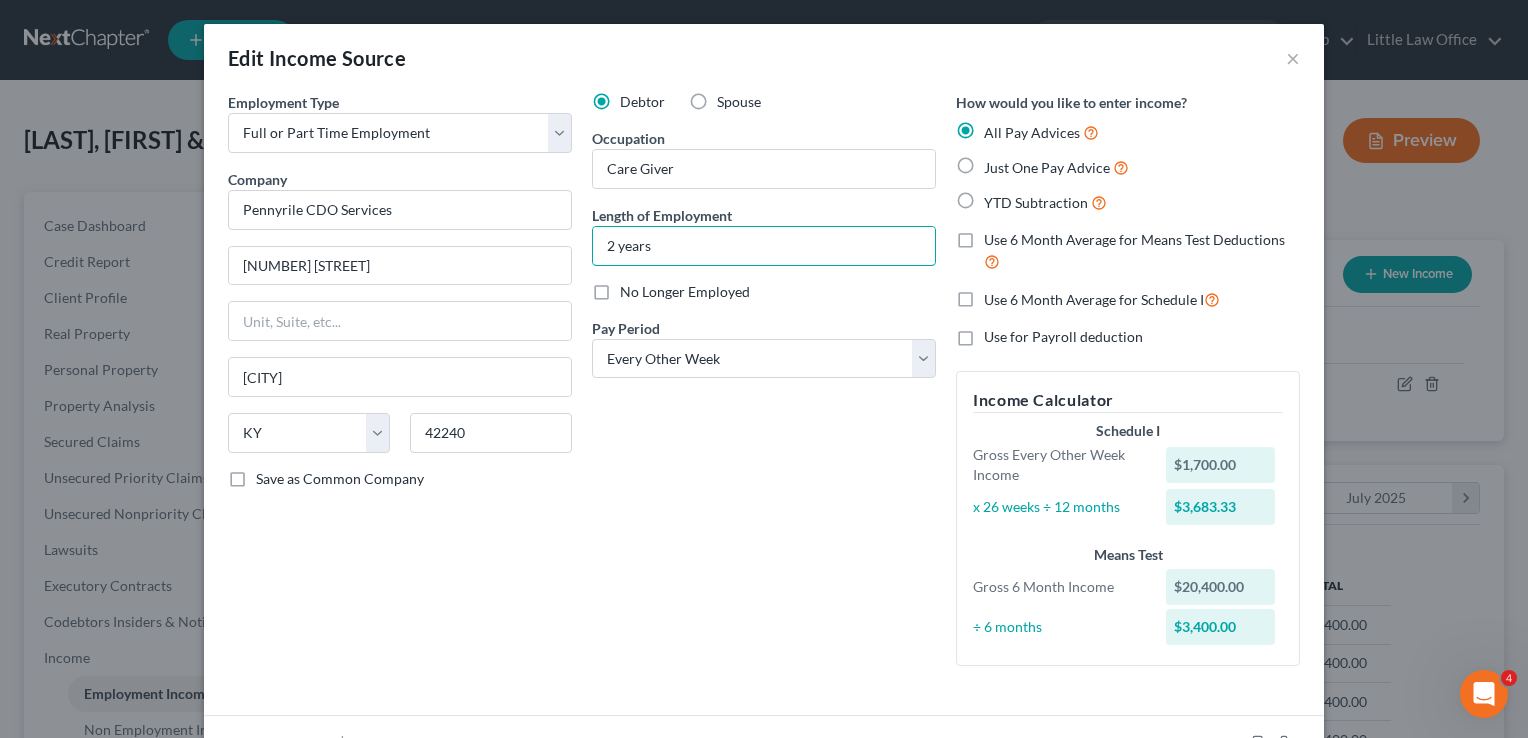 type on "2 years" 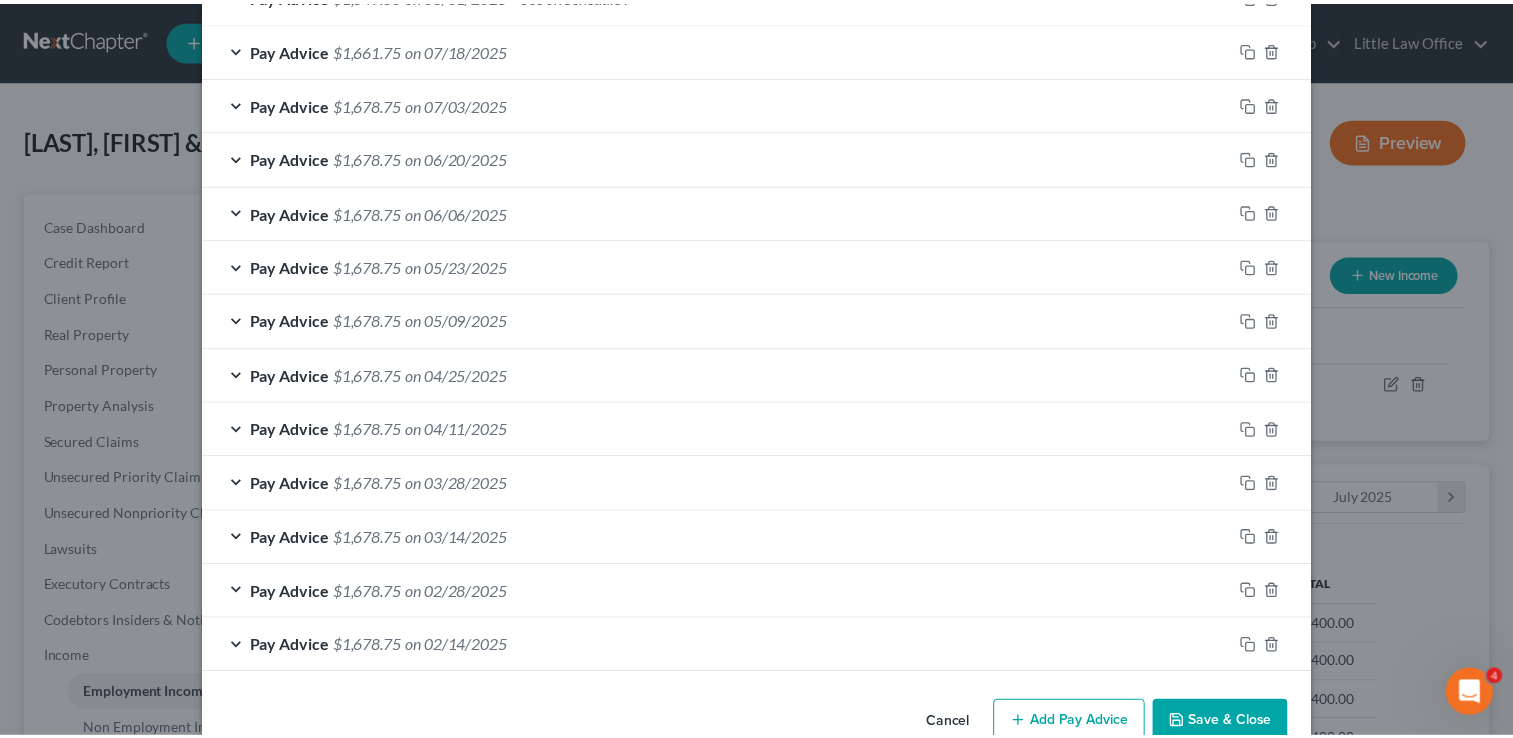 scroll, scrollTop: 790, scrollLeft: 0, axis: vertical 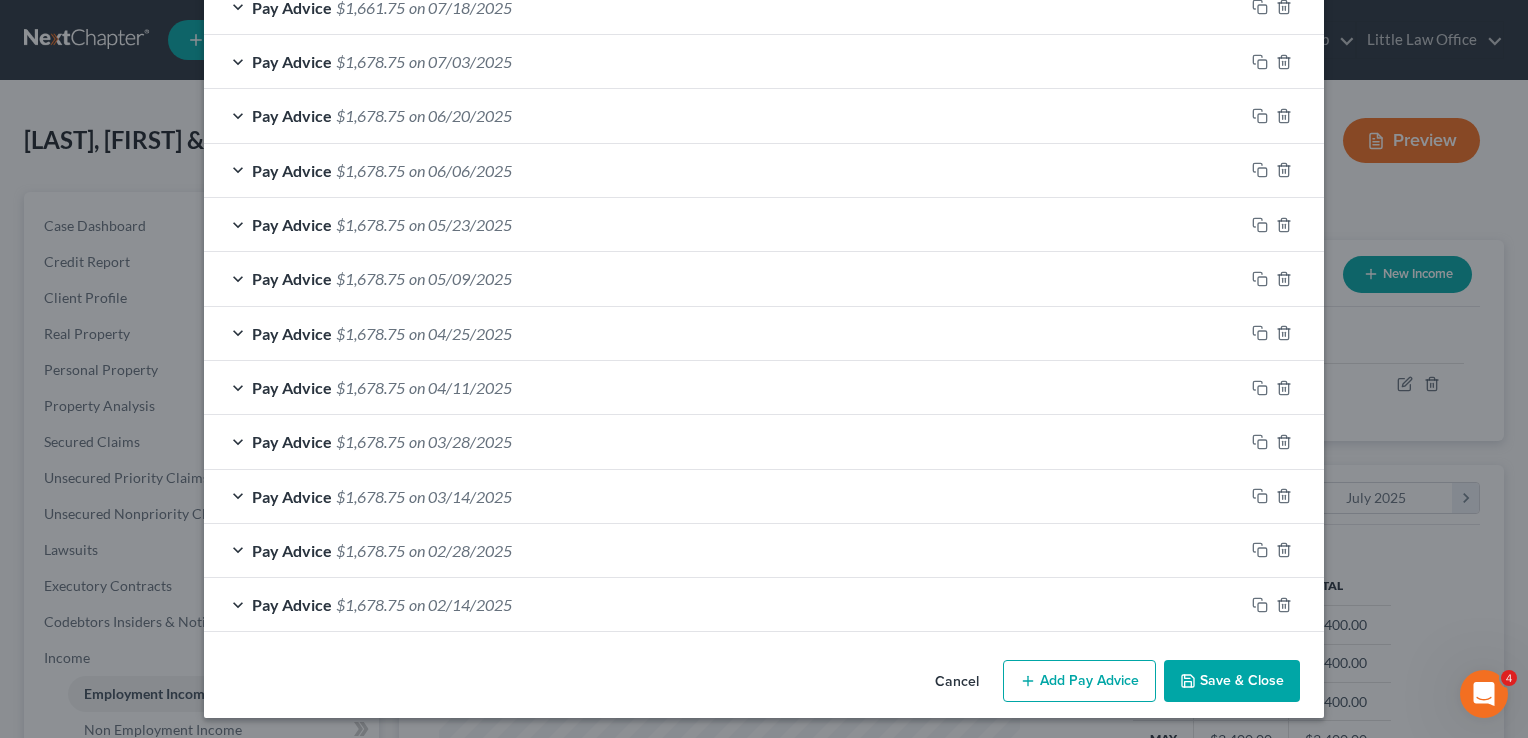 click on "Save & Close" at bounding box center (1232, 681) 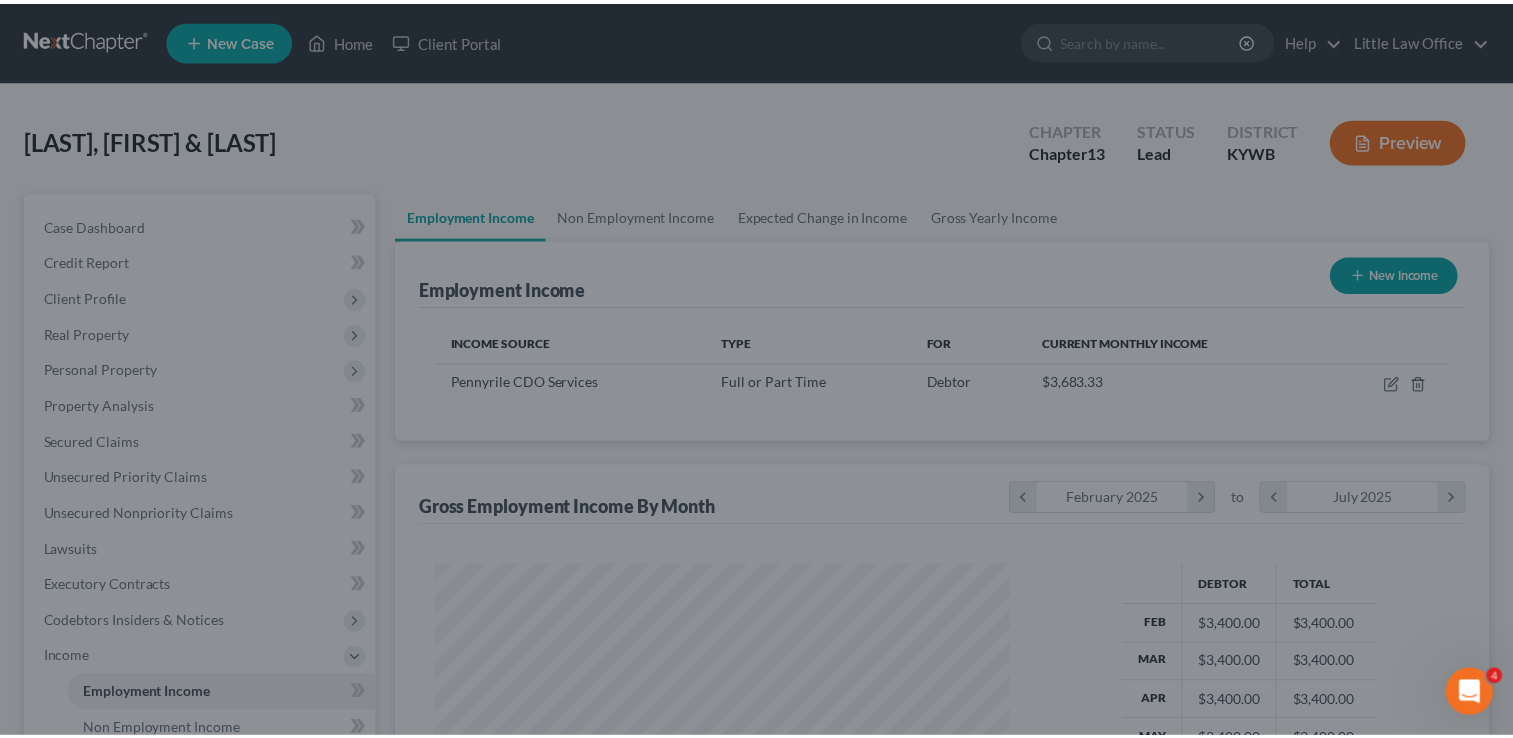 scroll, scrollTop: 356, scrollLeft: 615, axis: both 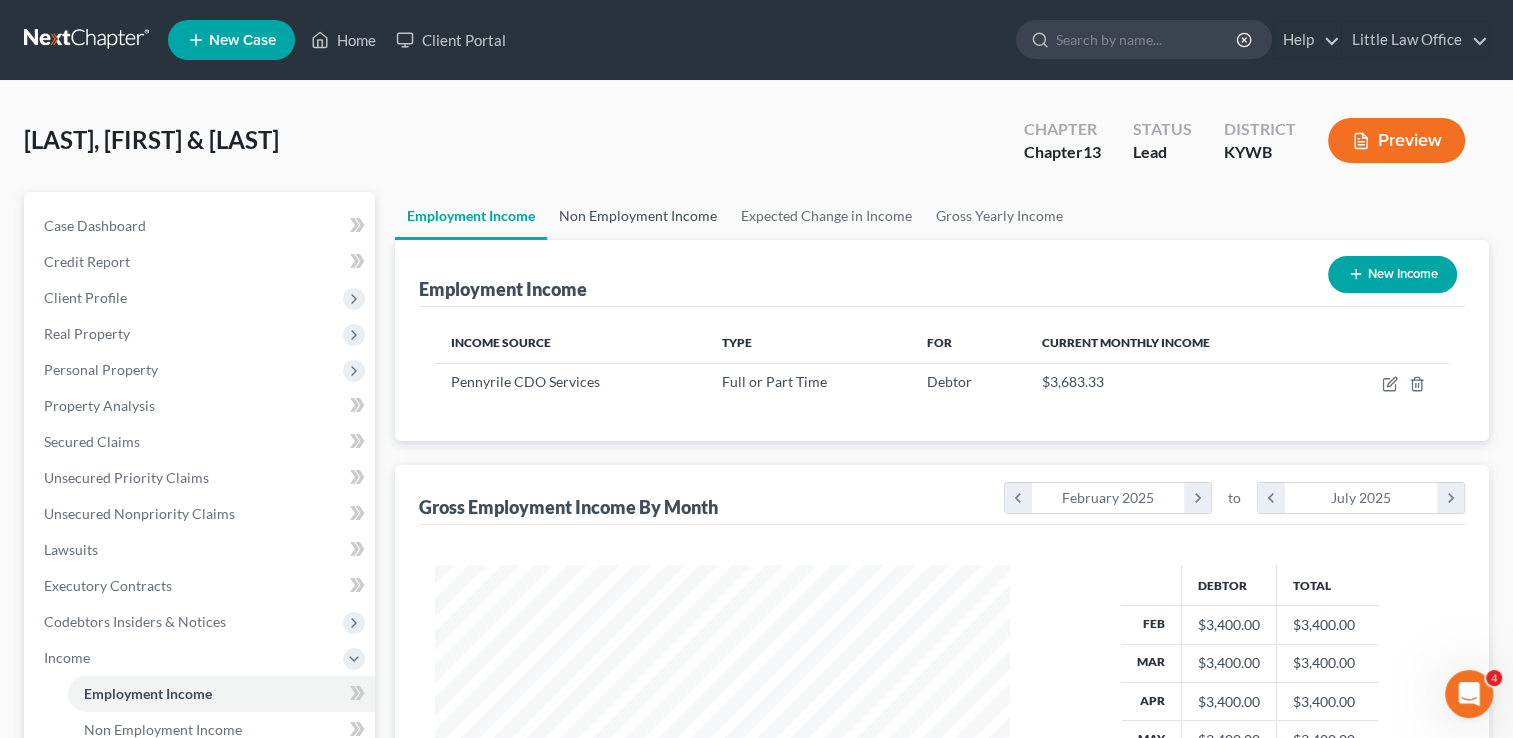 click on "Non Employment Income" at bounding box center (638, 216) 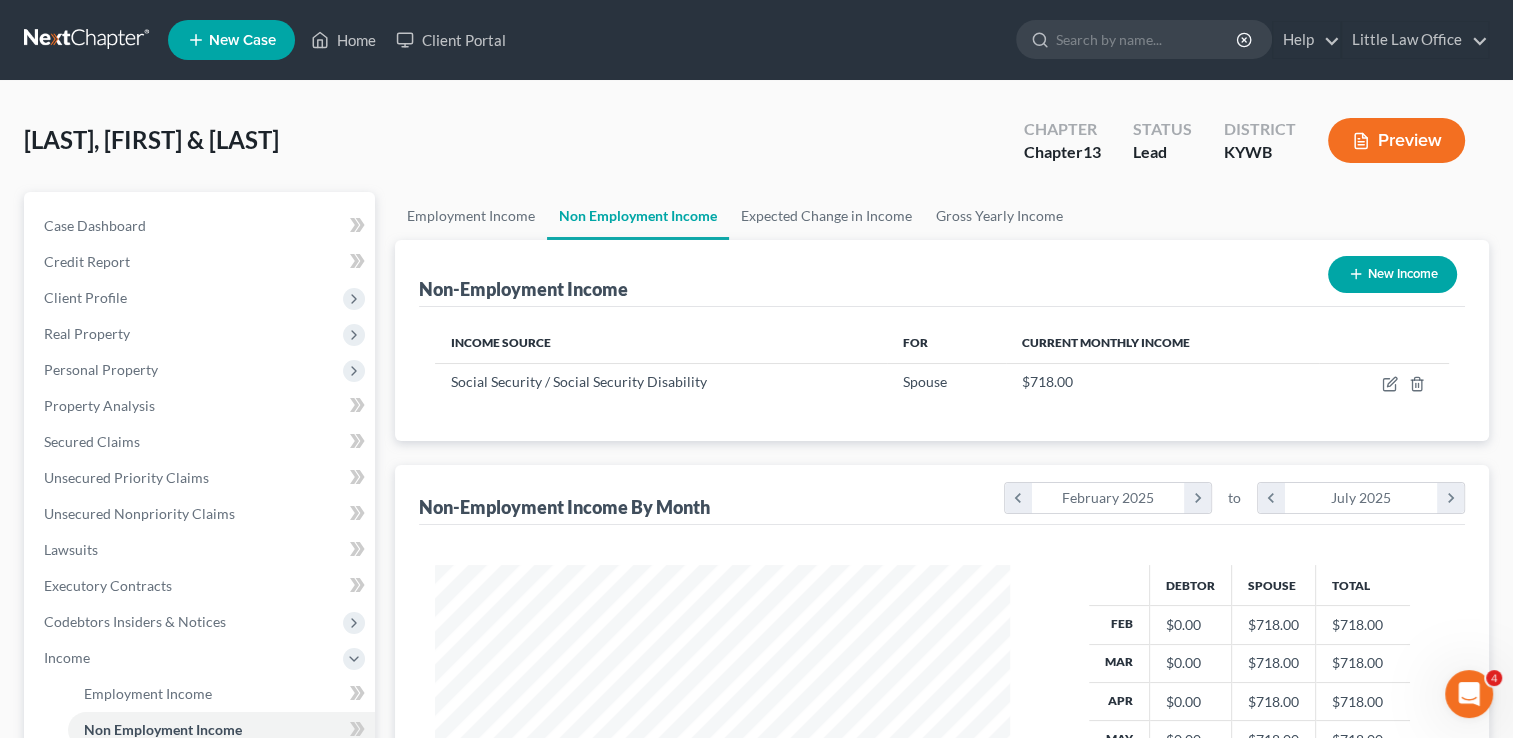 scroll, scrollTop: 999643, scrollLeft: 999385, axis: both 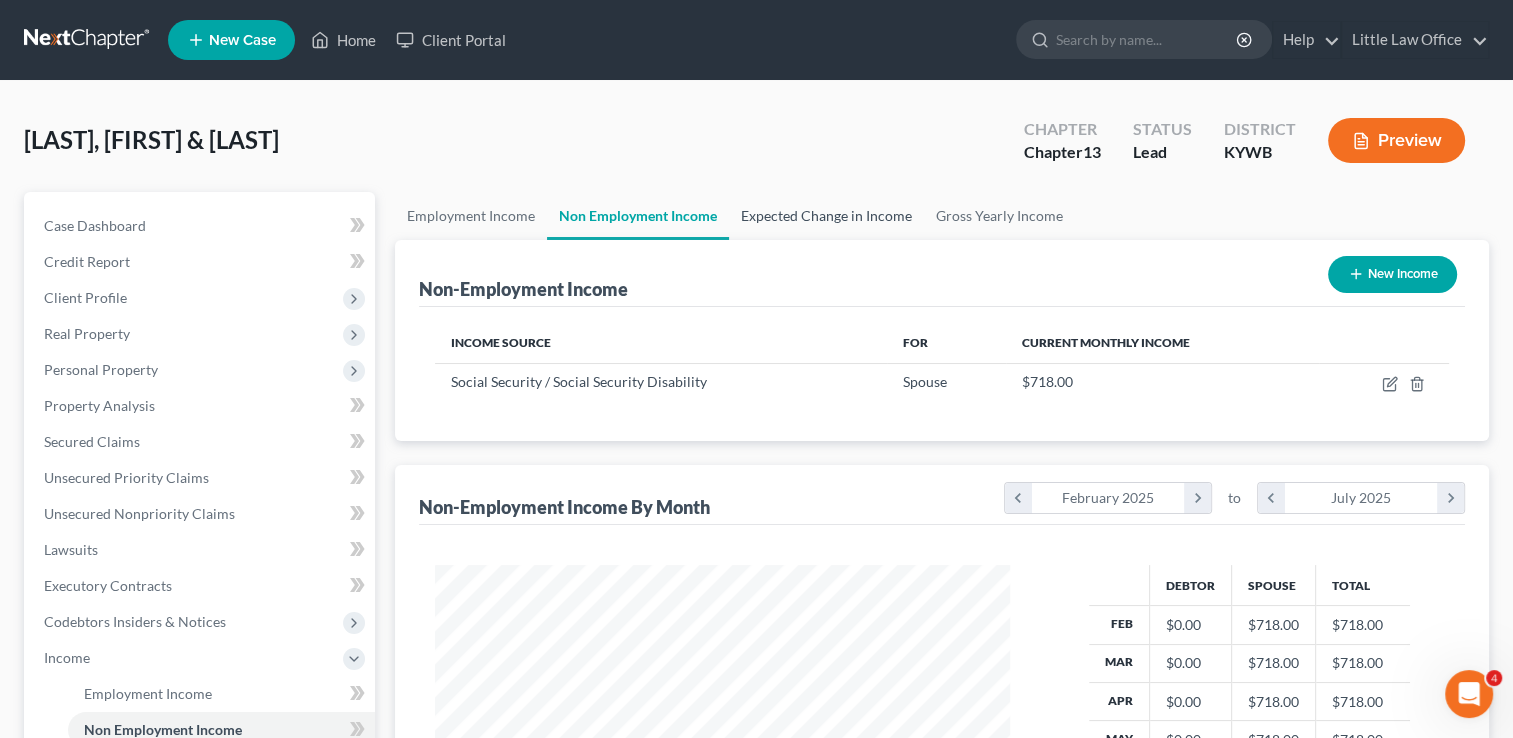 click on "Expected Change in Income" at bounding box center [826, 216] 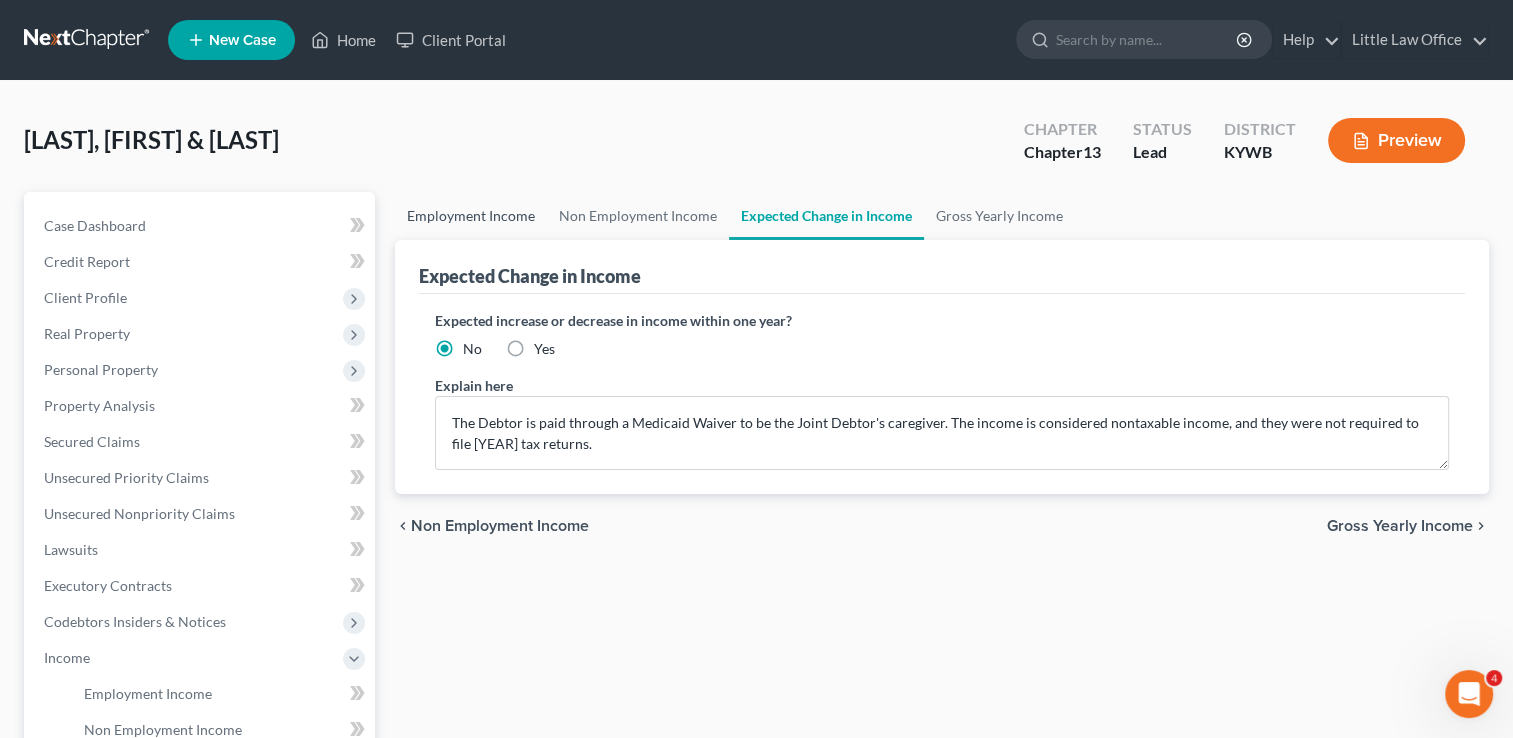 click on "Employment Income" at bounding box center (471, 216) 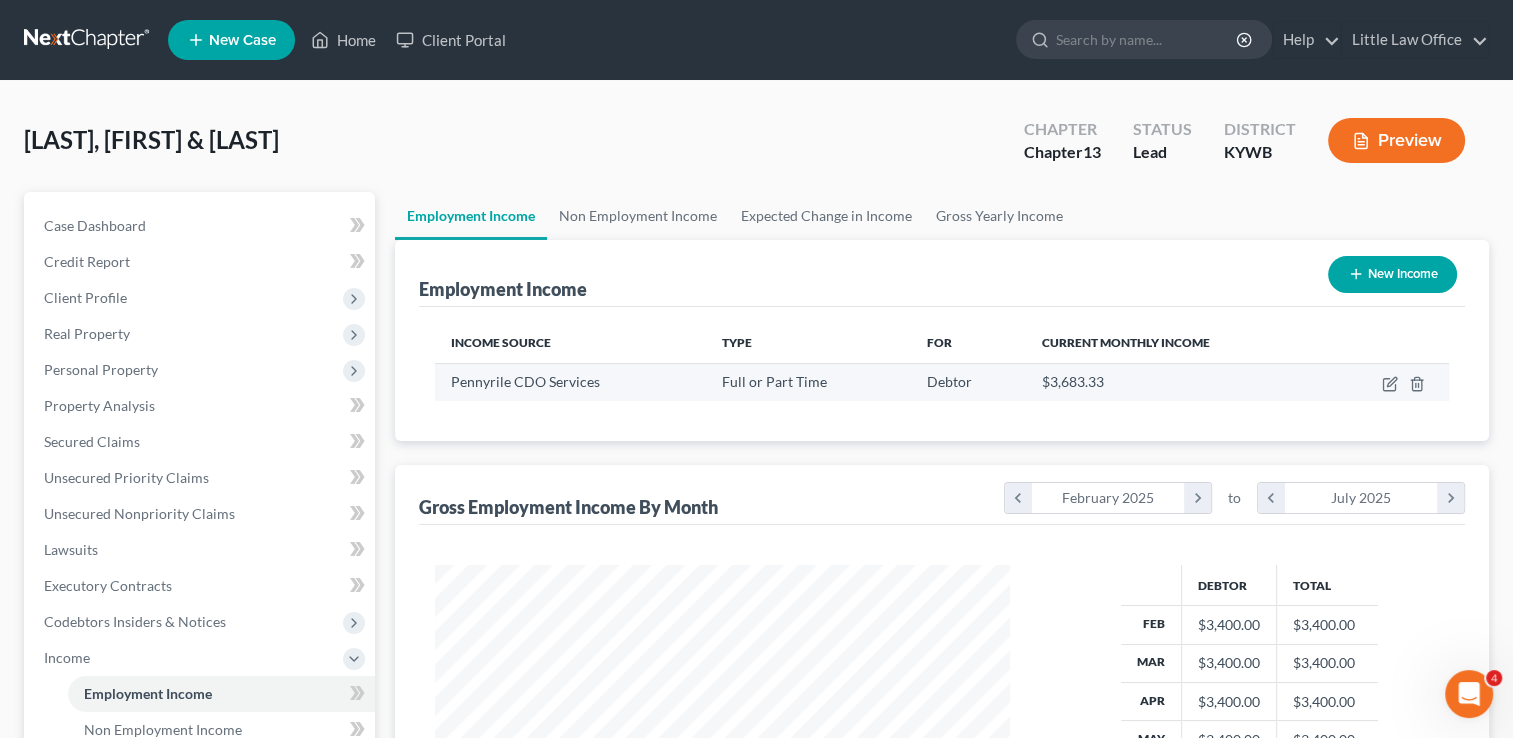 scroll, scrollTop: 999643, scrollLeft: 999385, axis: both 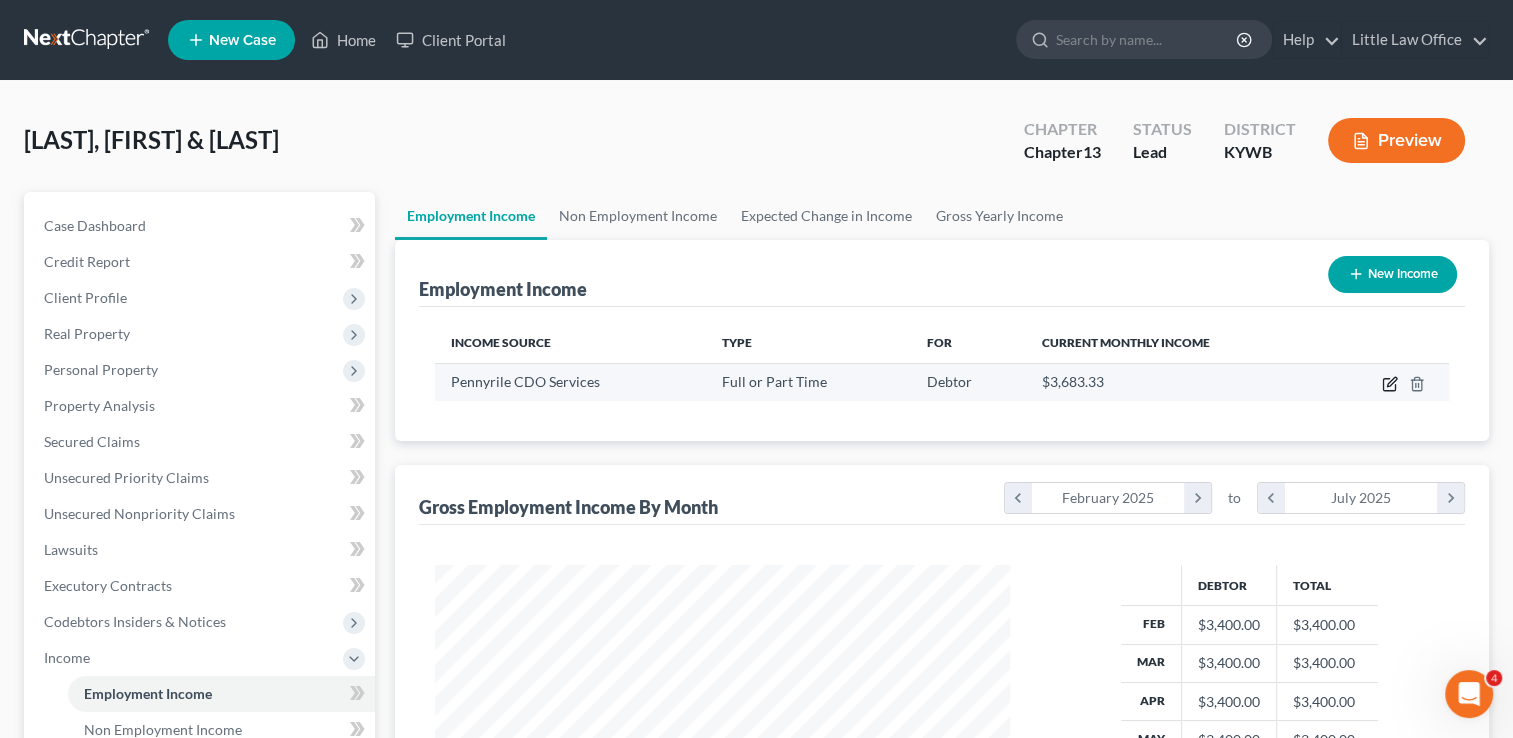 click 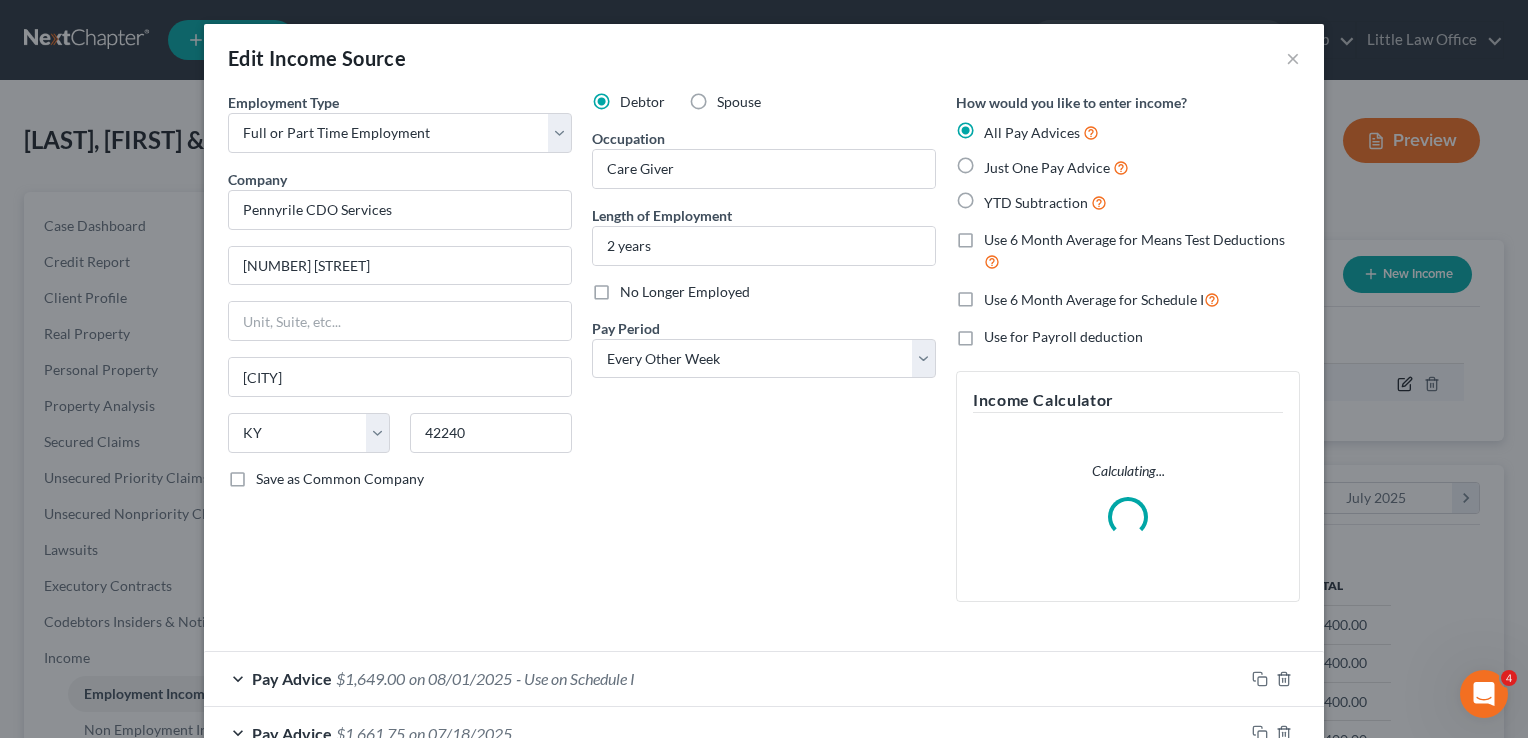 scroll, scrollTop: 999643, scrollLeft: 999378, axis: both 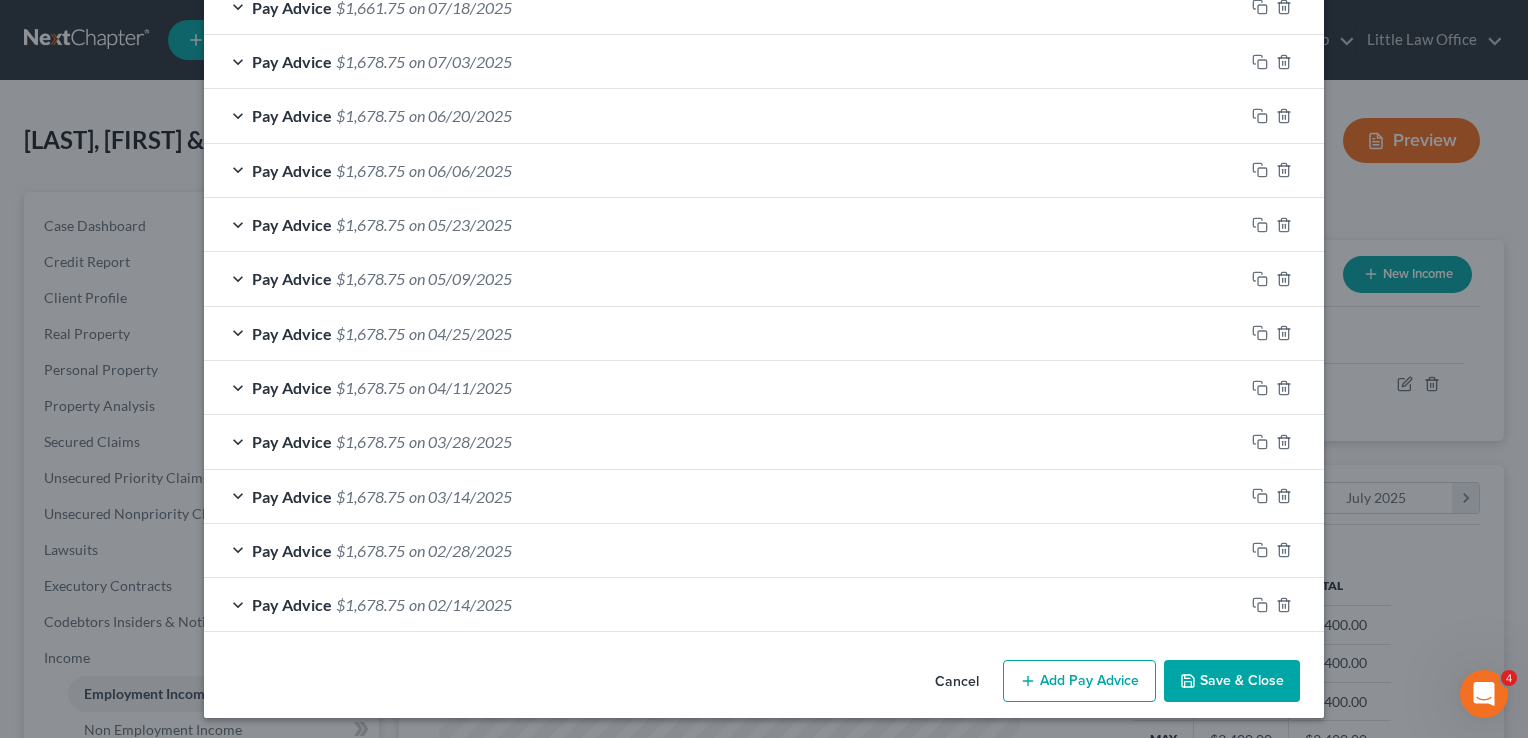 click on "Save & Close" at bounding box center [1232, 681] 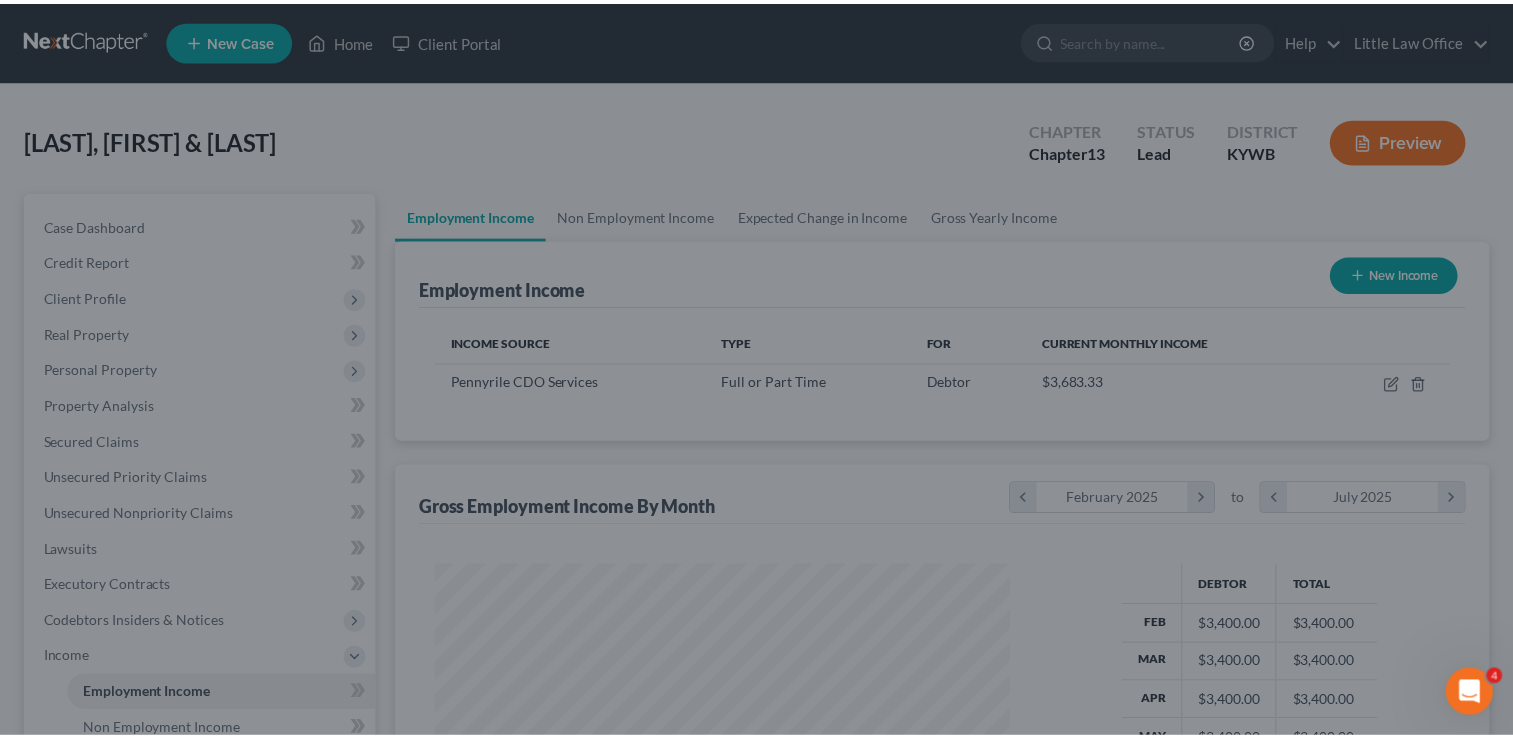 scroll, scrollTop: 356, scrollLeft: 615, axis: both 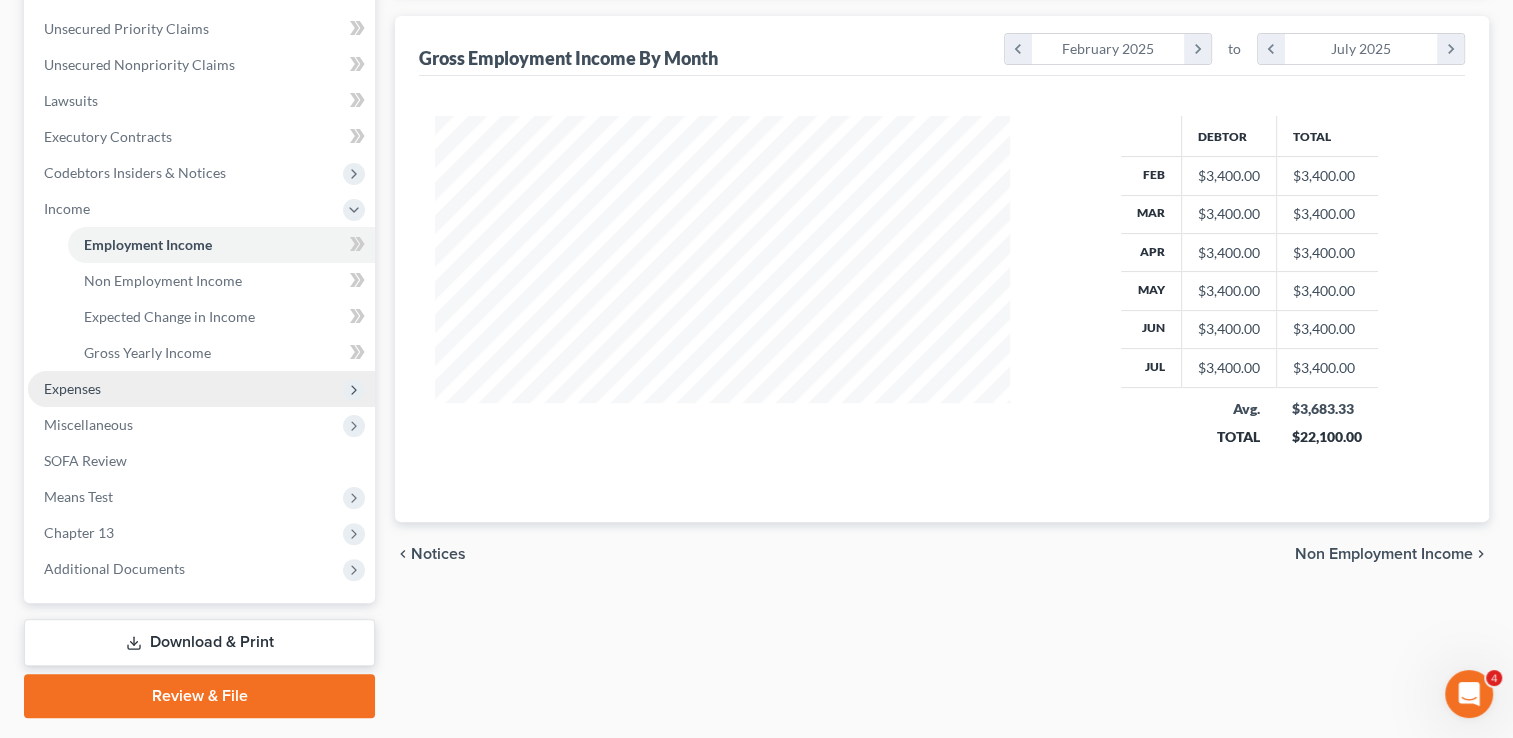 click on "Expenses" at bounding box center [201, 389] 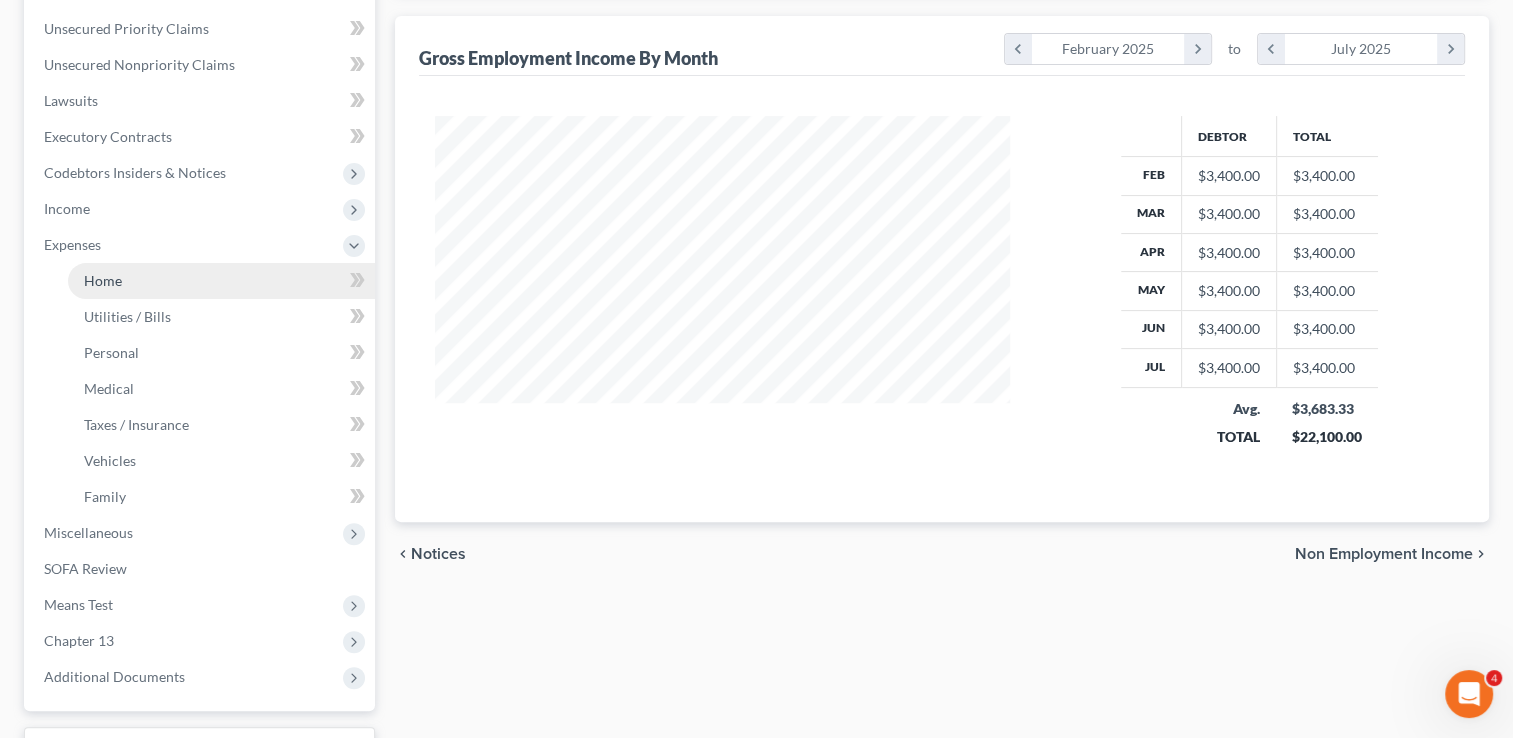 click on "Home" at bounding box center [103, 280] 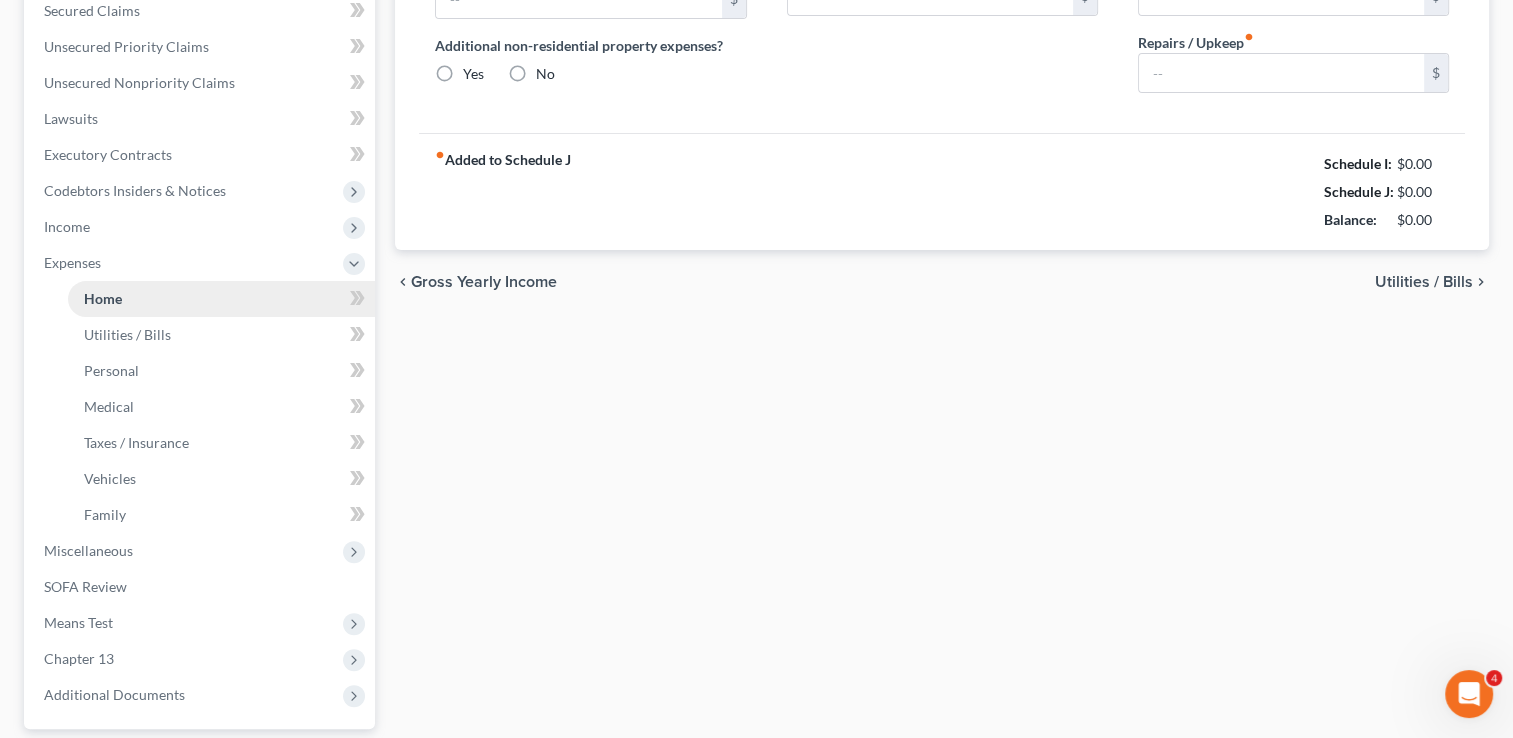 type on "0.00" 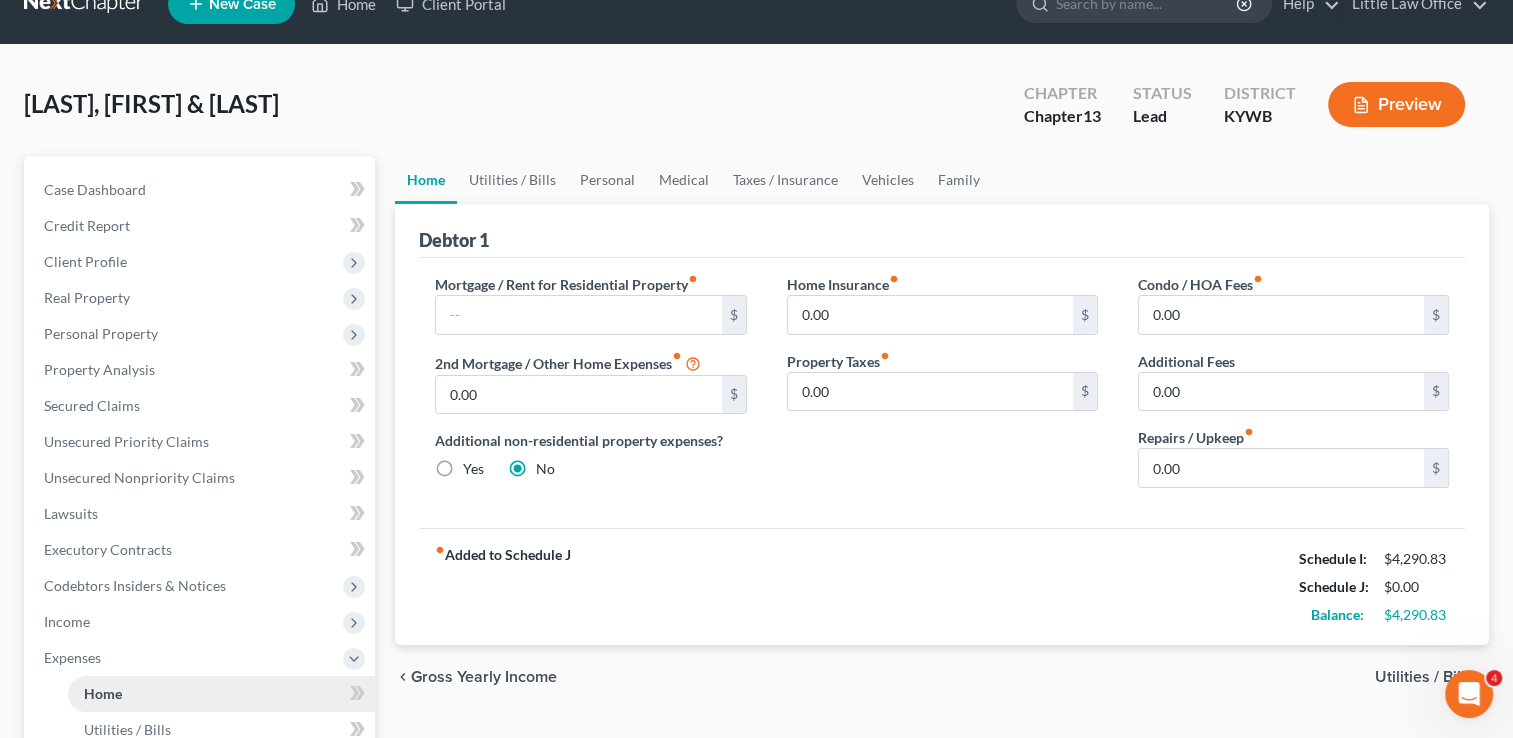 scroll, scrollTop: 0, scrollLeft: 0, axis: both 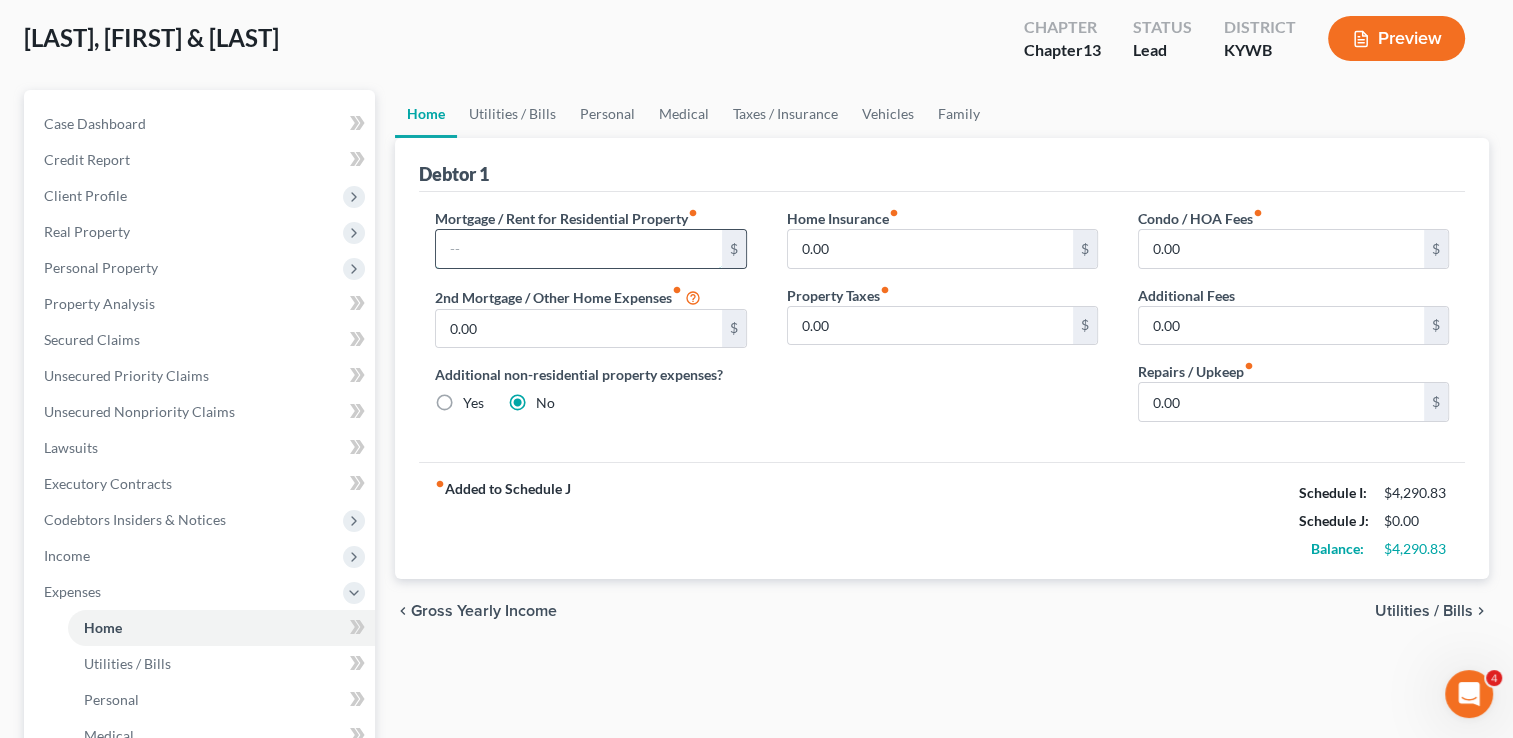 click at bounding box center (578, 249) 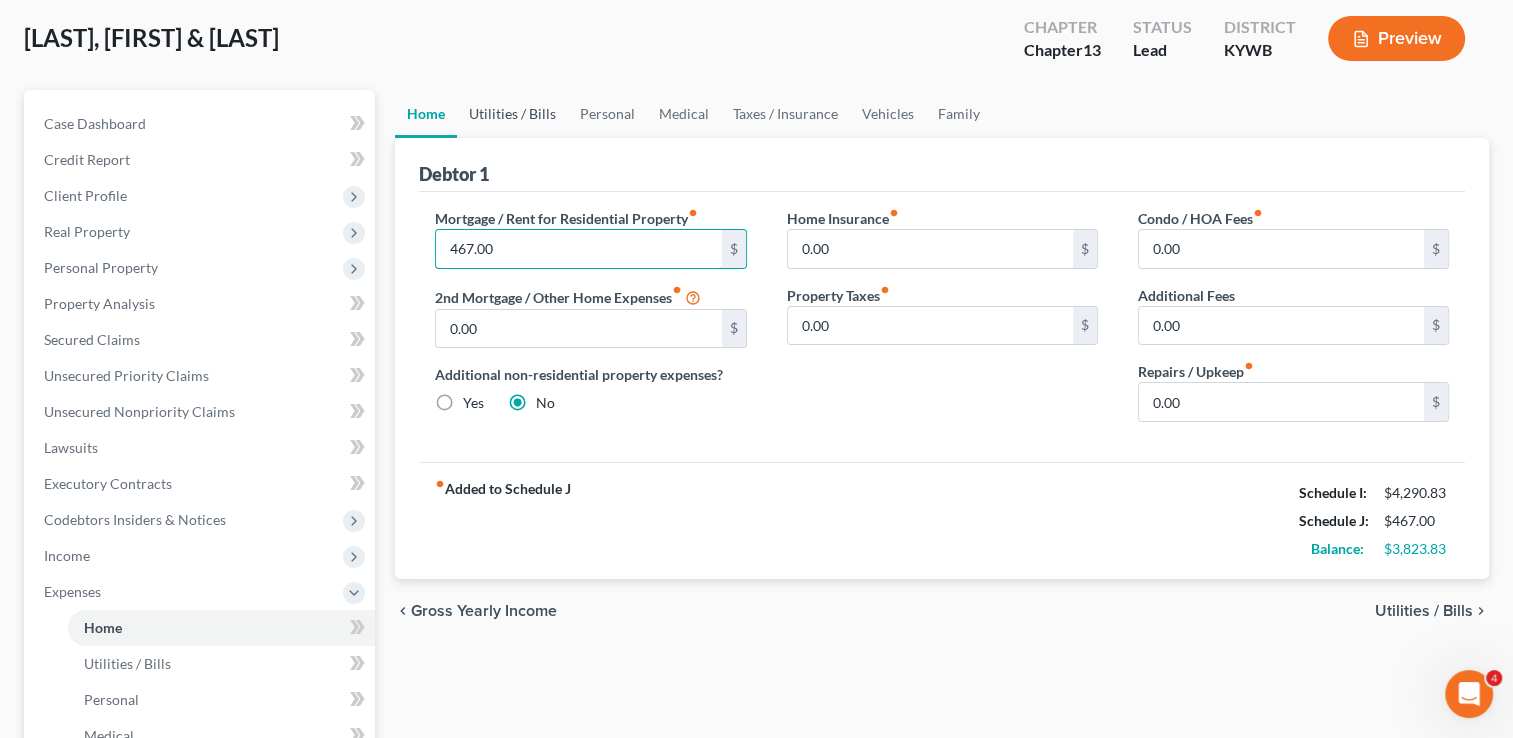 type on "467.00" 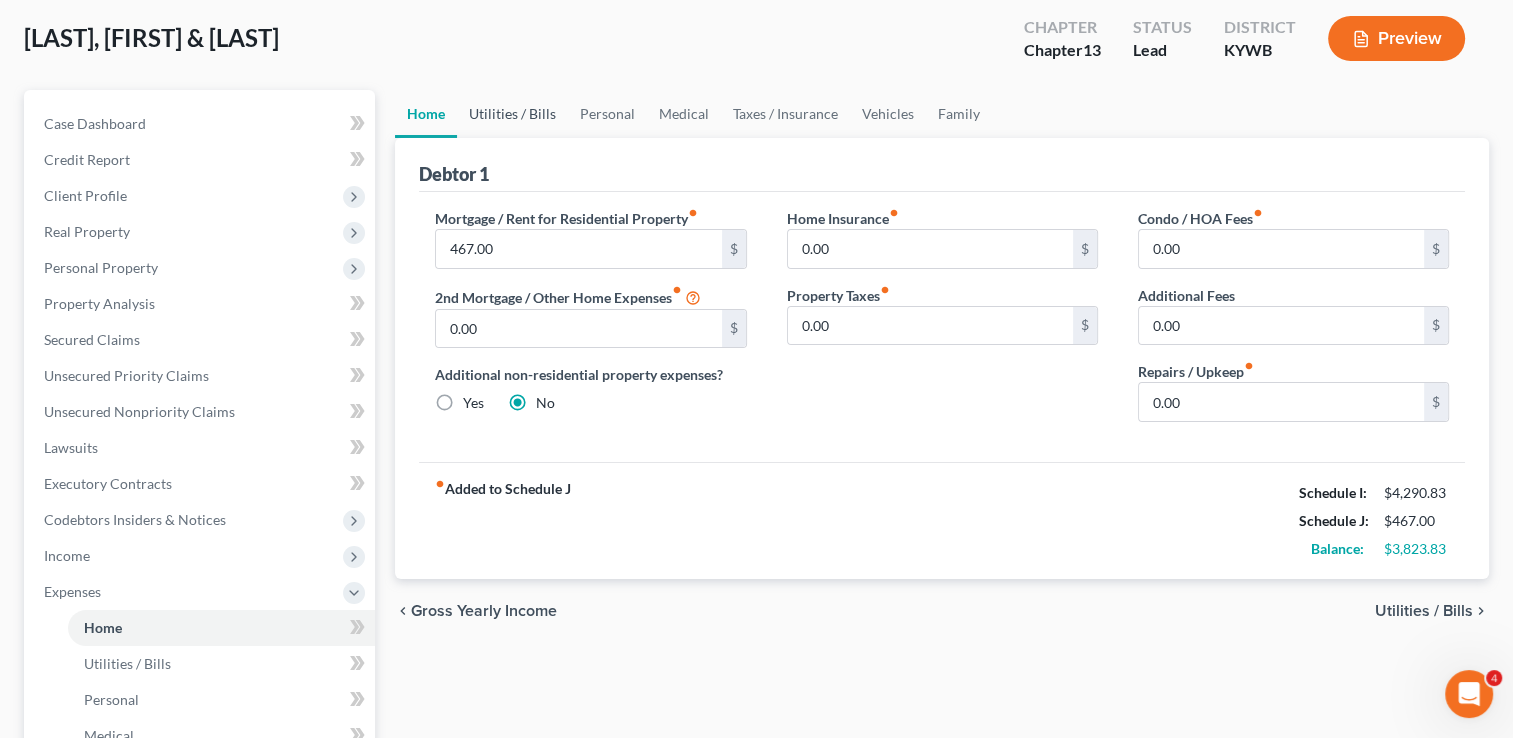 click on "Utilities / Bills" at bounding box center (512, 114) 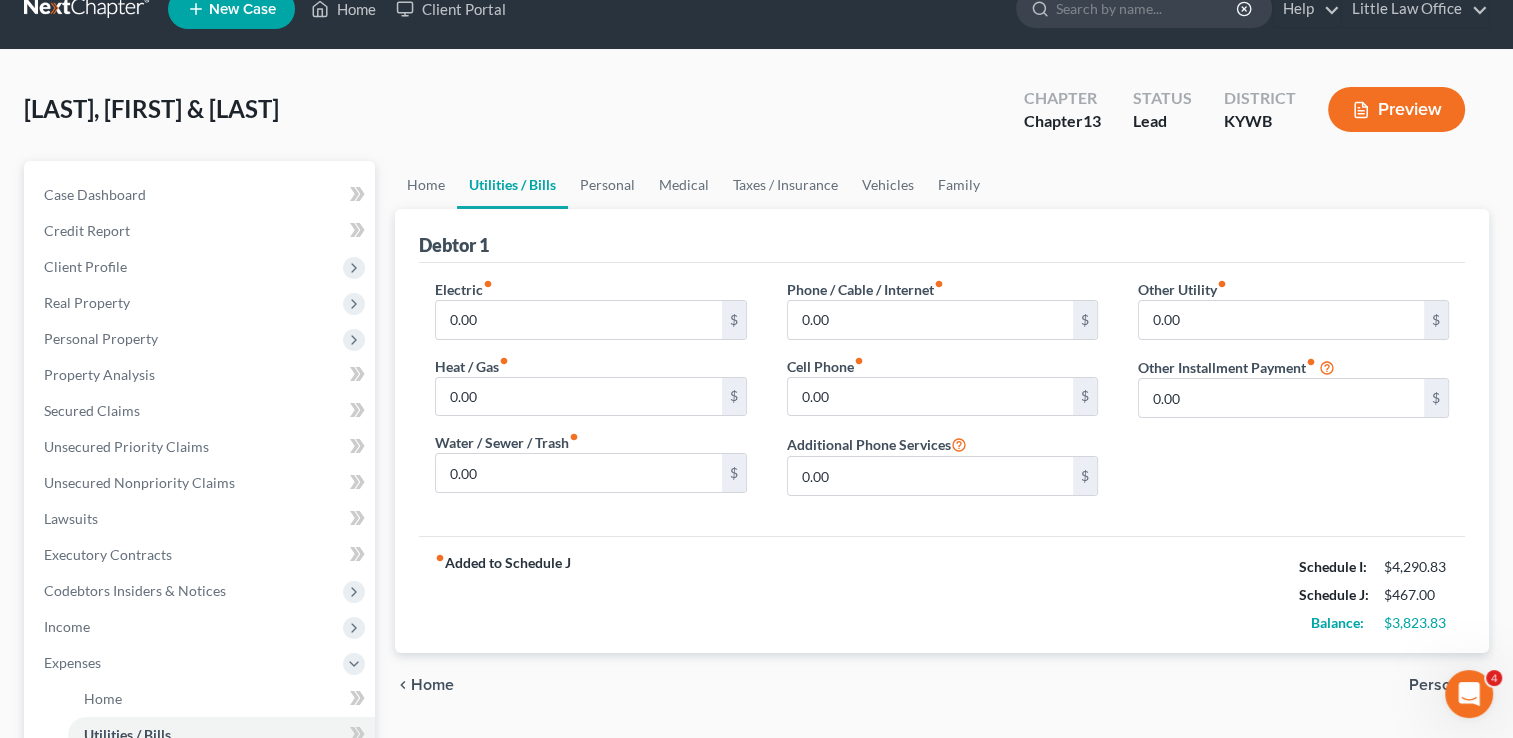 scroll, scrollTop: 0, scrollLeft: 0, axis: both 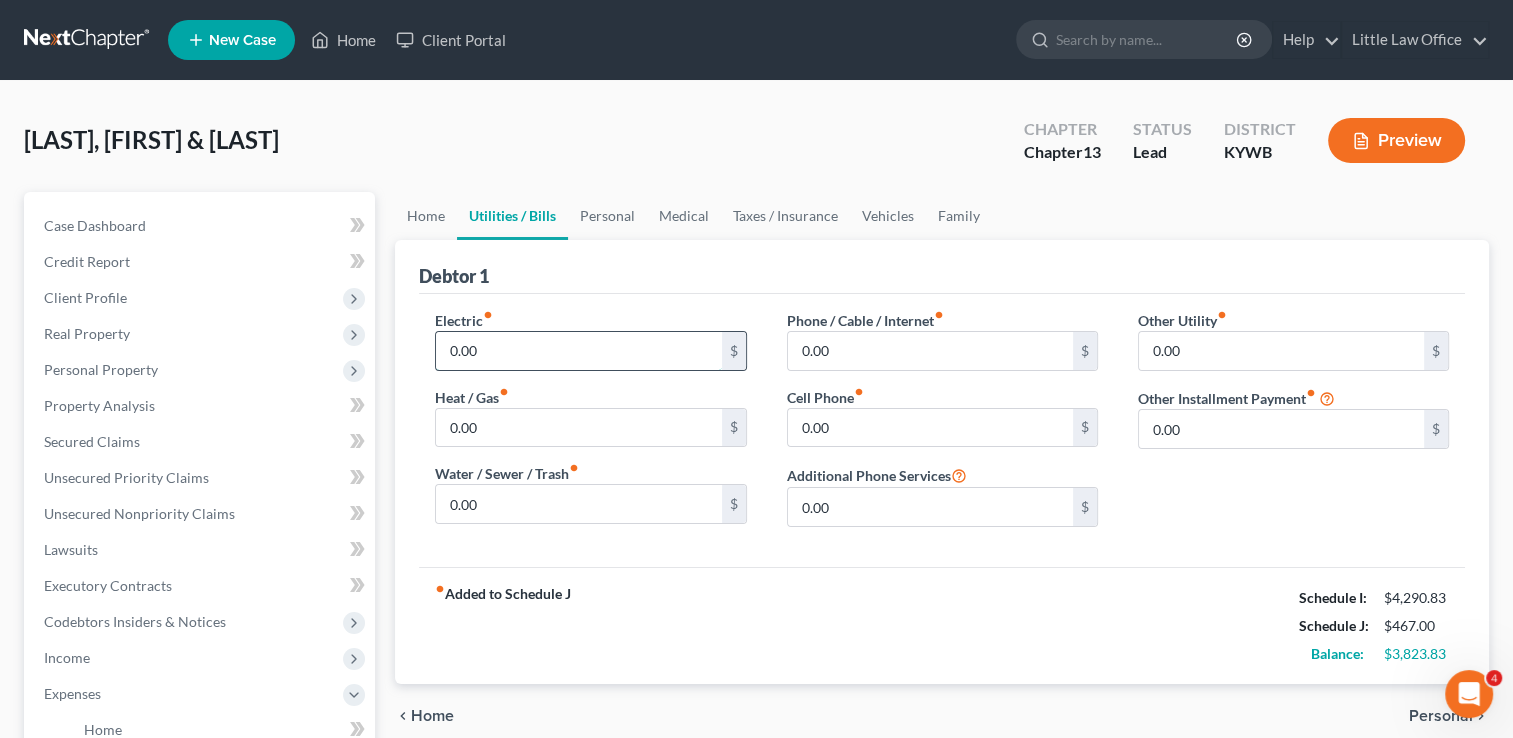 click on "0.00" at bounding box center [578, 351] 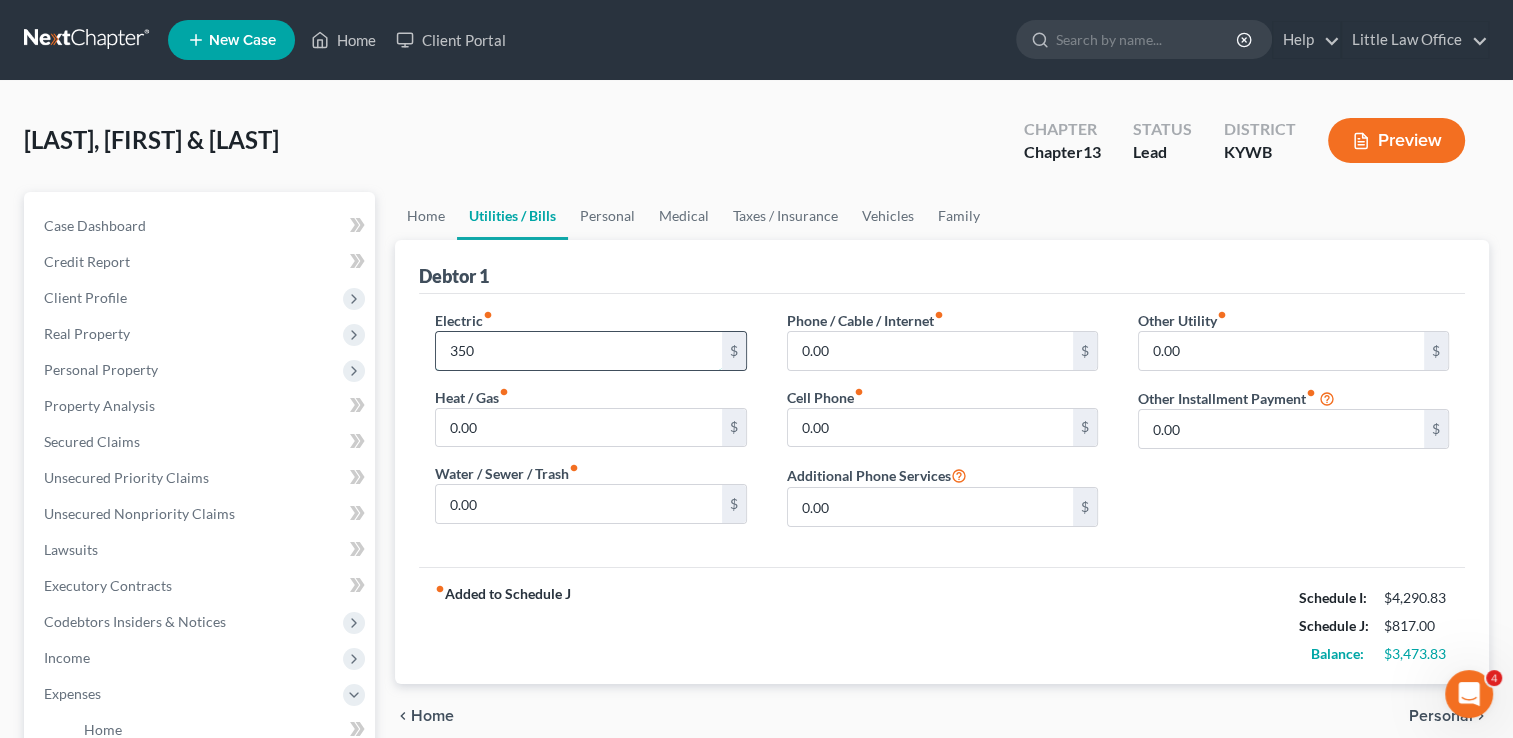 type on "350" 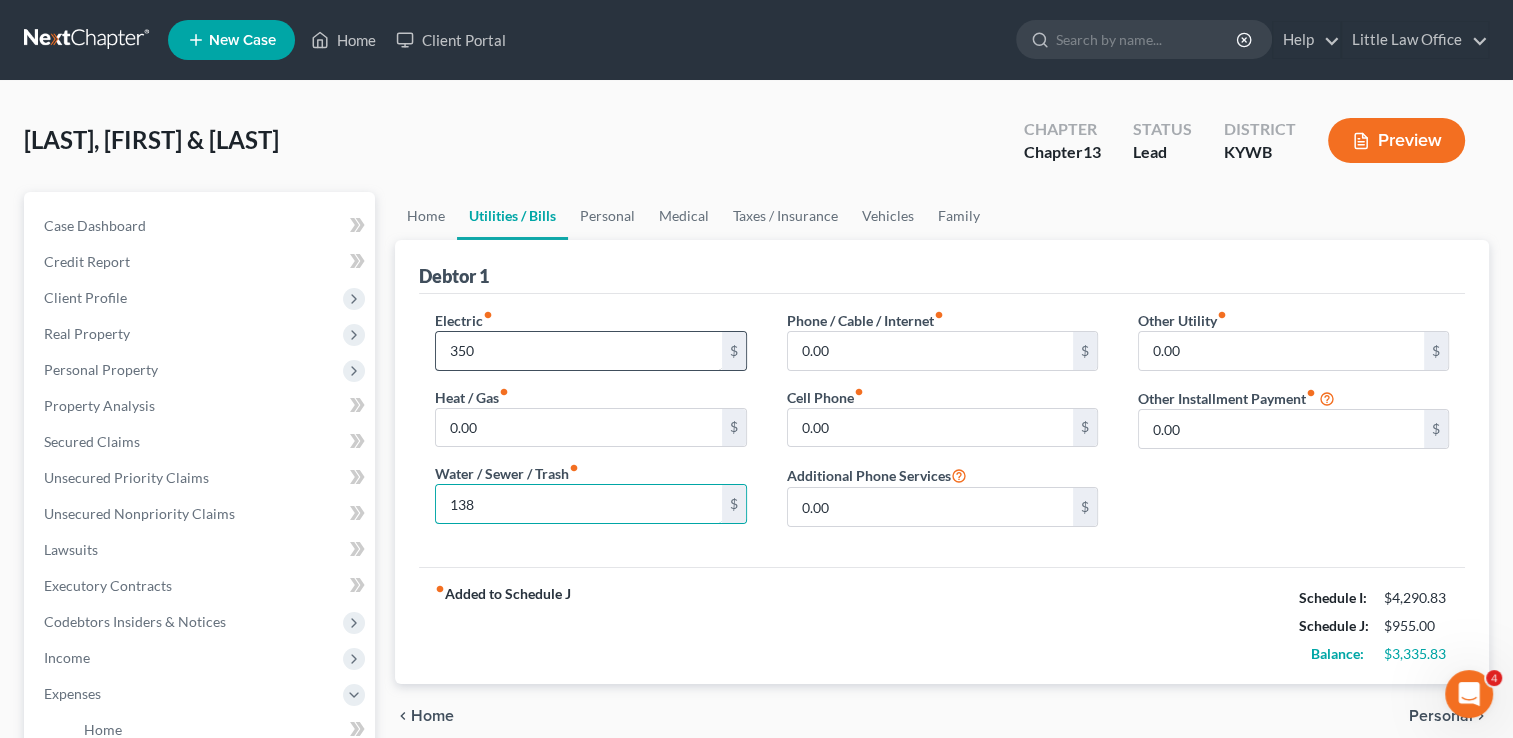 type on "138" 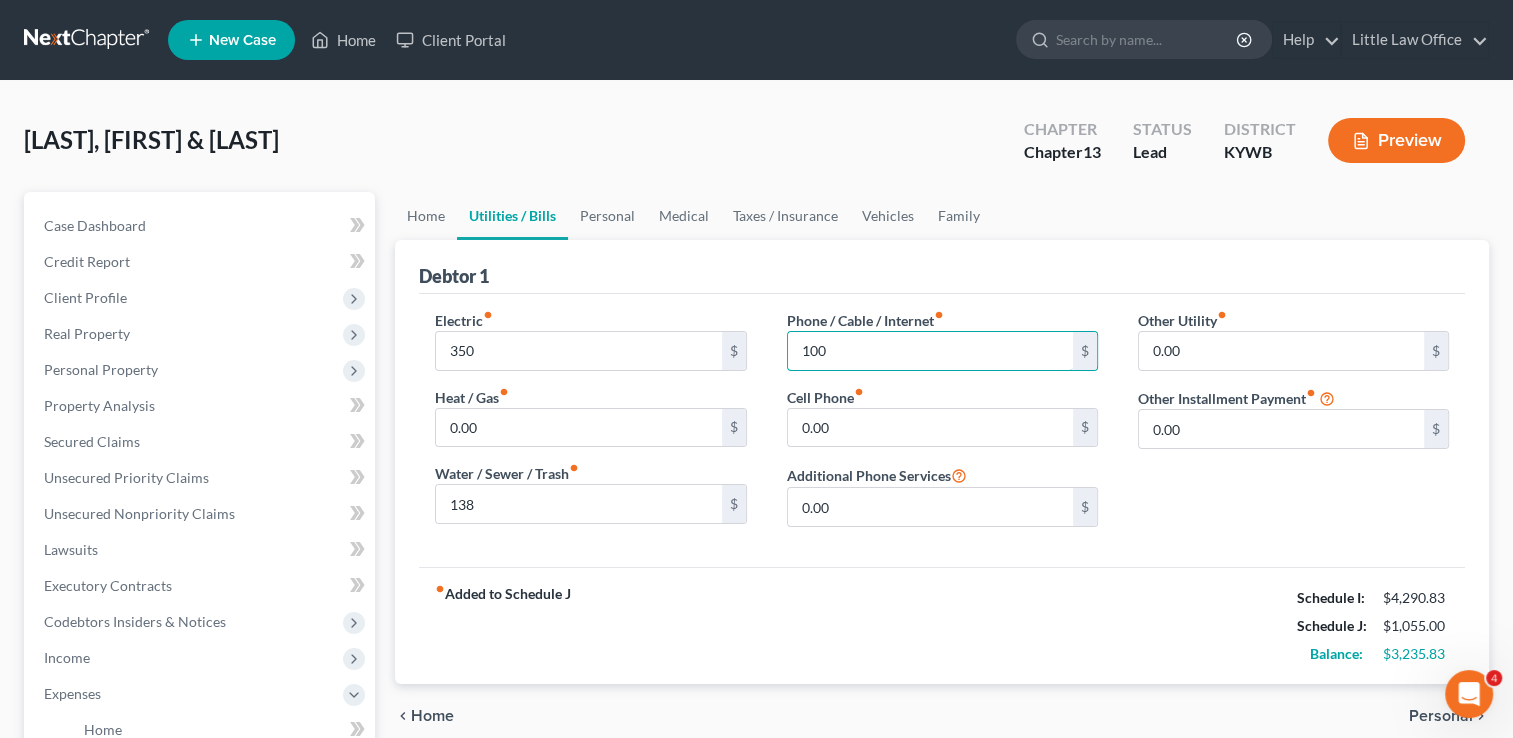 type on "100" 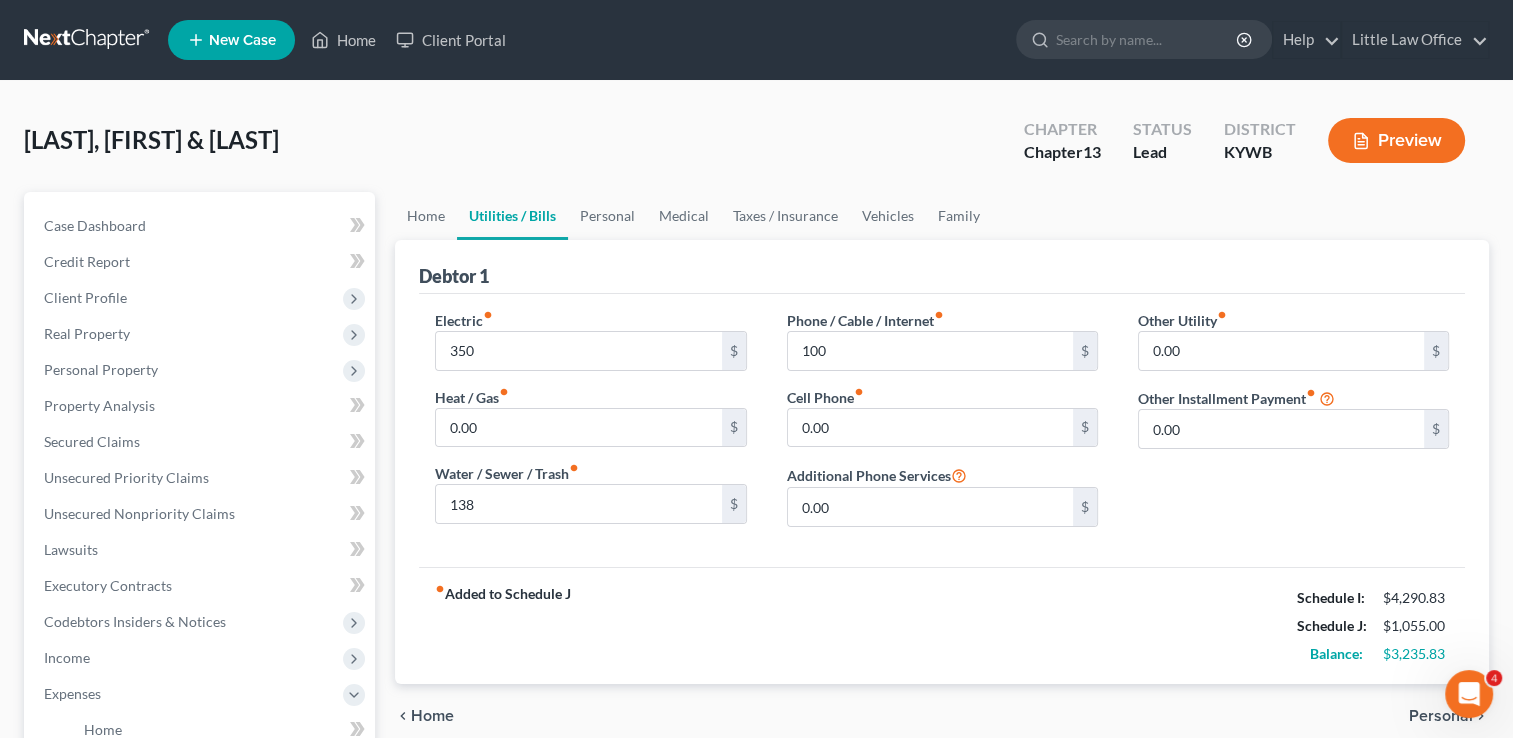 click on "Phone / Cable / Internet  fiber_manual_record 100 $ Cell Phone  fiber_manual_record 0.00 $ Additional Phone Services  0.00 $" at bounding box center (942, 426) 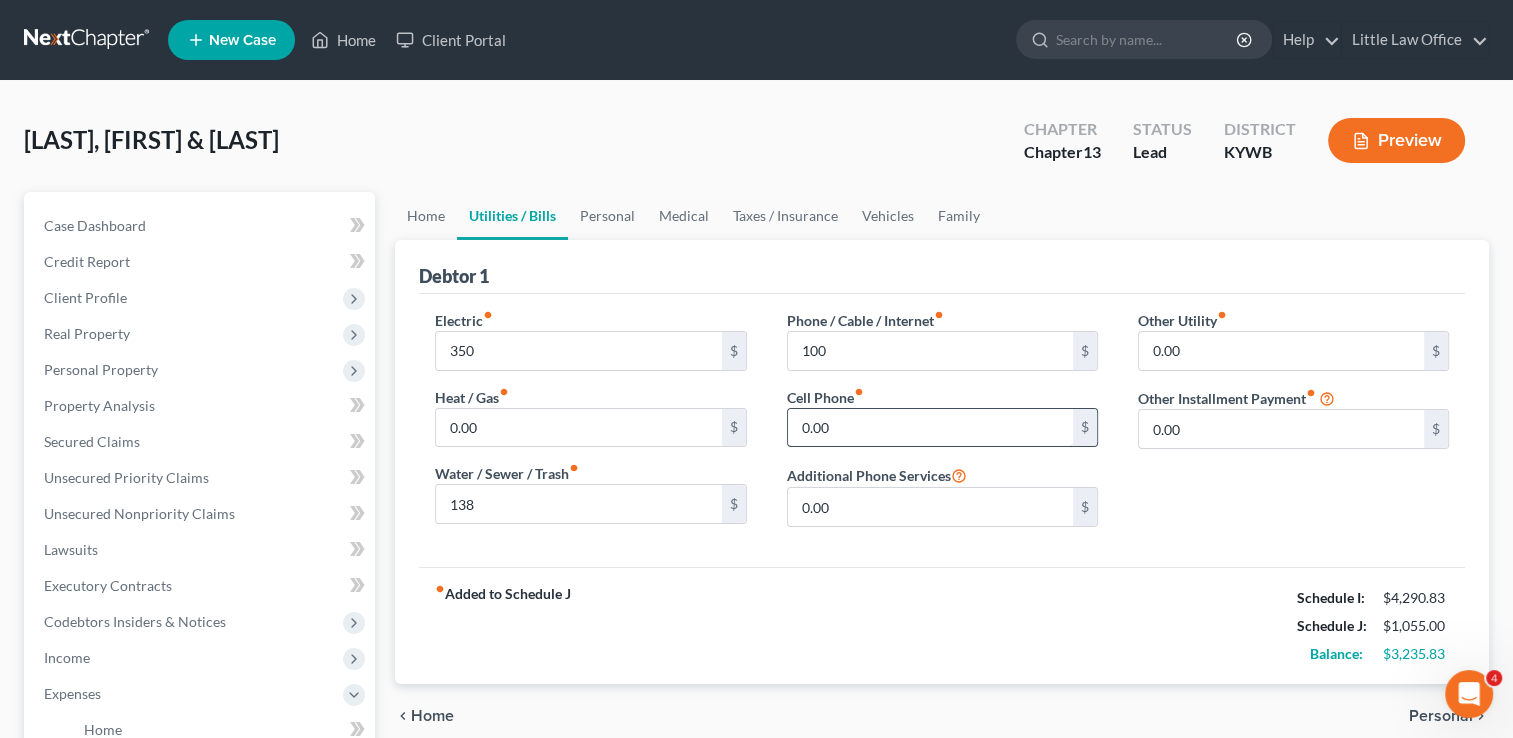 click on "0.00" at bounding box center [930, 428] 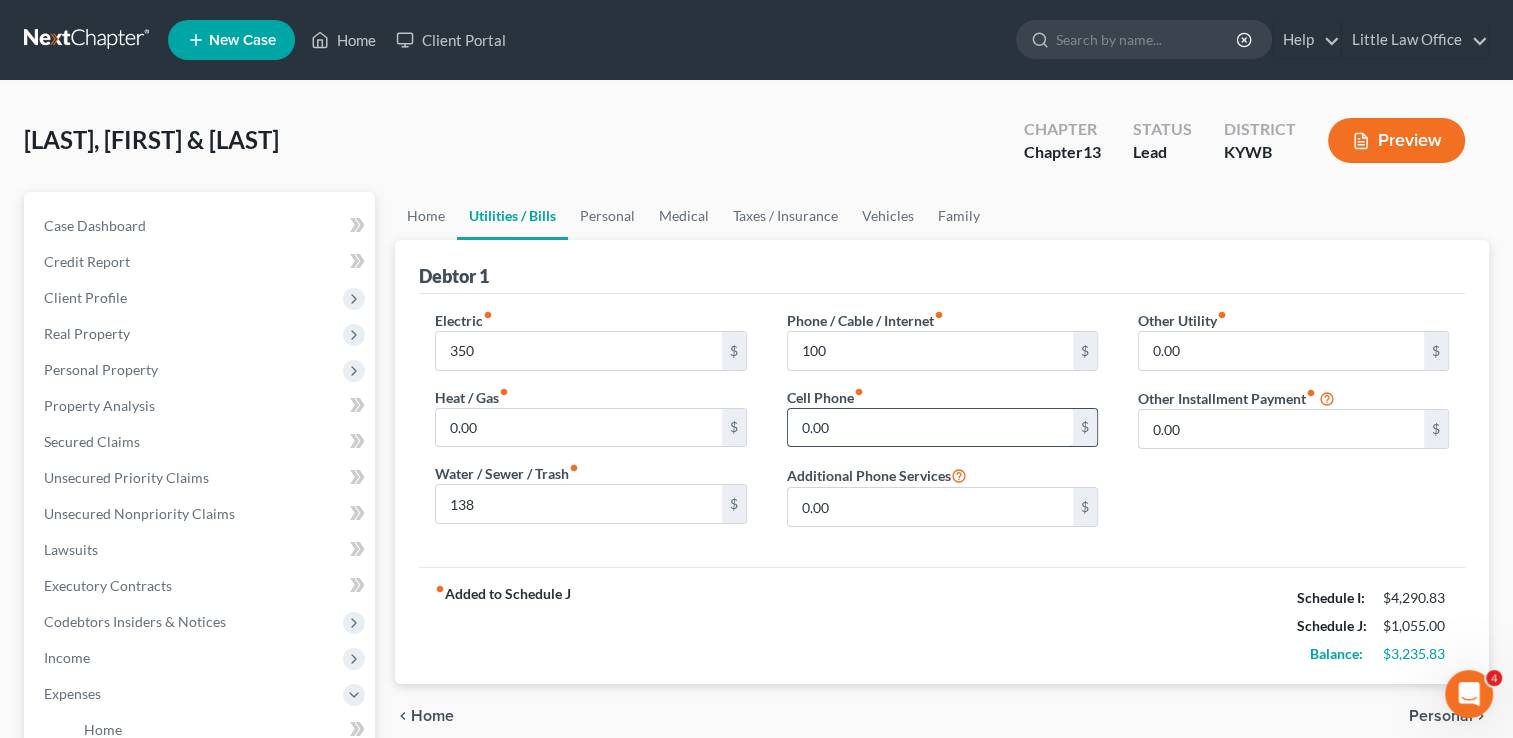 click on "0.00" at bounding box center [930, 428] 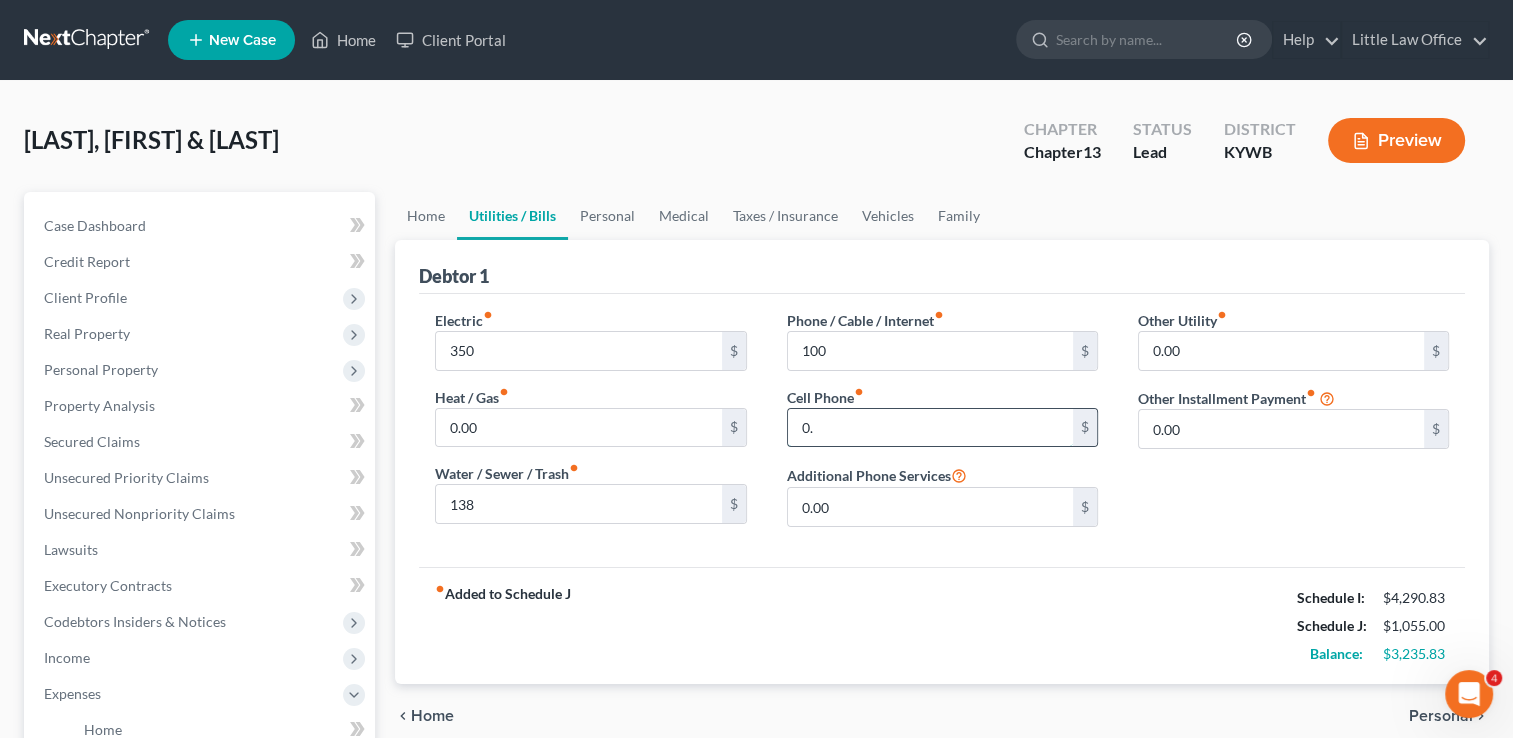 type on "0" 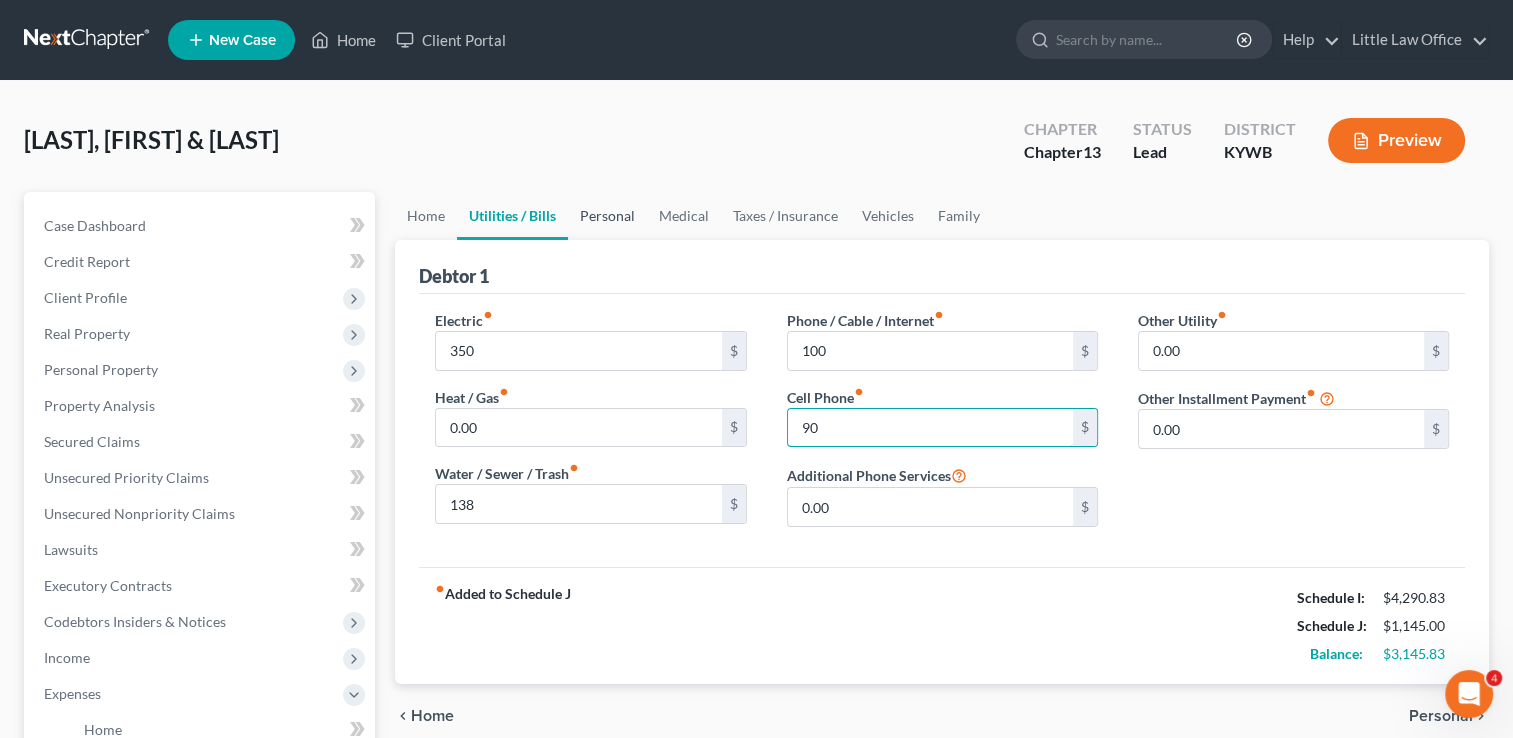 type on "90" 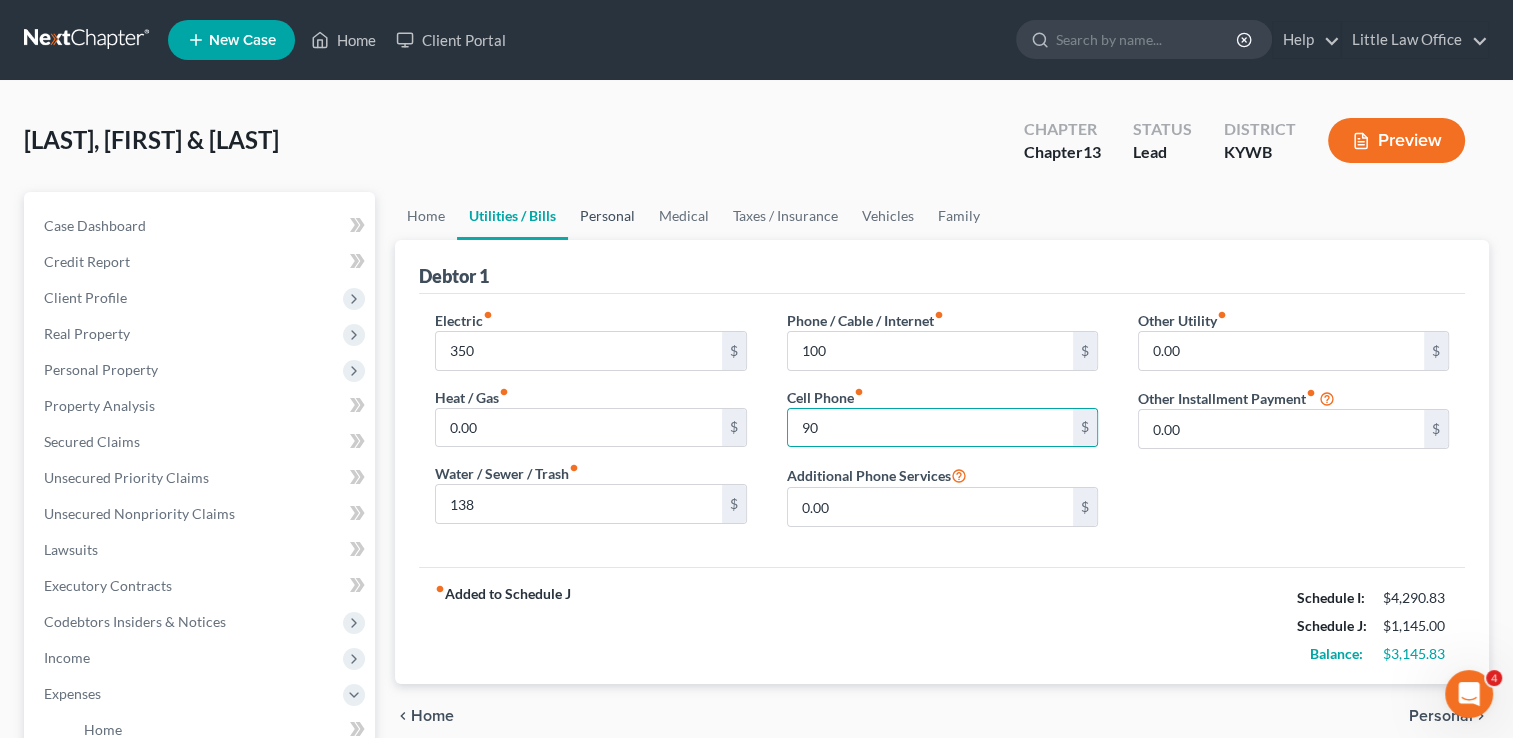 click on "Personal" at bounding box center (607, 216) 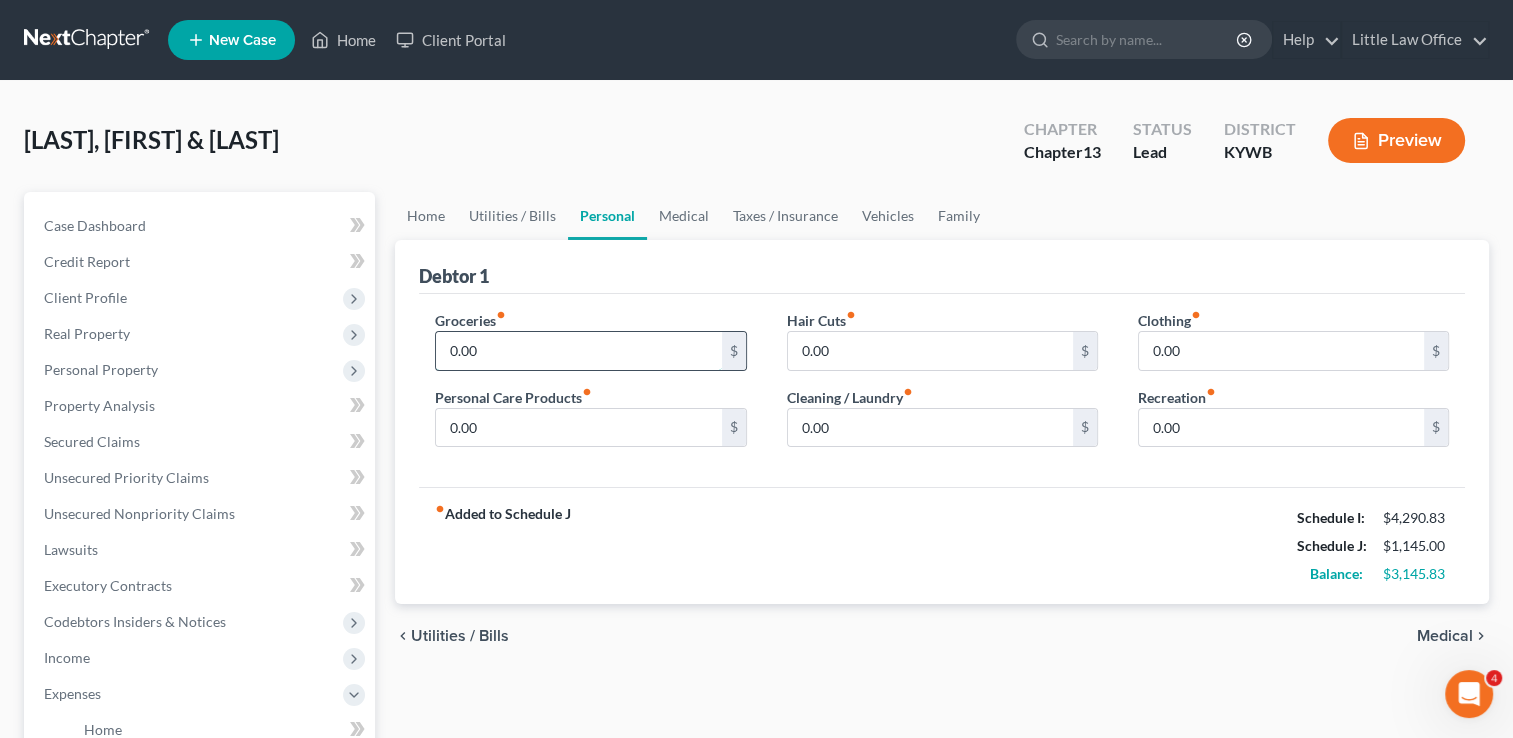 click on "0.00" at bounding box center (578, 351) 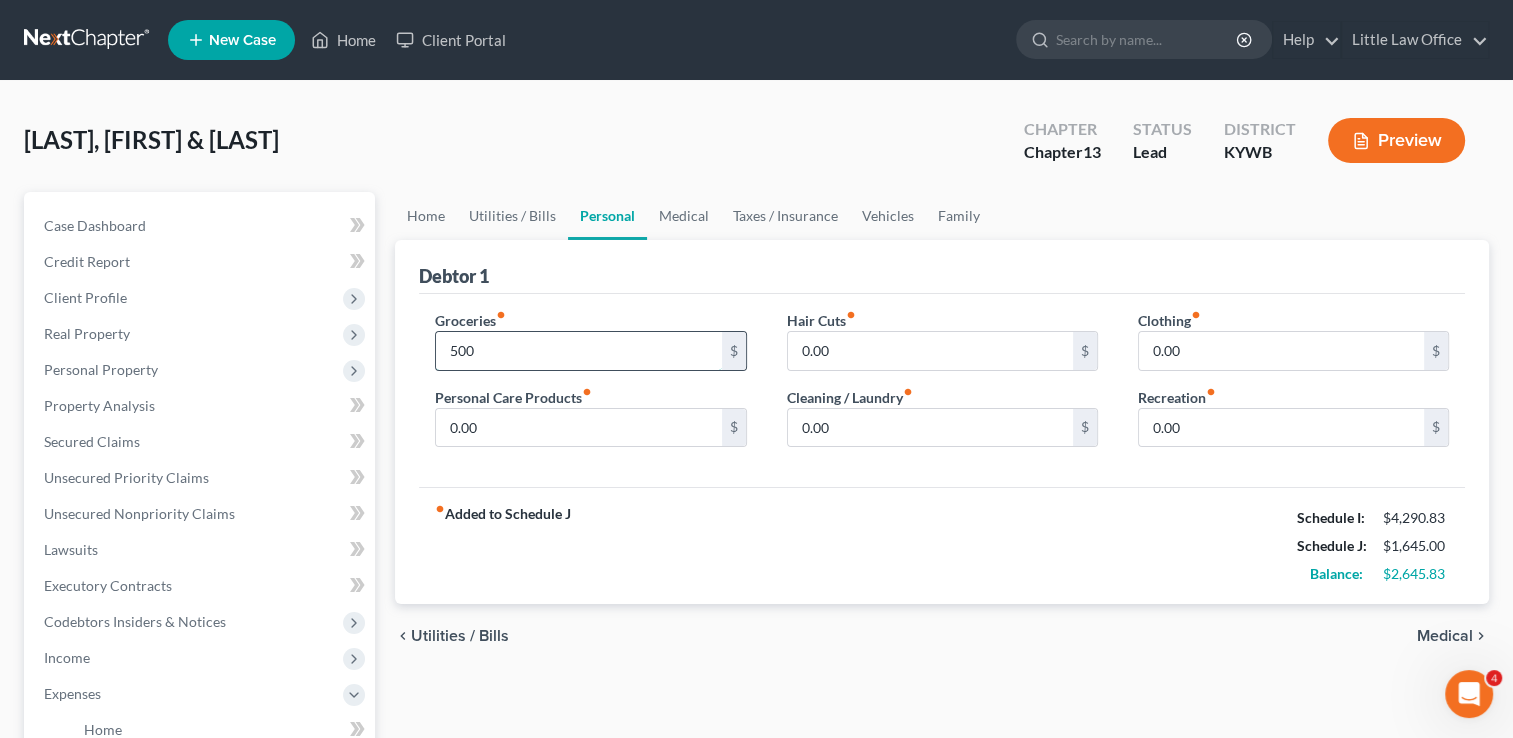 click on "500" at bounding box center [578, 351] 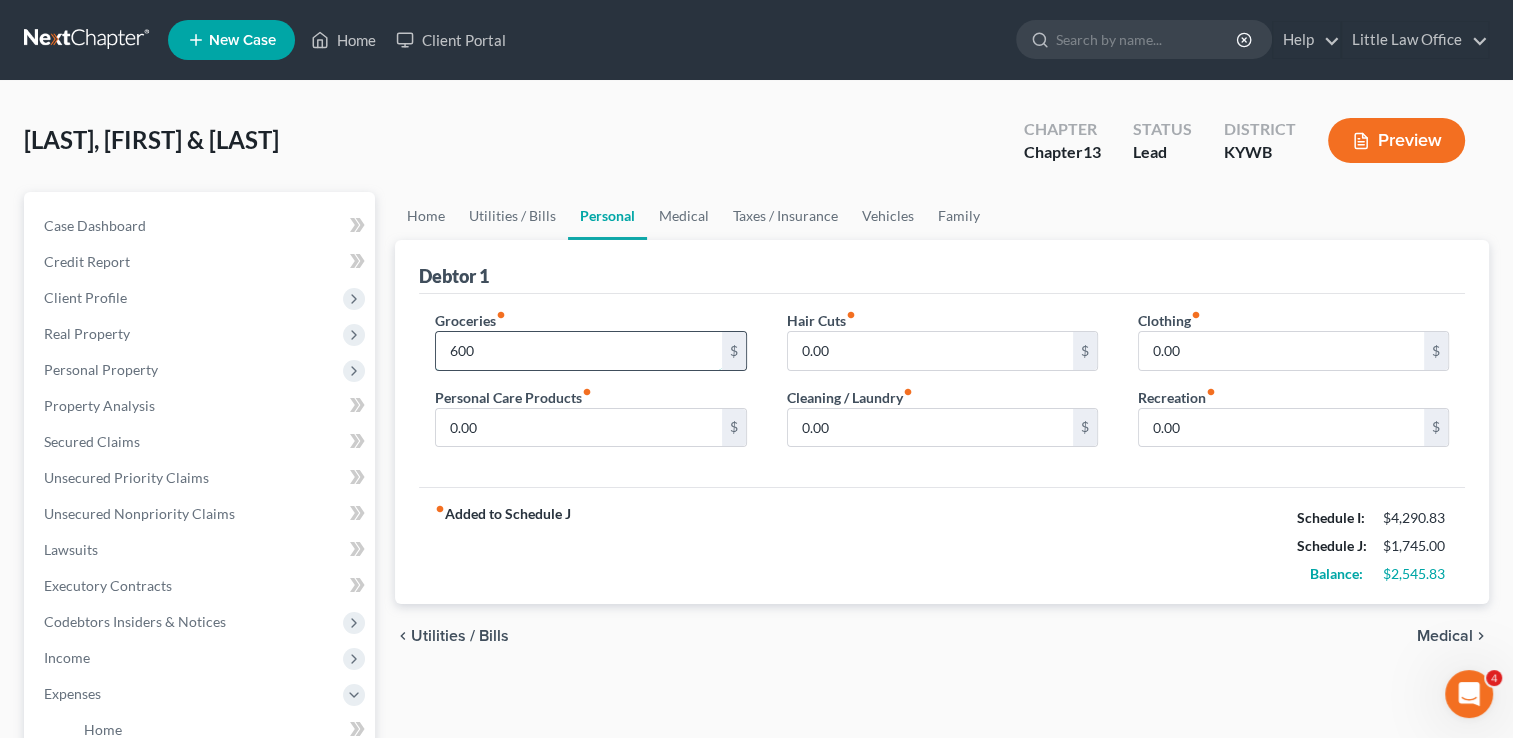 type on "600" 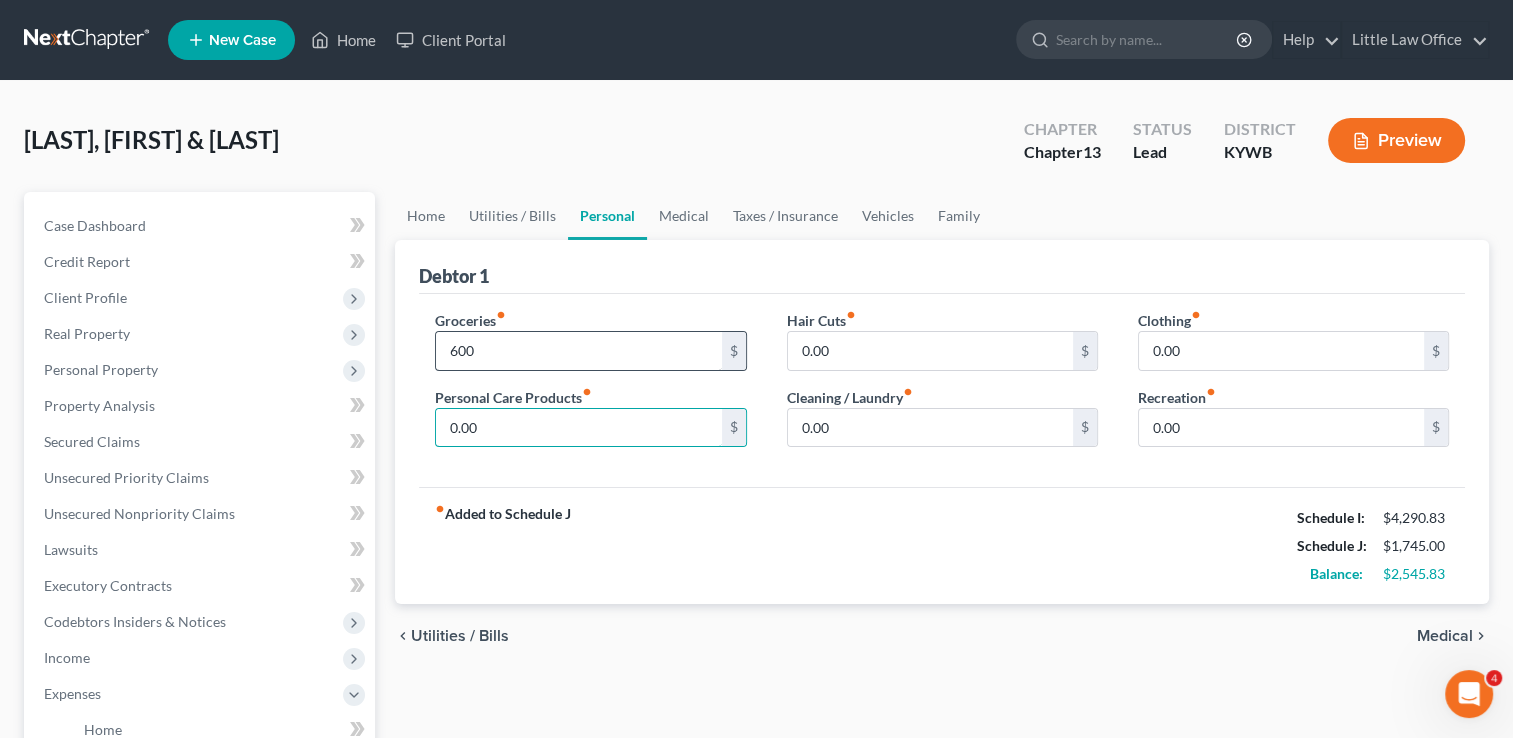 type on "7" 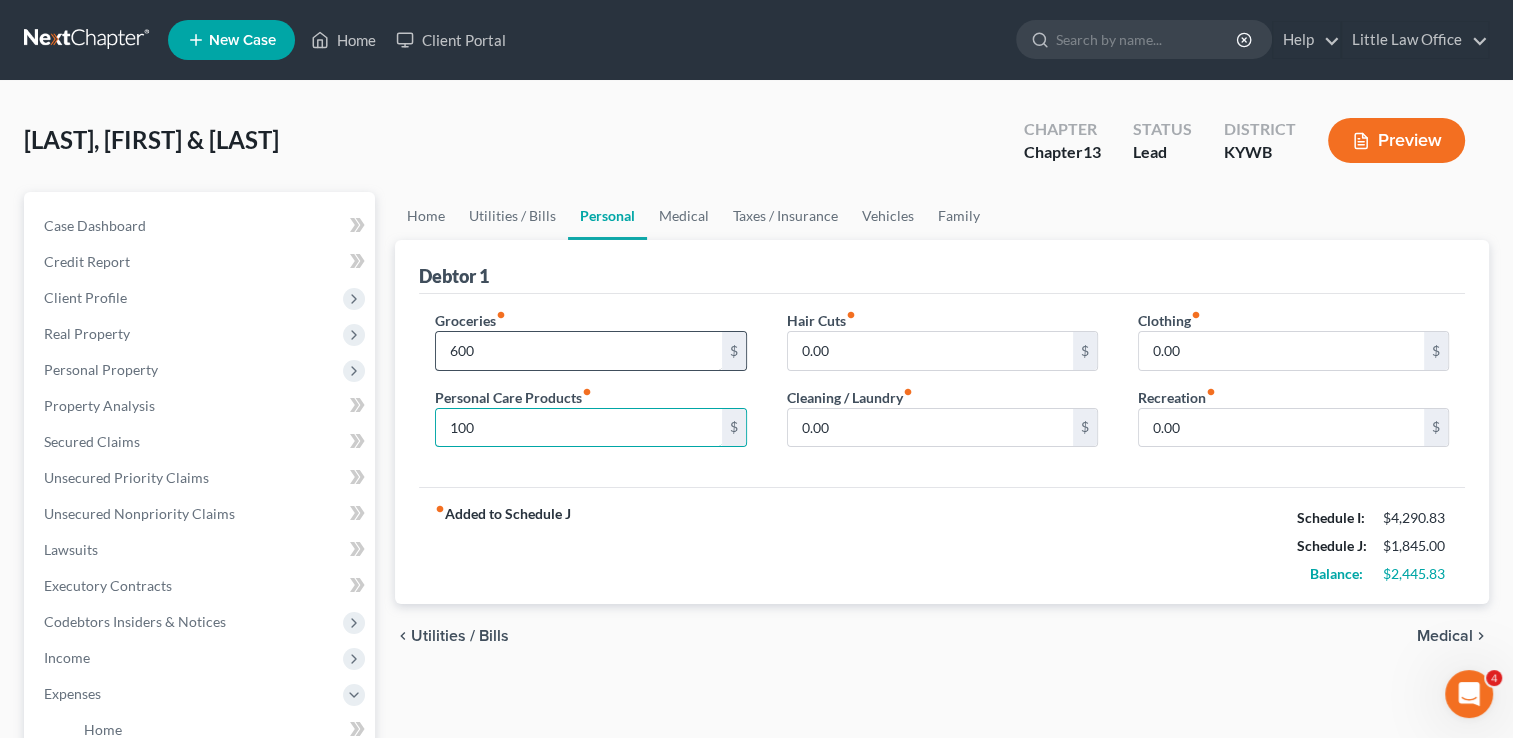 type on "100" 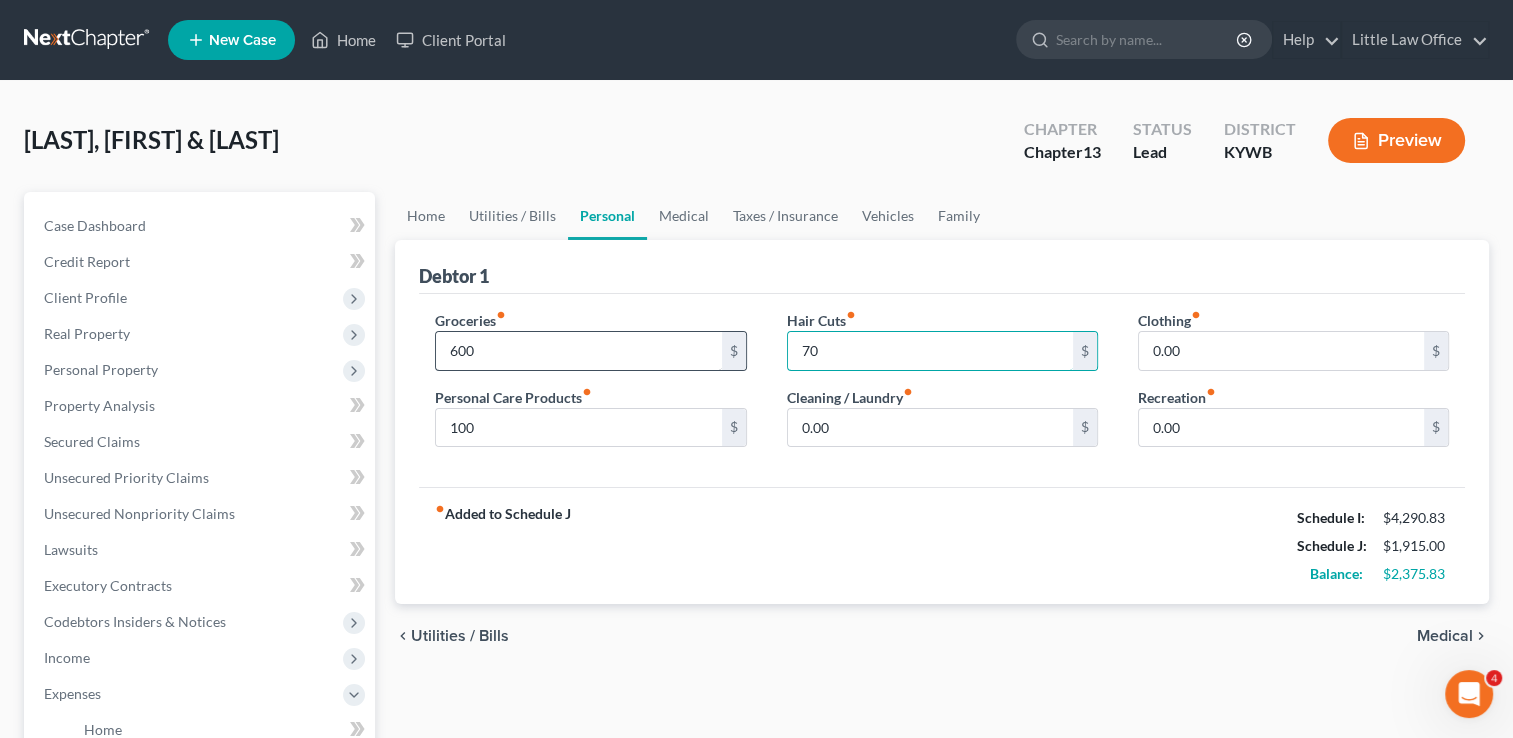 type on "70" 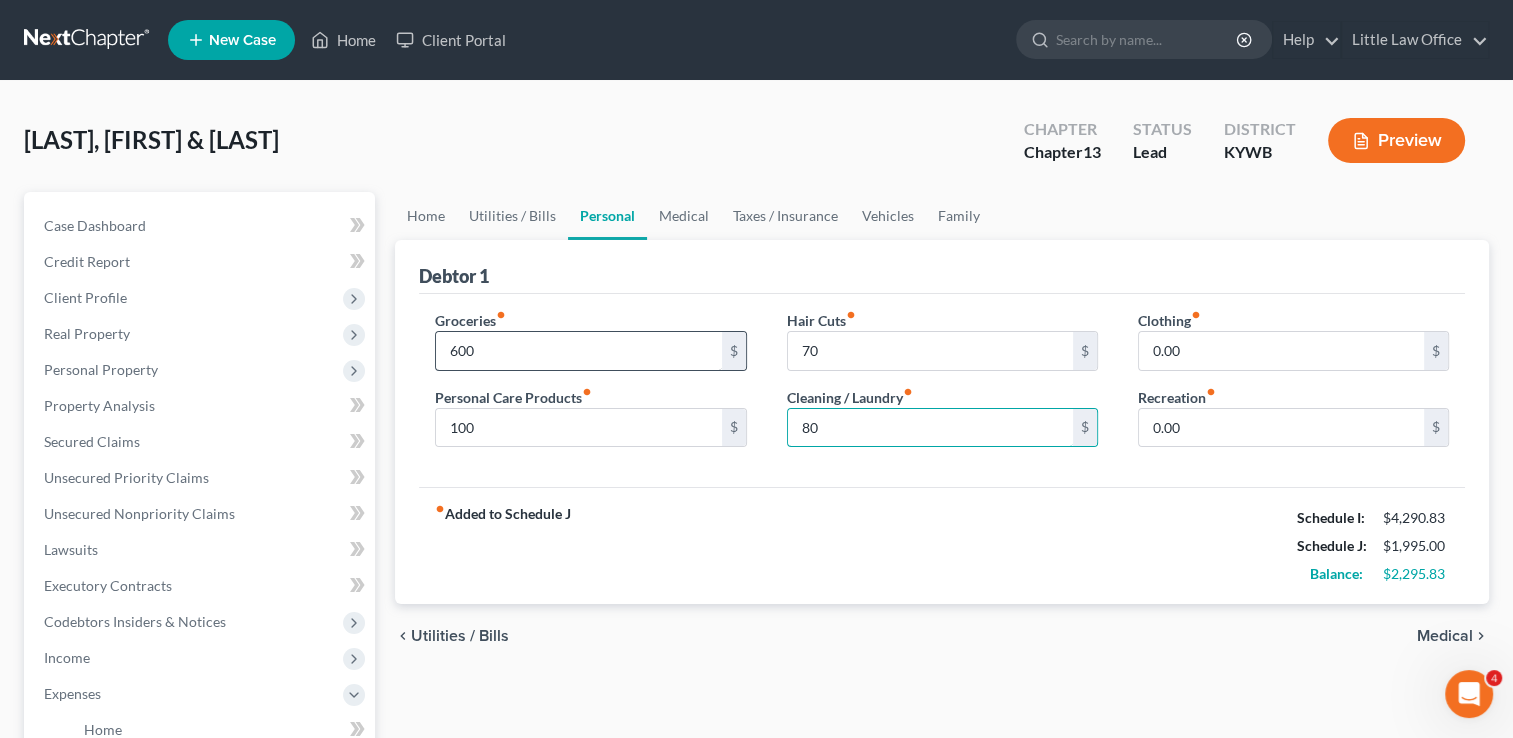 type on "8" 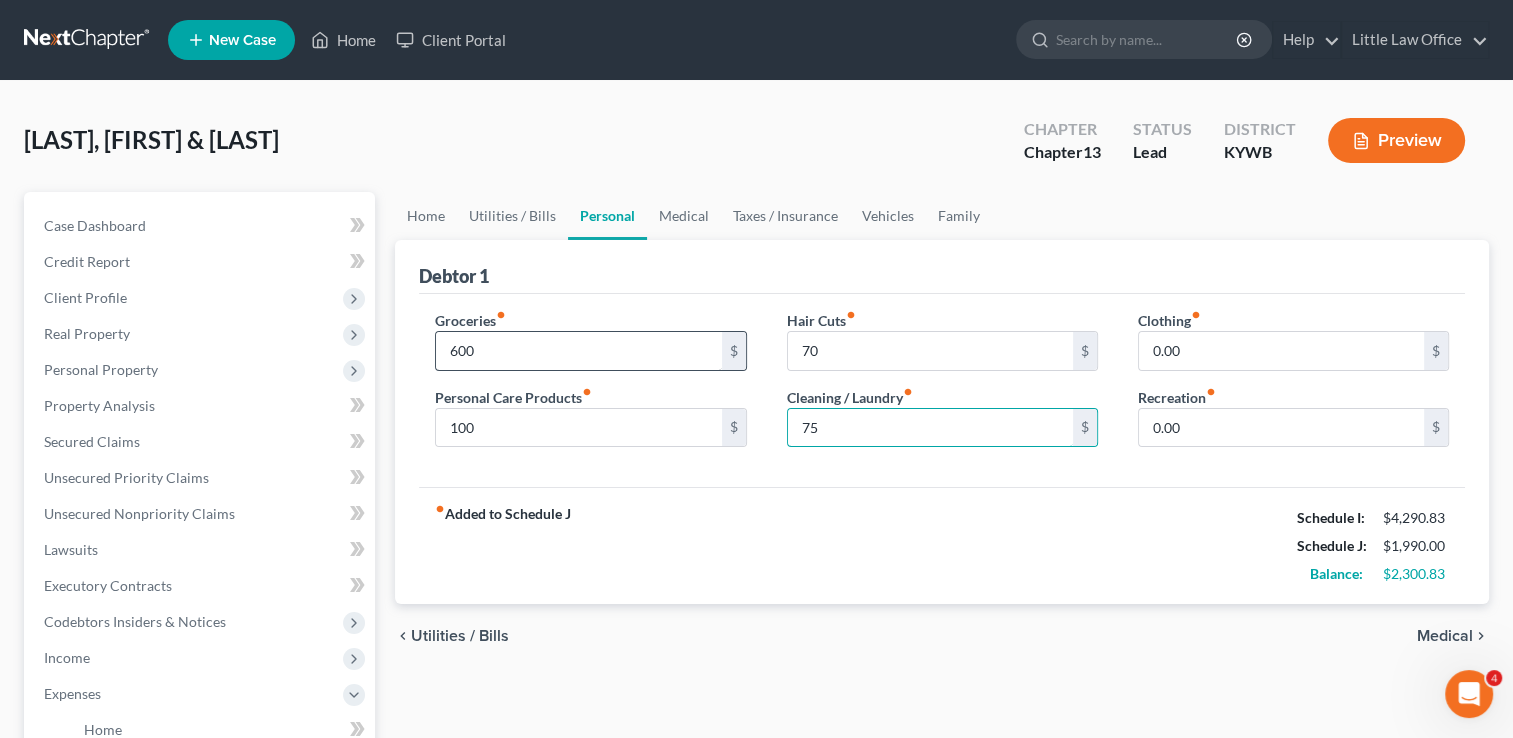 type on "75" 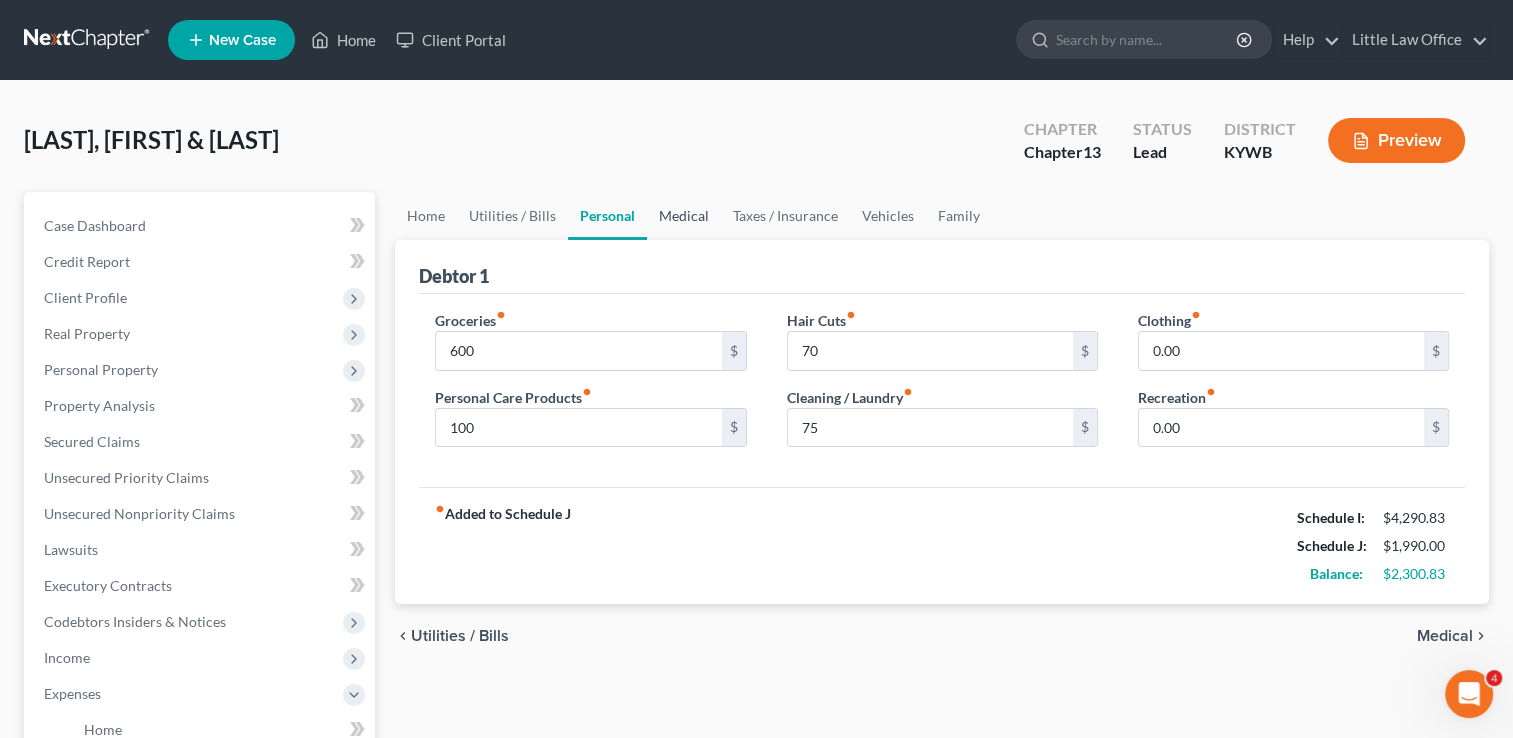click on "Medical" at bounding box center (684, 216) 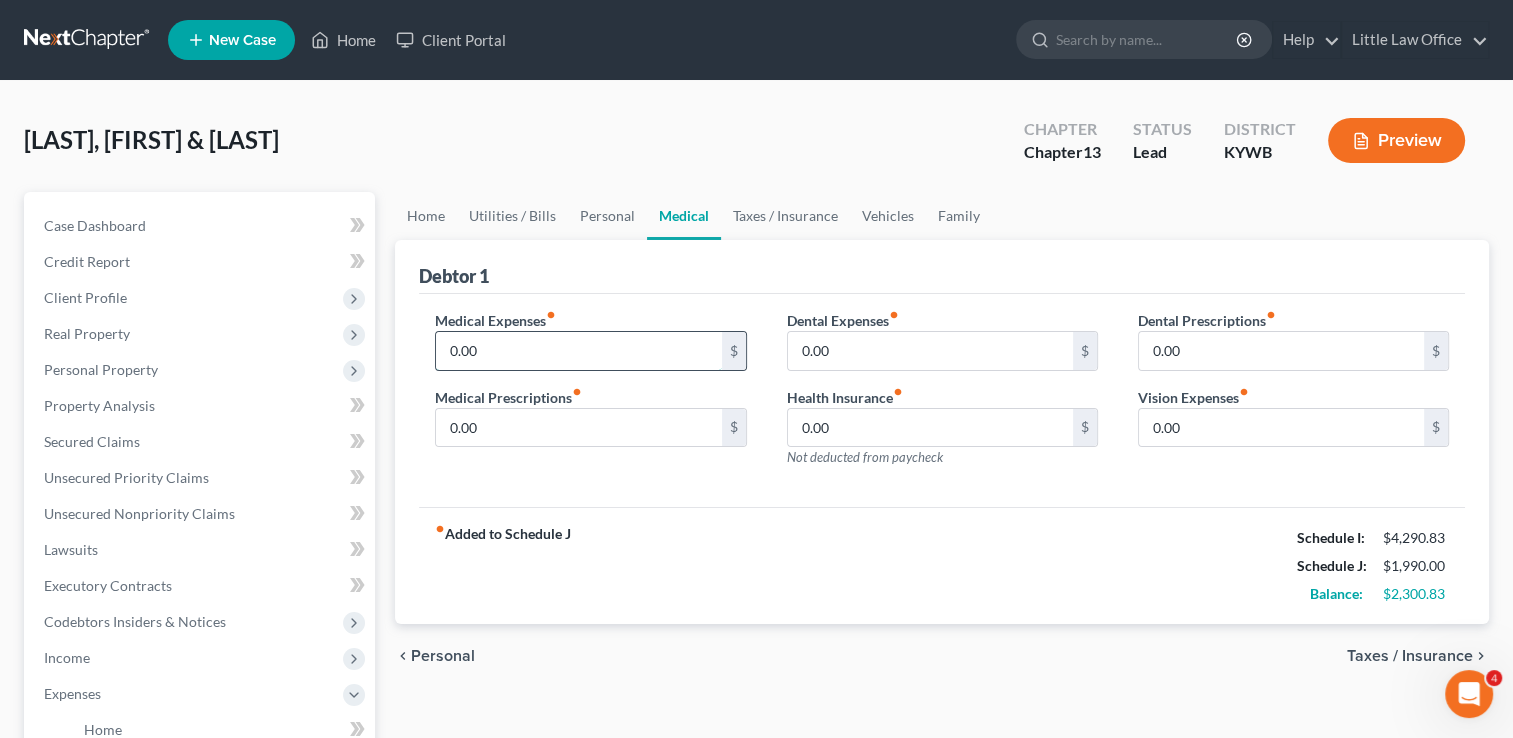 click on "0.00" at bounding box center [578, 351] 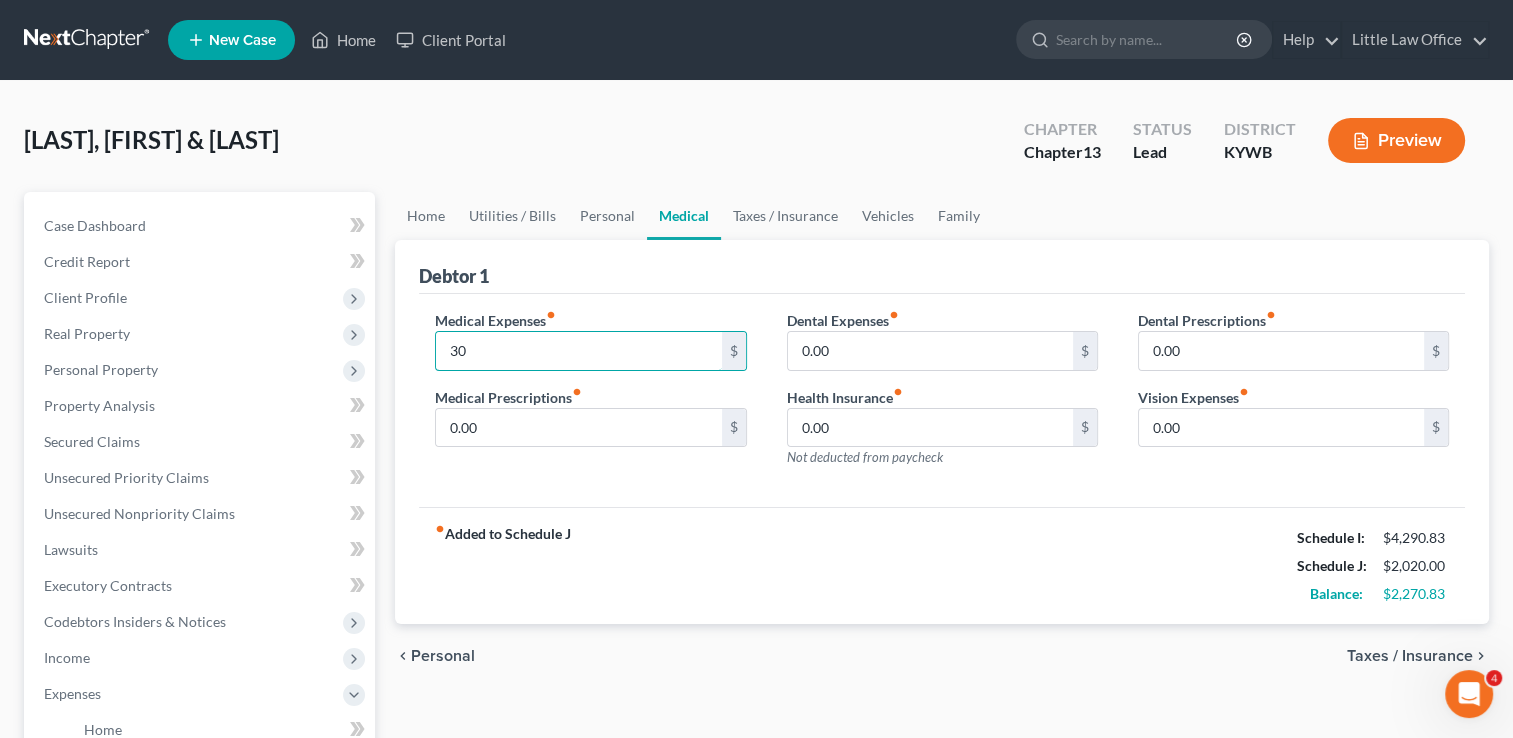 type on "30" 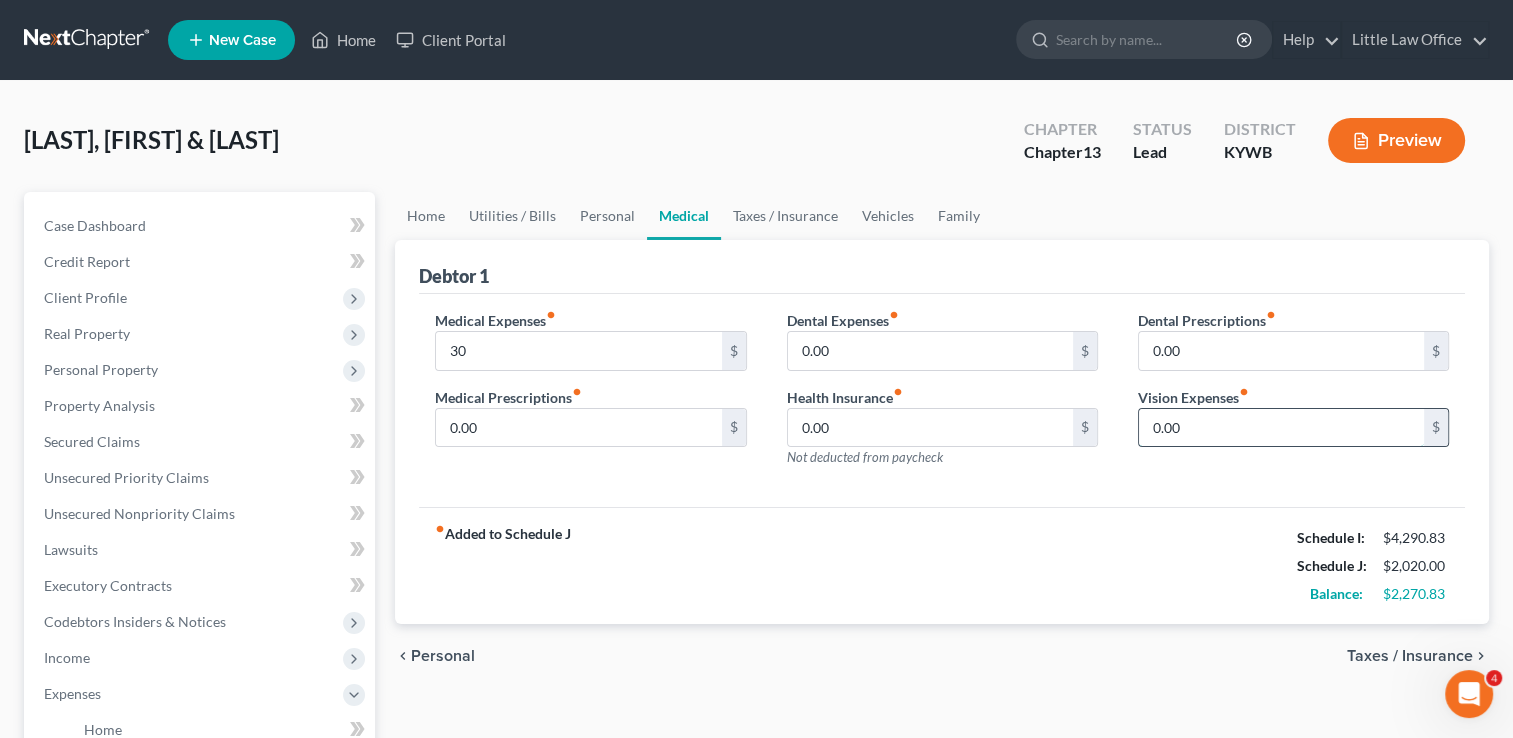 click on "0.00" at bounding box center [1281, 428] 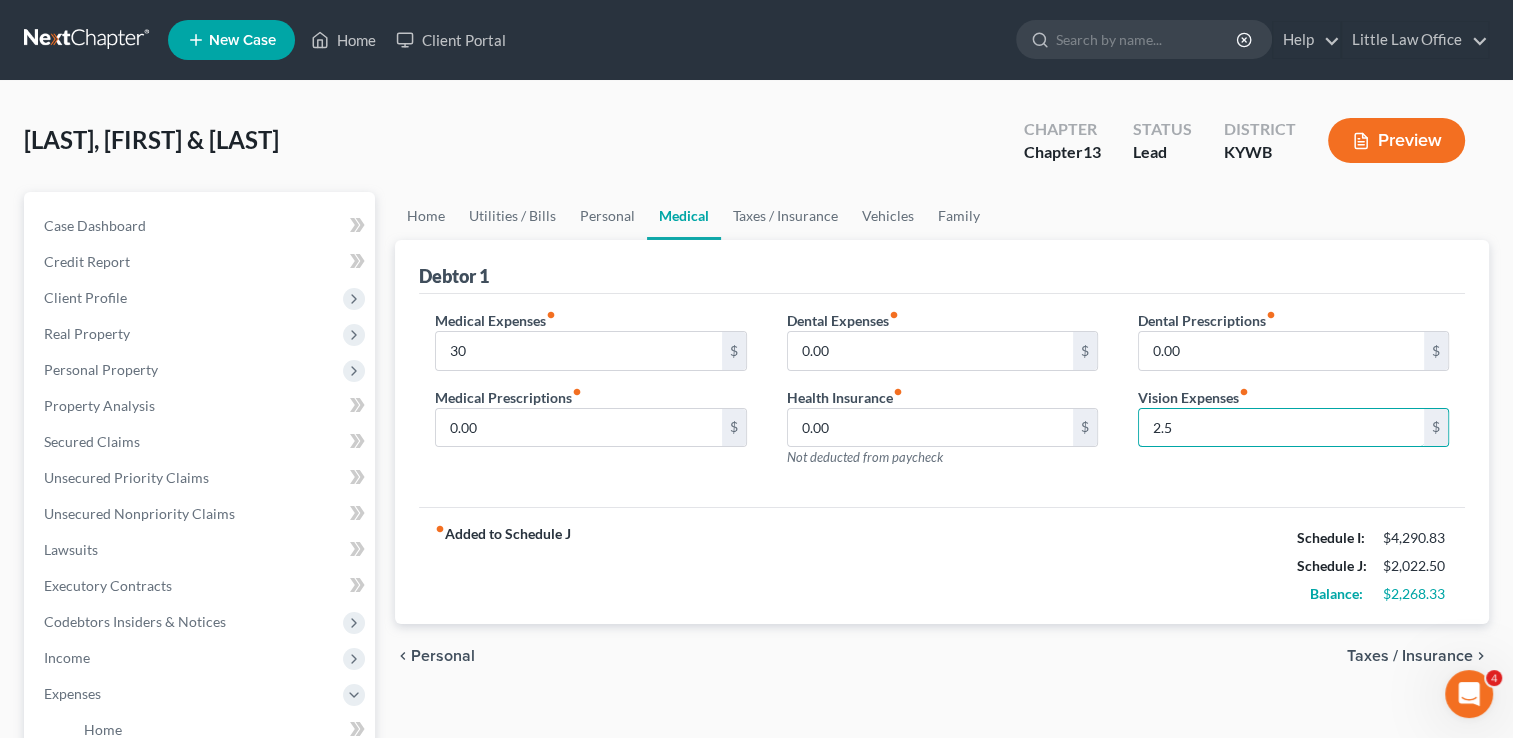 type on "2.5" 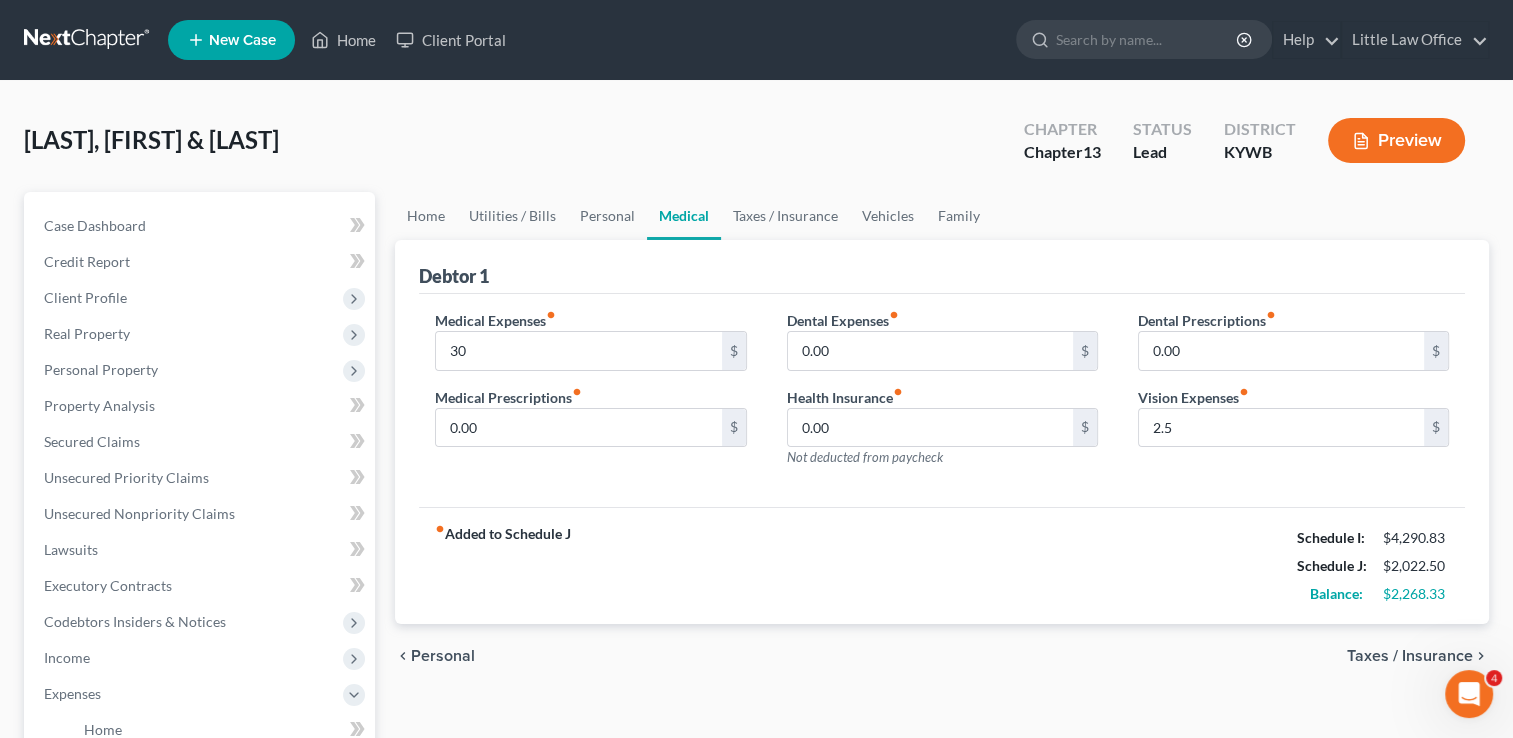 click on "Taxes / Insurance" at bounding box center (1410, 656) 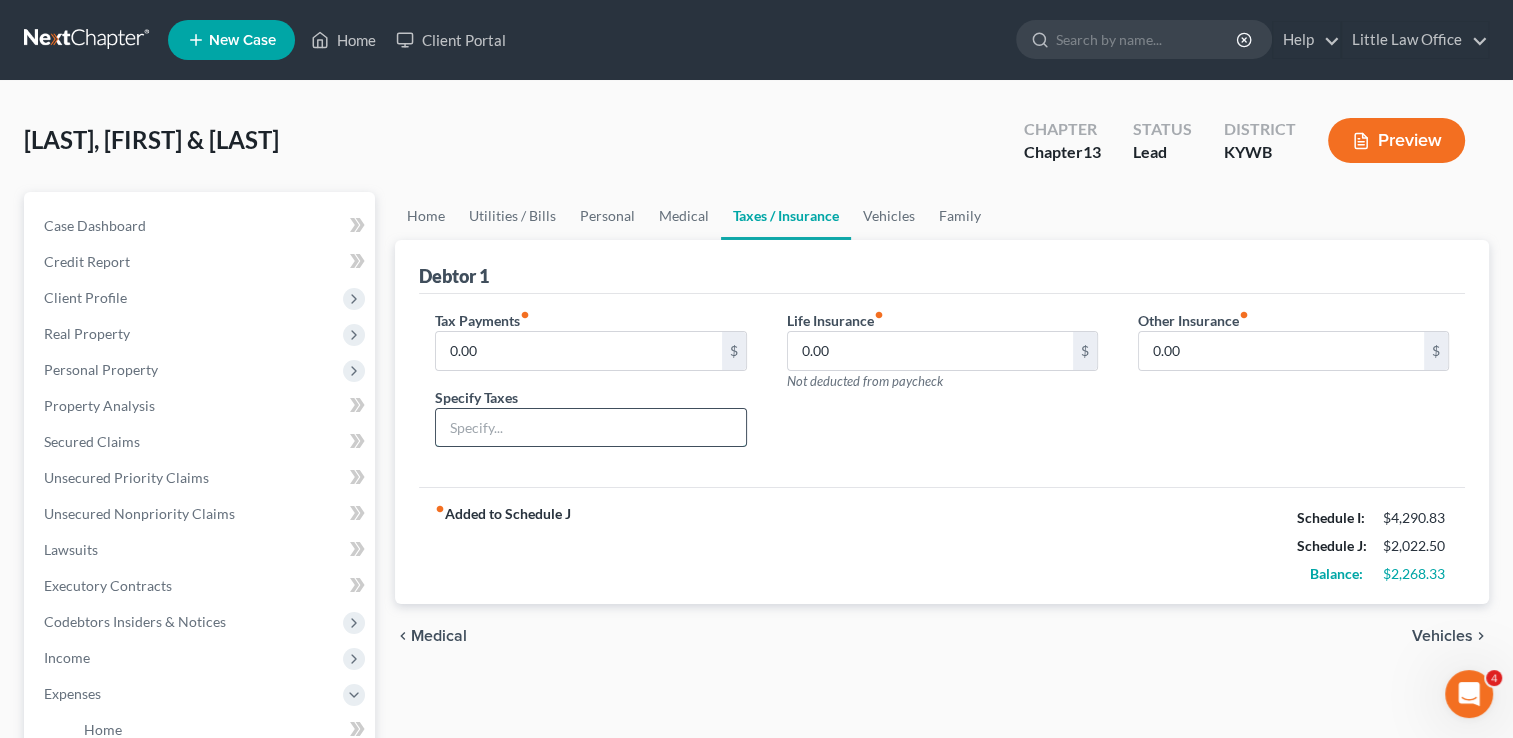 click at bounding box center [590, 428] 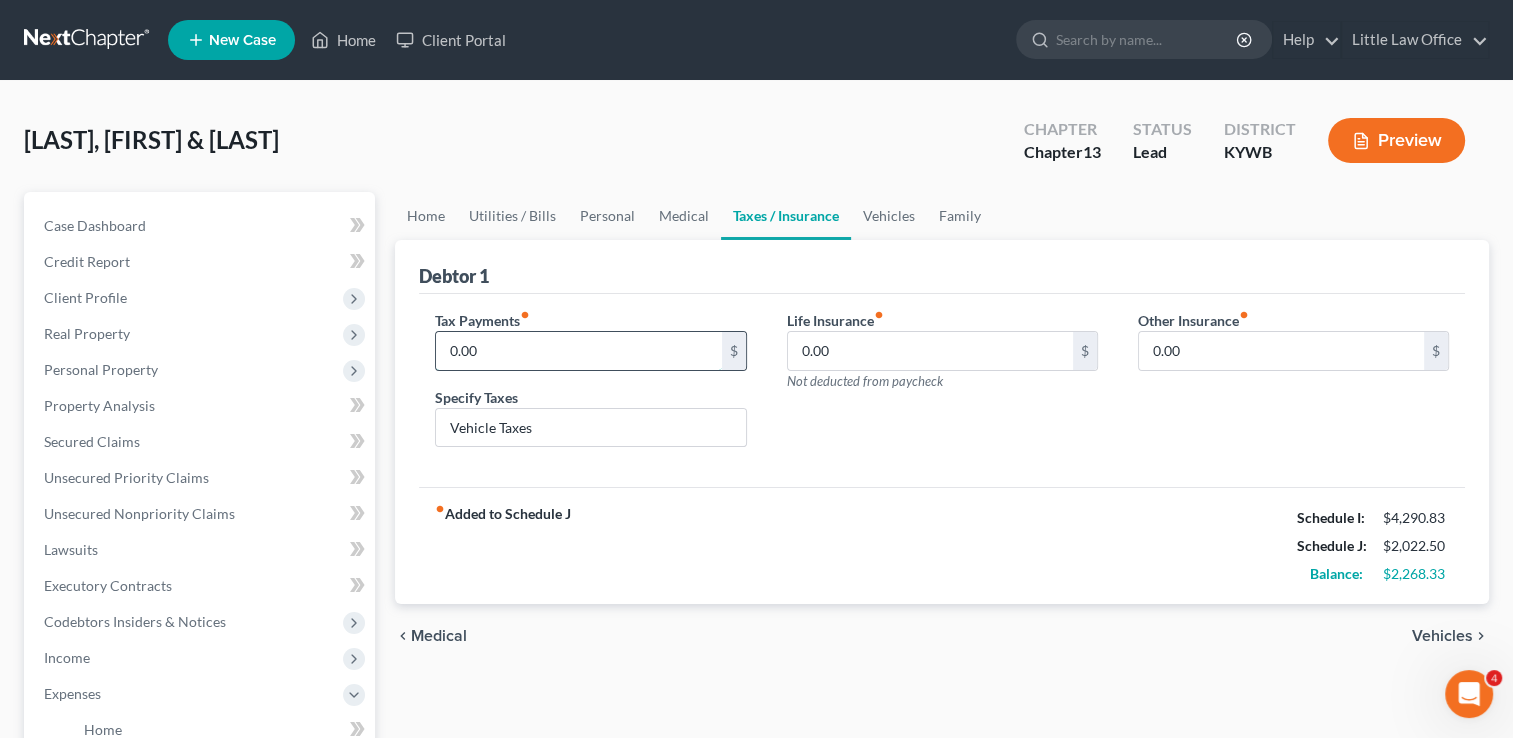 click on "0.00" at bounding box center (578, 351) 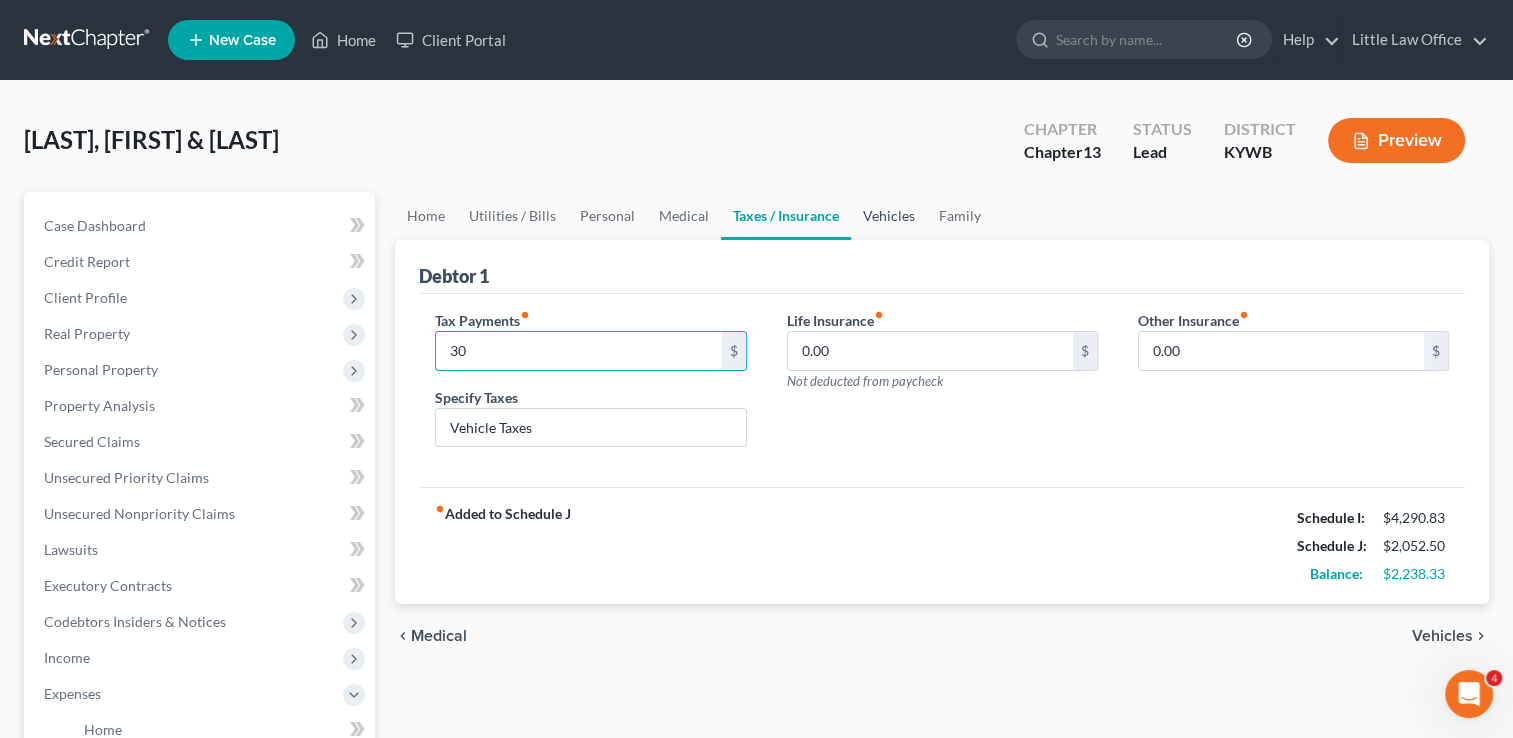 type on "30" 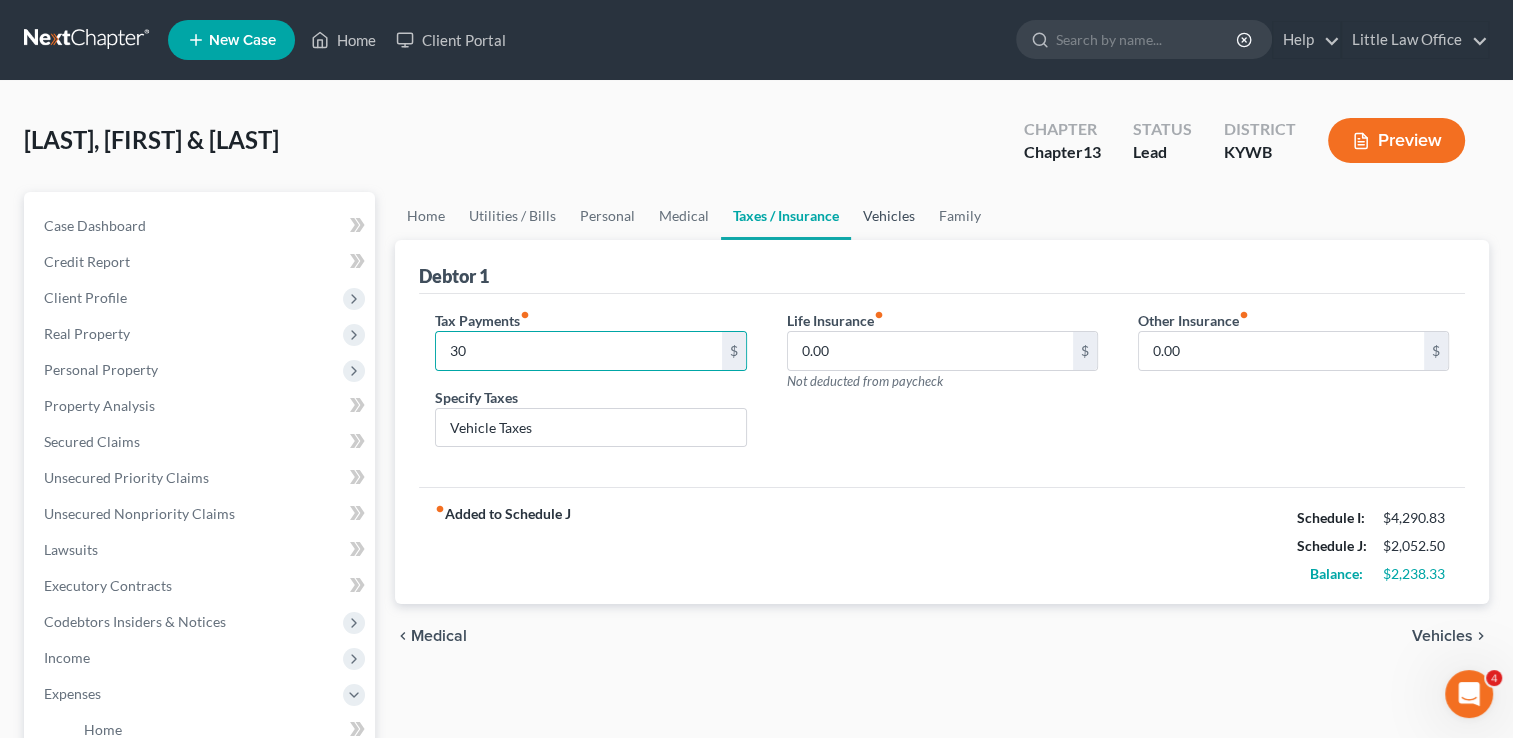 click on "Vehicles" at bounding box center (889, 216) 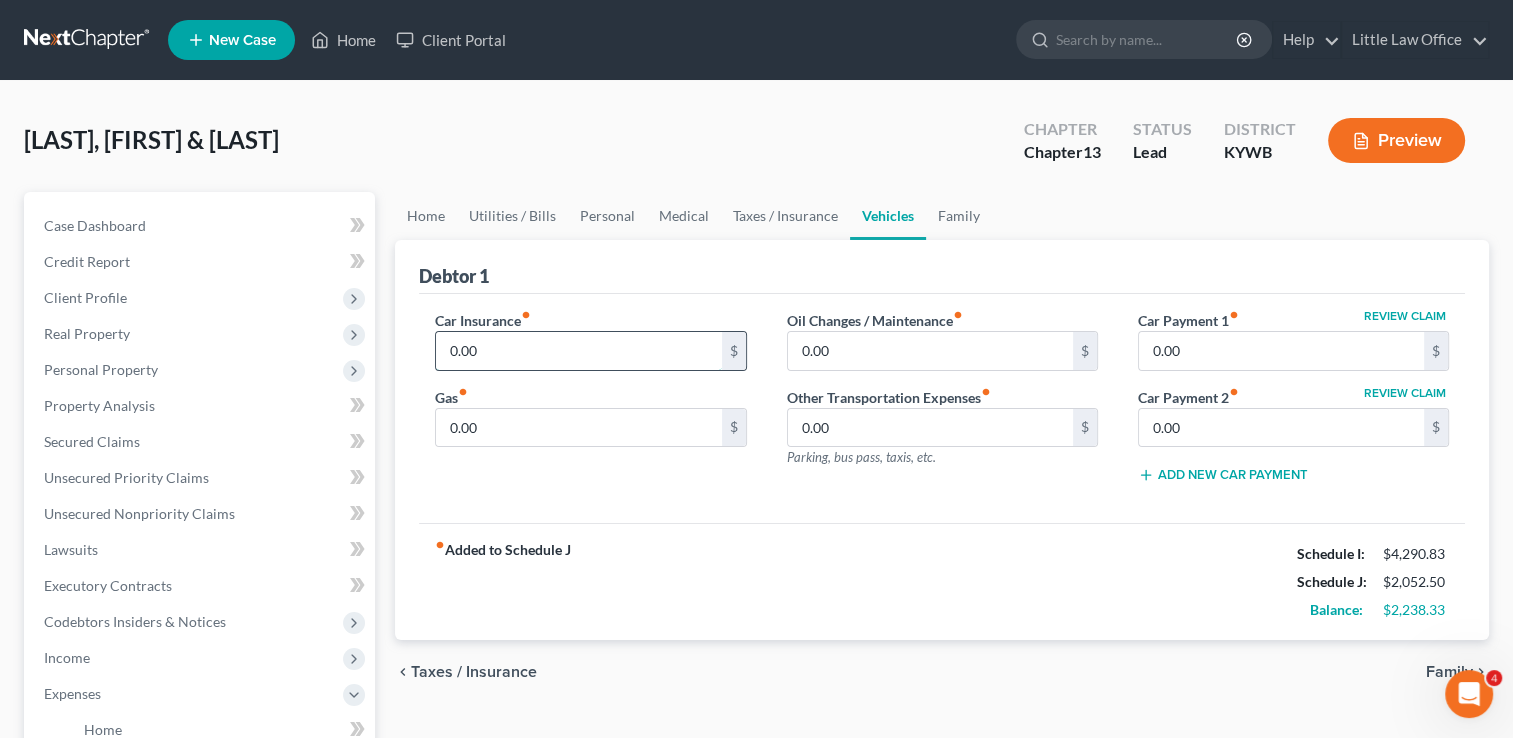 click on "0.00" at bounding box center (578, 351) 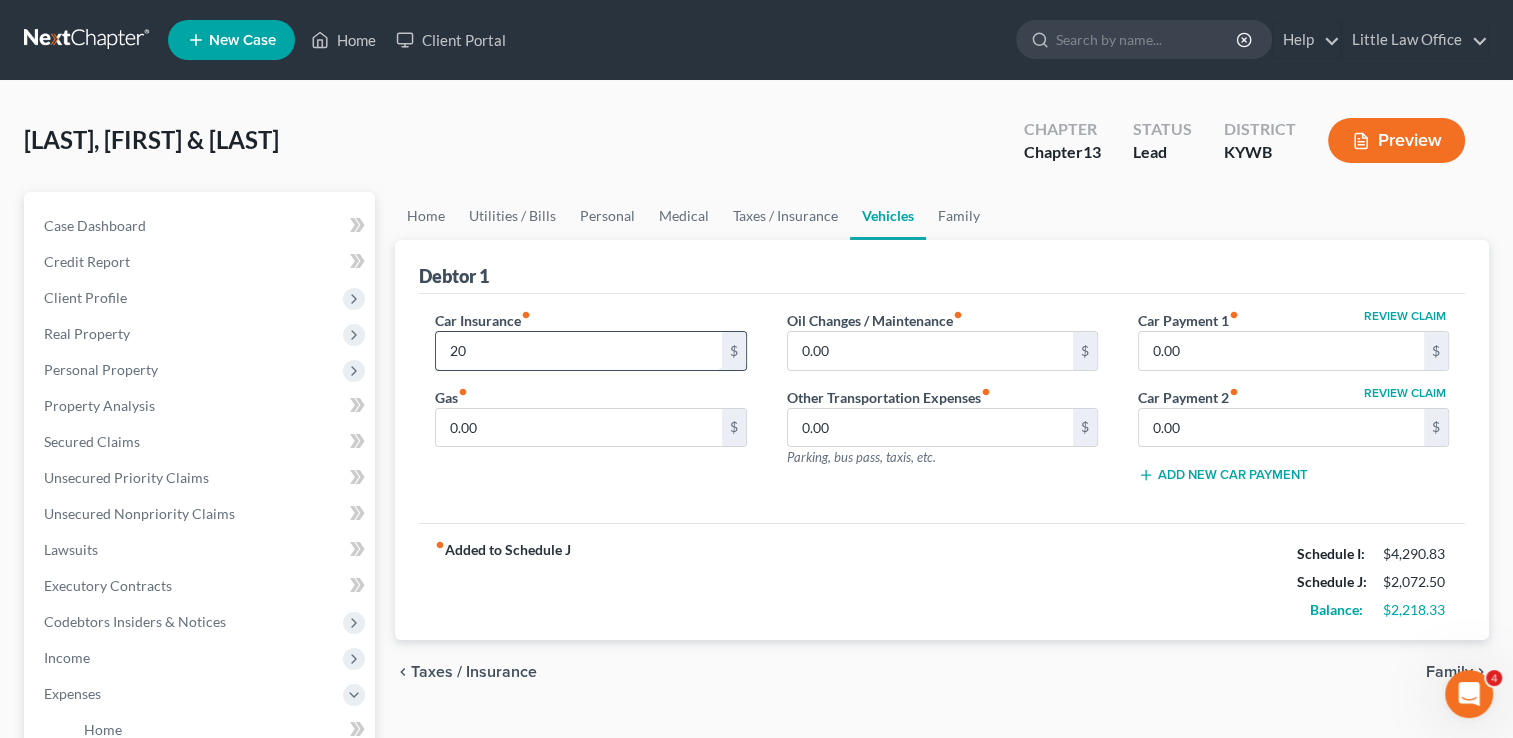 type on "2" 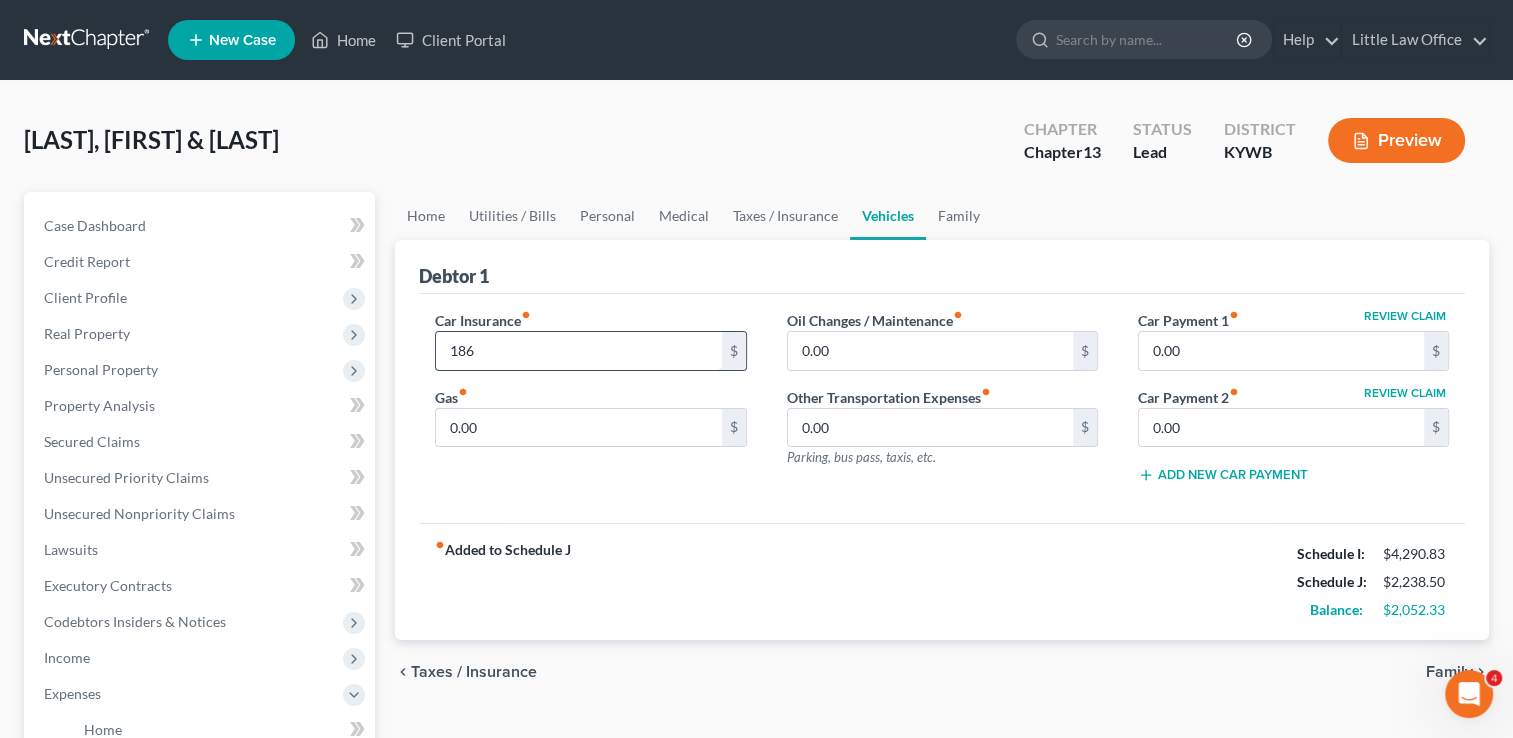 type on "186" 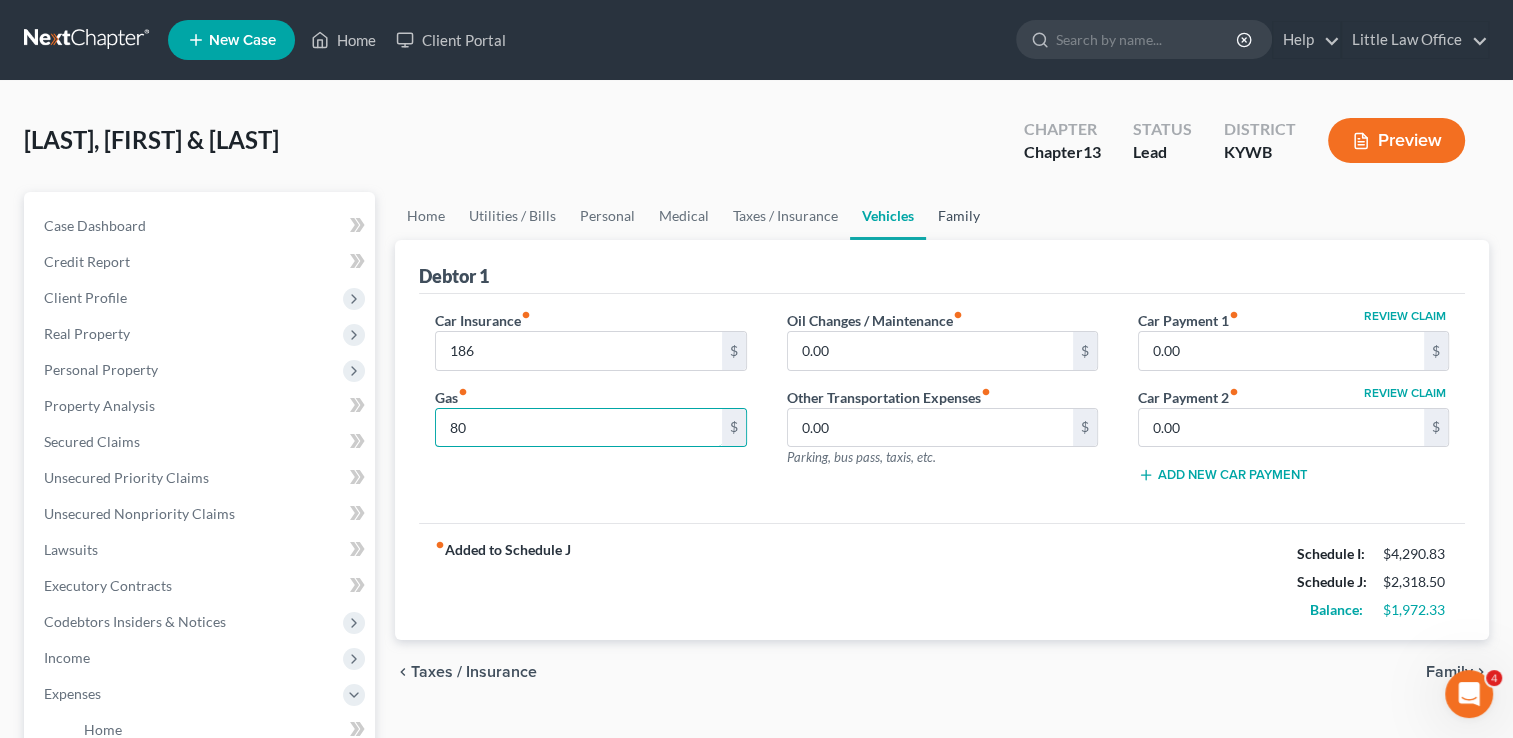 type on "80" 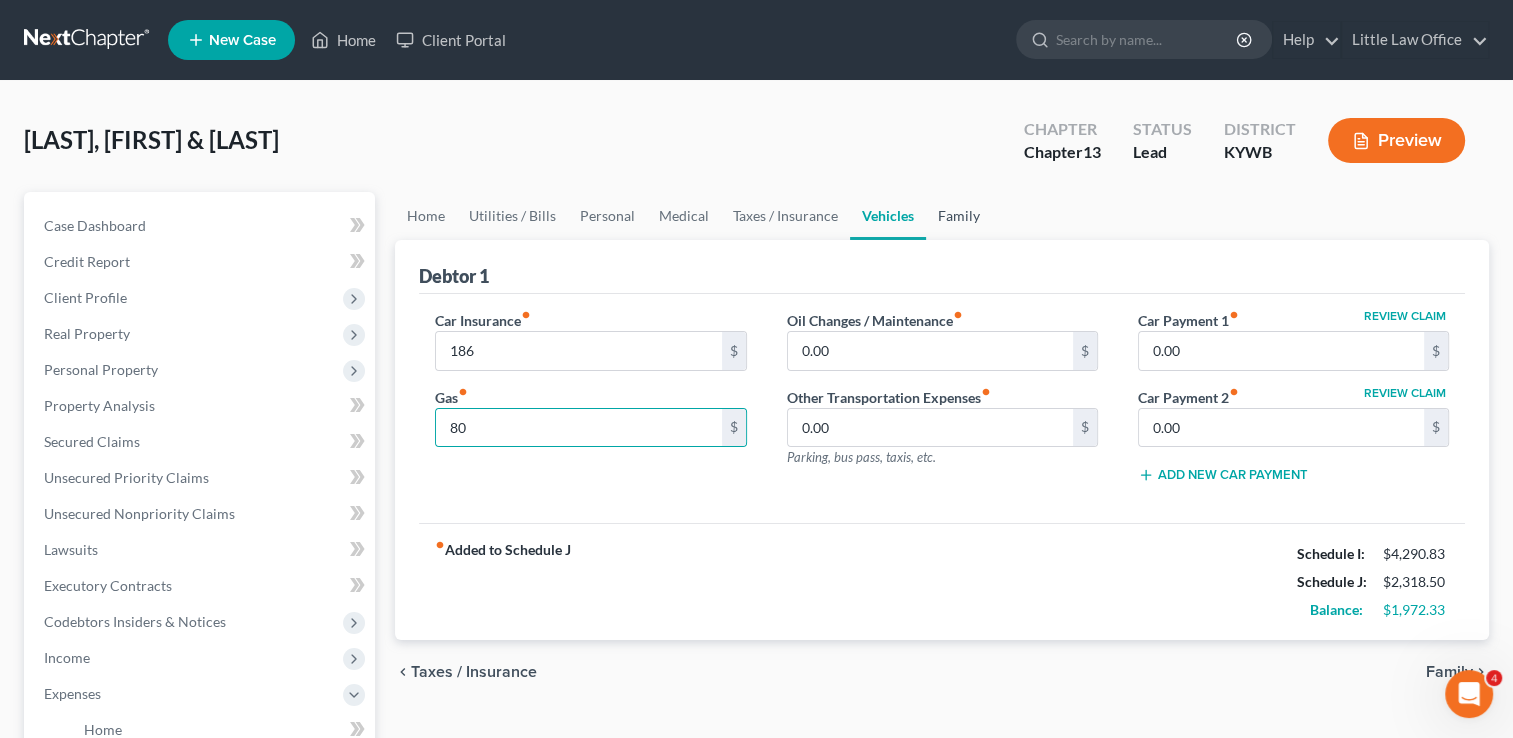 click on "Family" at bounding box center [959, 216] 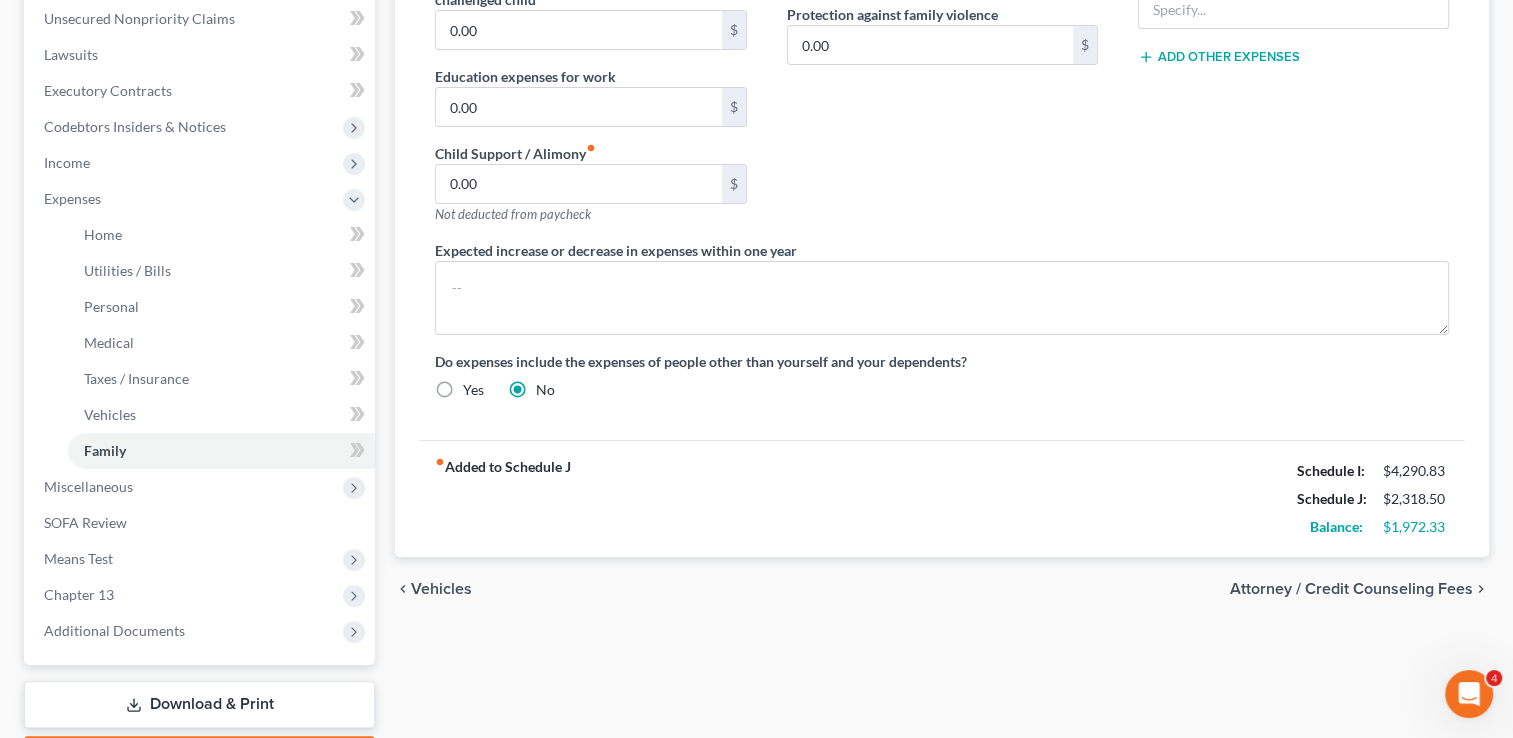scroll, scrollTop: 508, scrollLeft: 0, axis: vertical 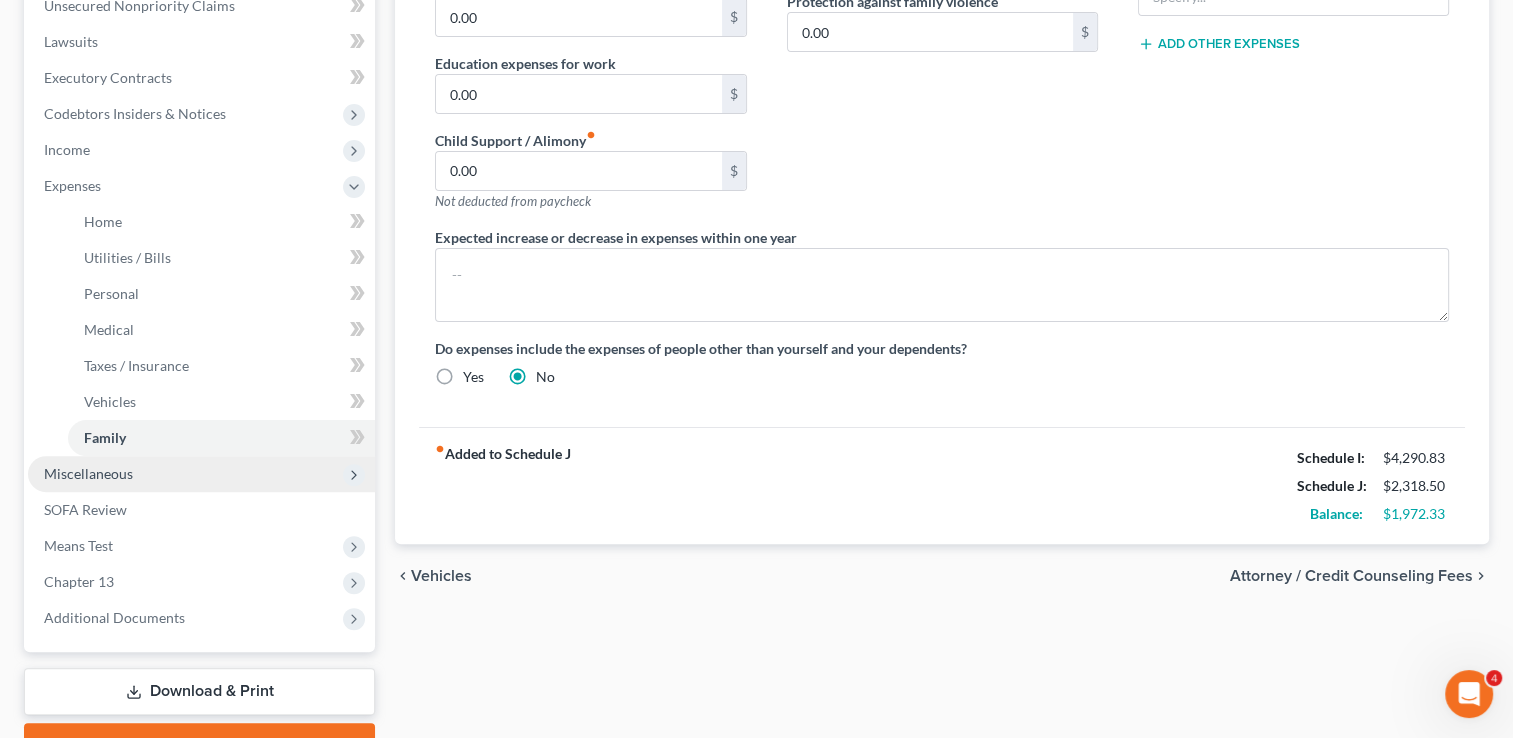 click on "Miscellaneous" at bounding box center [201, 474] 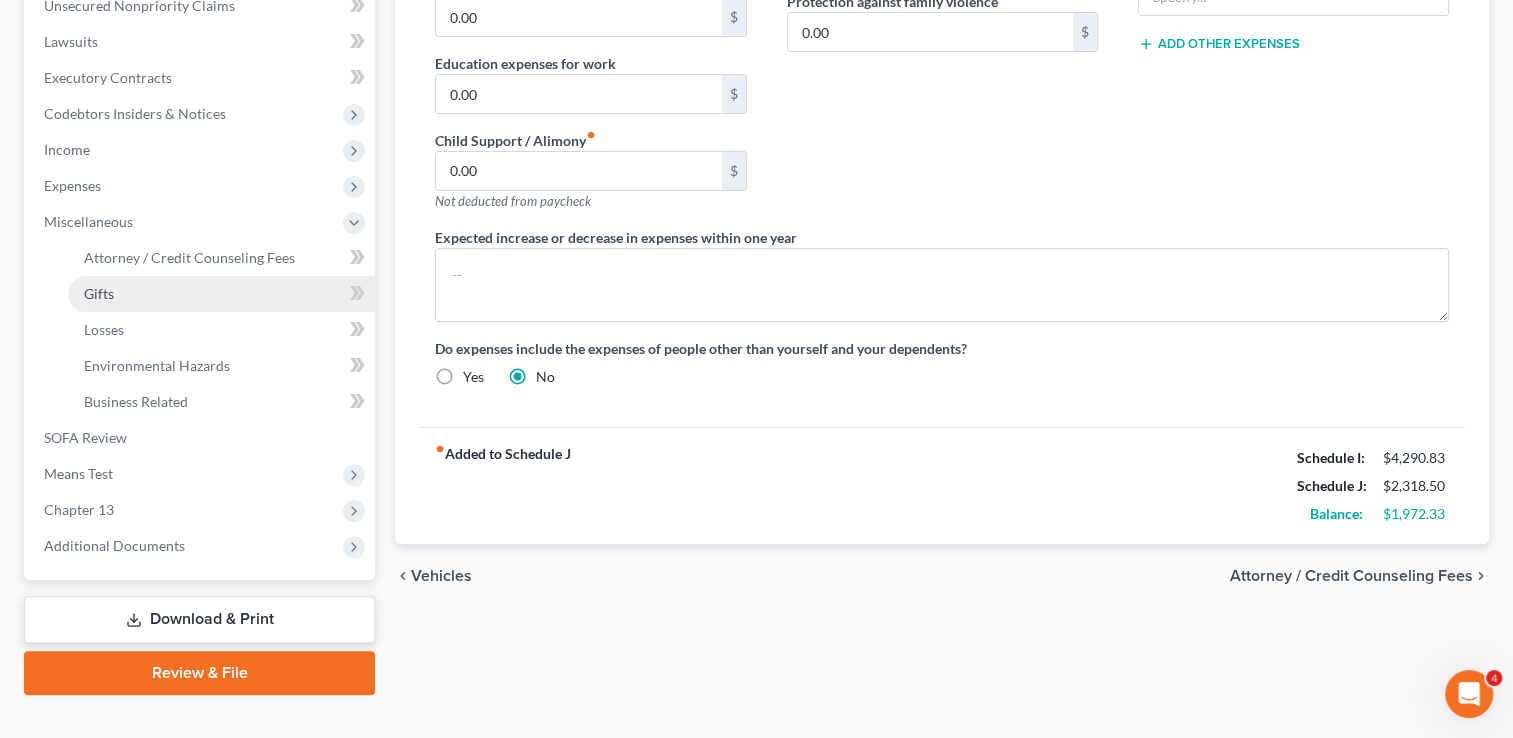 click on "Gifts" at bounding box center [221, 294] 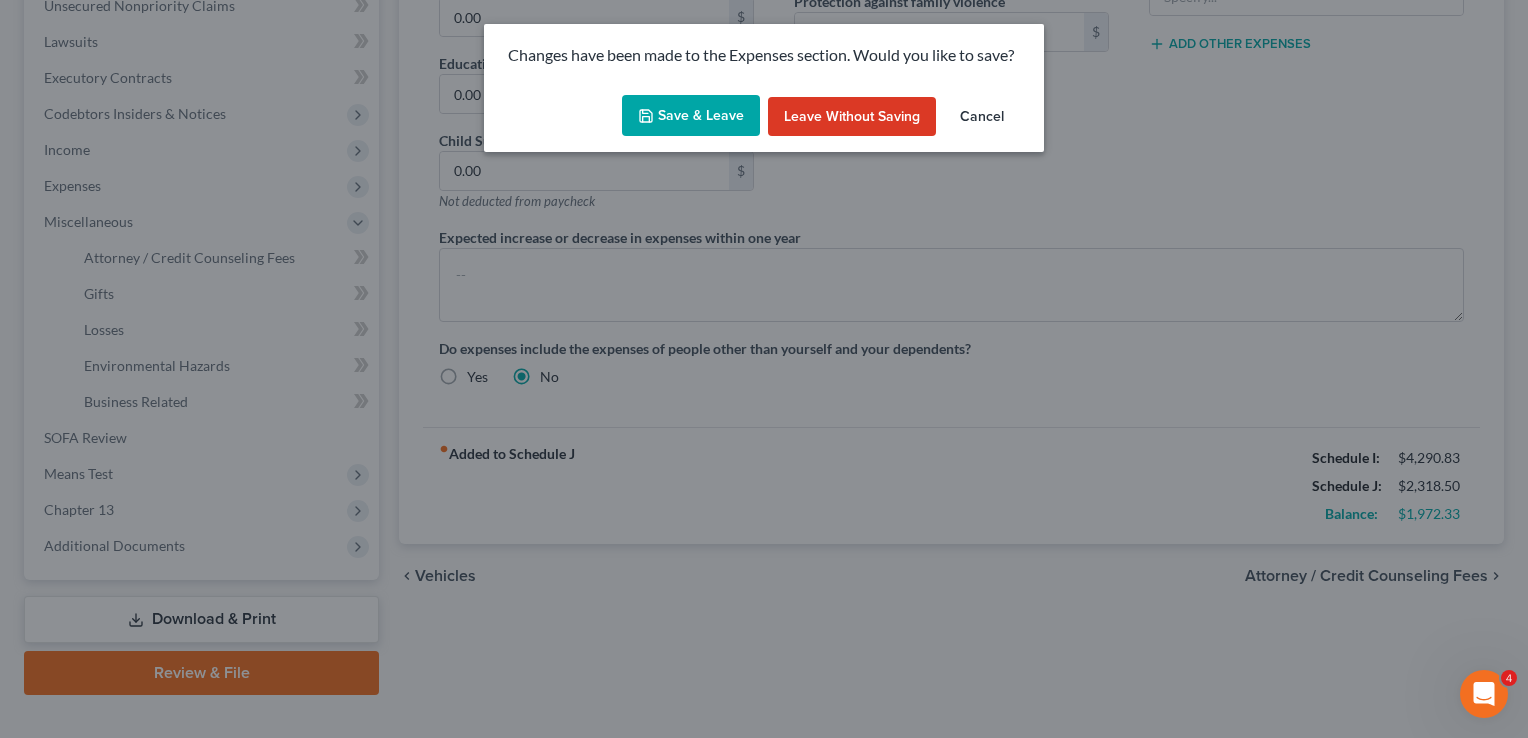 click on "Save & Leave" at bounding box center (691, 116) 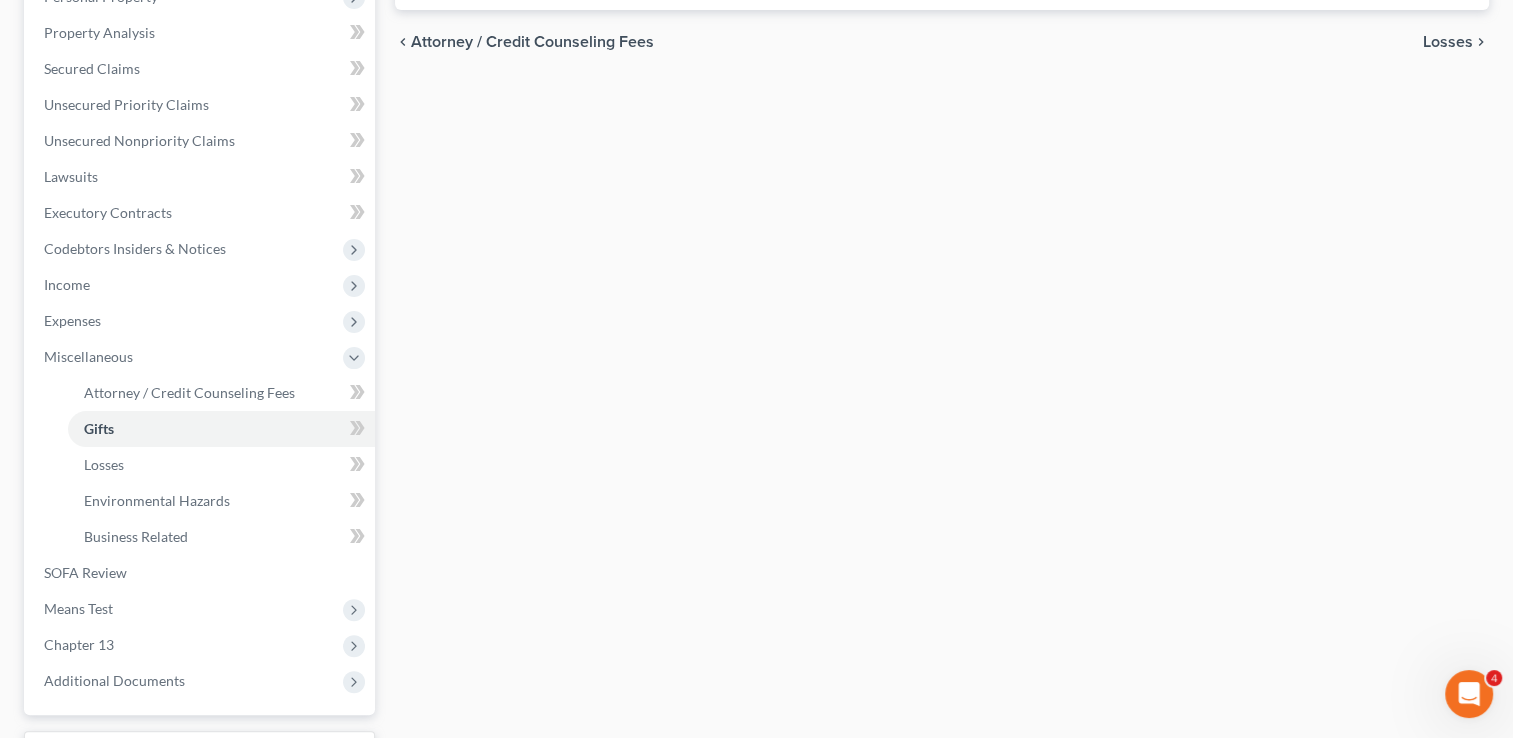 scroll, scrollTop: 0, scrollLeft: 0, axis: both 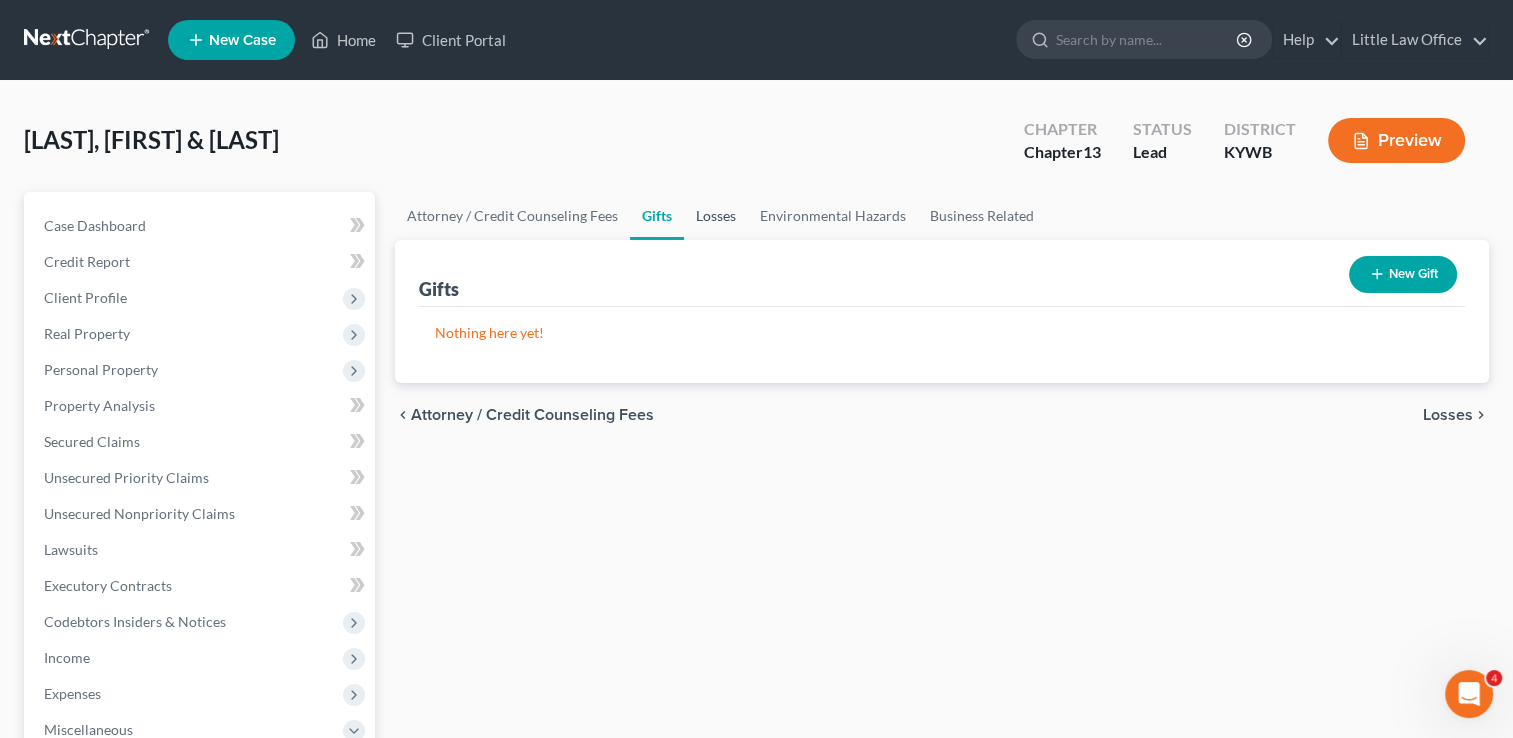 click on "Losses" at bounding box center (716, 216) 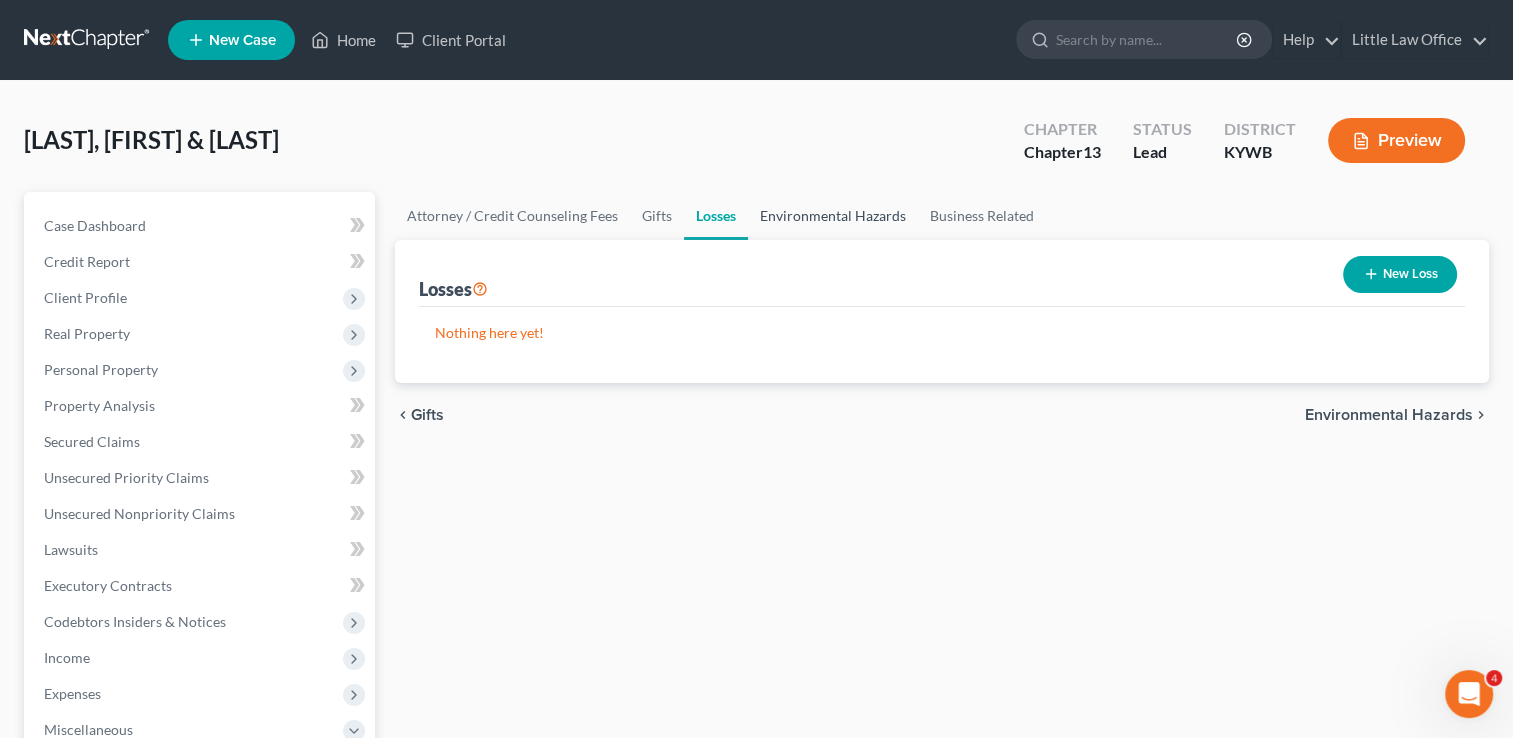click on "Environmental Hazards" at bounding box center [833, 216] 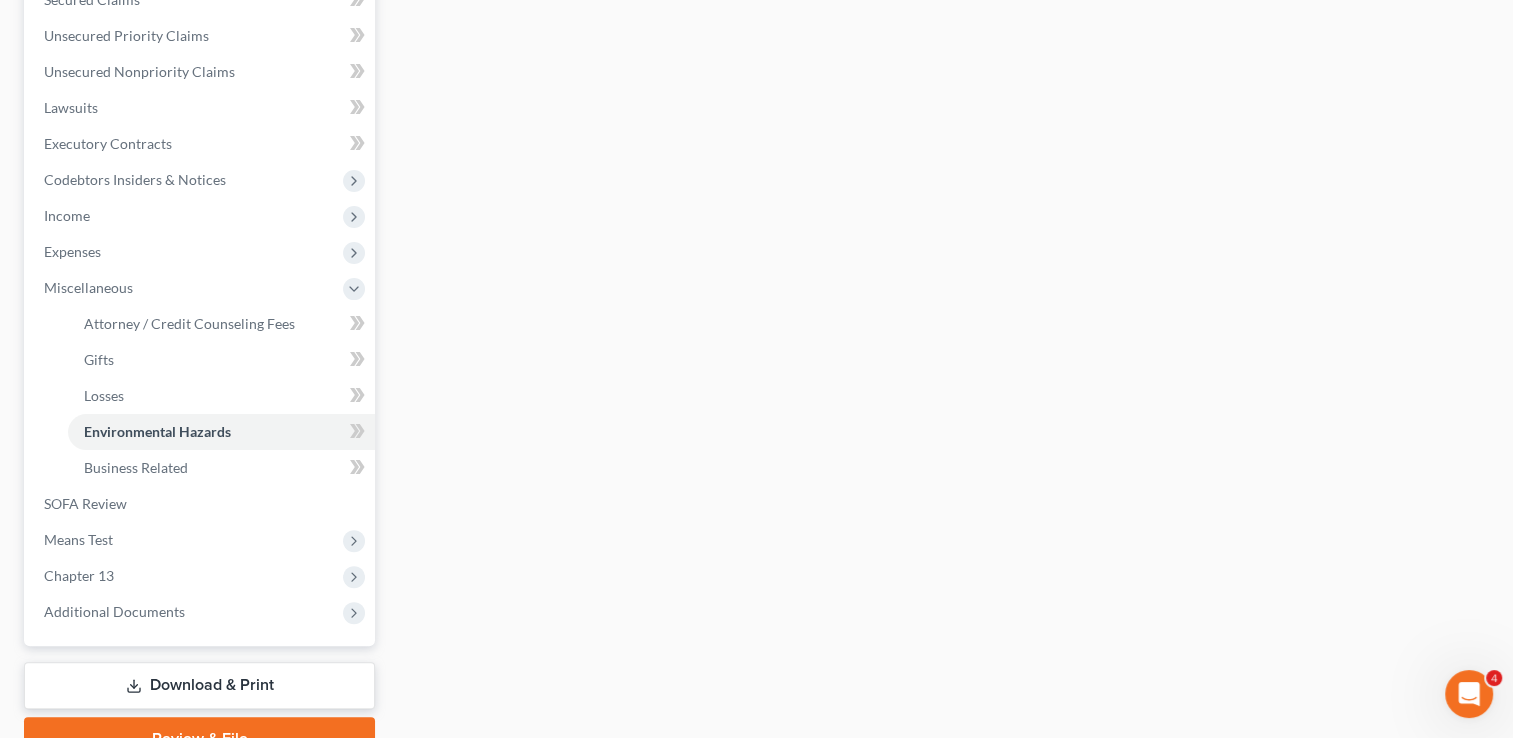 scroll, scrollTop: 539, scrollLeft: 0, axis: vertical 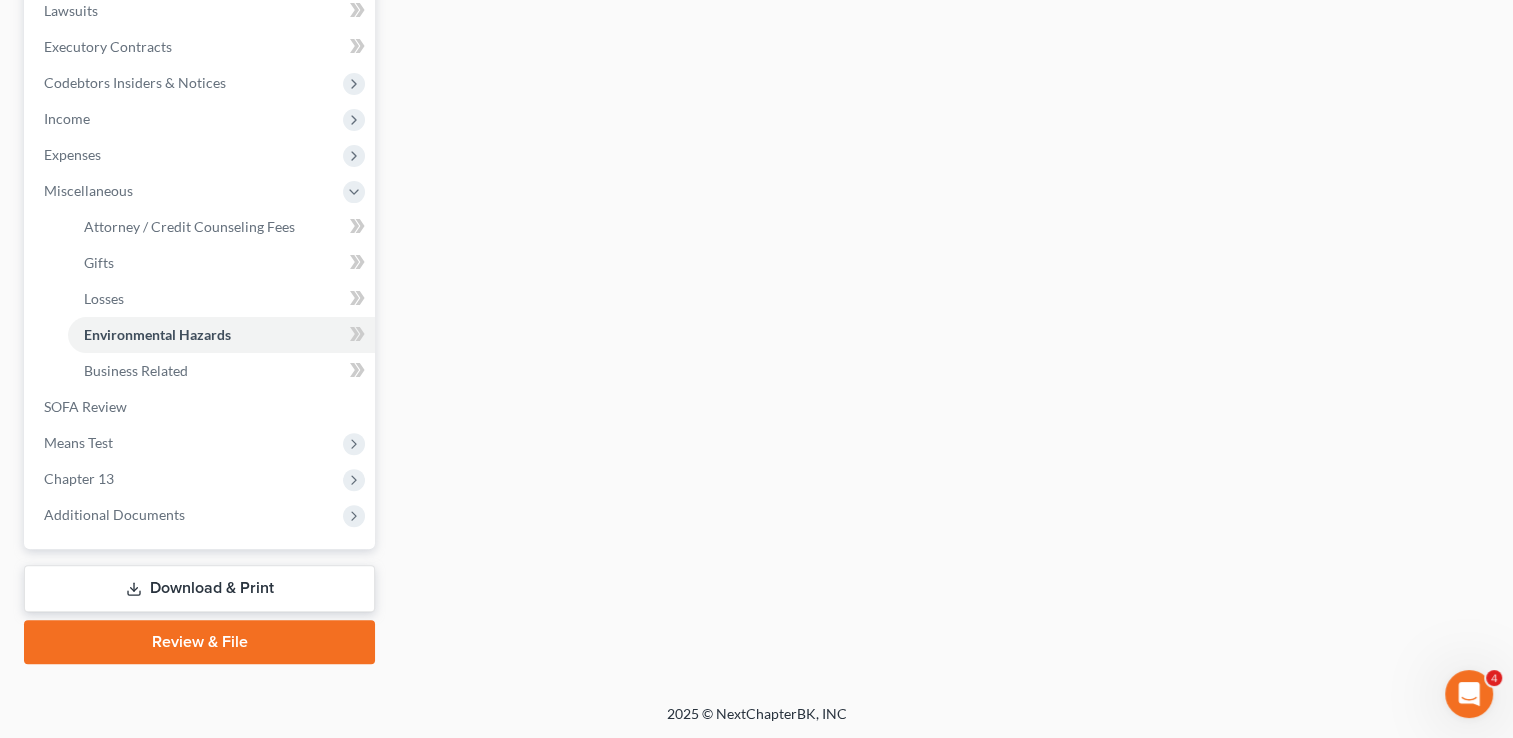 click on "Attorney / Credit Counseling Fees
Gifts
Losses
Environmental Hazards
Business Related
Environmental Hazards
Has debtor received or provided environmental notices or violations from a government agency? Yes No
chevron_left
Losses
Business Related
chevron_right" at bounding box center (942, 158) 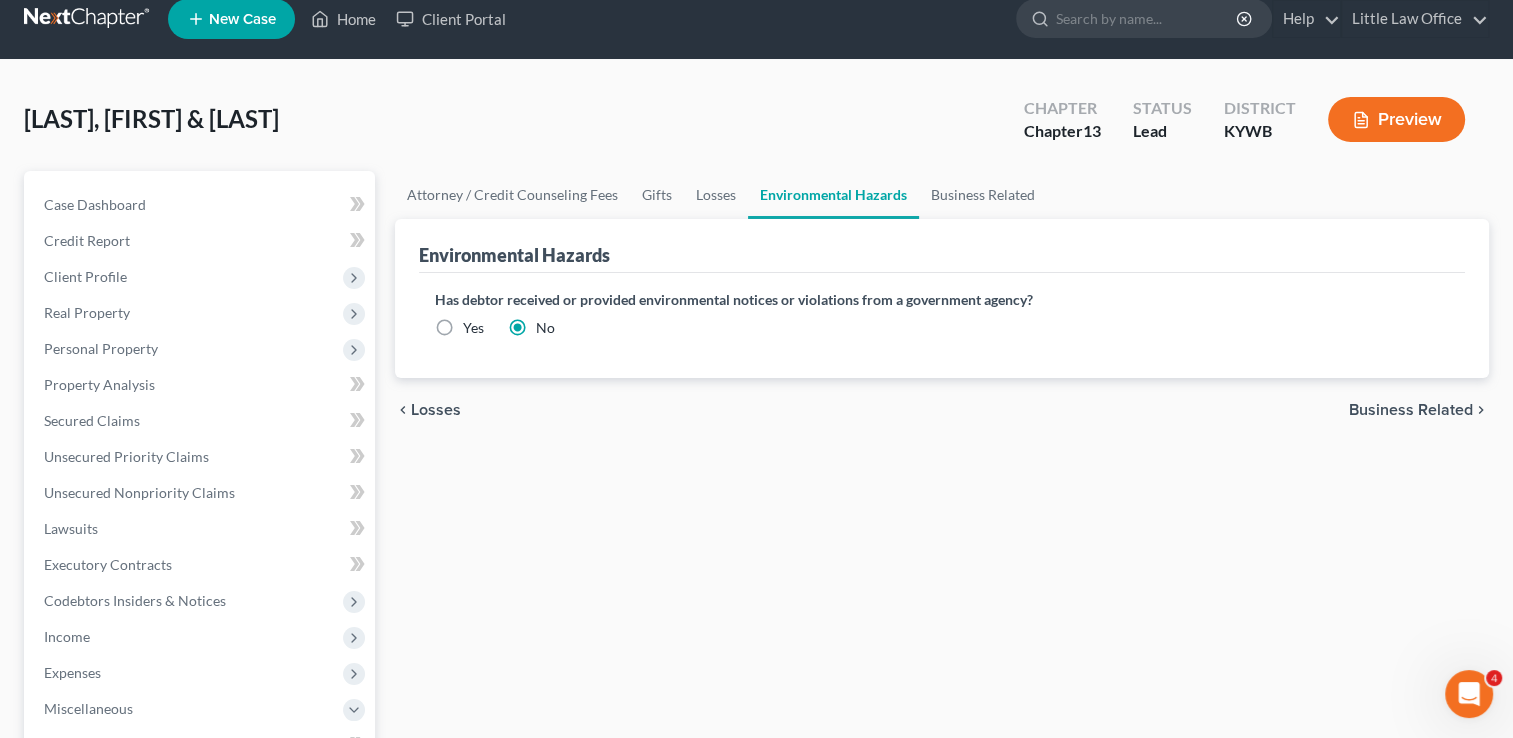 scroll, scrollTop: 0, scrollLeft: 0, axis: both 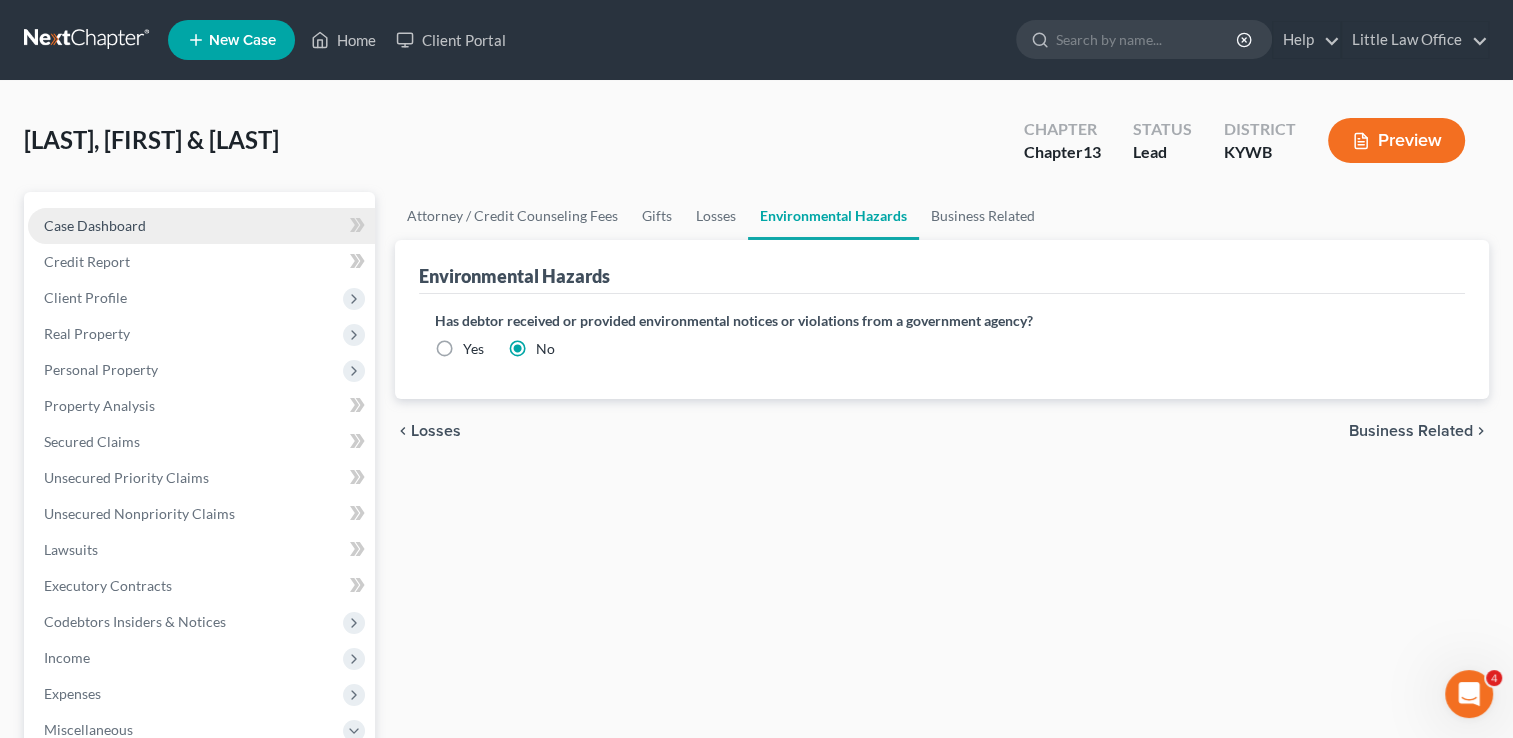 drag, startPoint x: 100, startPoint y: 232, endPoint x: 152, endPoint y: 225, distance: 52.46904 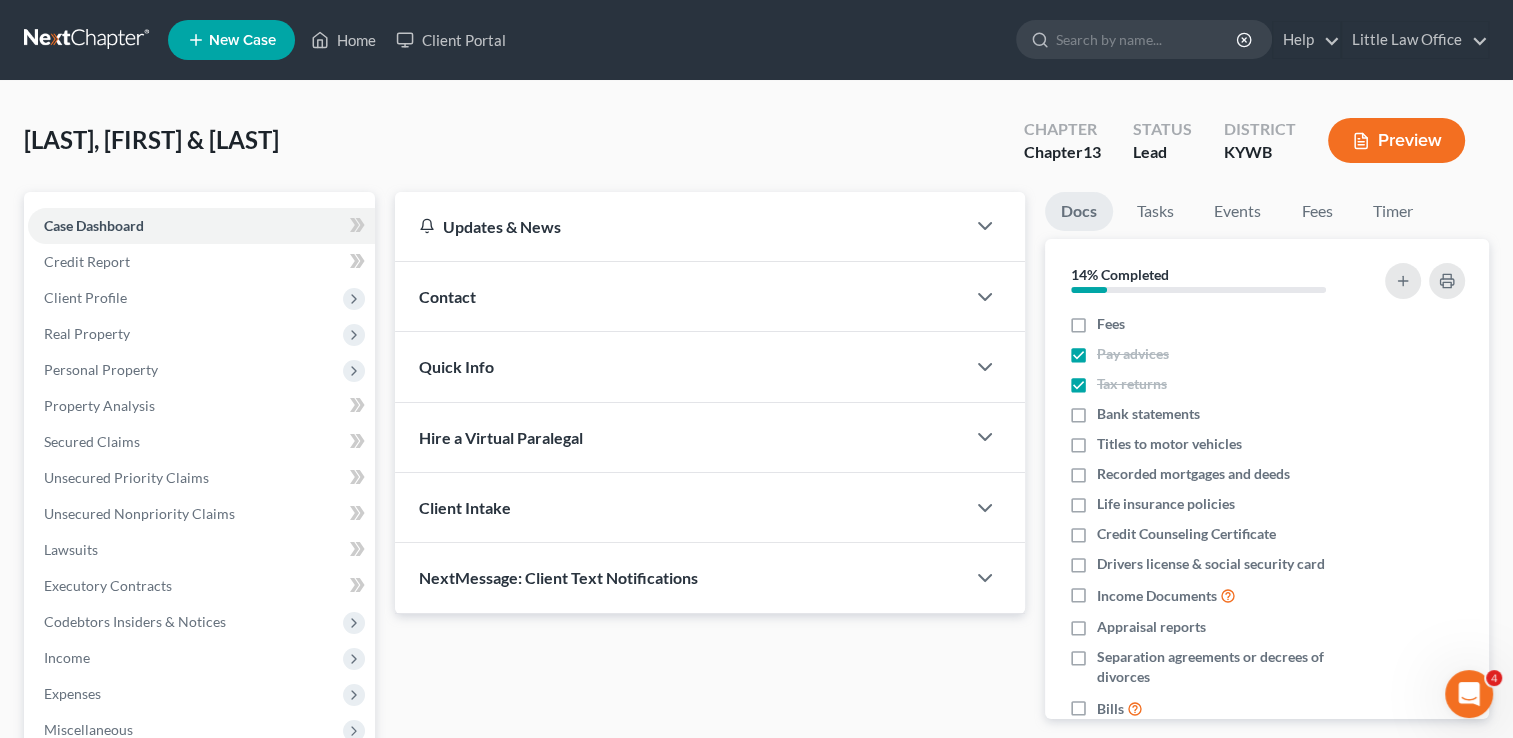 click on "Contact" at bounding box center (680, 296) 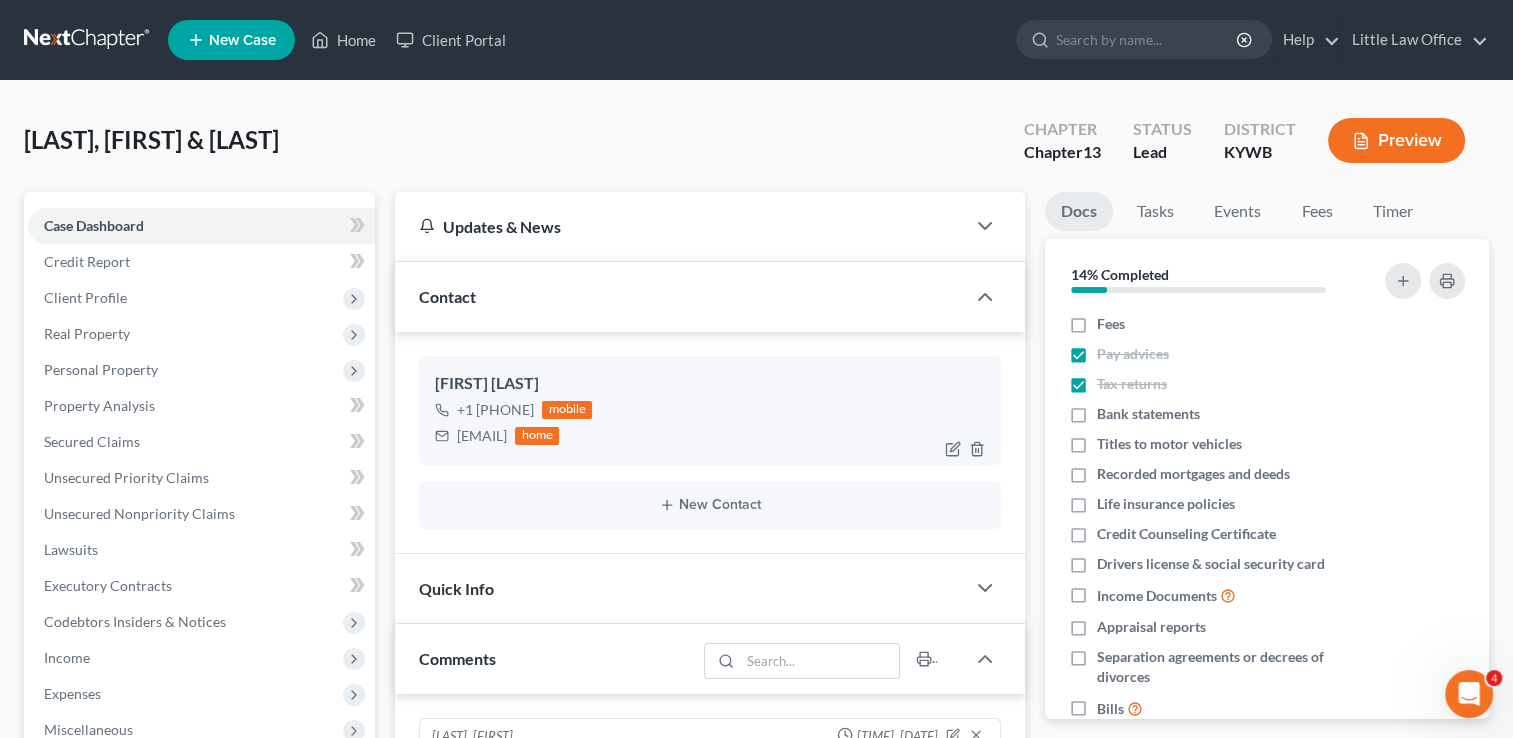 scroll, scrollTop: 692, scrollLeft: 0, axis: vertical 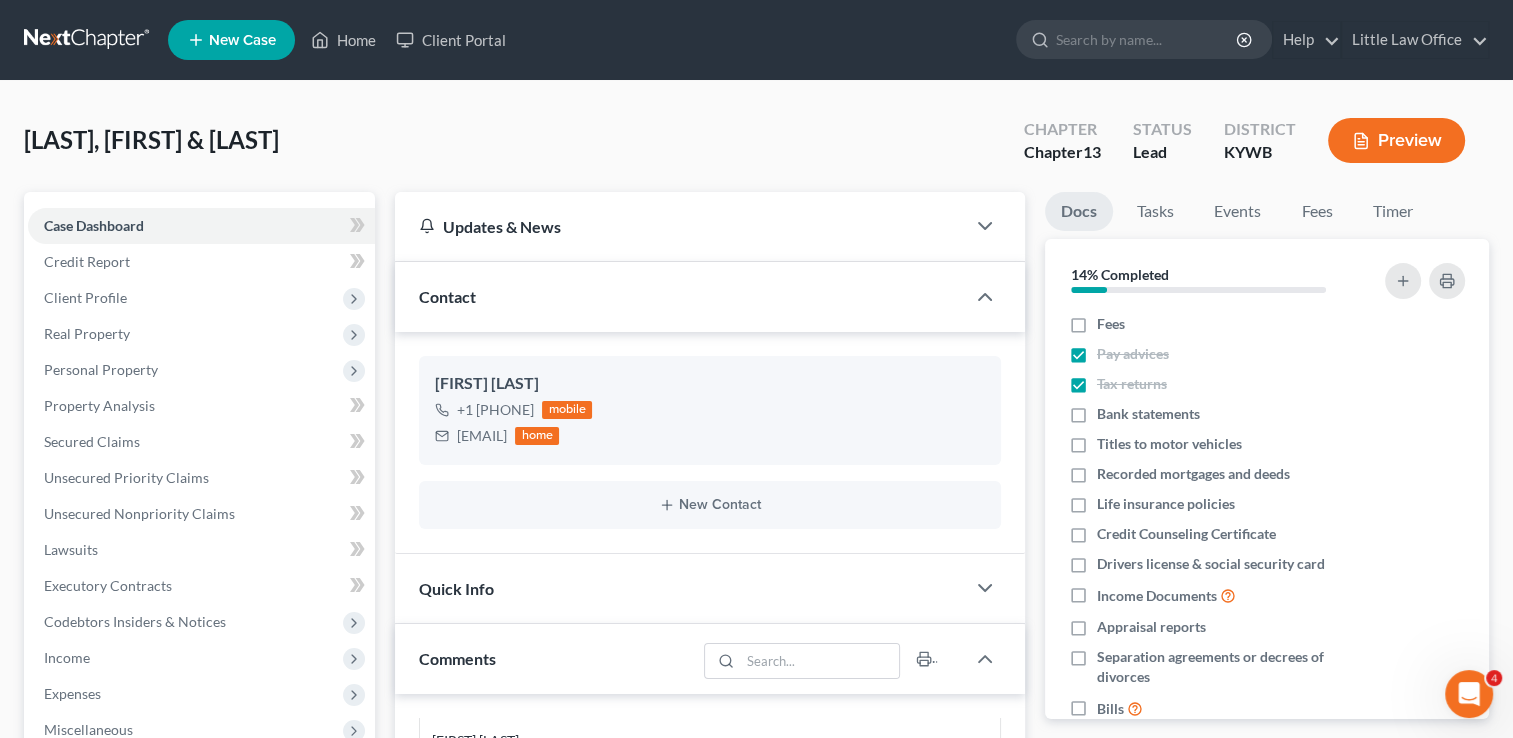 click on "Quick Info" at bounding box center (680, 588) 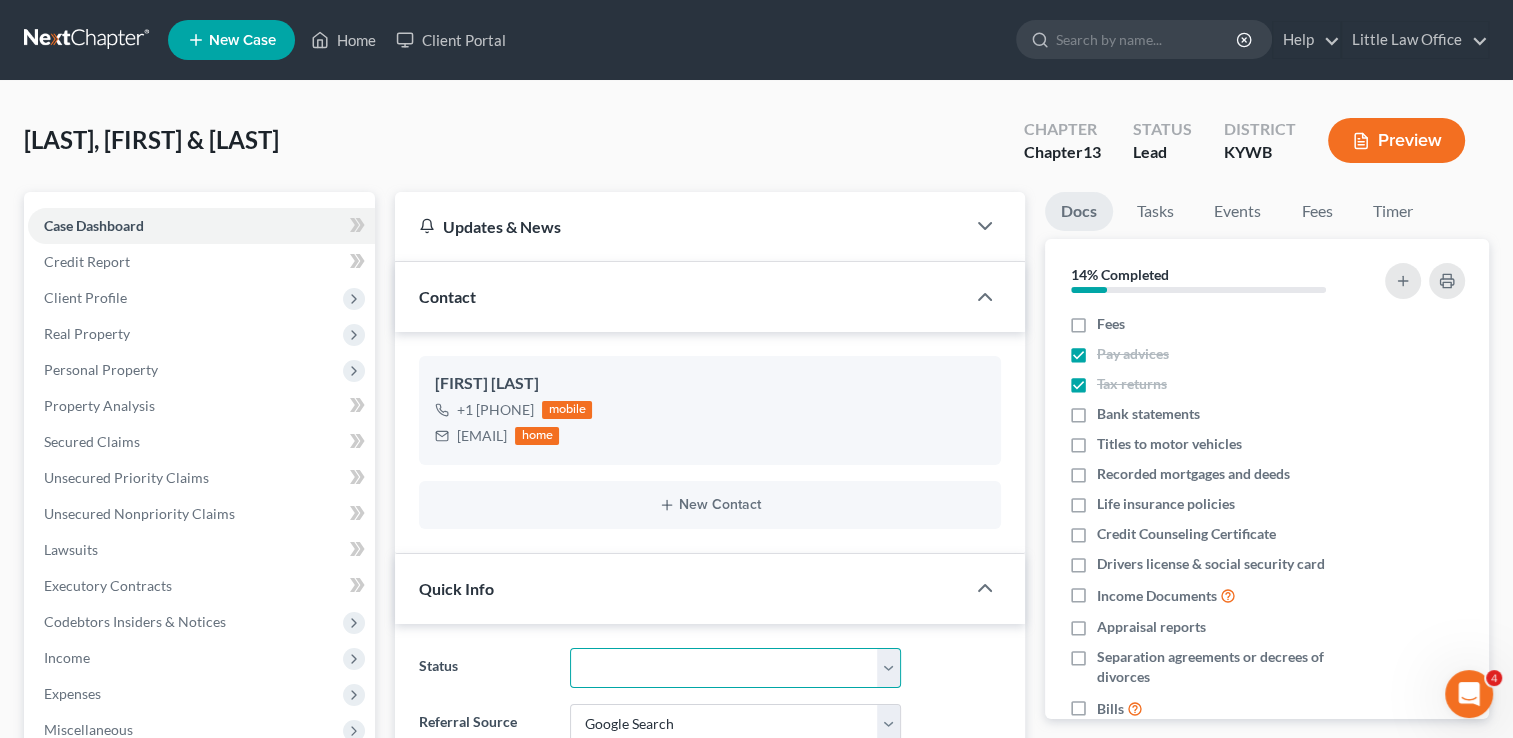 click on "Discharged Discharged & Reported Discharge Litigation Dismissal Notice Dismissed Dismissed & Litigation Filed Filed / Pre 341 Inactive In Progress Lead Lost Lead Plan Confirmation Plan Failing Possible Post 341 Pre Confirmation Preparing to File Ready to File Ready to Sign Rejected Retained To Review Withdrawn As Counsel" at bounding box center (735, 668) 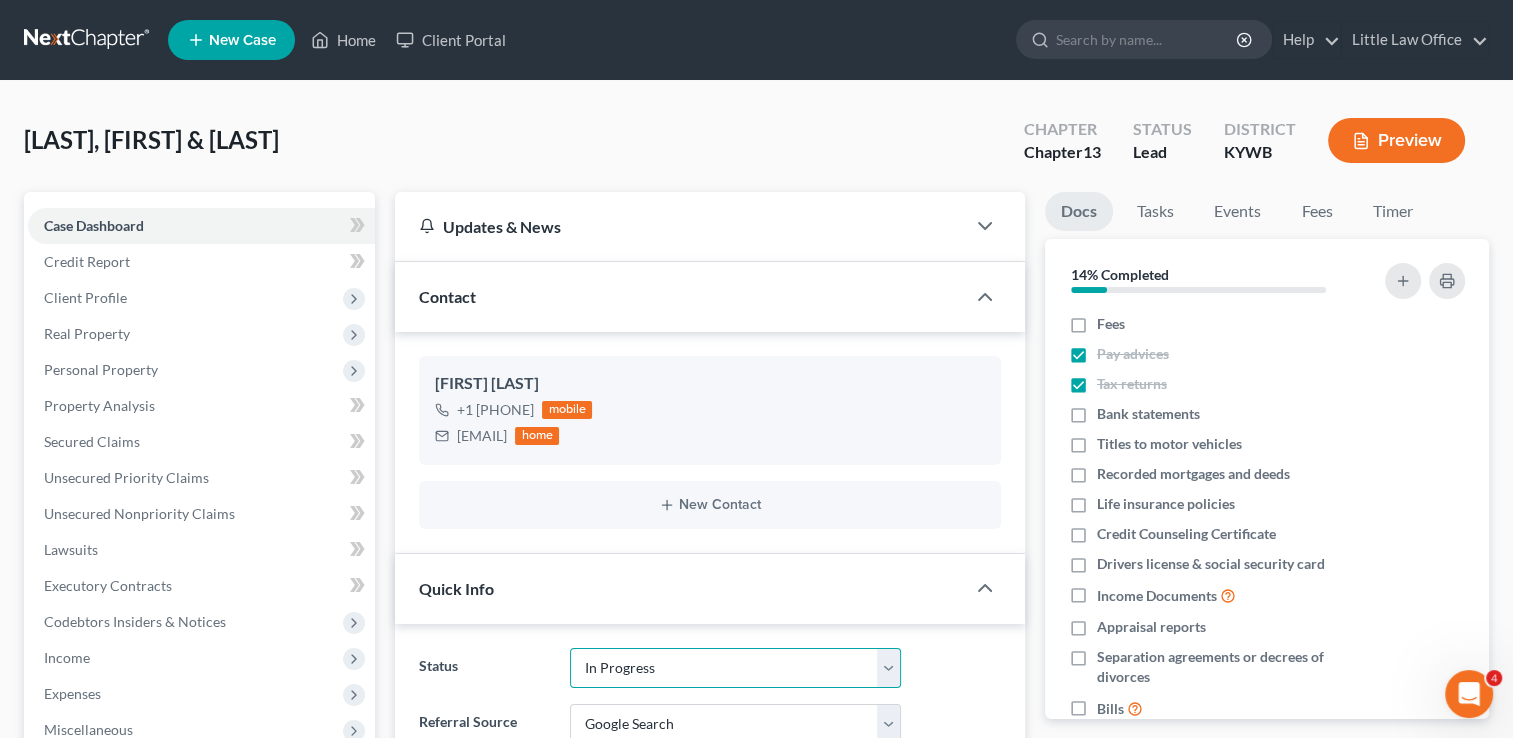 click on "Discharged Discharged & Reported Discharge Litigation Dismissal Notice Dismissed Dismissed & Litigation Filed Filed / Pre 341 Inactive In Progress Lead Lost Lead Plan Confirmation Plan Failing Possible Post 341 Pre Confirmation Preparing to File Ready to File Ready to Sign Rejected Retained To Review Withdrawn As Counsel" at bounding box center [735, 668] 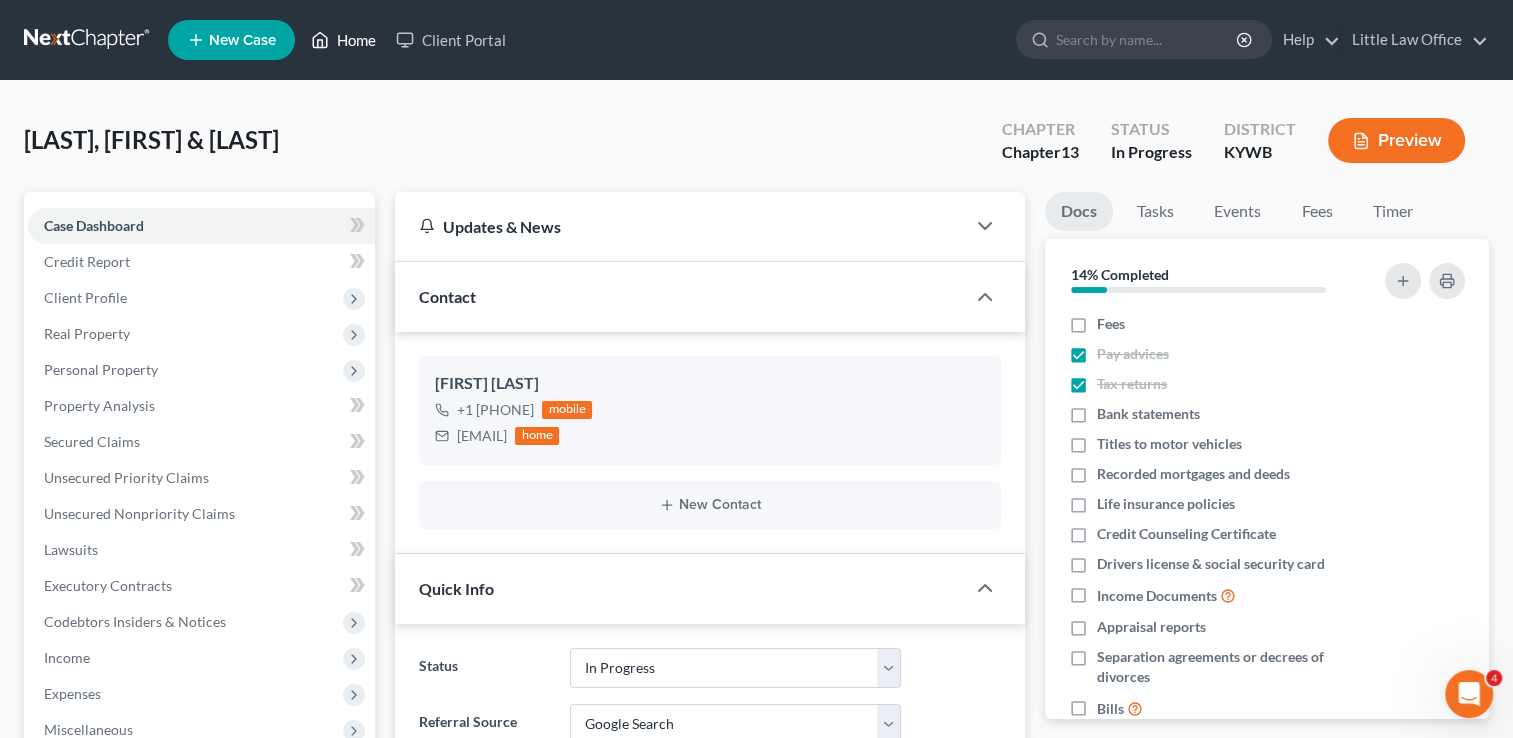click on "Home" at bounding box center [343, 40] 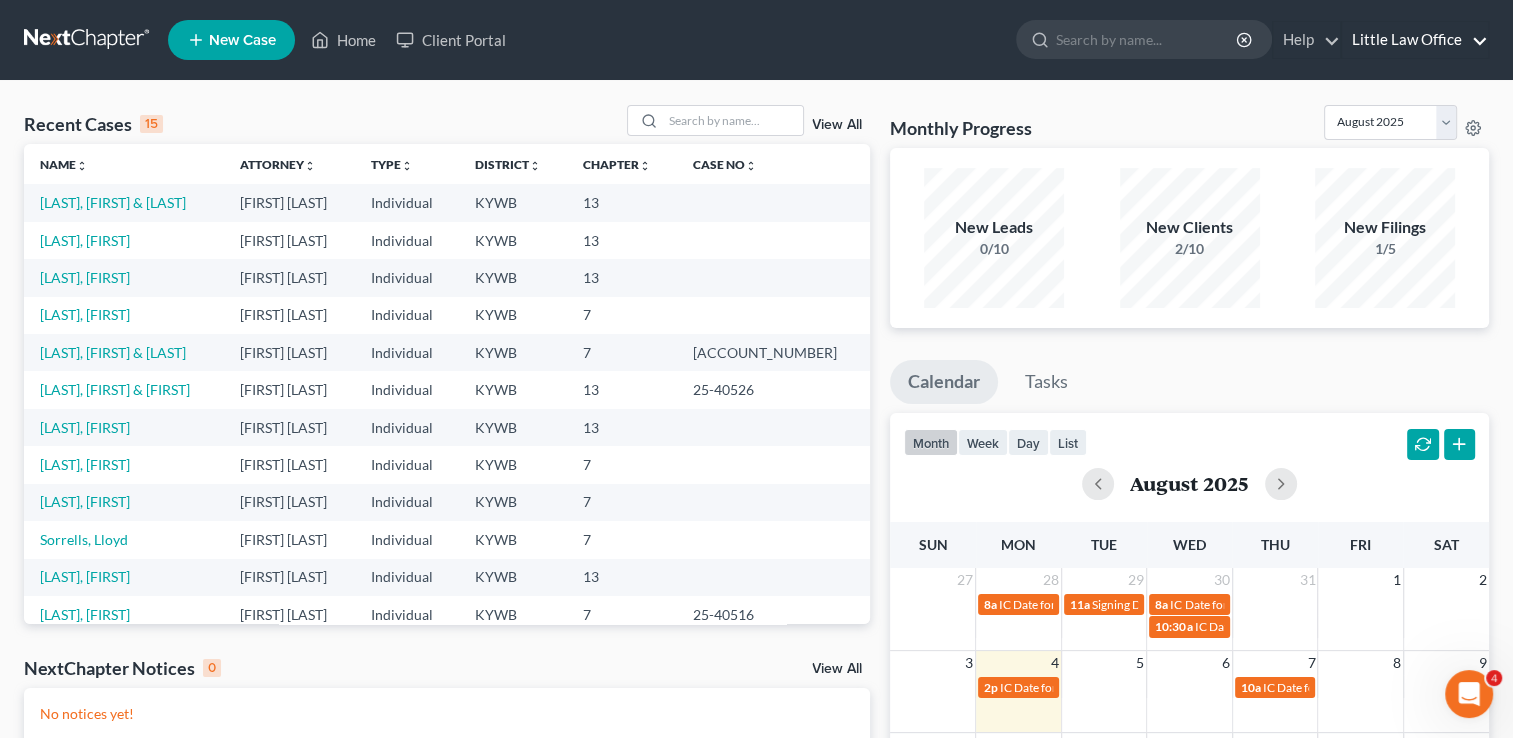 click on "Little Law Office" at bounding box center [1415, 40] 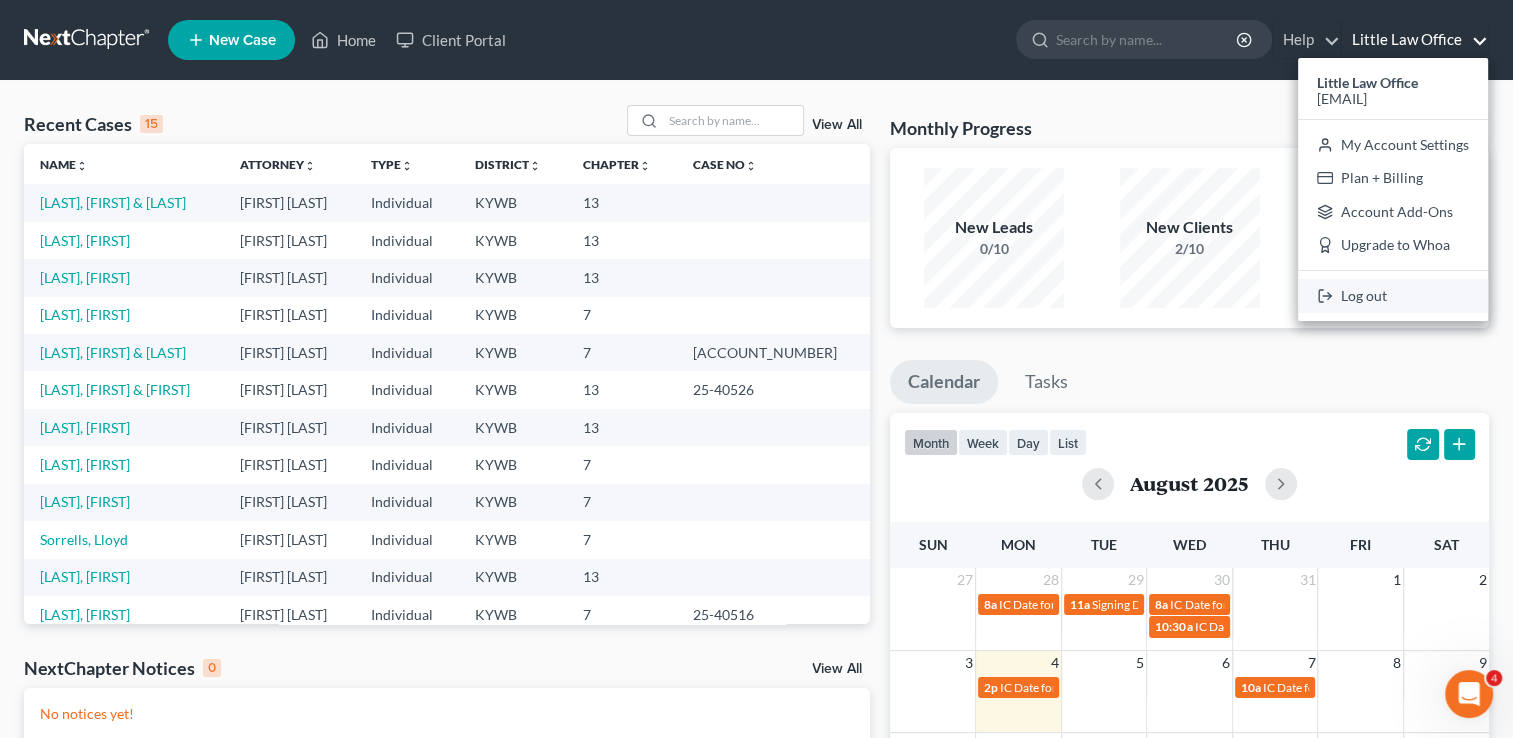 click on "Log out" at bounding box center [1393, 296] 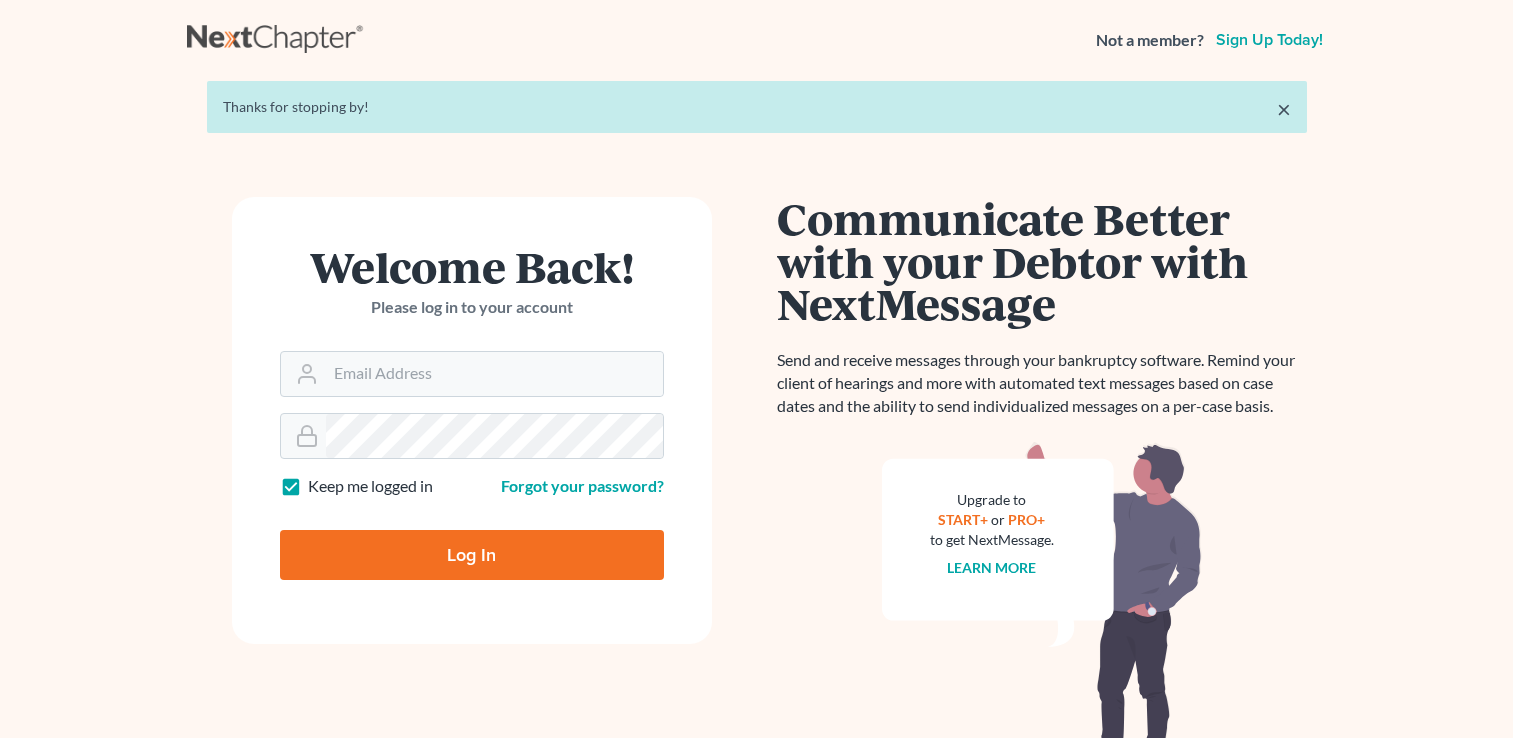 scroll, scrollTop: 0, scrollLeft: 0, axis: both 